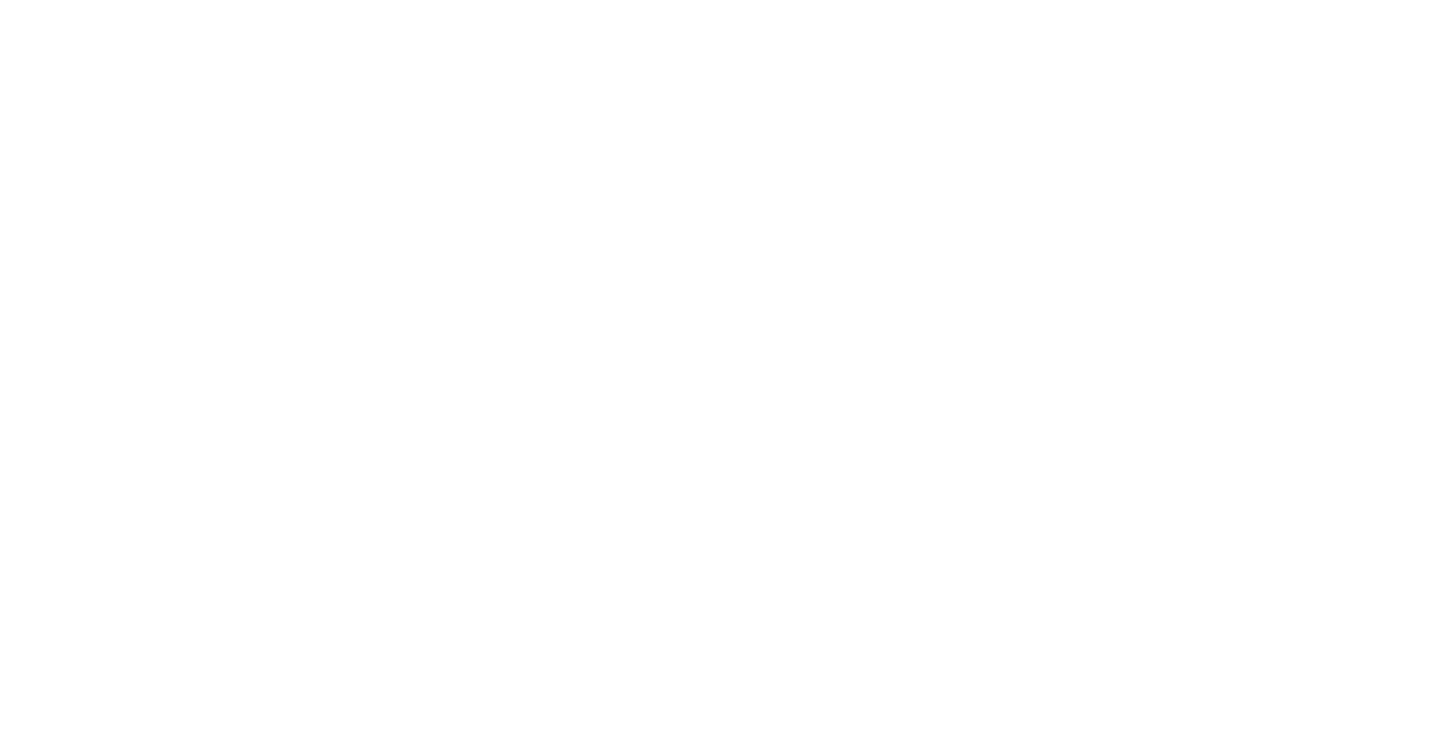 scroll, scrollTop: 0, scrollLeft: 0, axis: both 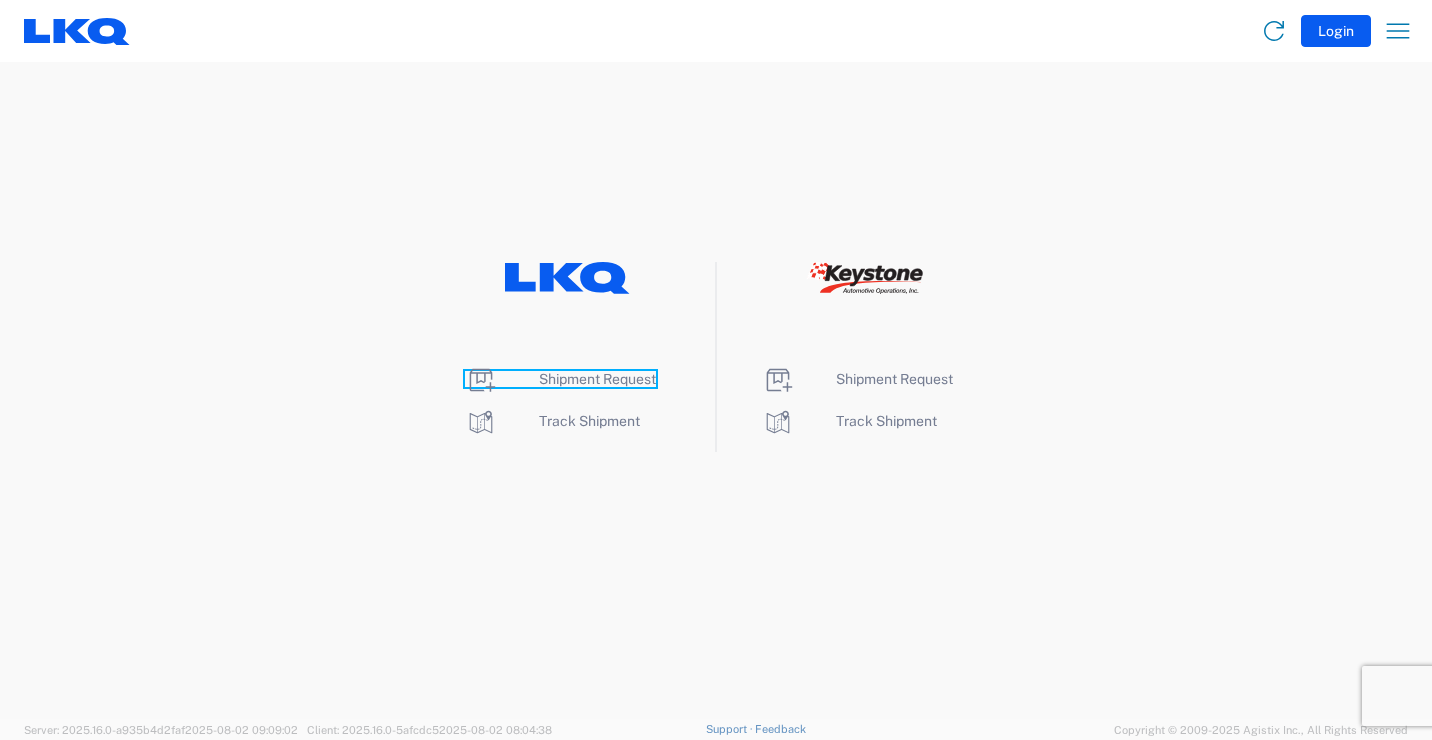 click on "Shipment Request" 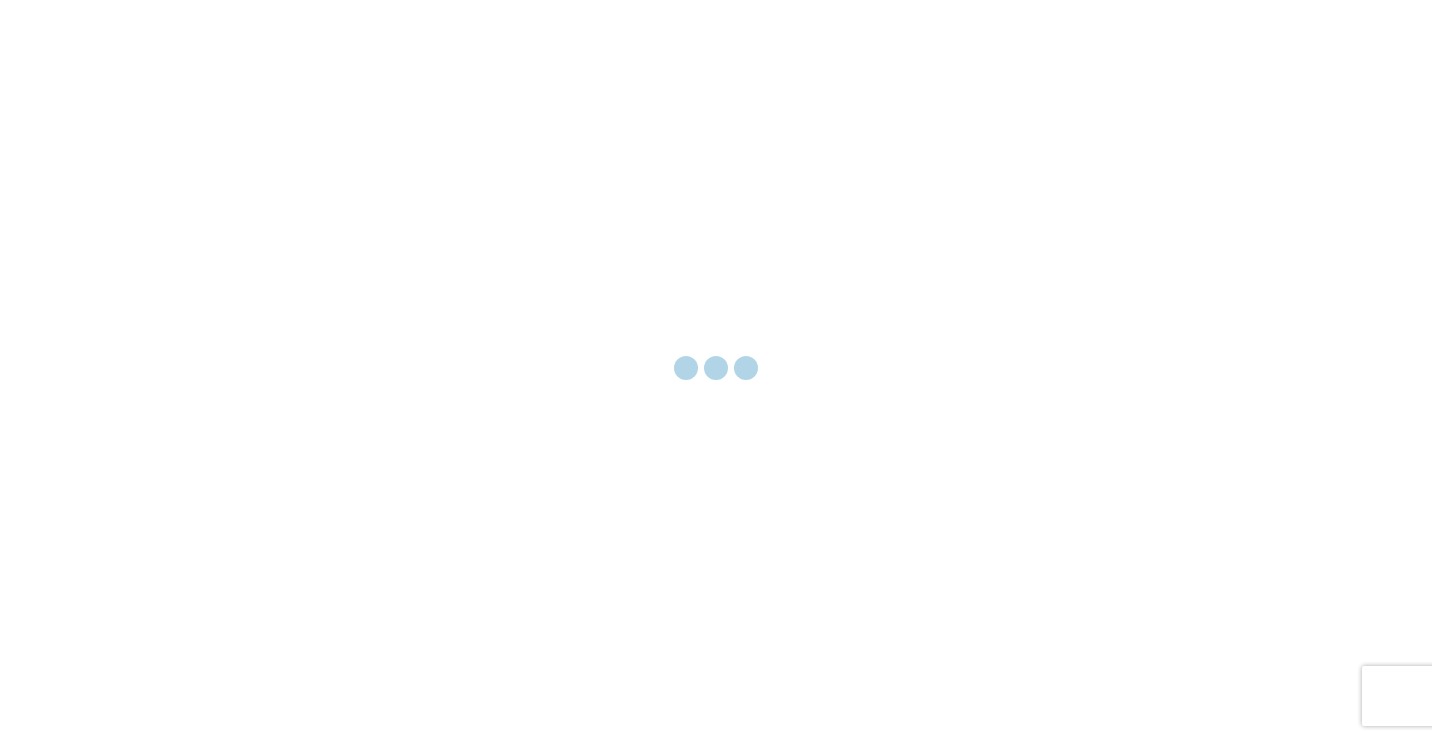 scroll, scrollTop: 0, scrollLeft: 0, axis: both 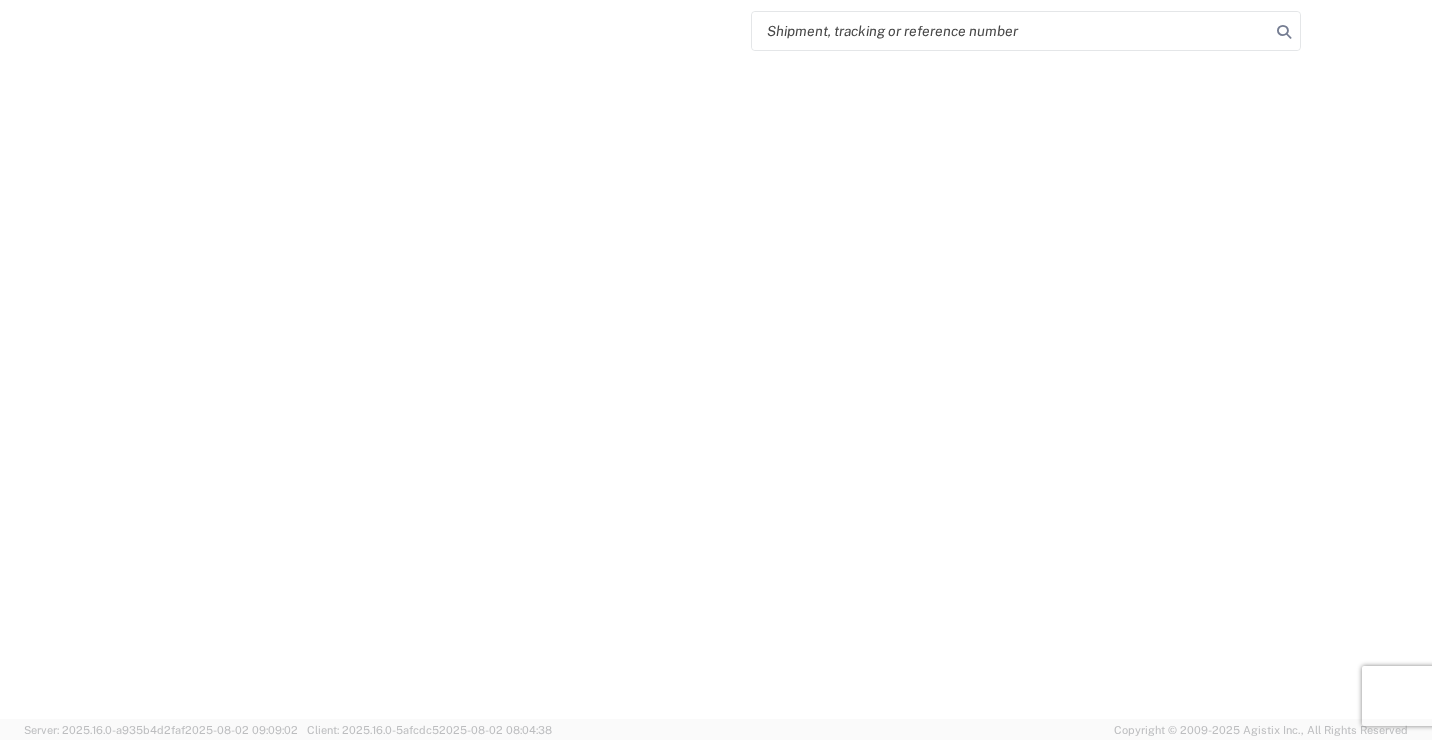 select on "FULL" 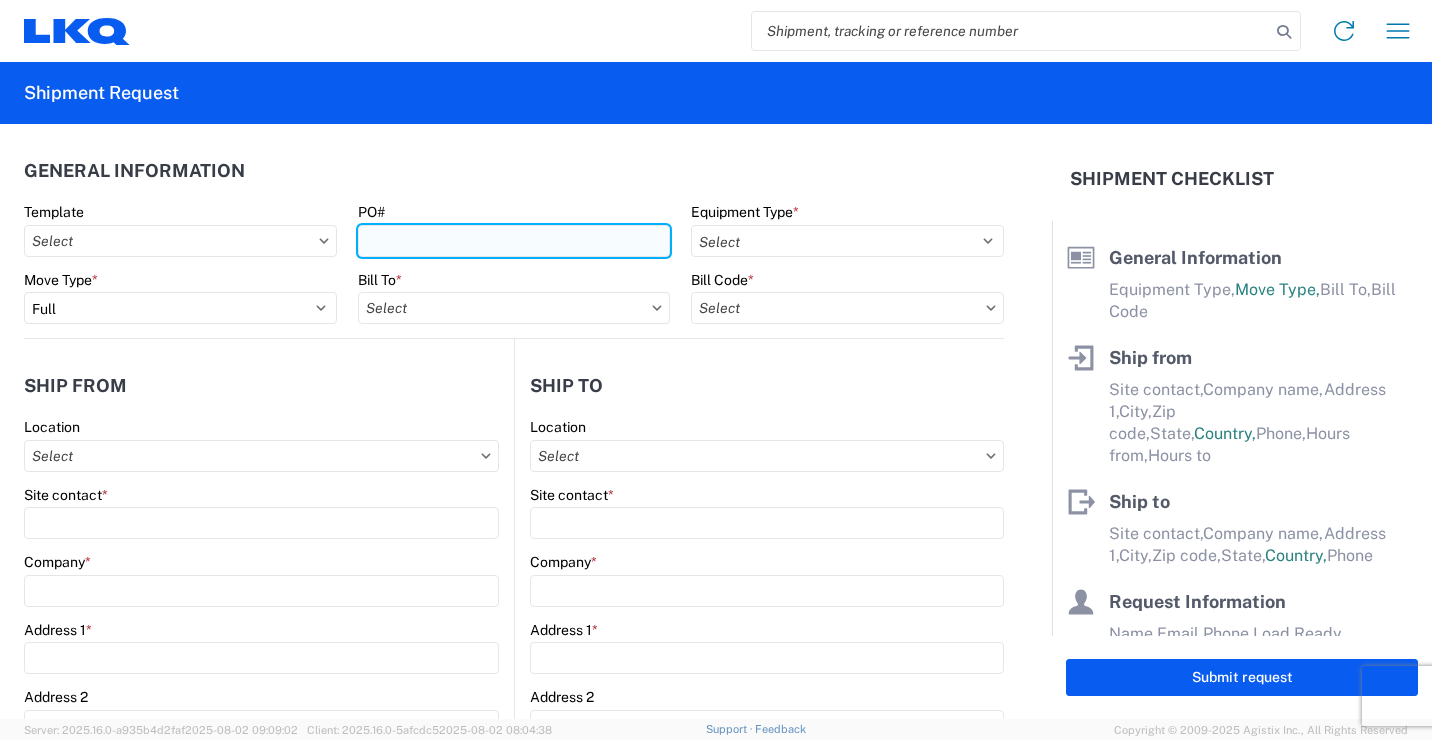 drag, startPoint x: 580, startPoint y: 242, endPoint x: 591, endPoint y: 230, distance: 16.27882 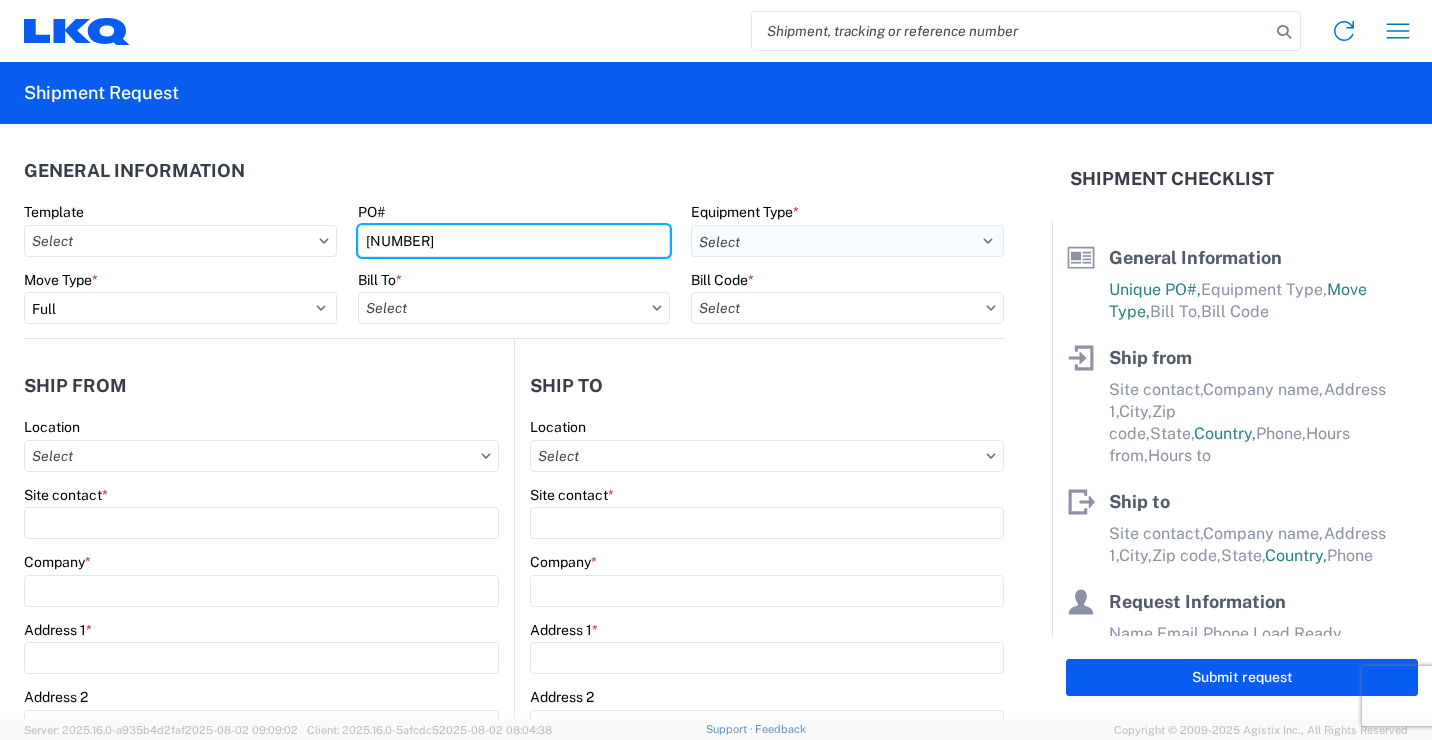 type on "[NUMBER]" 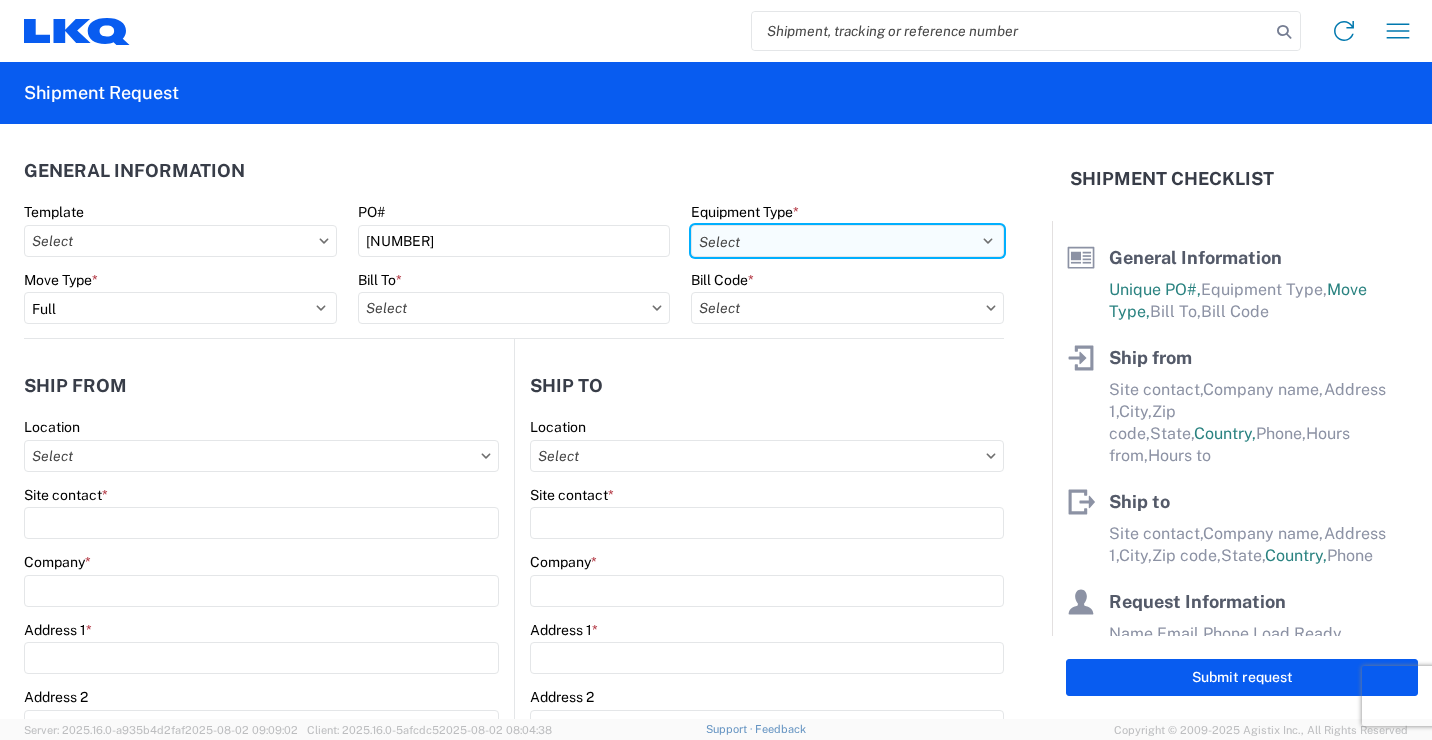 click on "Select 53’ Dry Van Flatbed Dropdeck (van) Lowboy (flatbed) Rail" at bounding box center [847, 241] 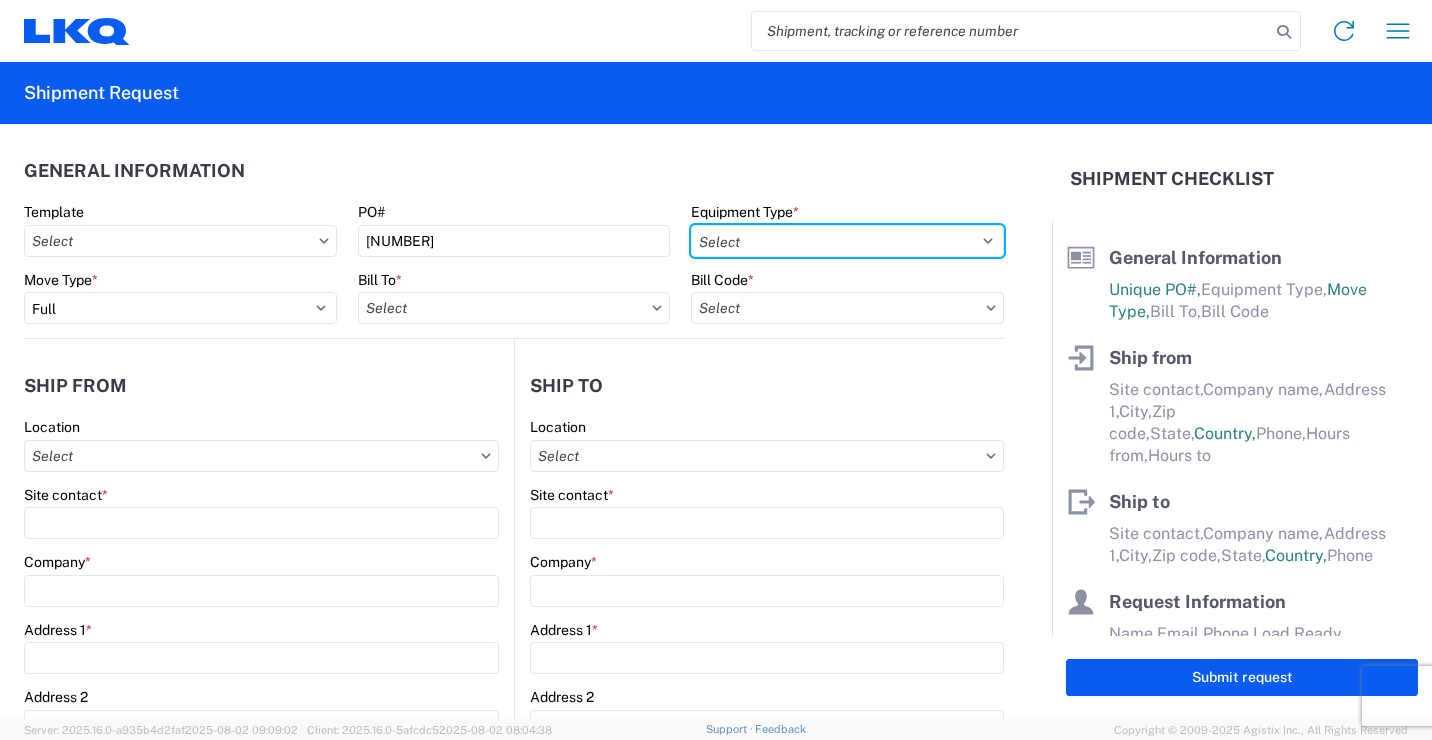 select on "STDV" 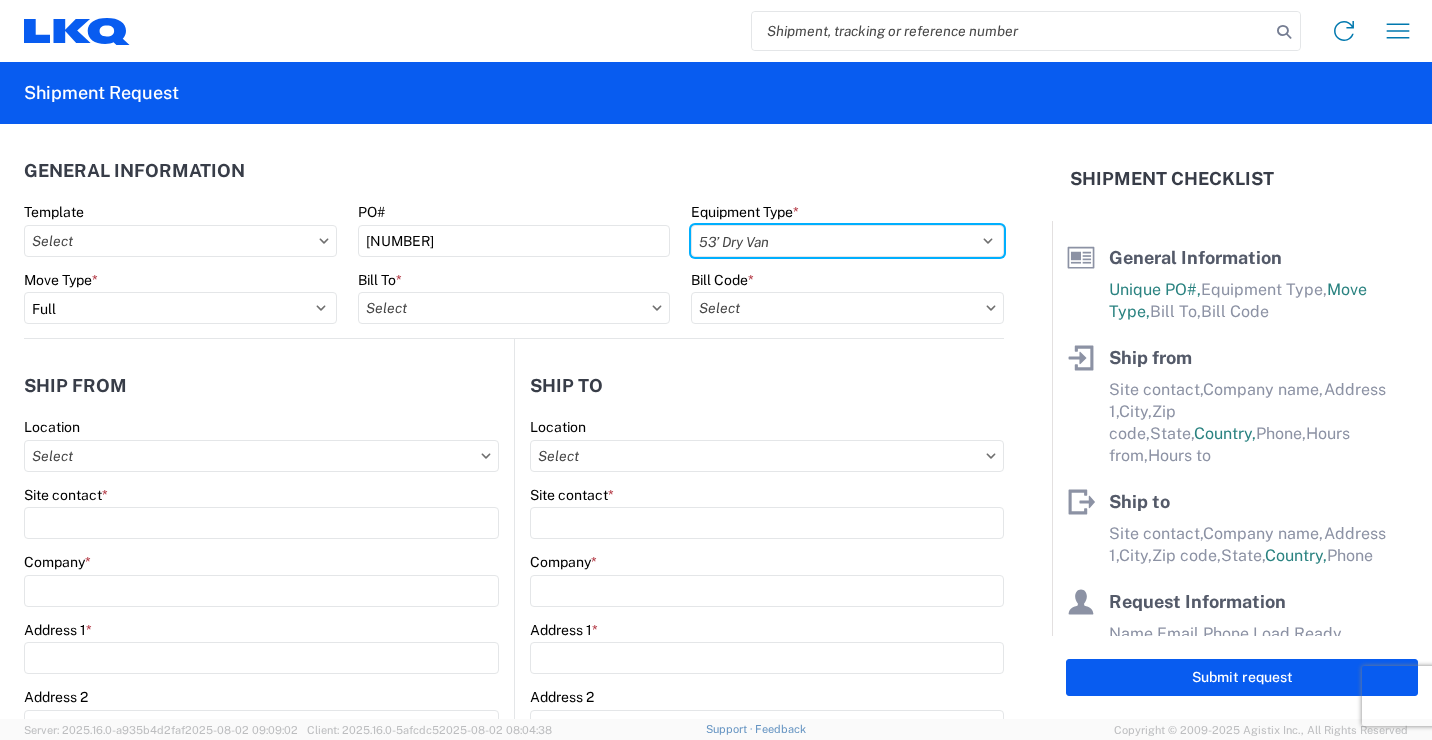 click on "Select 53’ Dry Van Flatbed Dropdeck (van) Lowboy (flatbed) Rail" at bounding box center [847, 241] 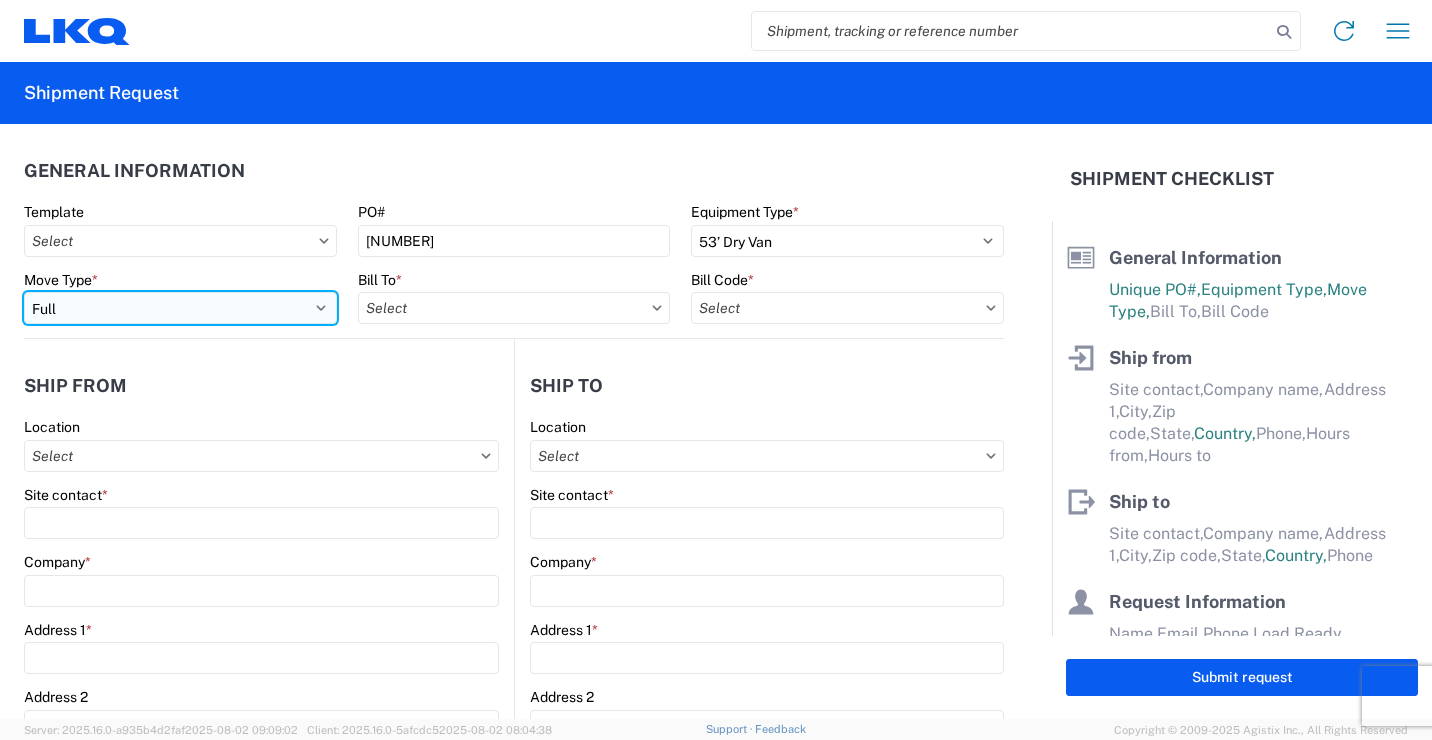 click on "Select Full Partial TL" at bounding box center [180, 308] 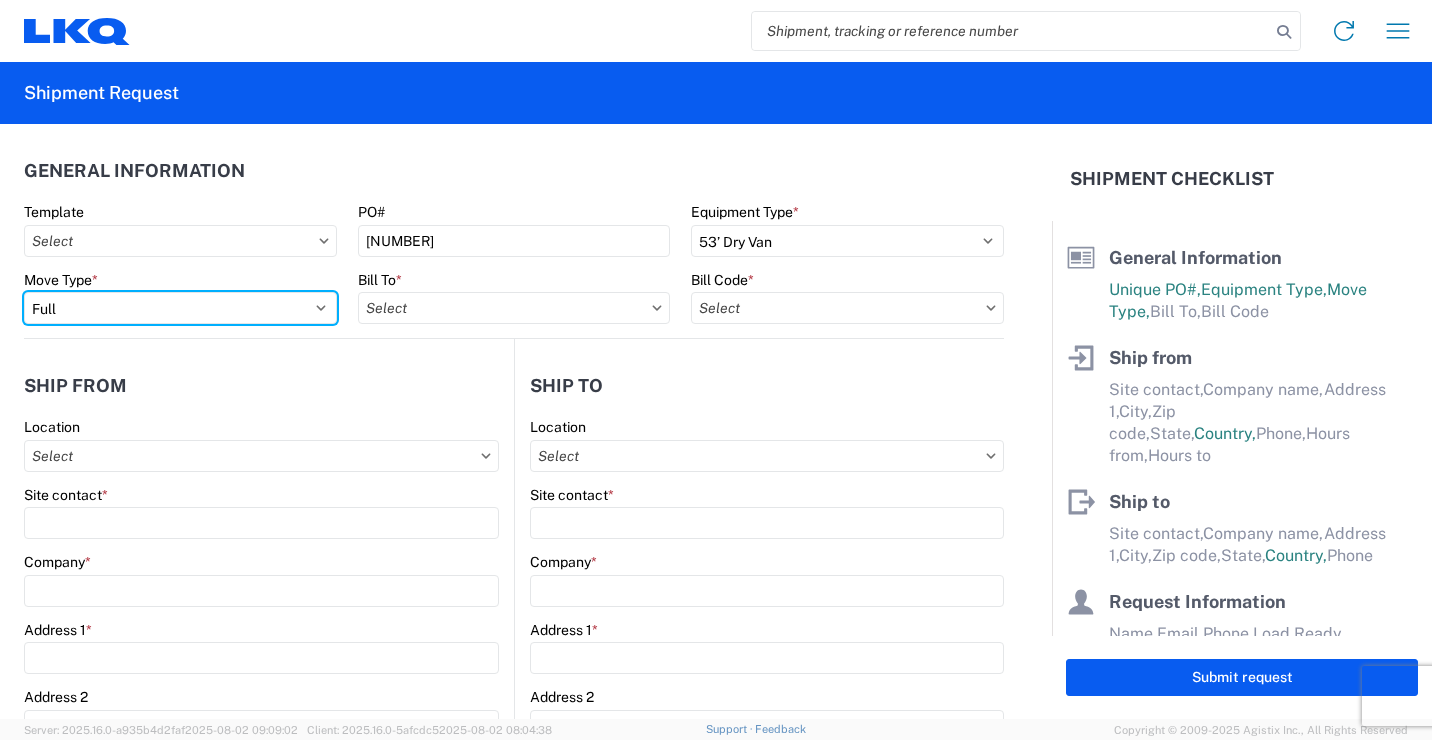 select on "PARTIAL_TL" 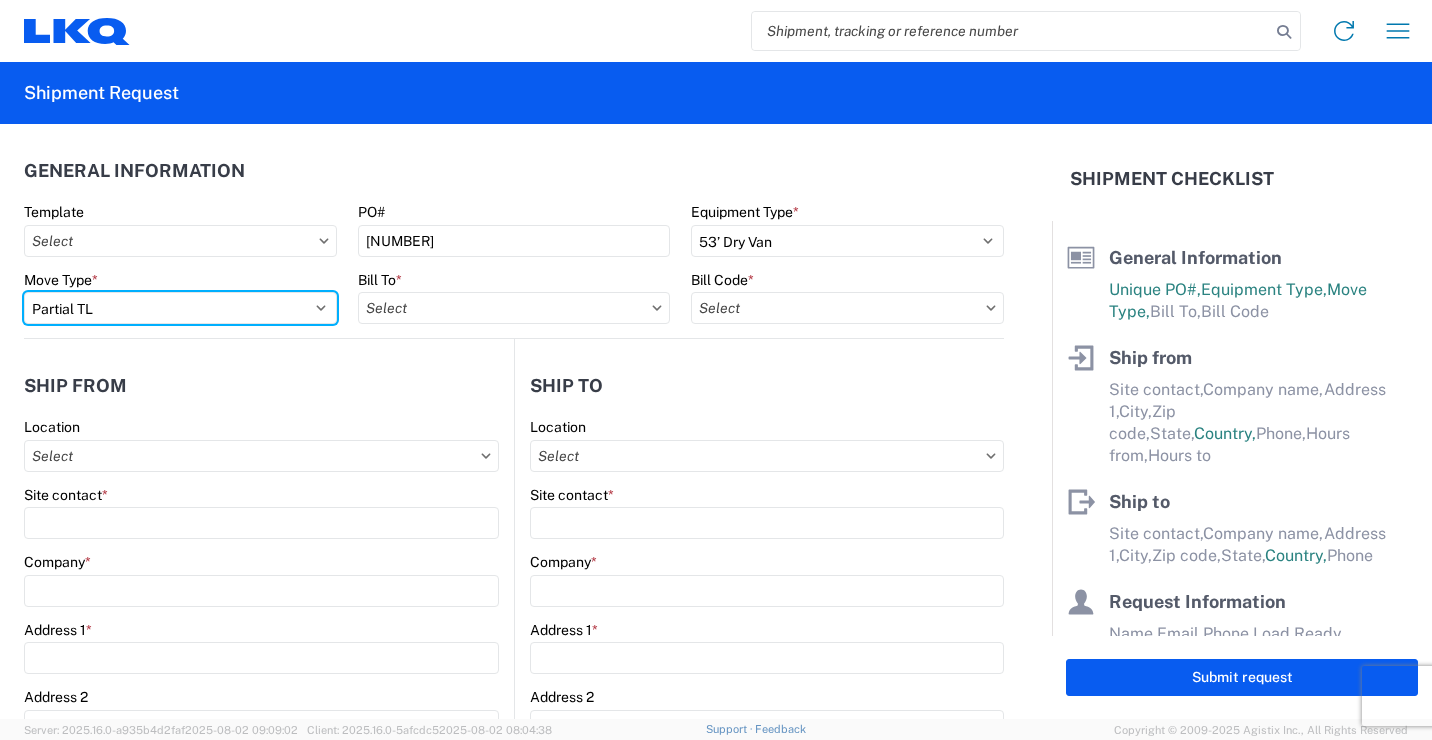 click on "Select Full Partial TL" at bounding box center [180, 308] 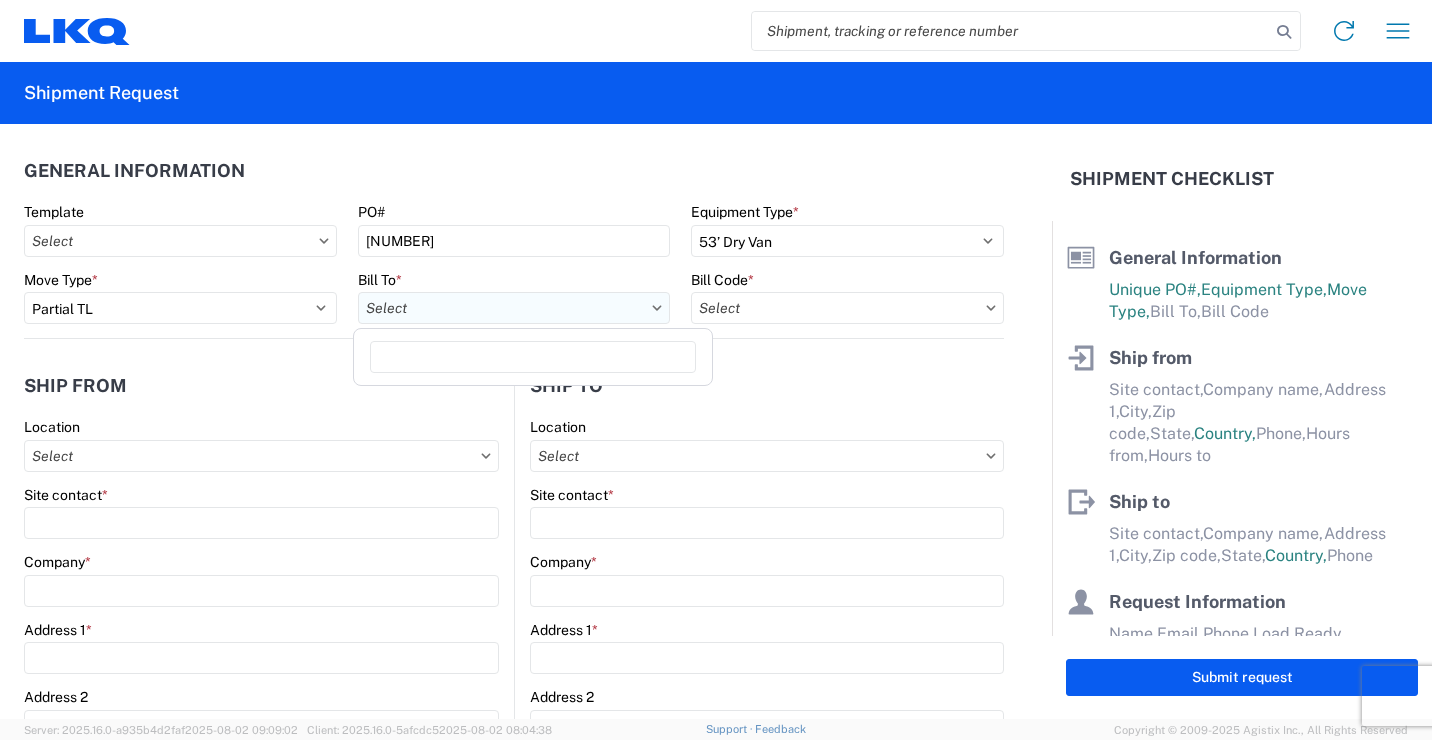 click on "Bill To  *" at bounding box center (514, 308) 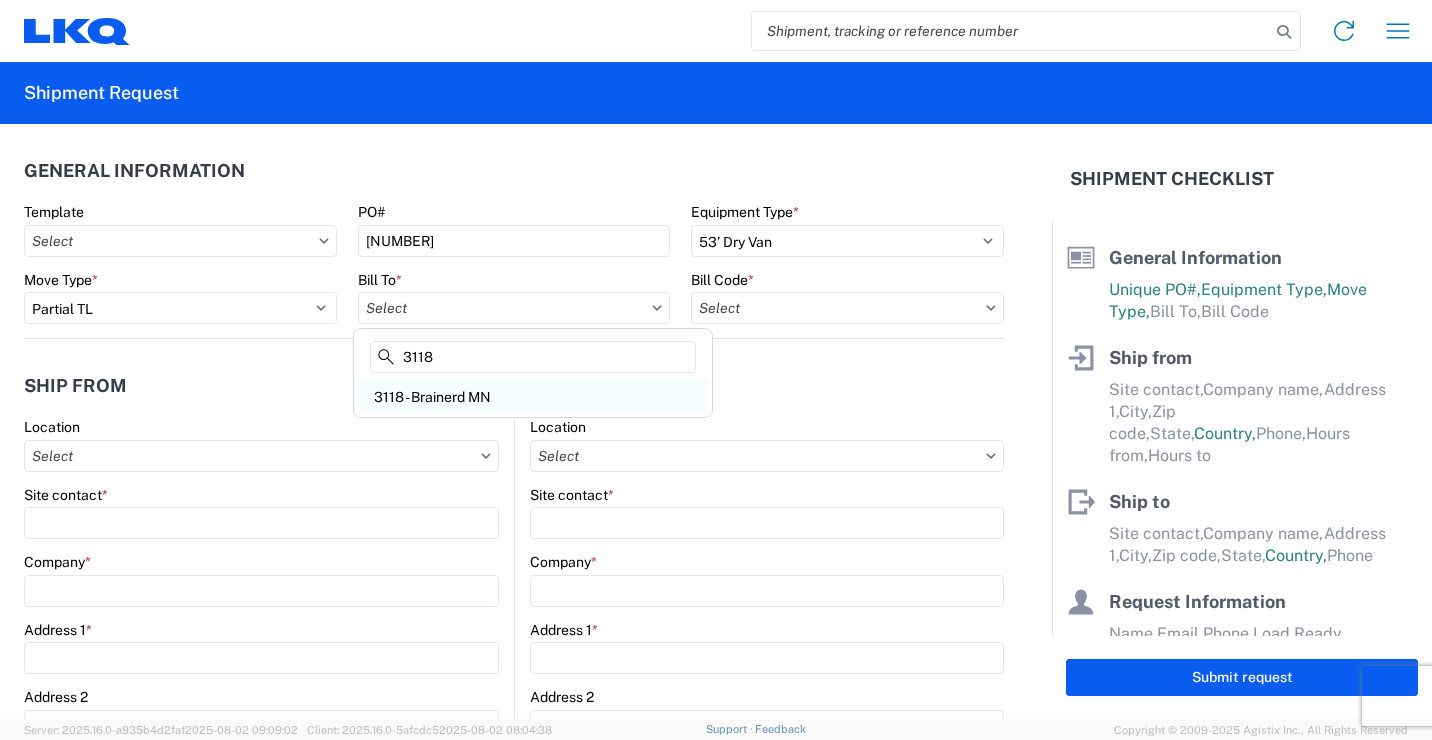 type on "3118" 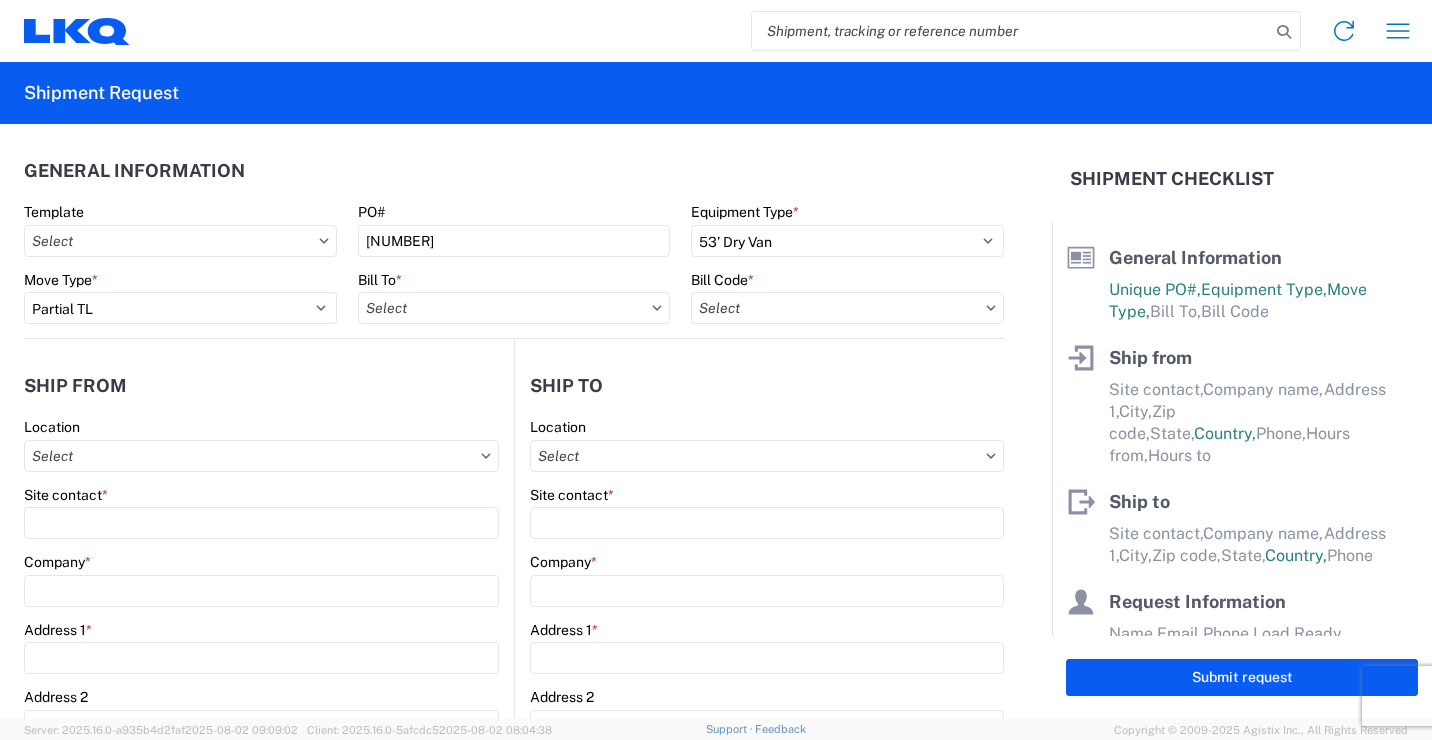type on "3118 - Brainerd MN" 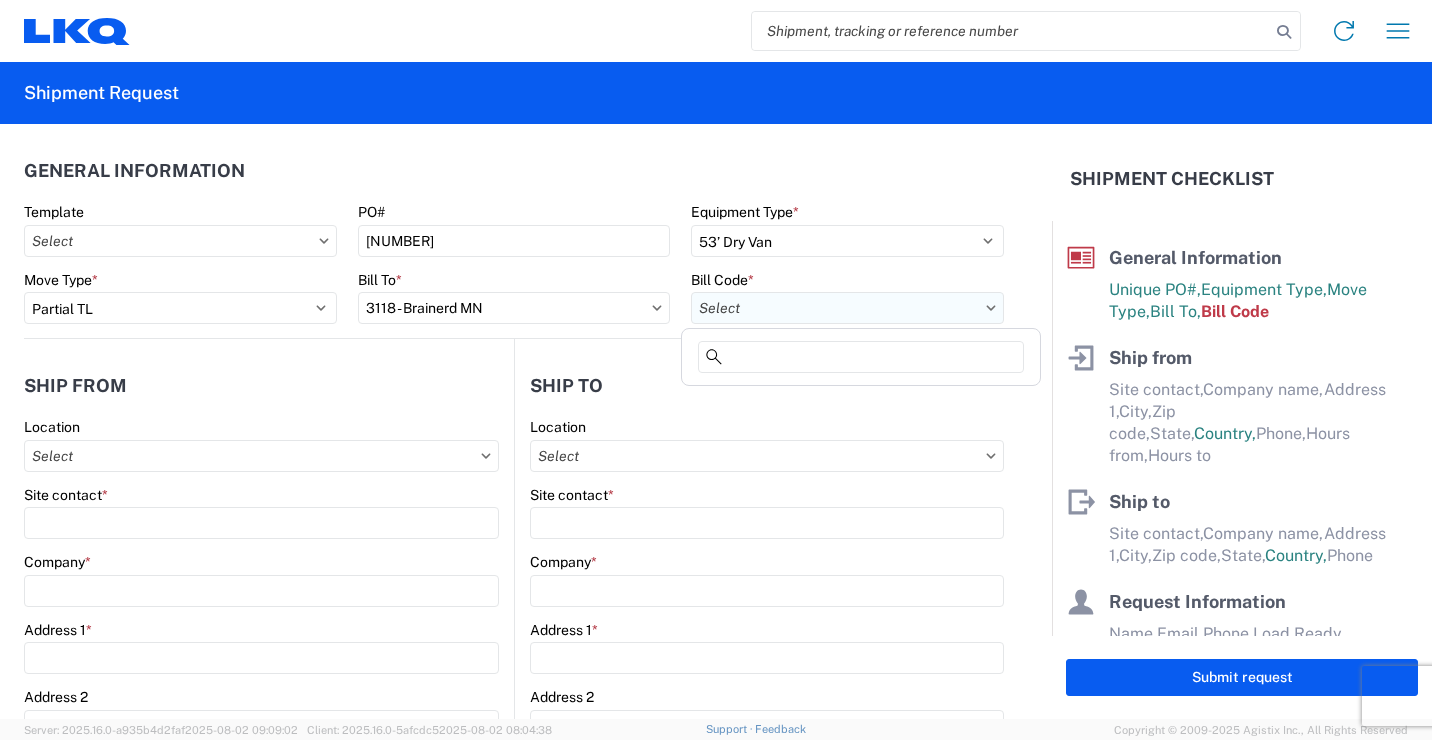 click on "Bill Code  *" at bounding box center [847, 308] 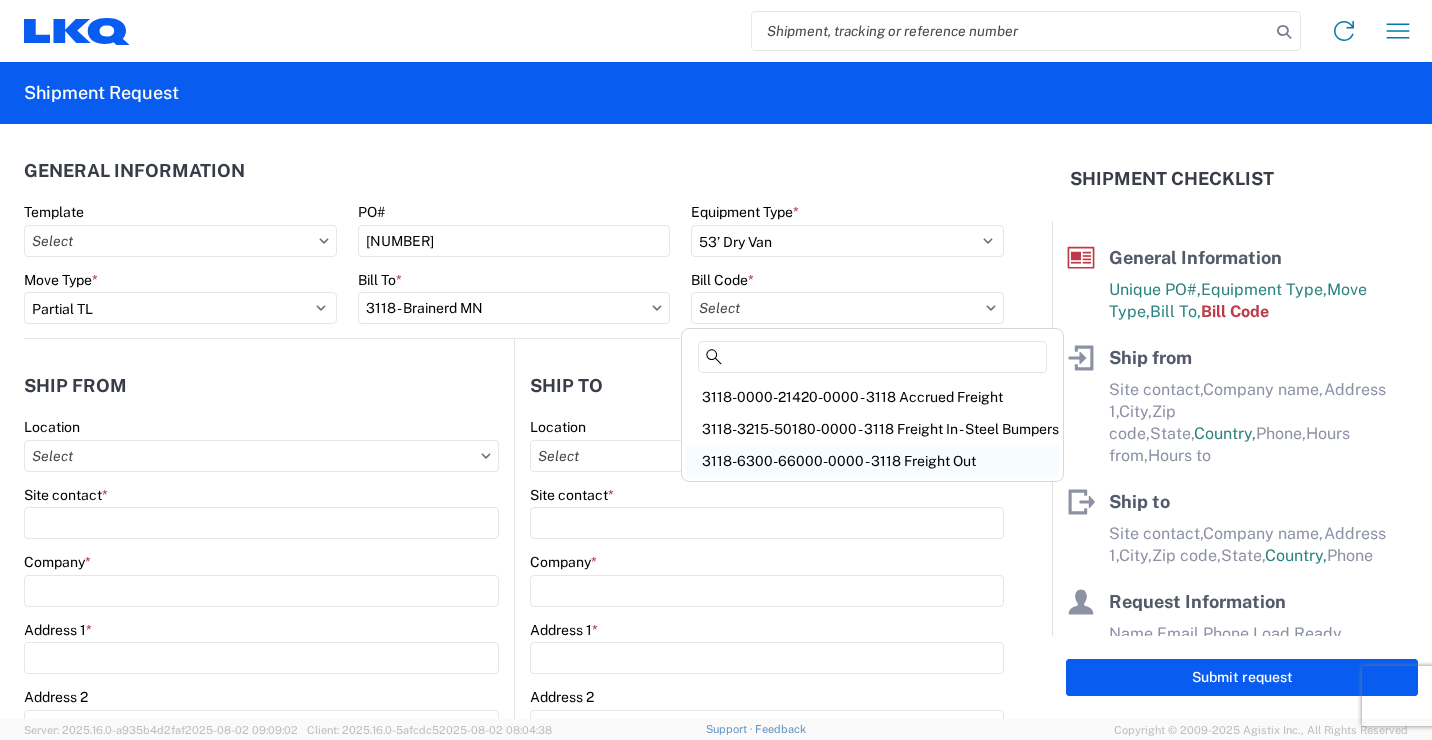 click on "3118-6300-66000-0000 - 3118 Freight Out" 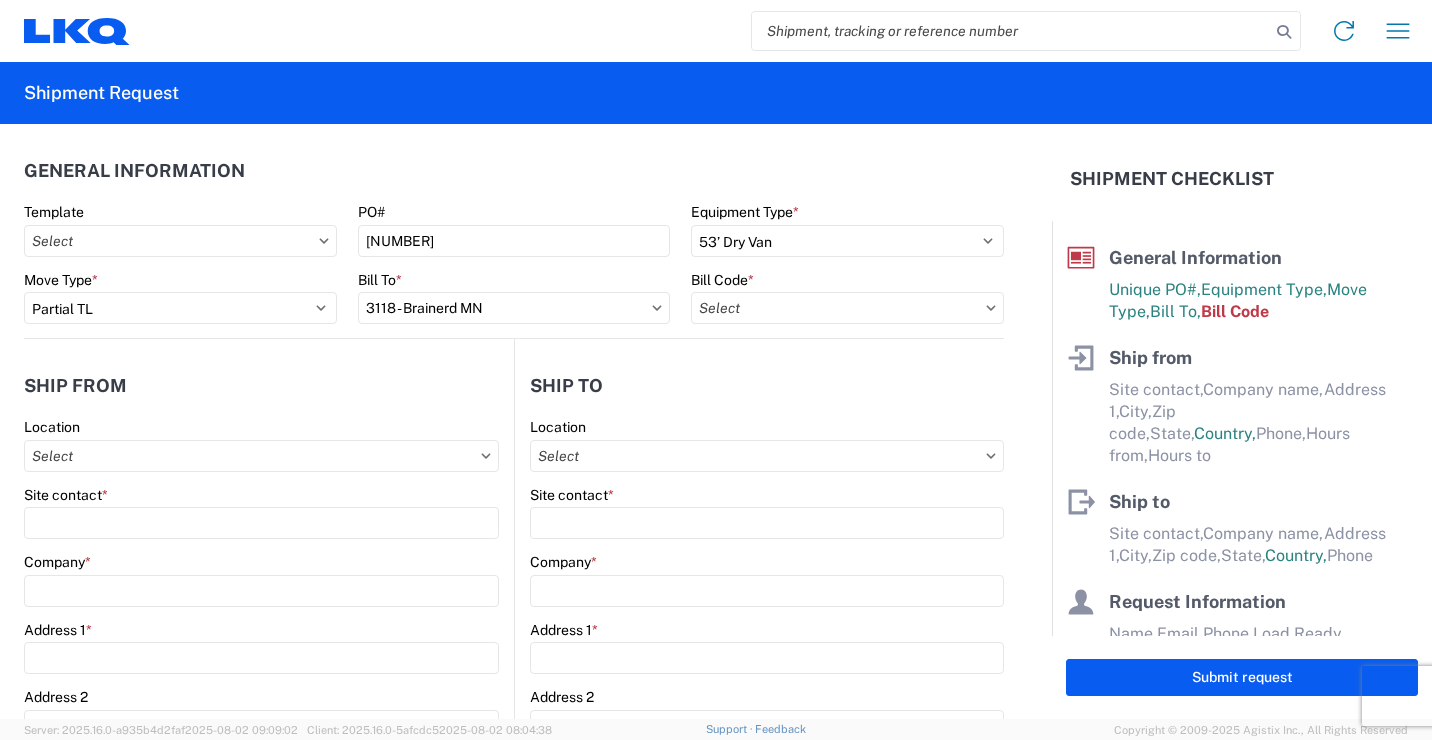 type on "3118-6300-66000-0000 - 3118 Freight Out" 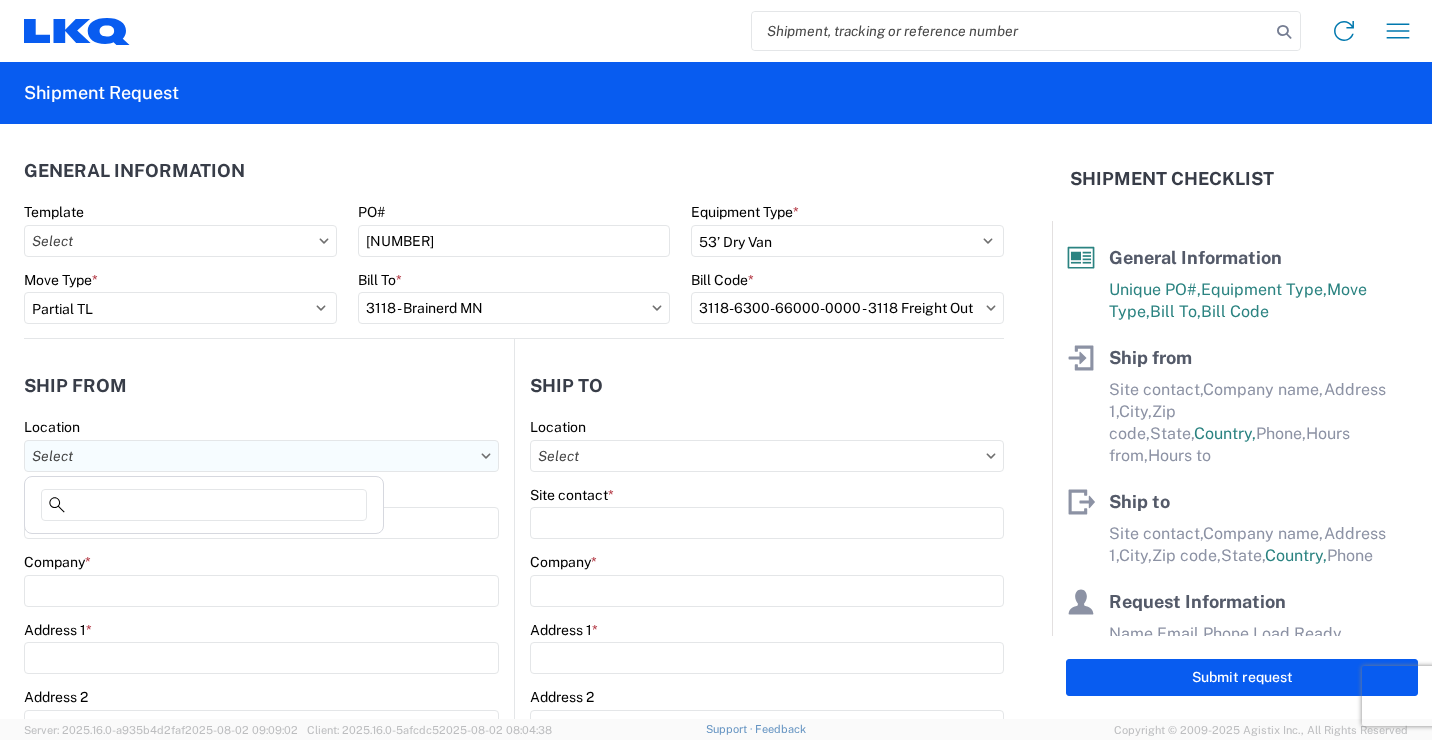 click on "Location" at bounding box center (261, 456) 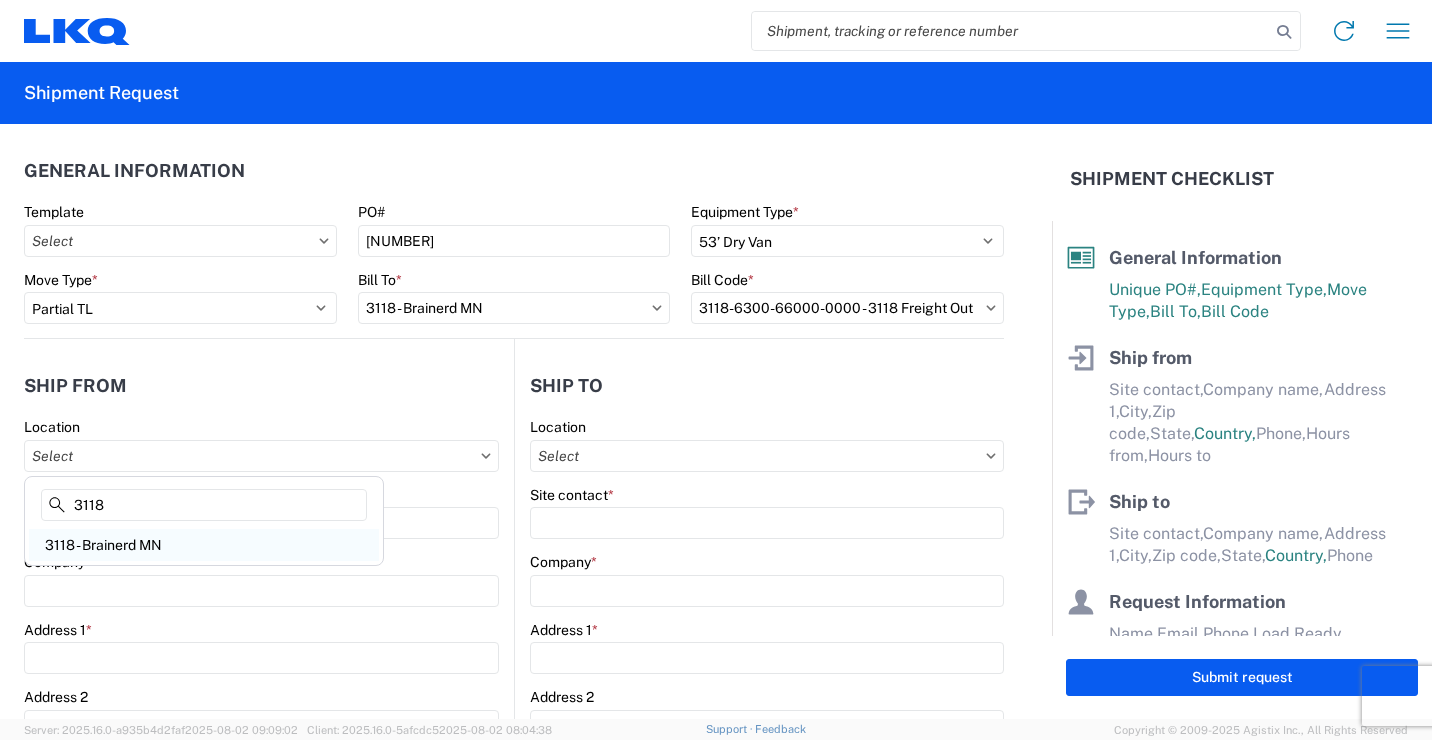 type on "3118" 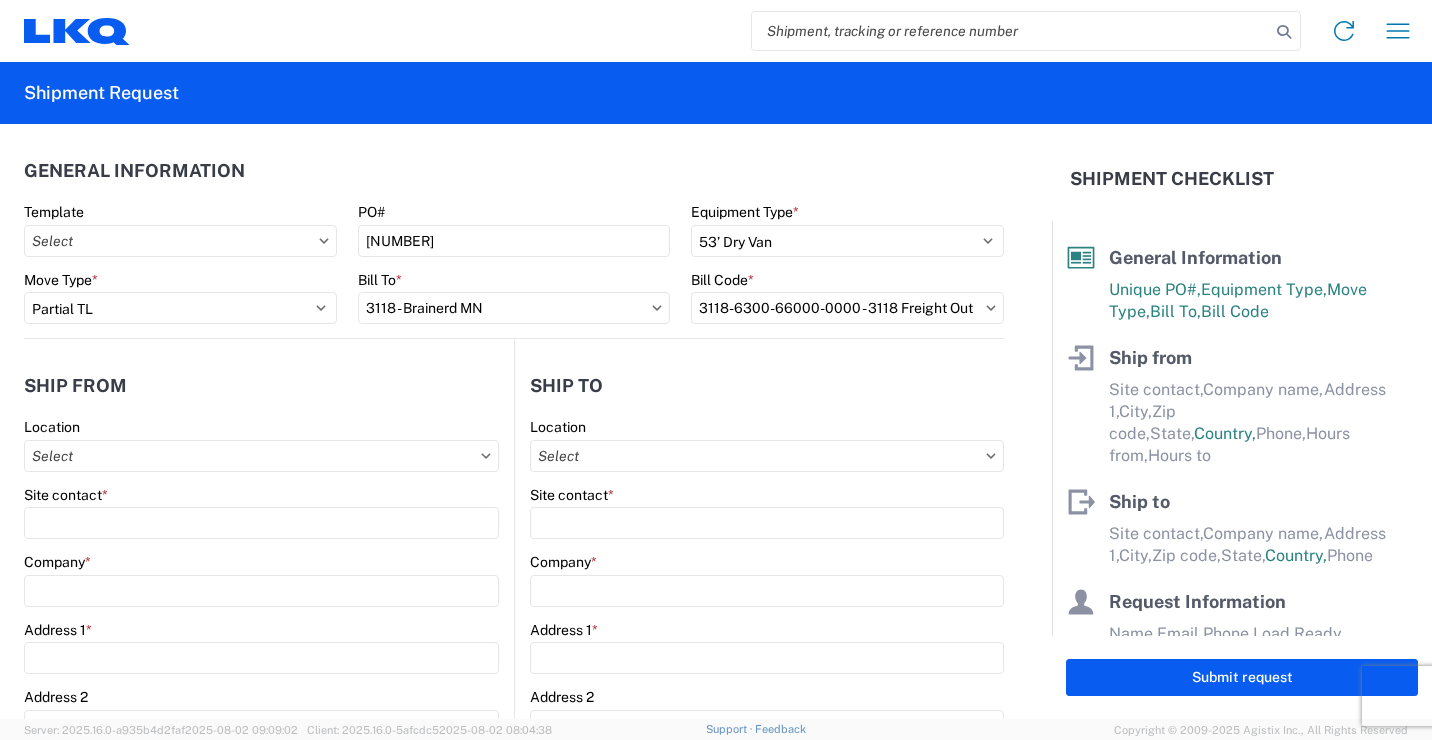 type on "3118 - Brainerd MN" 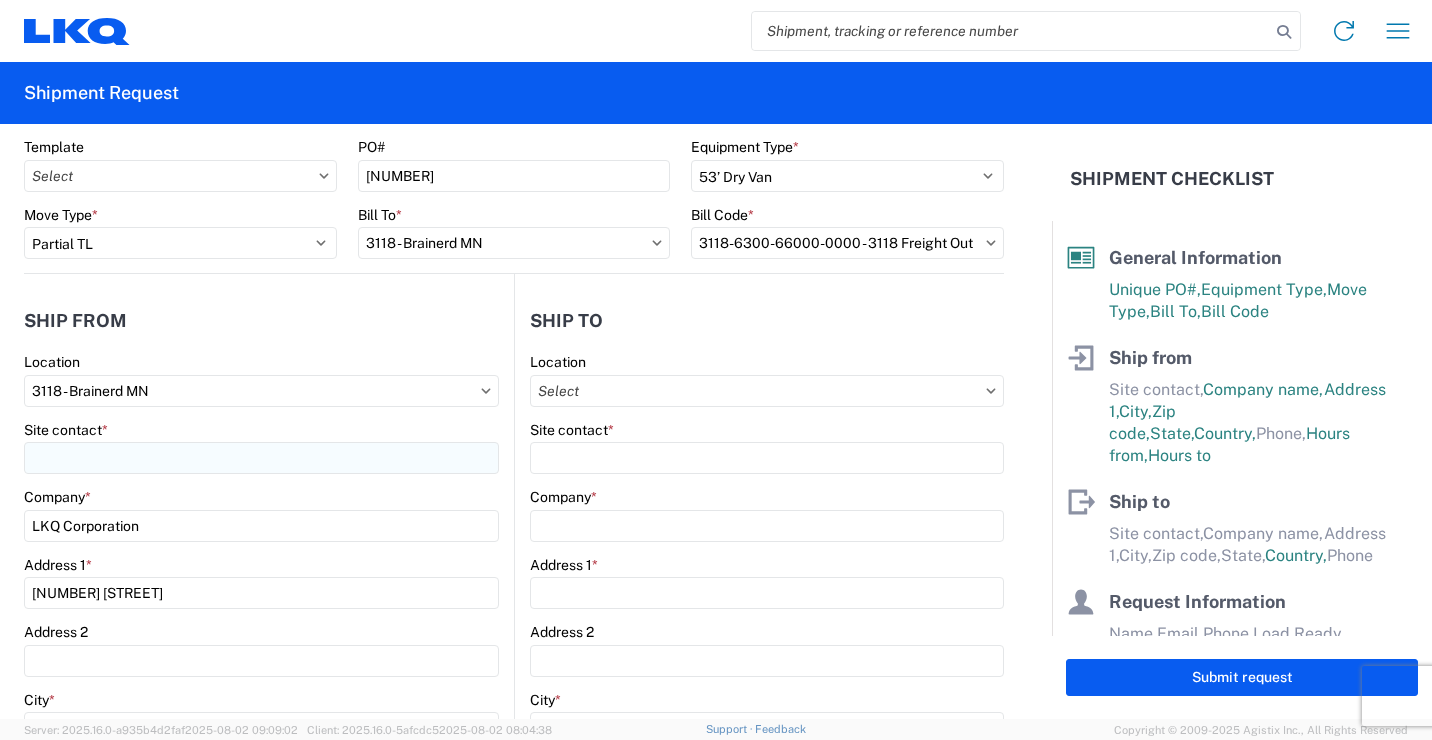 scroll, scrollTop: 100, scrollLeft: 0, axis: vertical 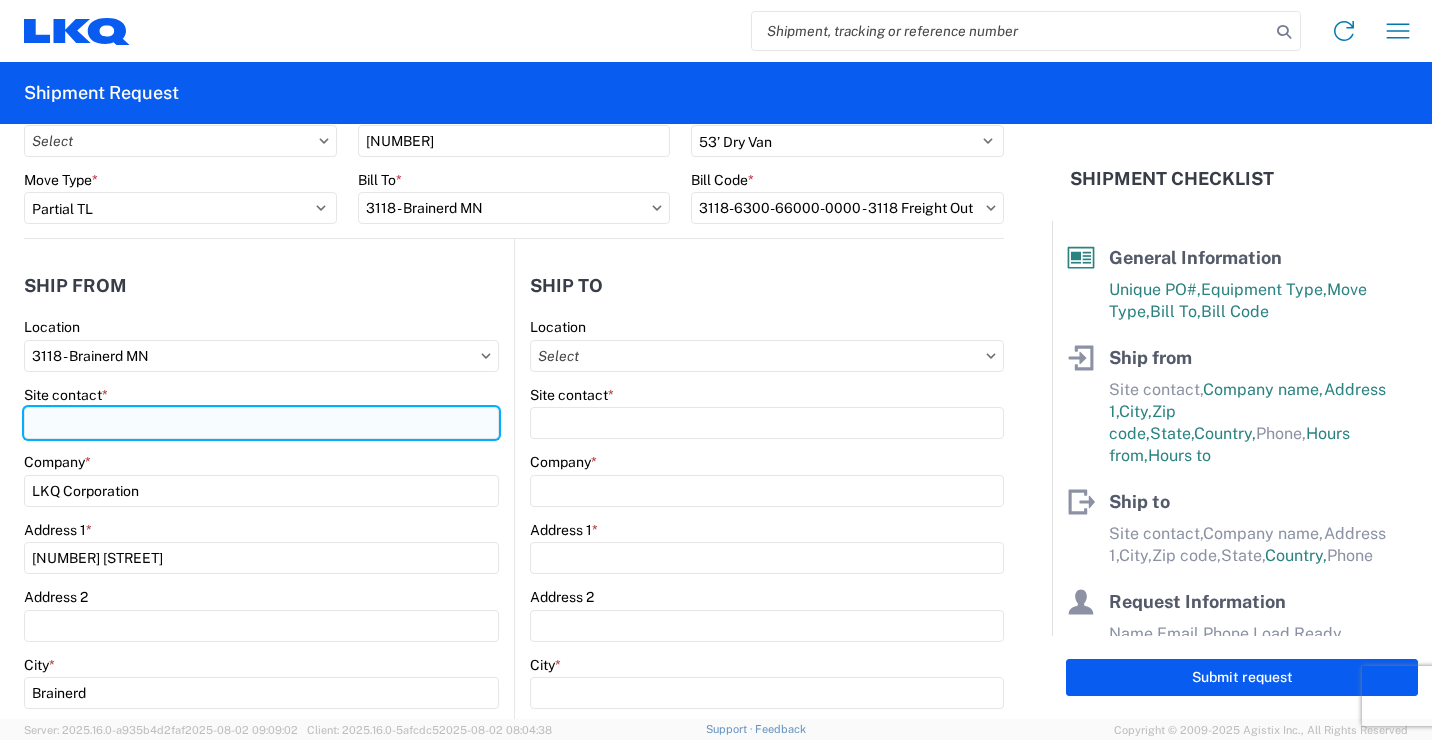 click on "Site contact  *" at bounding box center [261, 423] 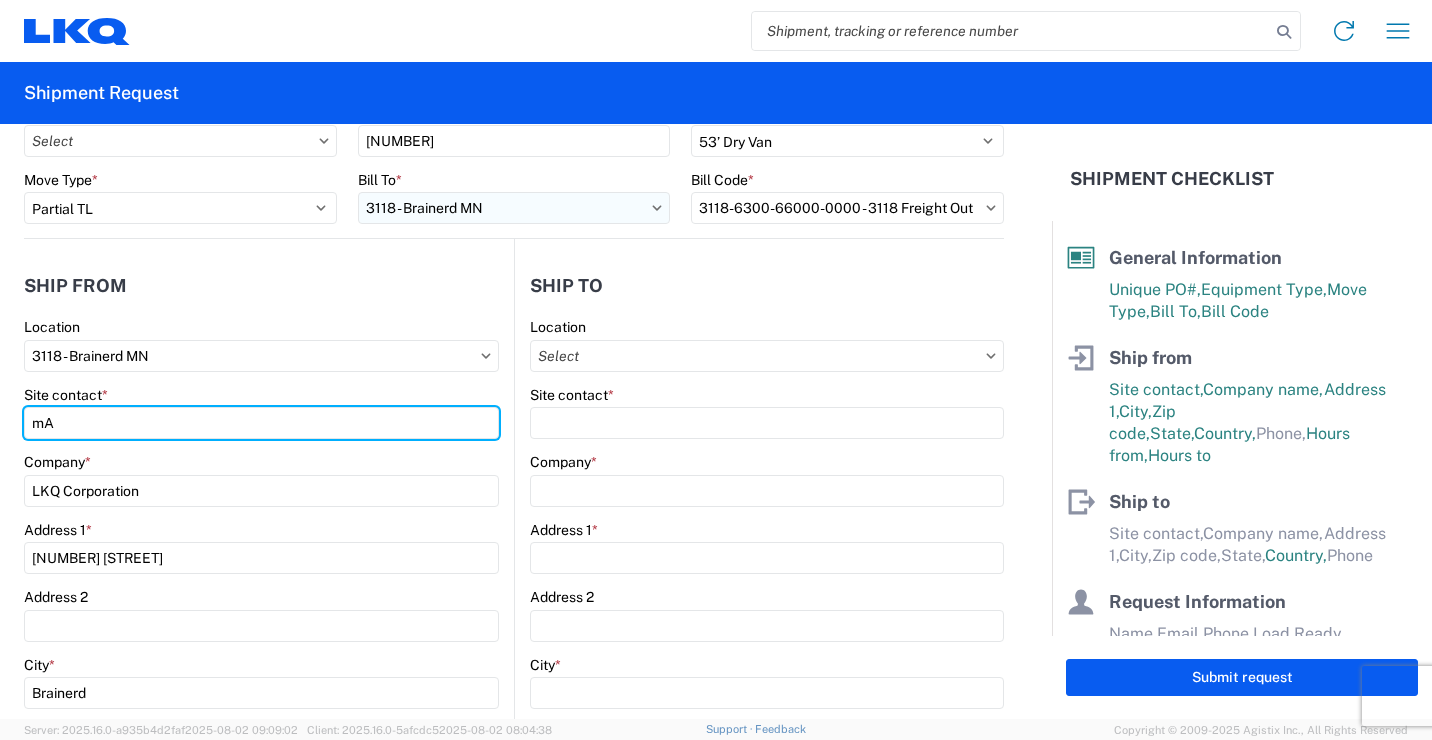 type on "m" 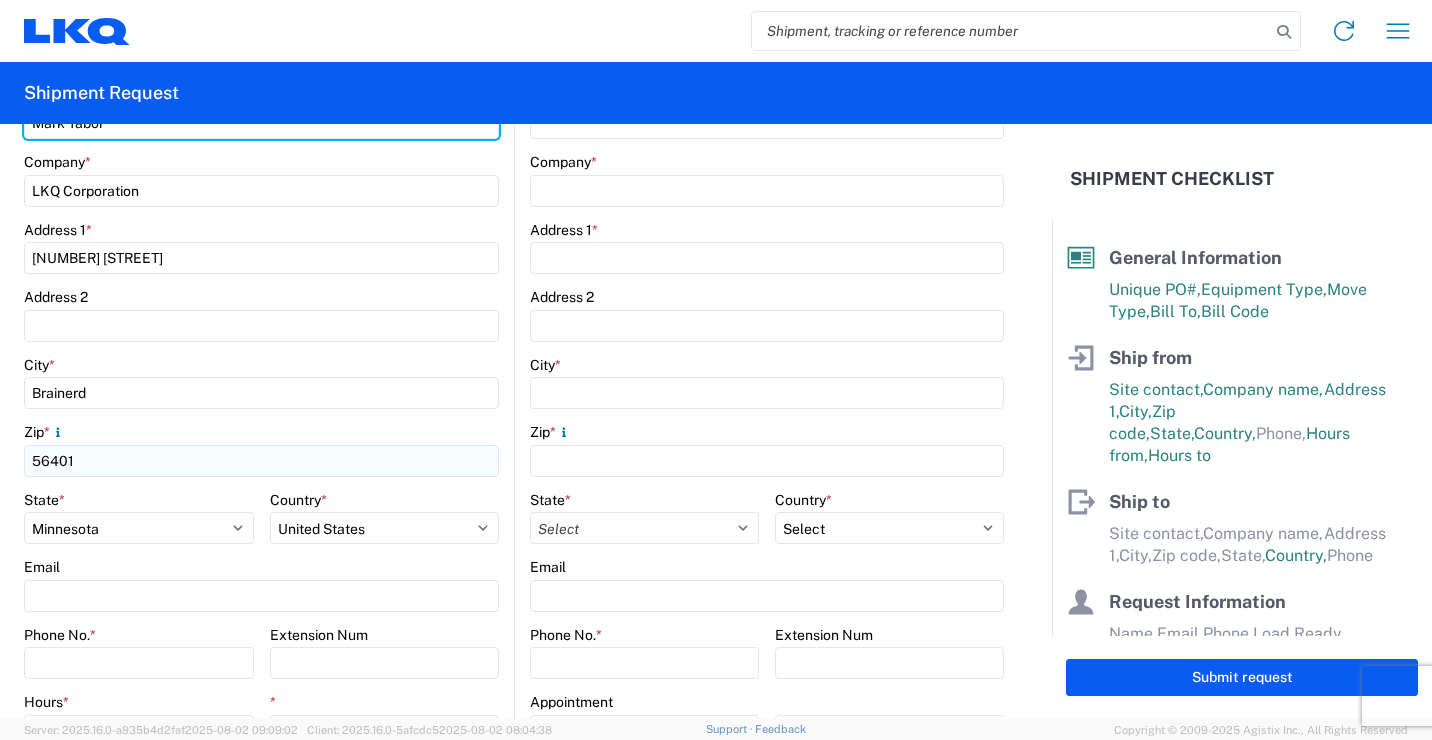 scroll, scrollTop: 500, scrollLeft: 0, axis: vertical 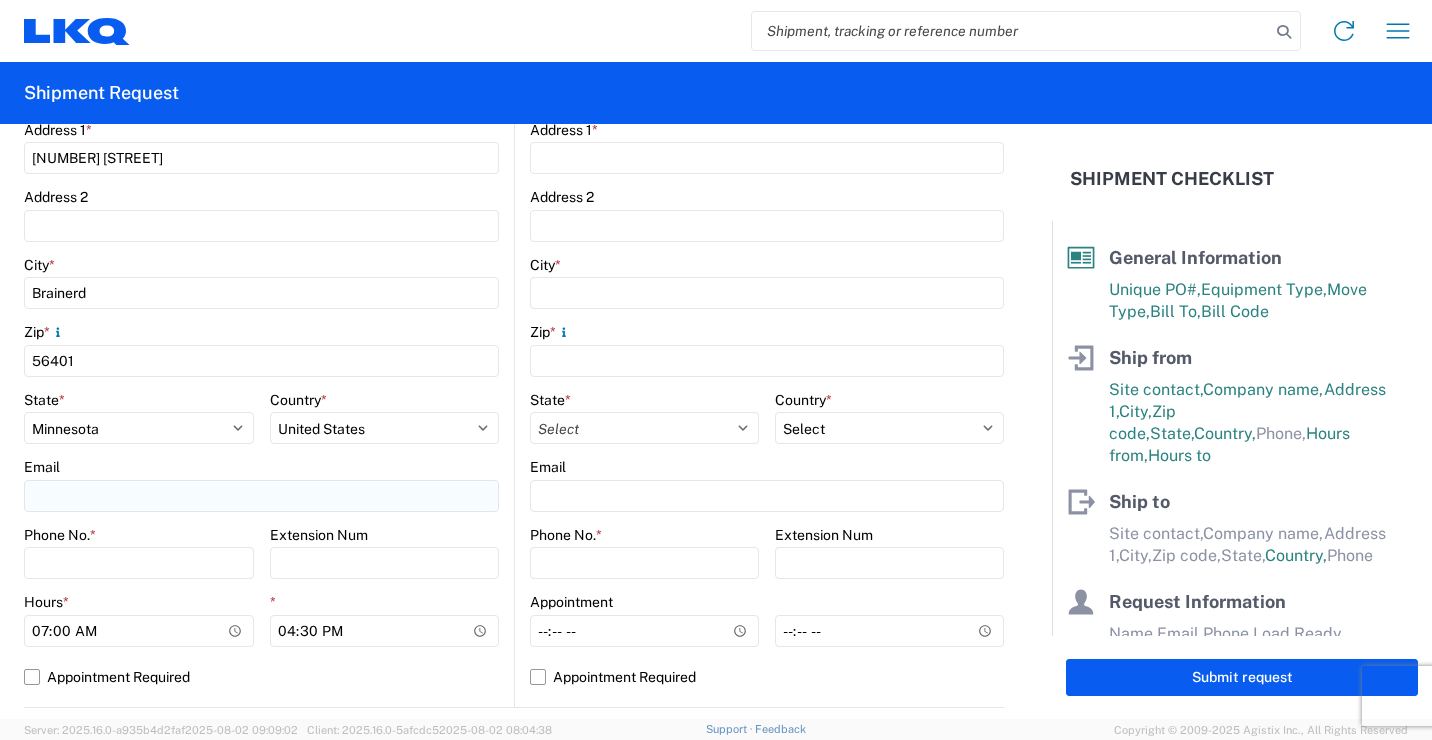 type on "Mark Tabor" 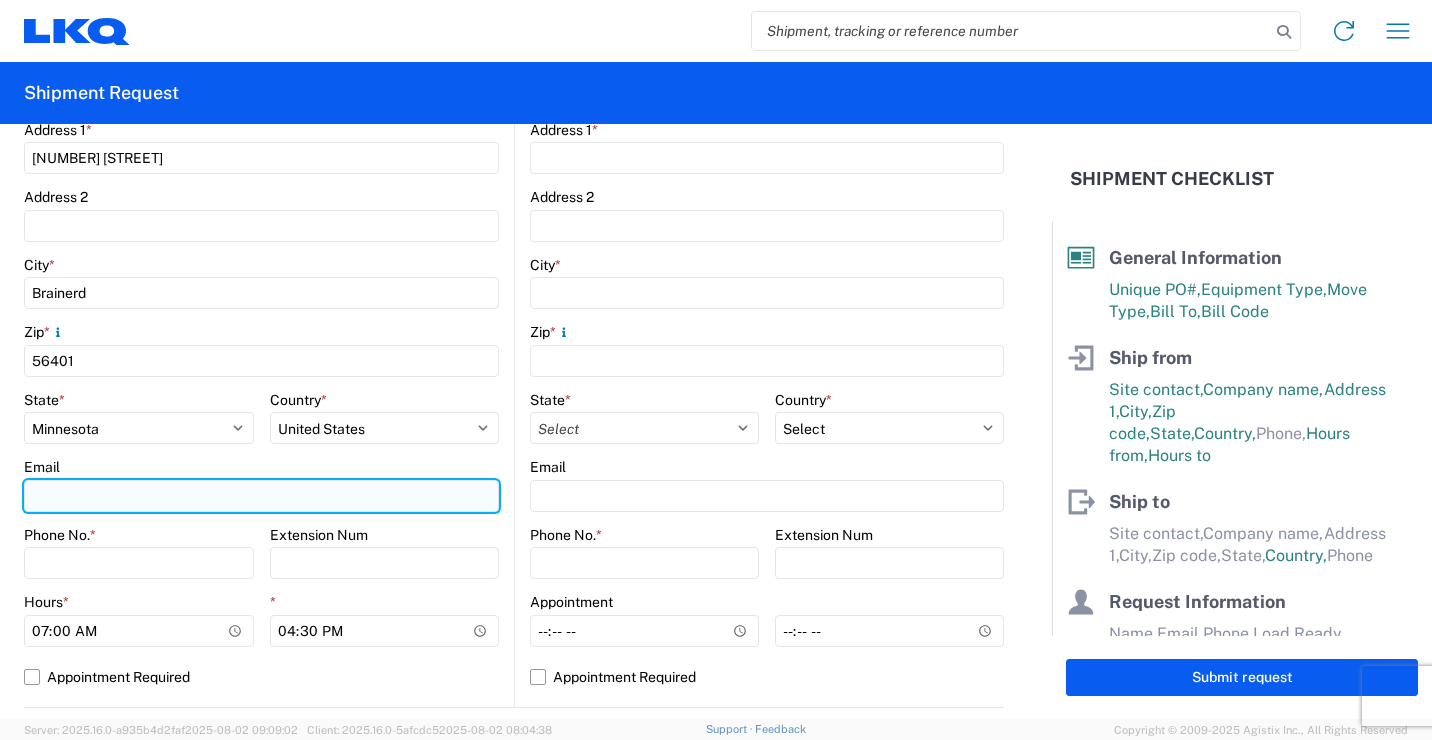 click on "Email" at bounding box center (261, 496) 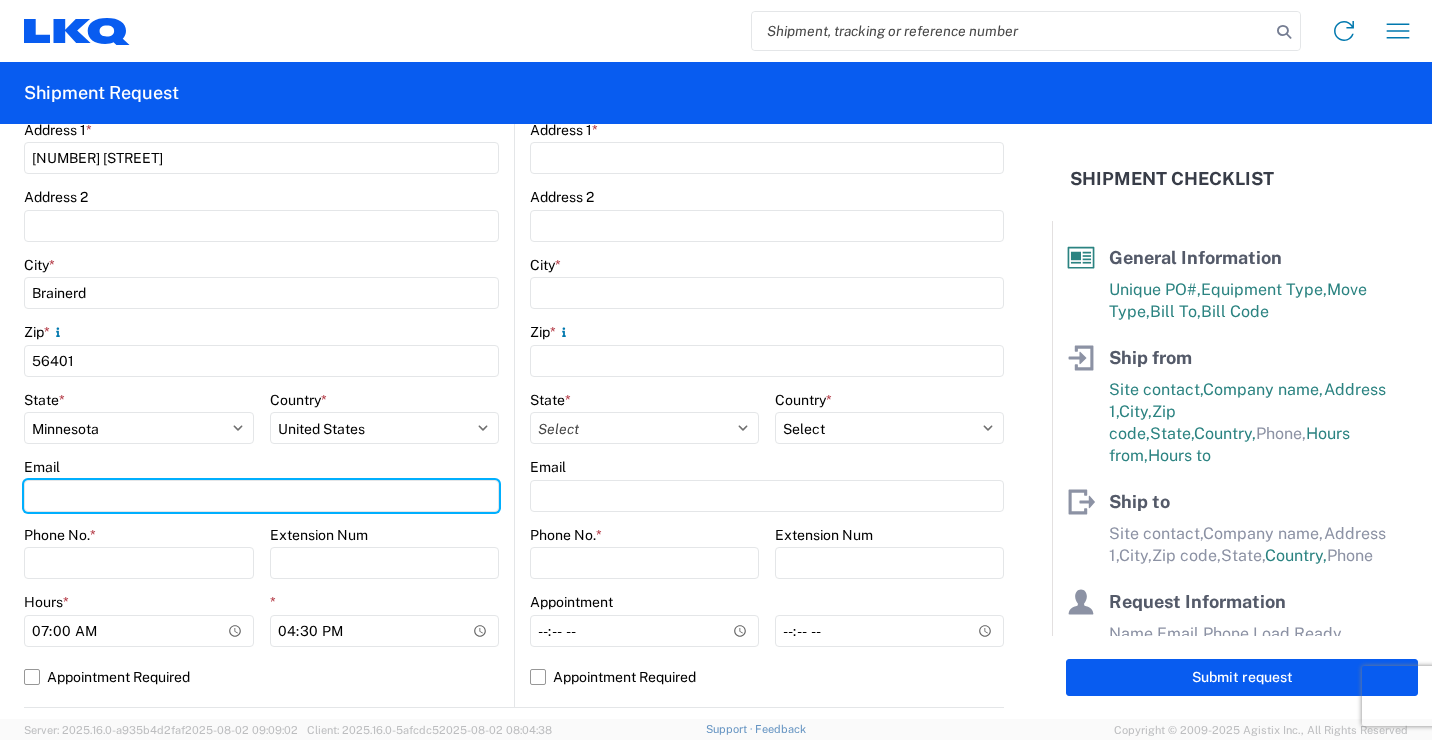 type on "[EMAIL]" 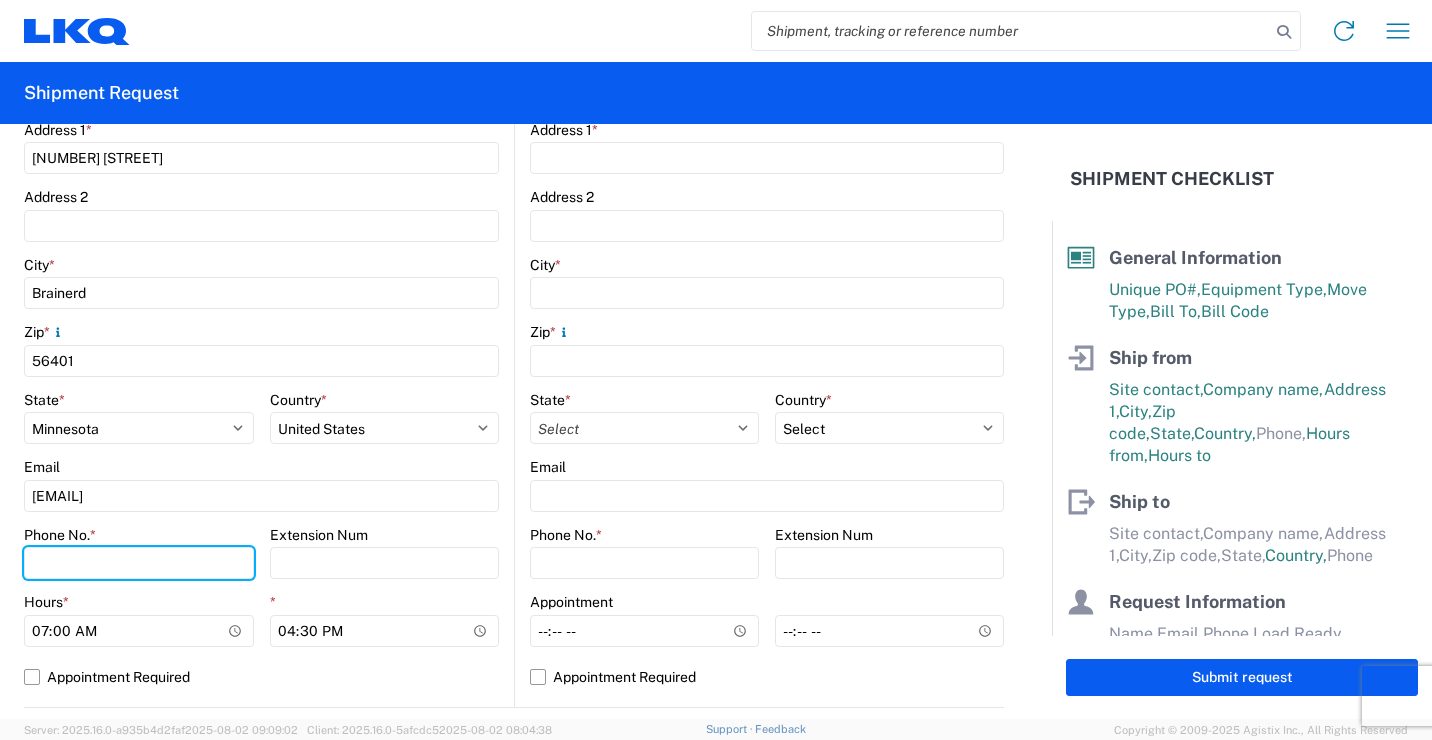 type on "2182973820" 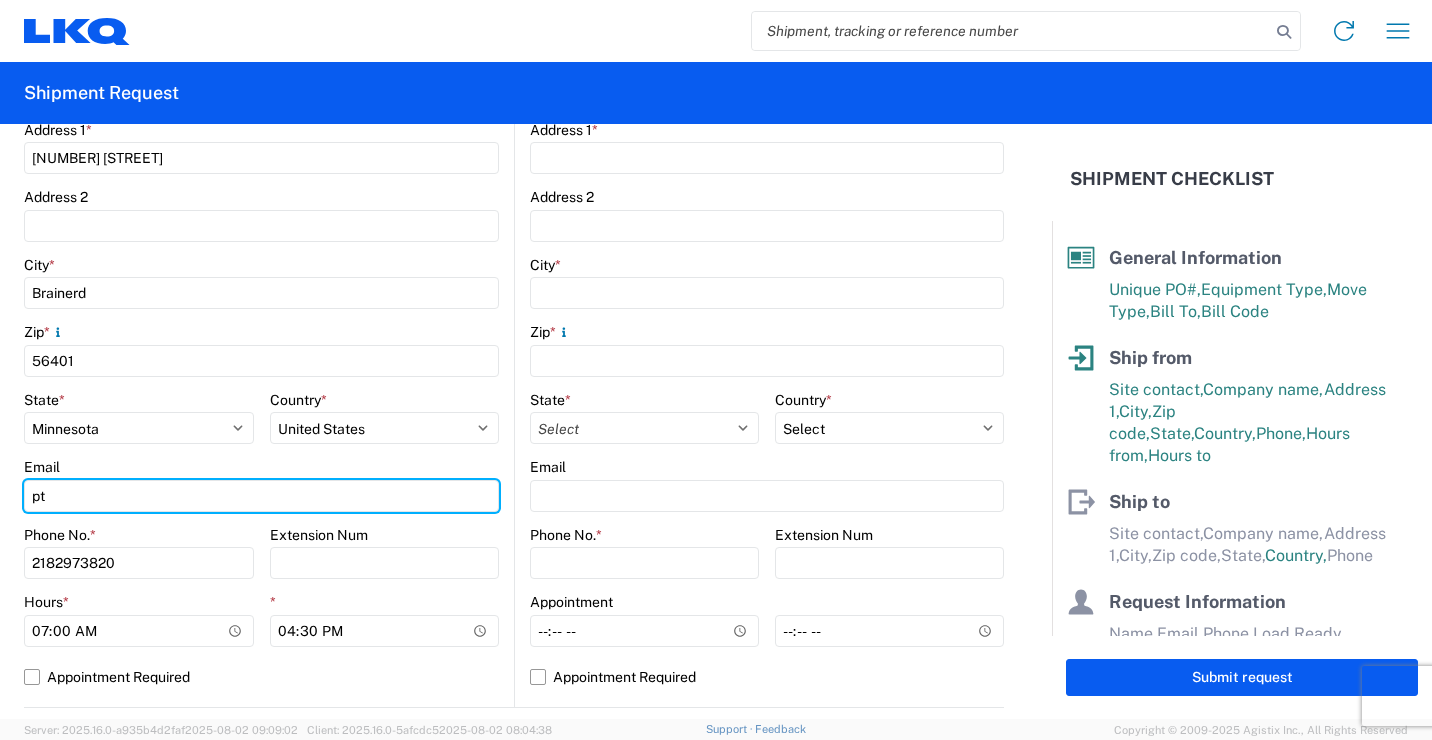 type on "p" 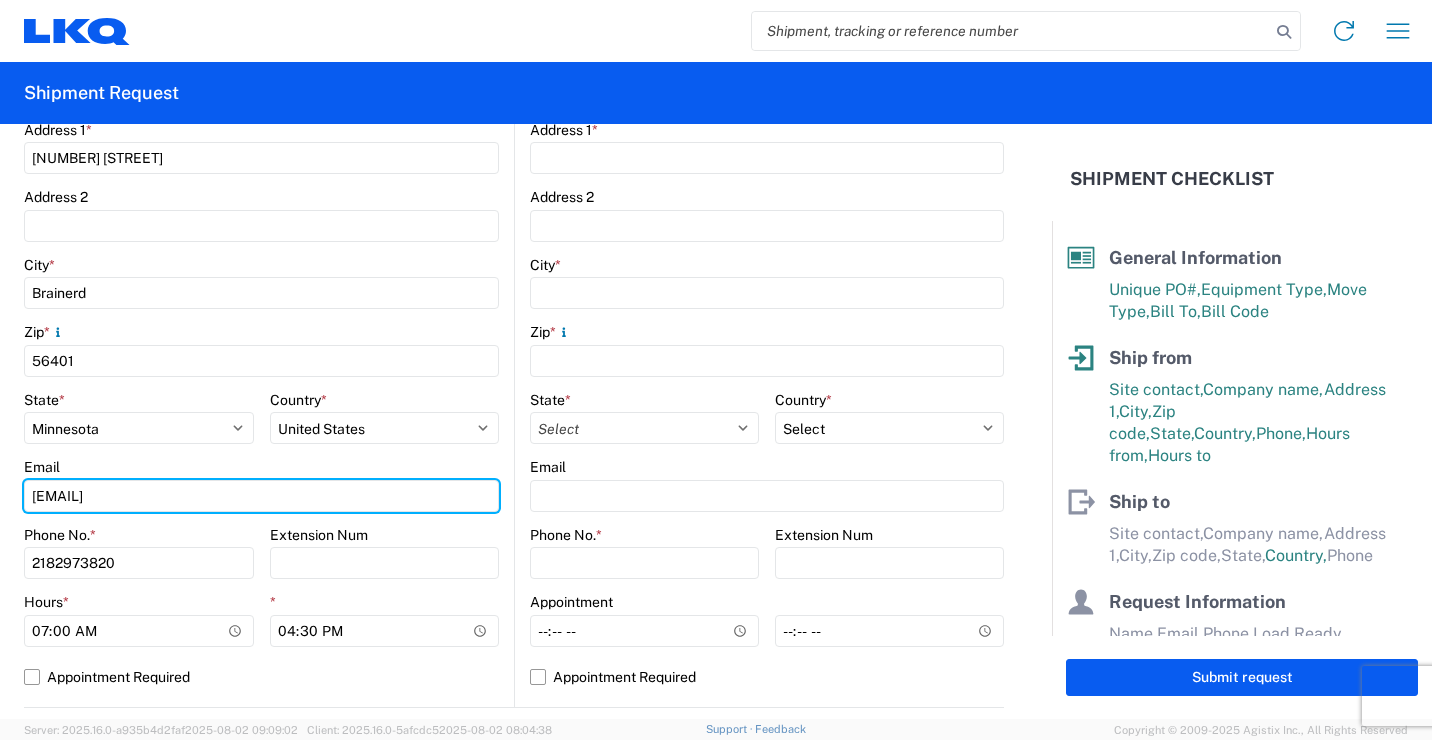 type on "[EMAIL]" 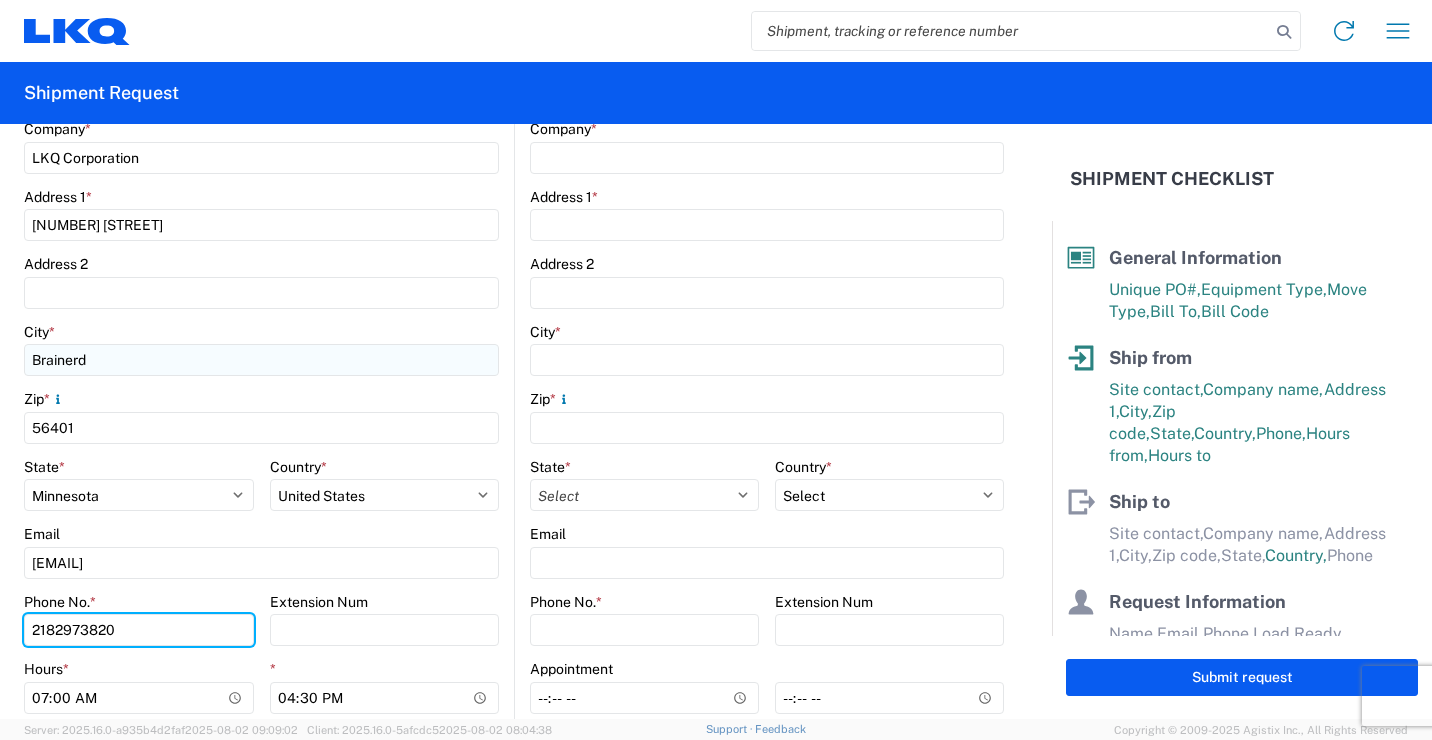 scroll, scrollTop: 600, scrollLeft: 0, axis: vertical 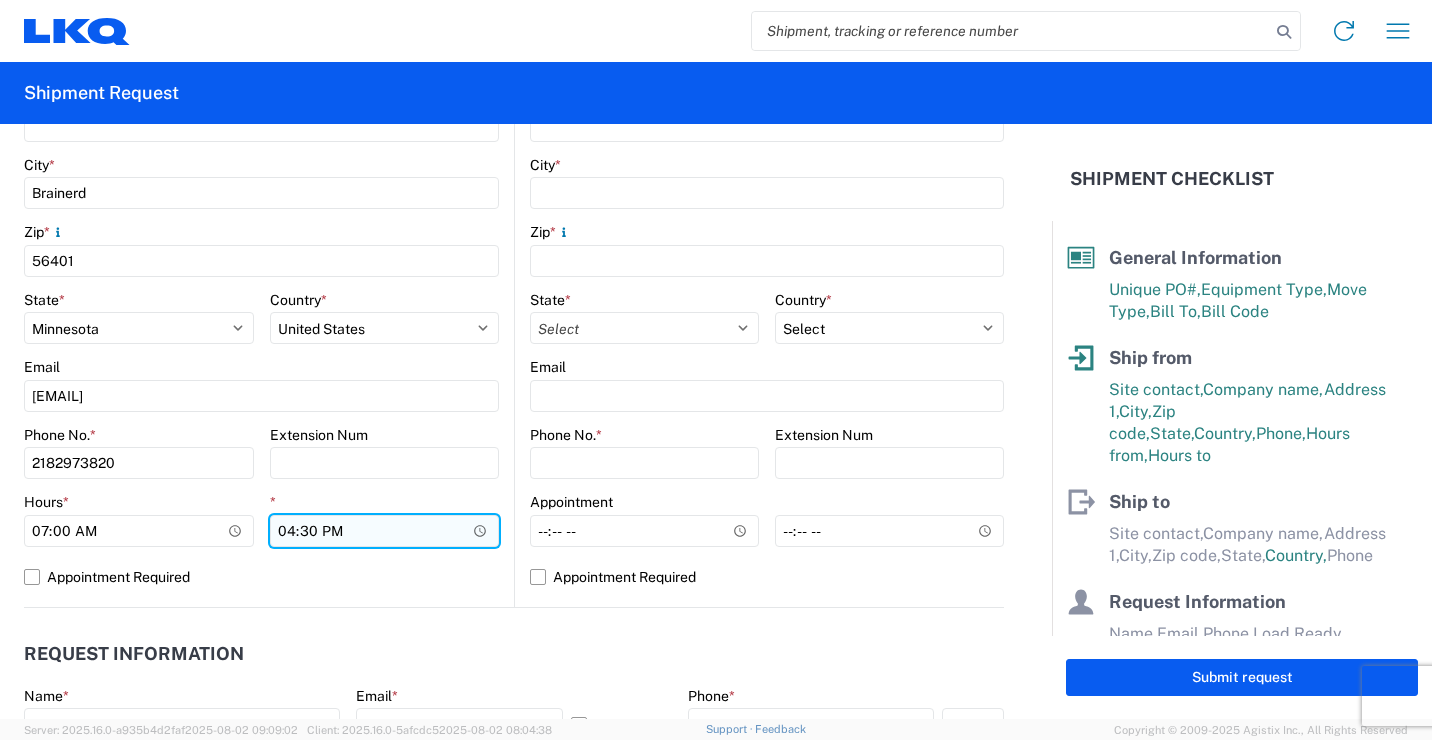 click on "16:30" at bounding box center [385, 531] 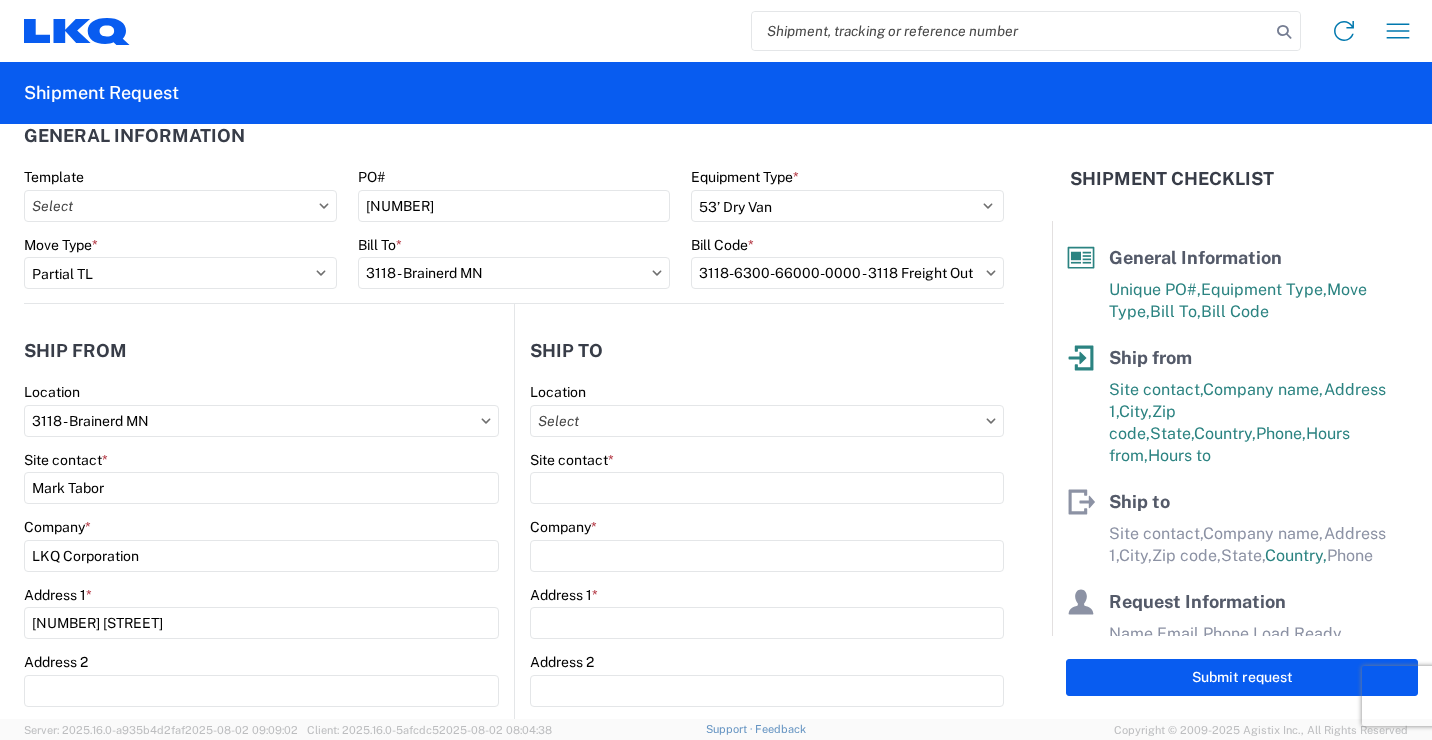 scroll, scrollTop: 0, scrollLeft: 0, axis: both 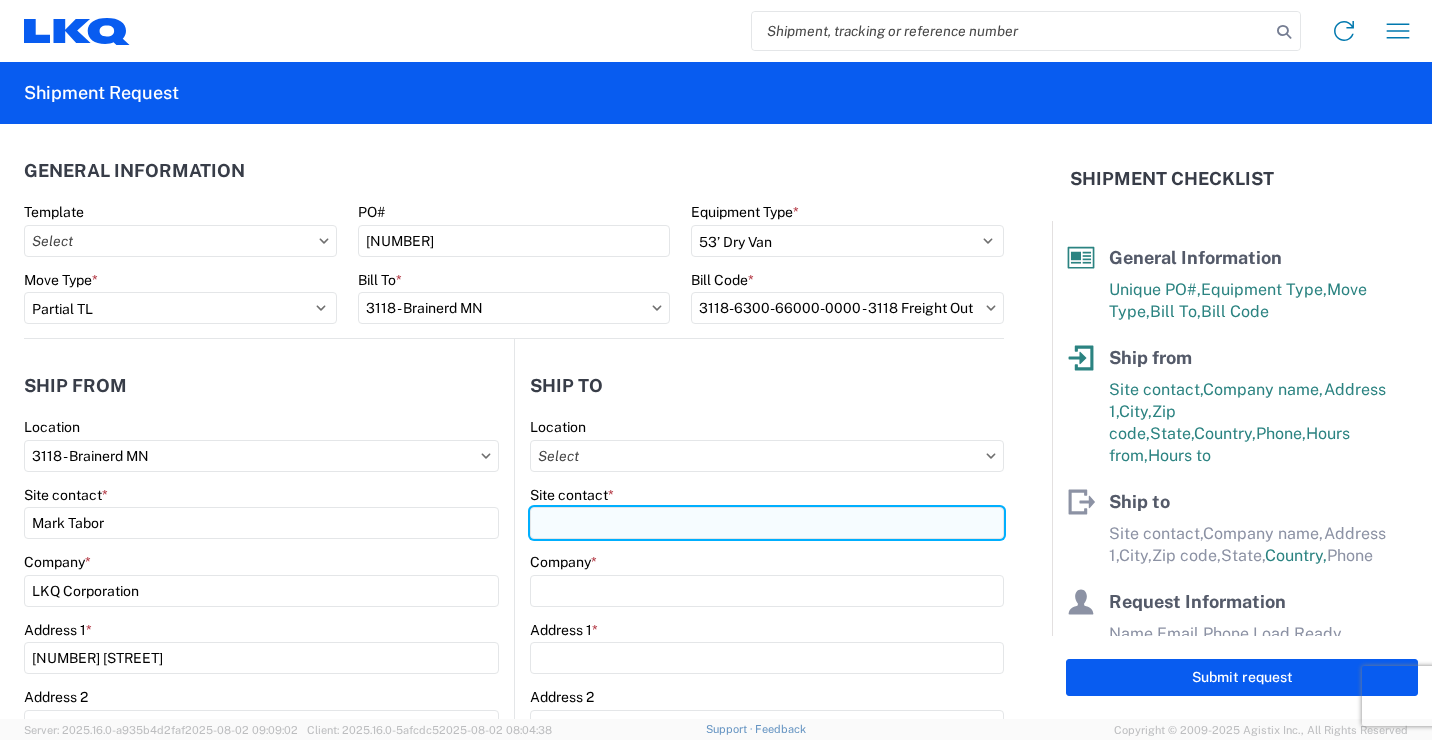 click on "Site contact  *" at bounding box center [767, 523] 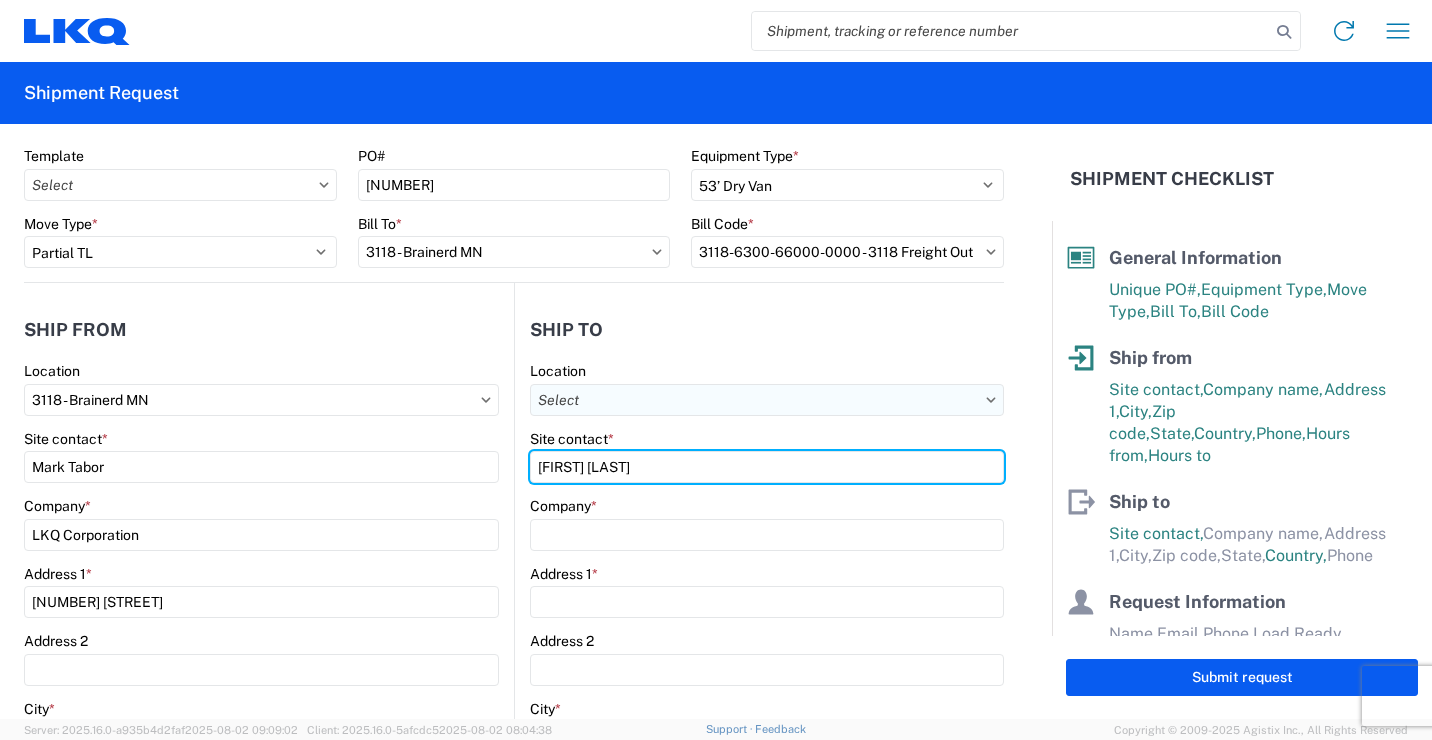 scroll, scrollTop: 100, scrollLeft: 0, axis: vertical 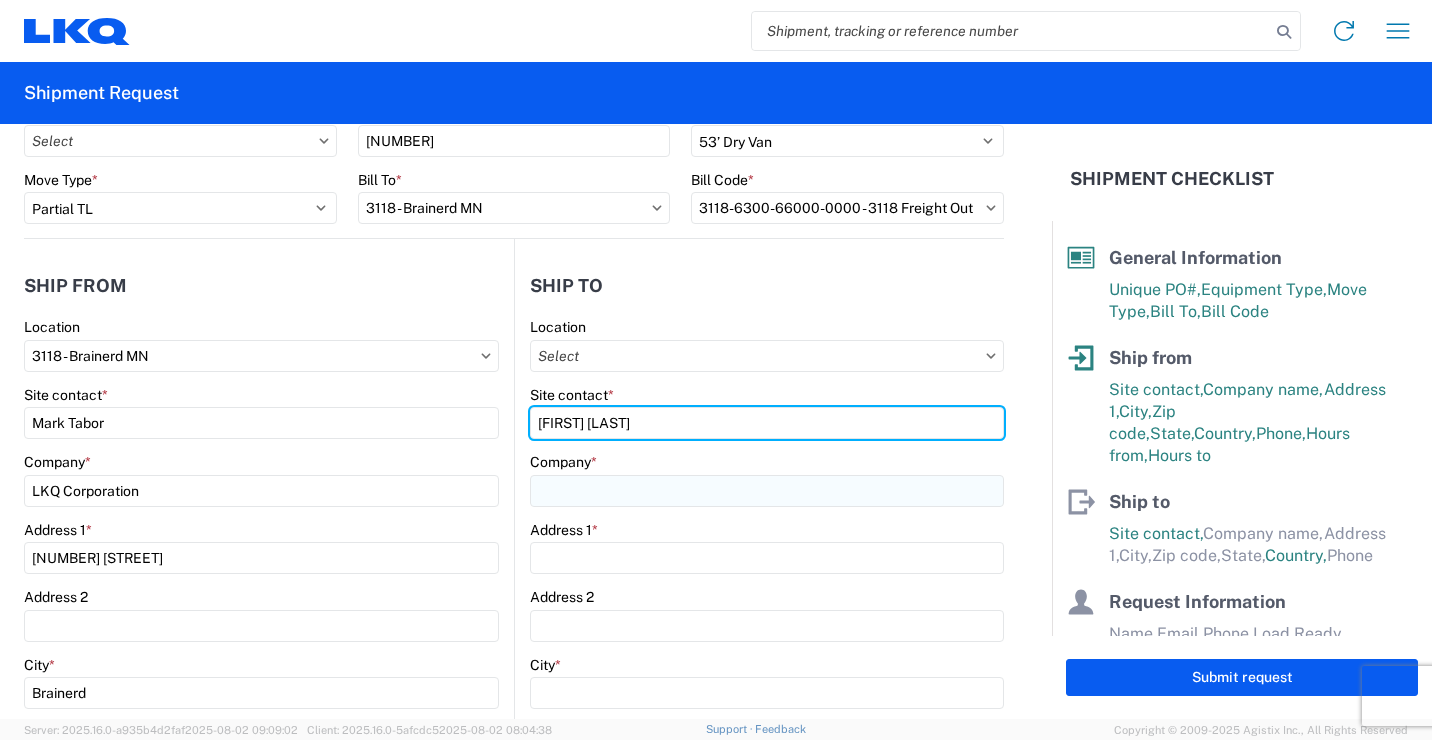 type on "[FIRST] [LAST]" 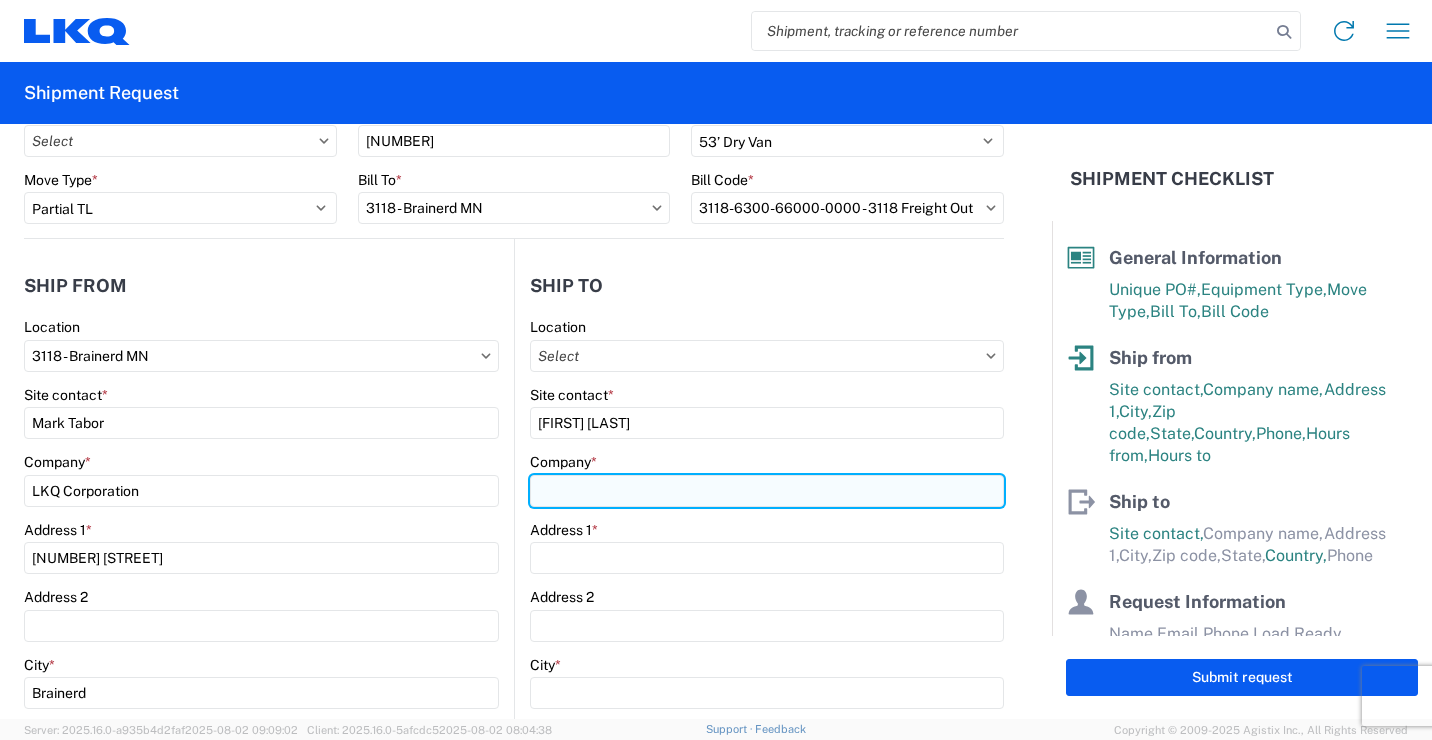 click on "Company  *" at bounding box center (767, 491) 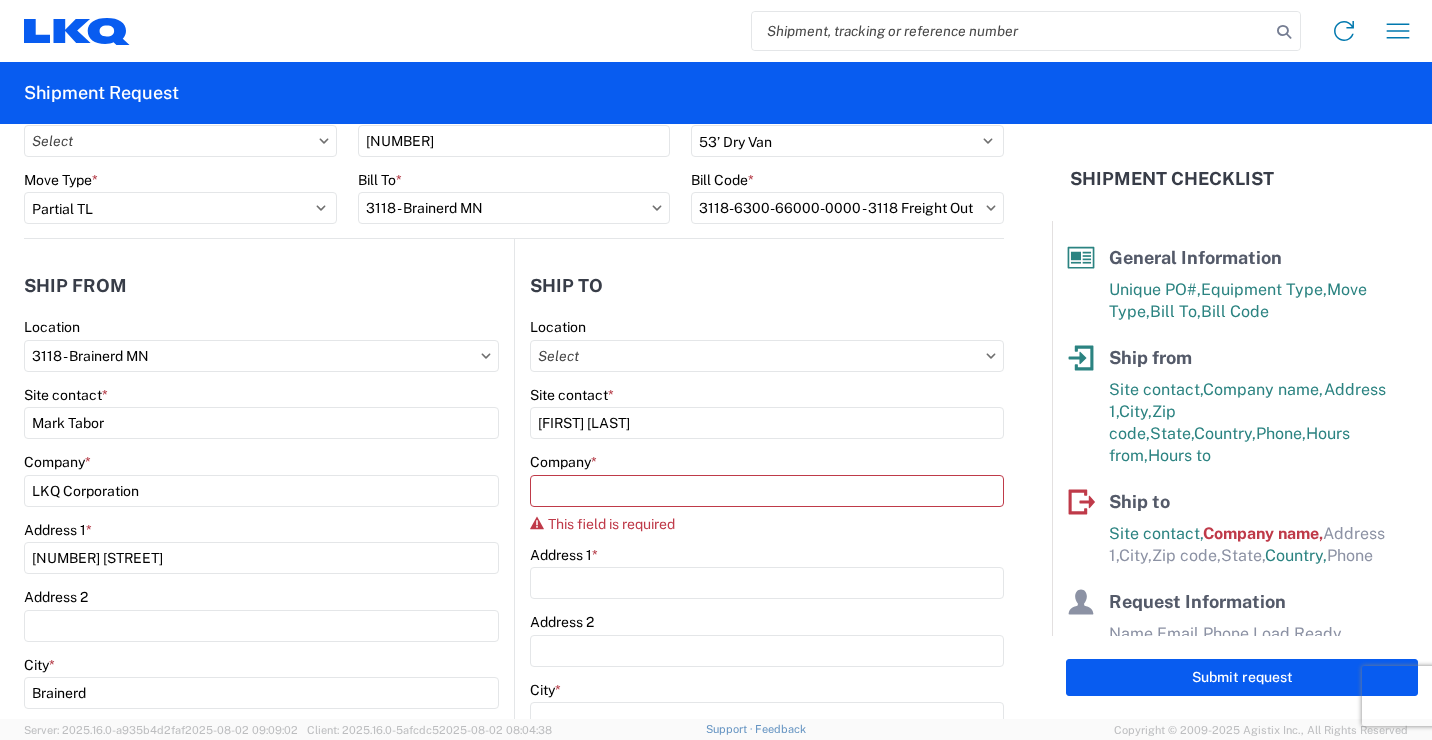 click on "Location [NUMBER] - [CITY] [STATE]" 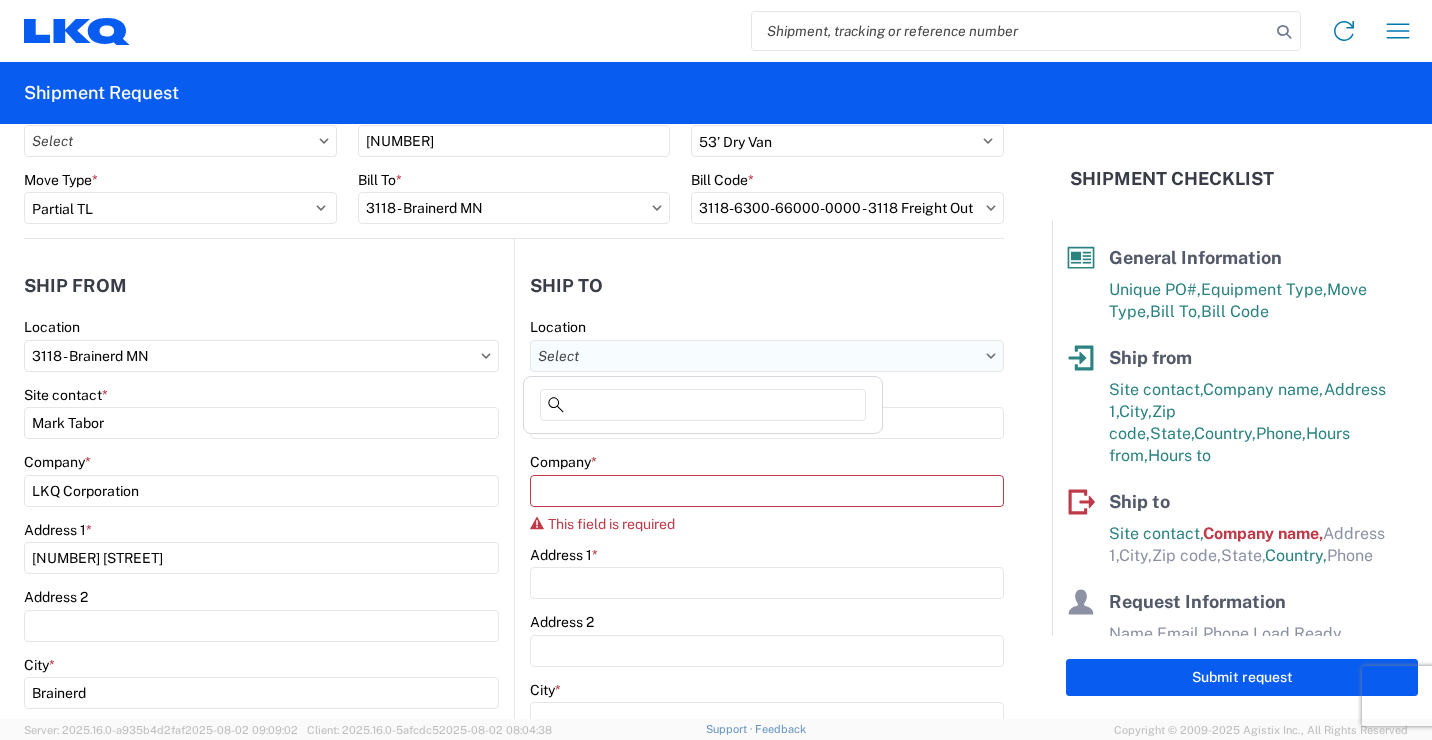 click on "Location" at bounding box center [767, 356] 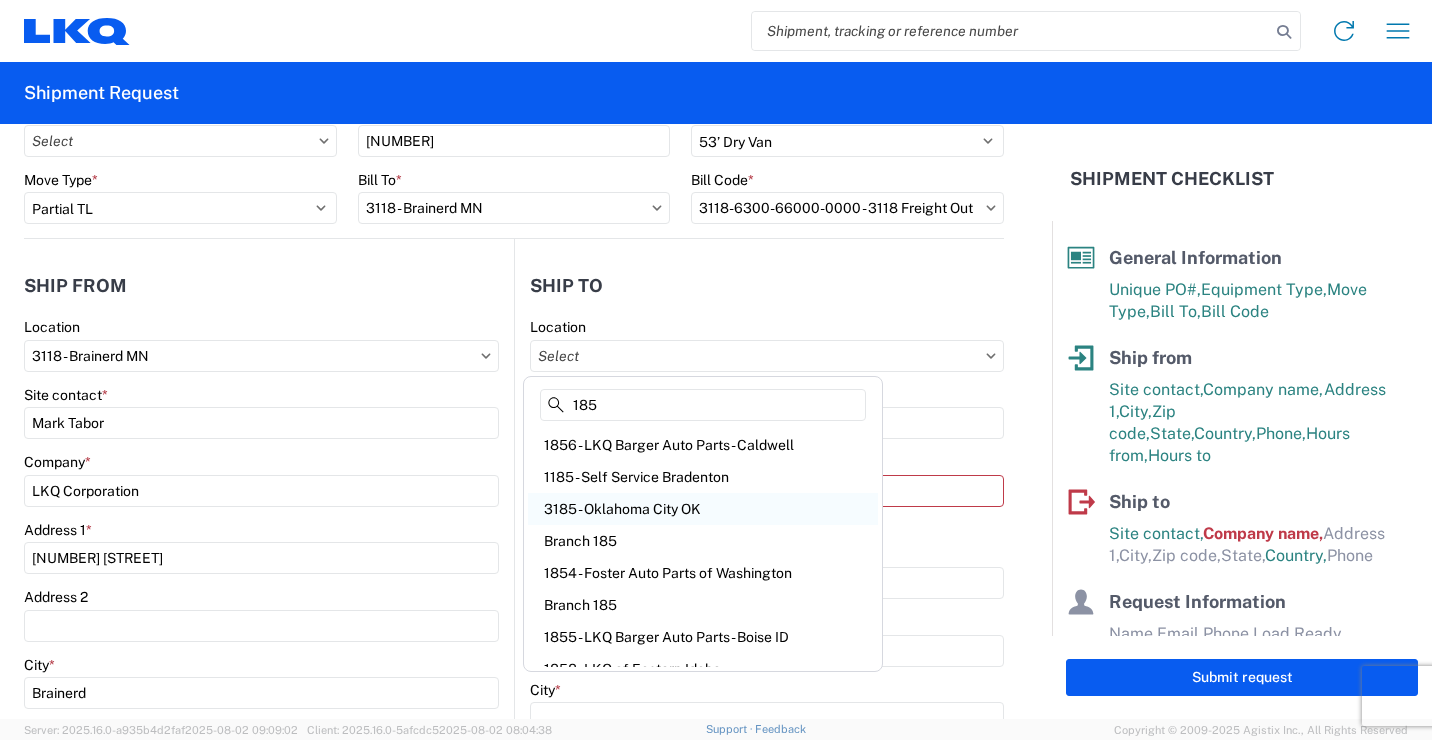 type on "185" 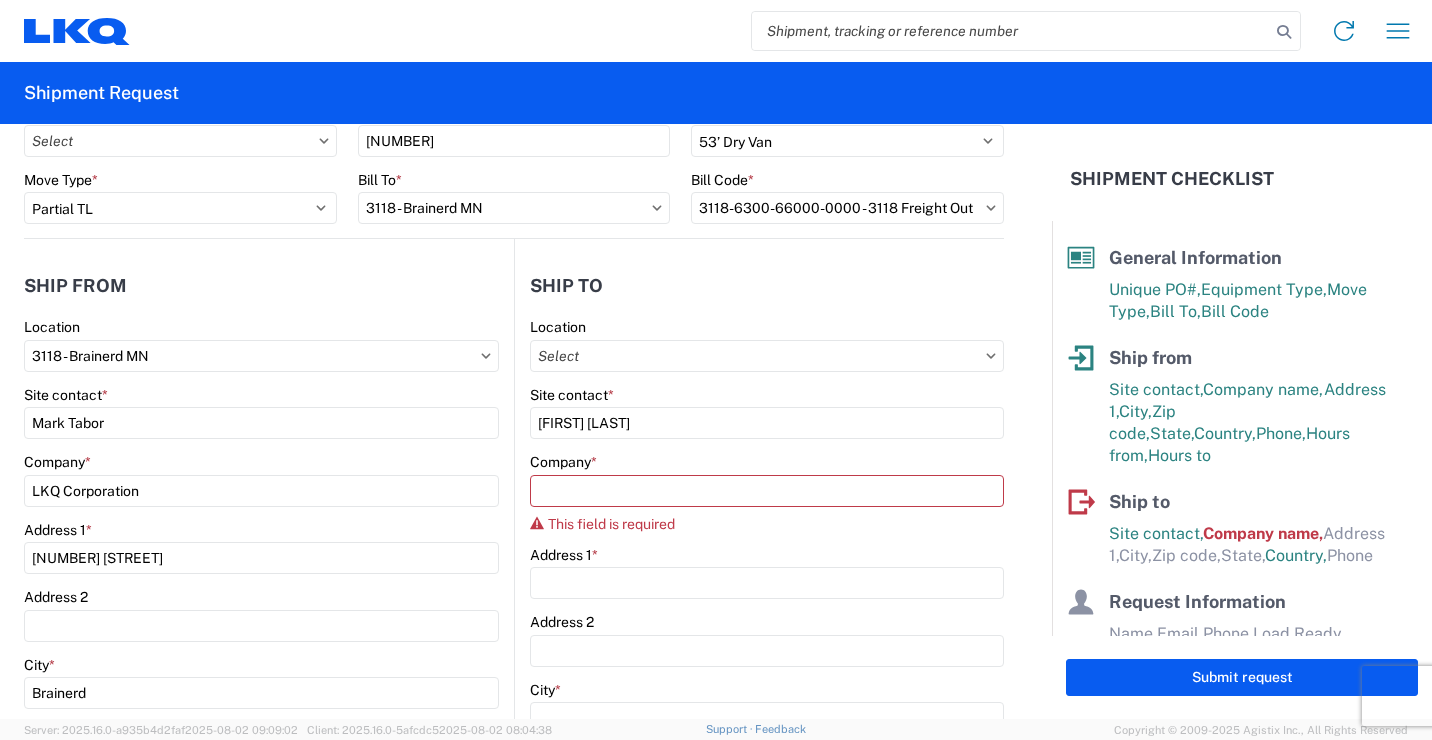 select on "US" 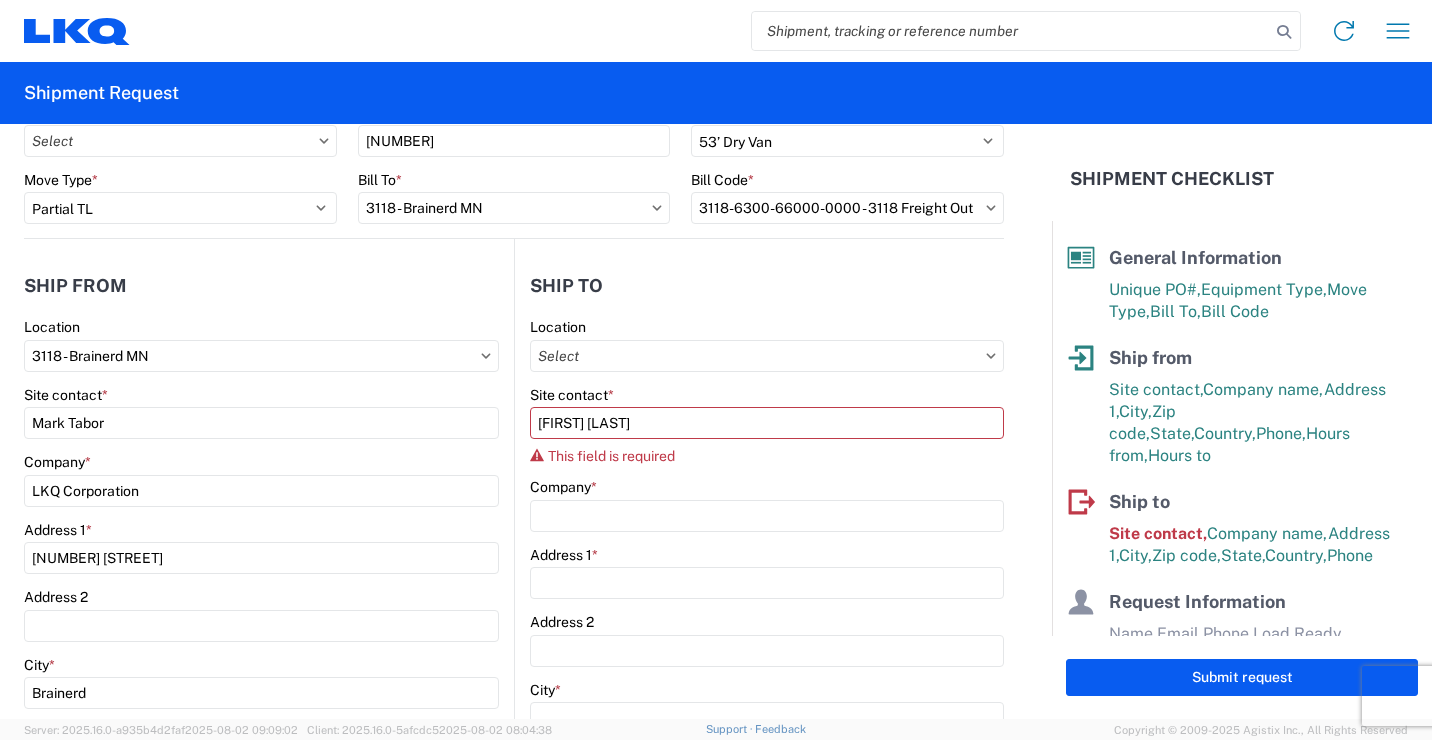 type on "3185 - Oklahoma City OK" 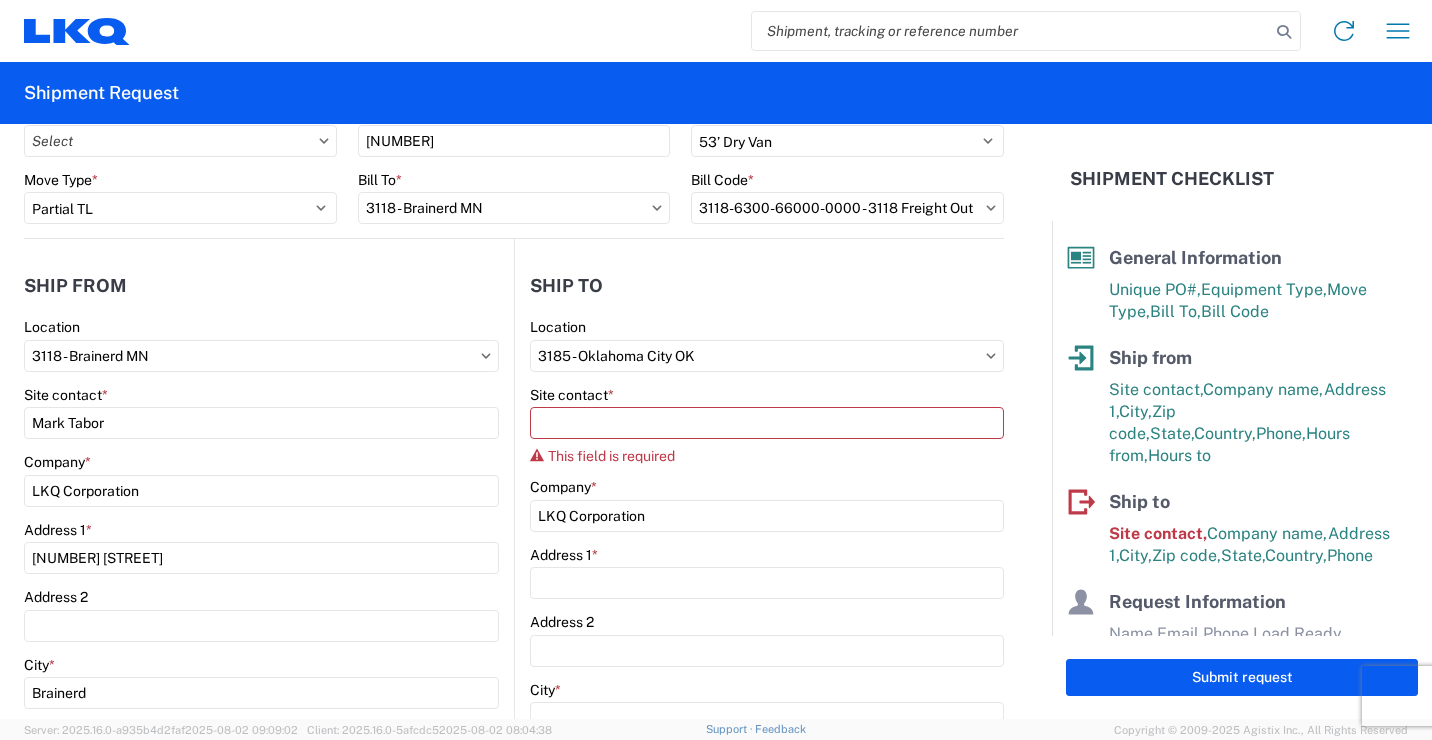 type on "[NUMBER] [STREET]" 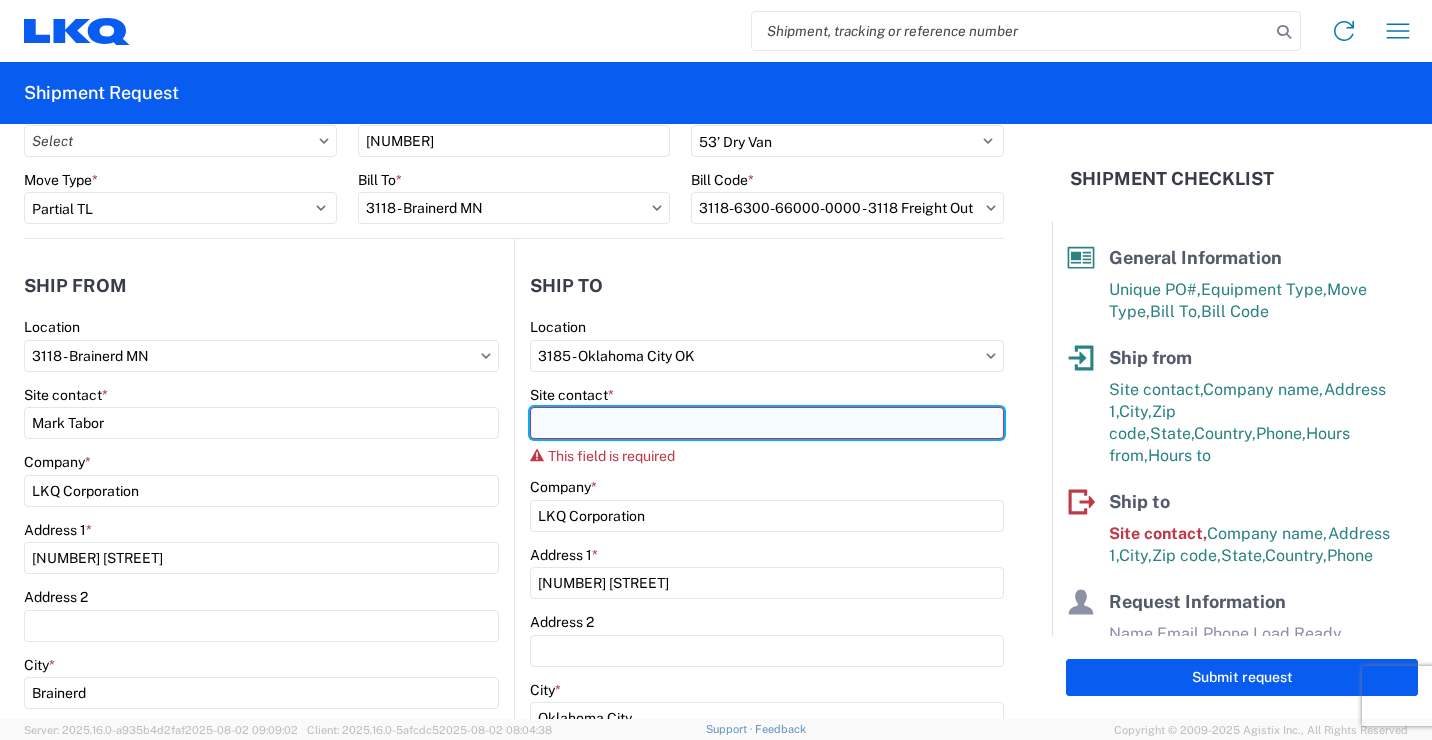 click on "Site contact  *" at bounding box center [767, 423] 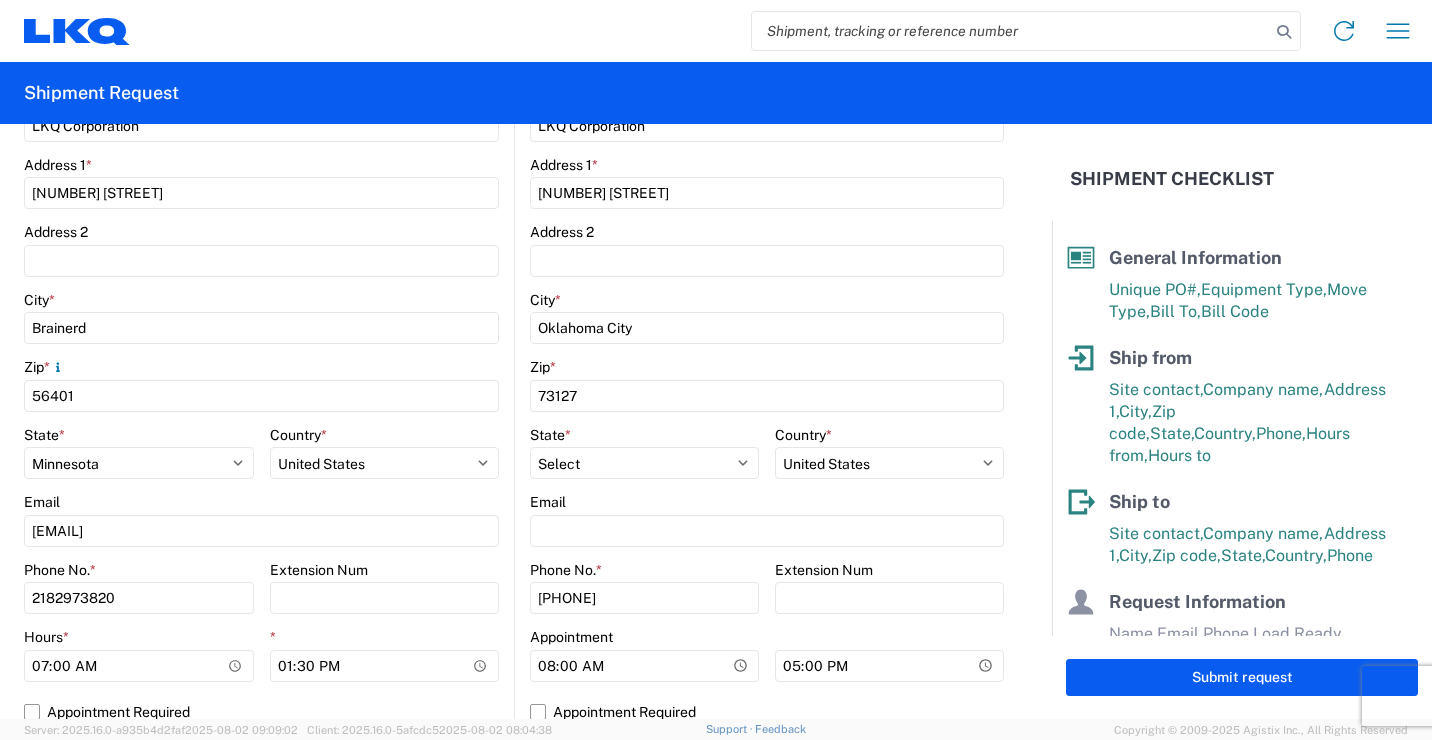 scroll, scrollTop: 500, scrollLeft: 0, axis: vertical 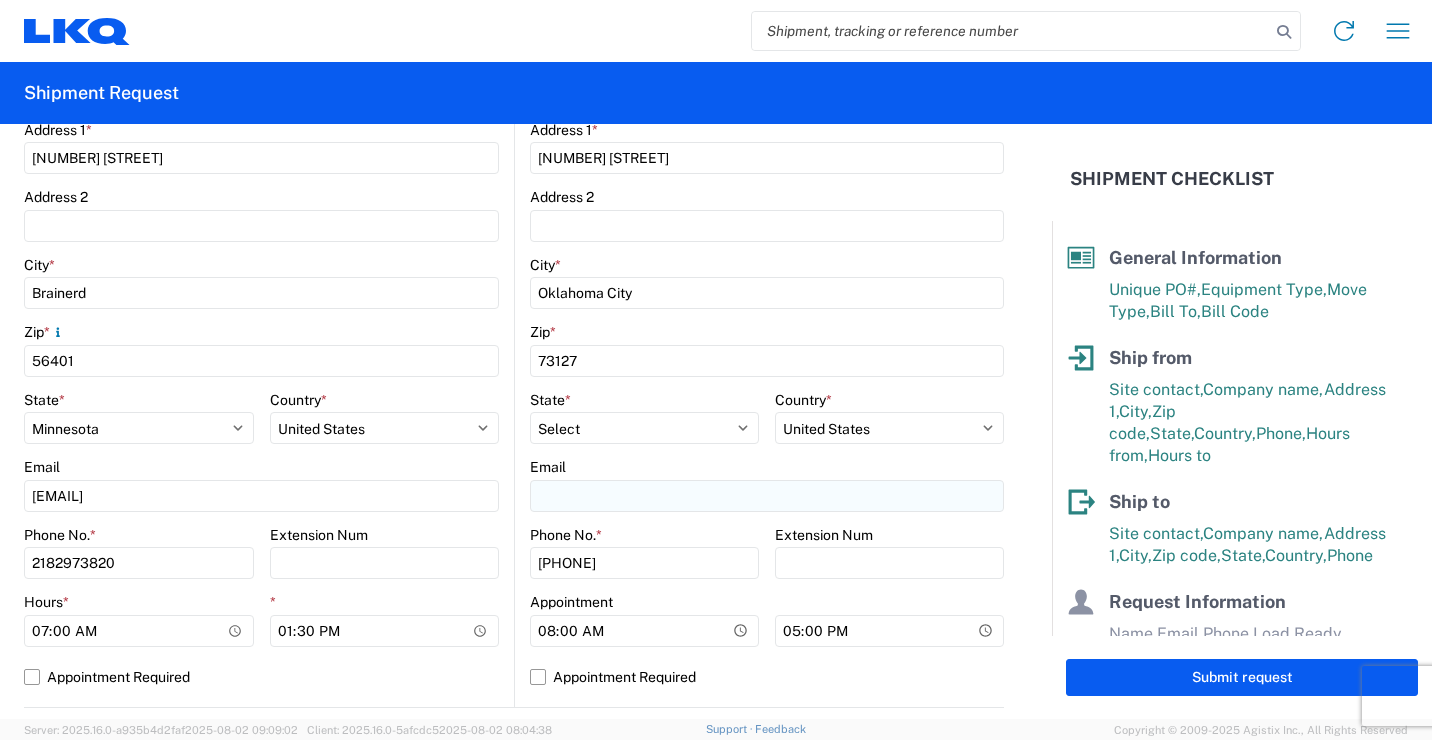 type on "[FIRST] [LAST]" 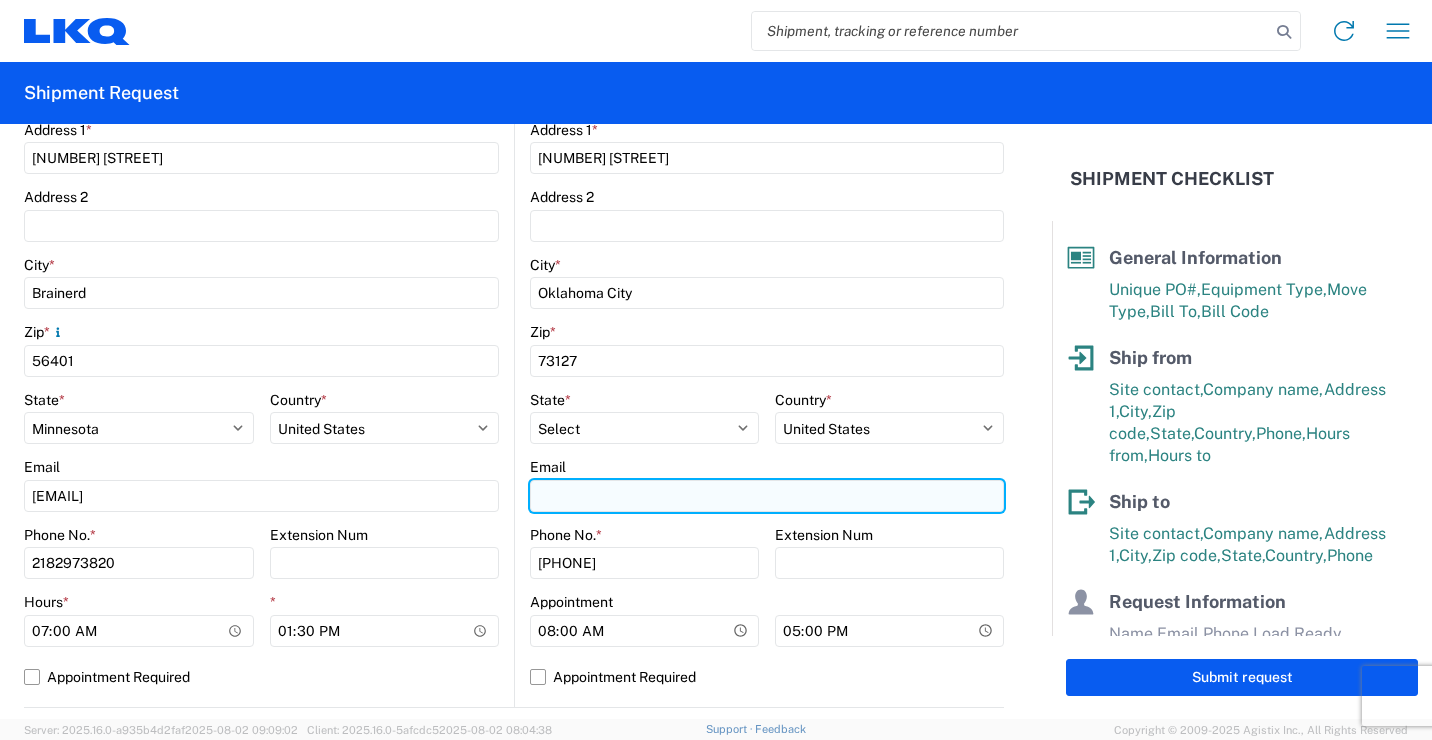 click on "Email" at bounding box center (767, 496) 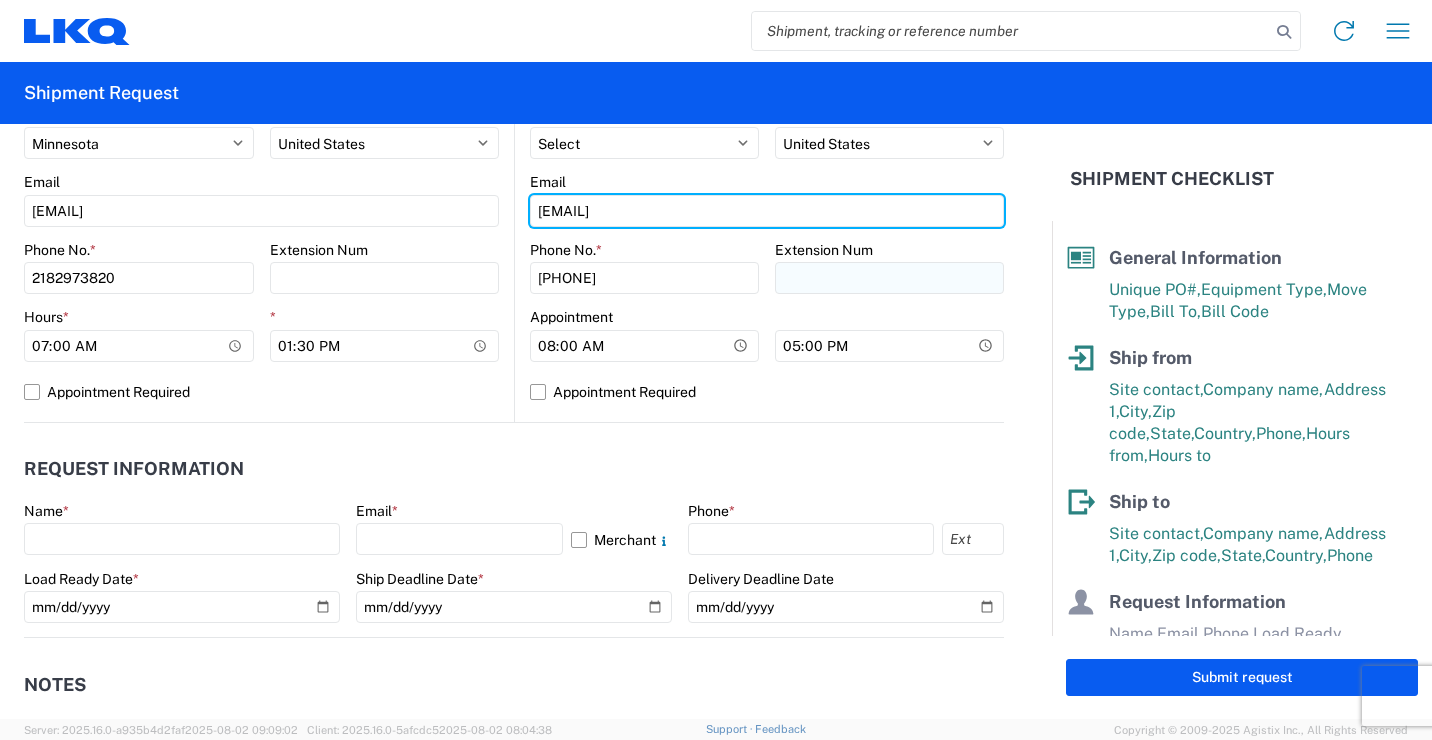 scroll, scrollTop: 800, scrollLeft: 0, axis: vertical 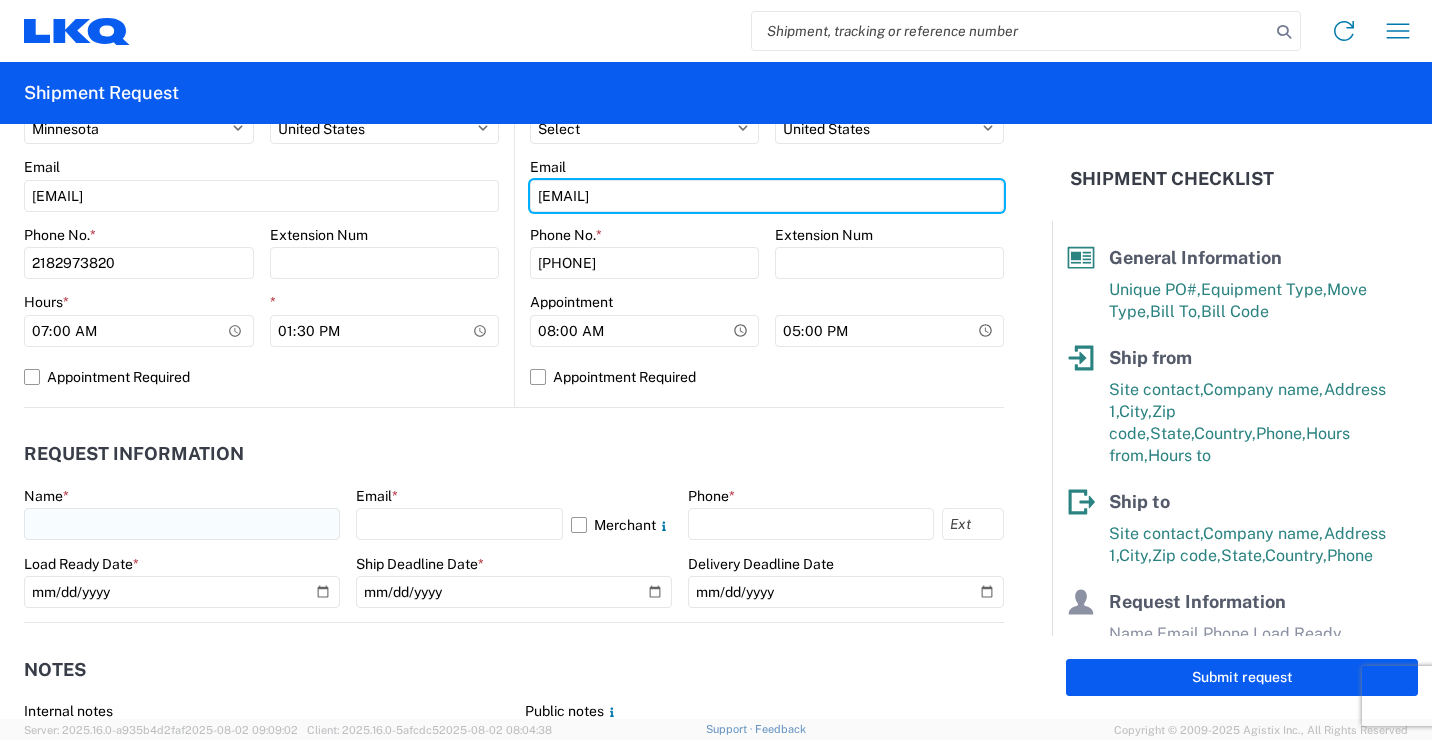 type on "[EMAIL]" 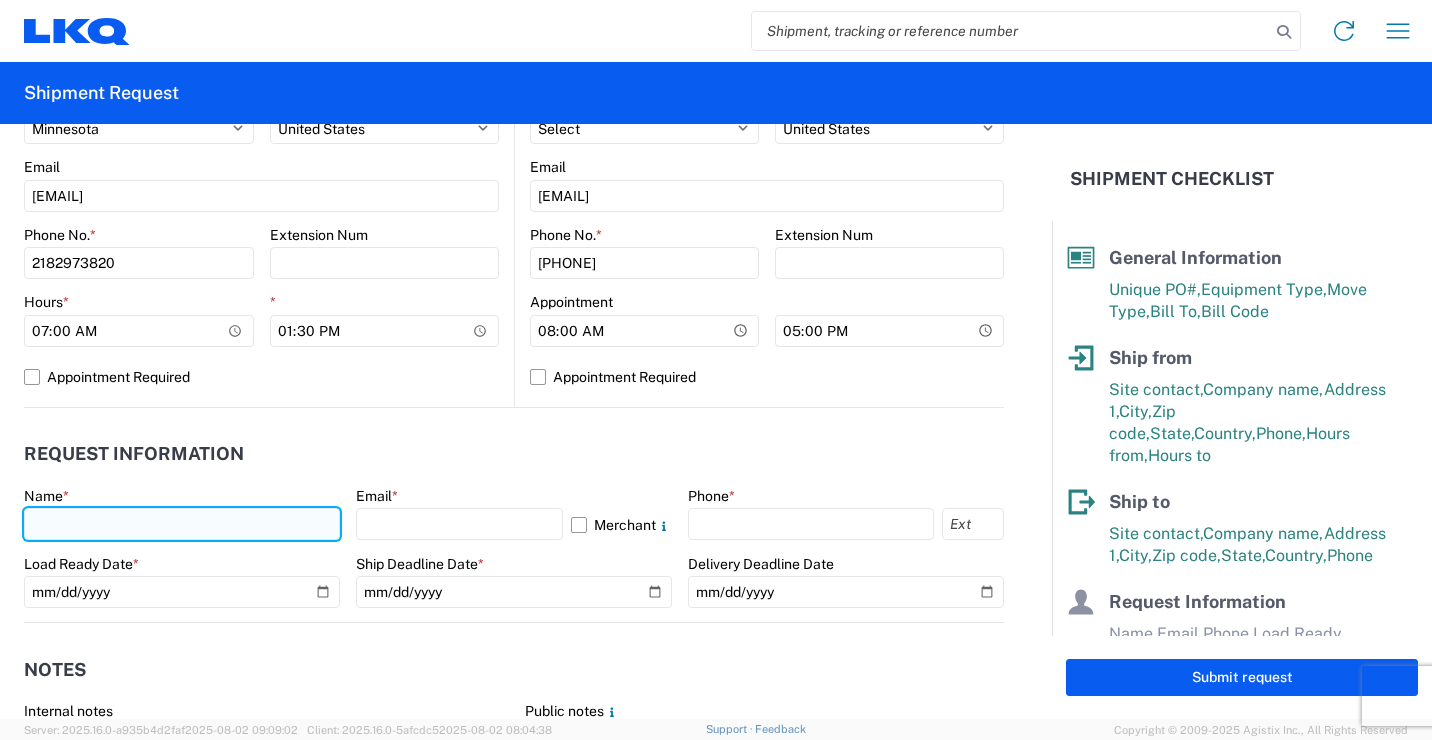 drag, startPoint x: 267, startPoint y: 529, endPoint x: 282, endPoint y: 520, distance: 17.492855 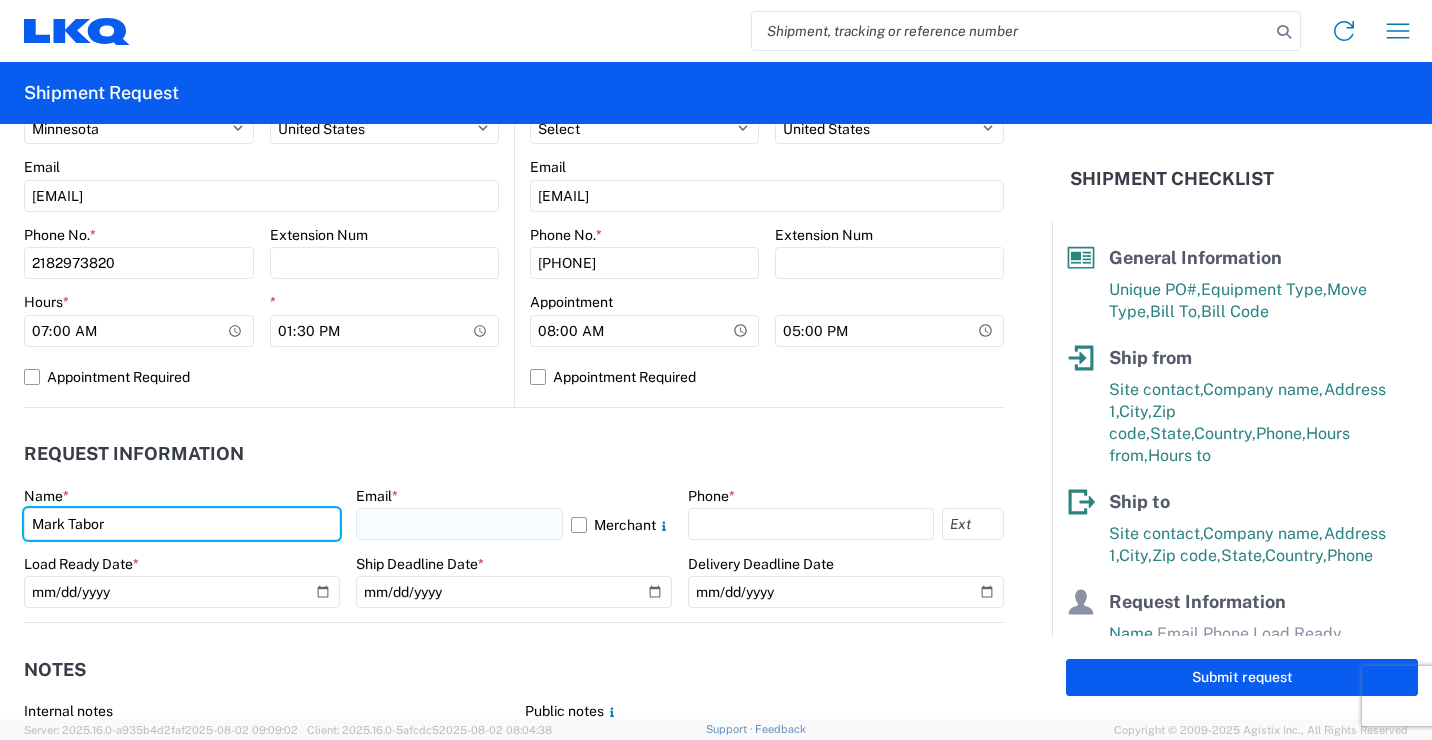 type on "Mark Tabor" 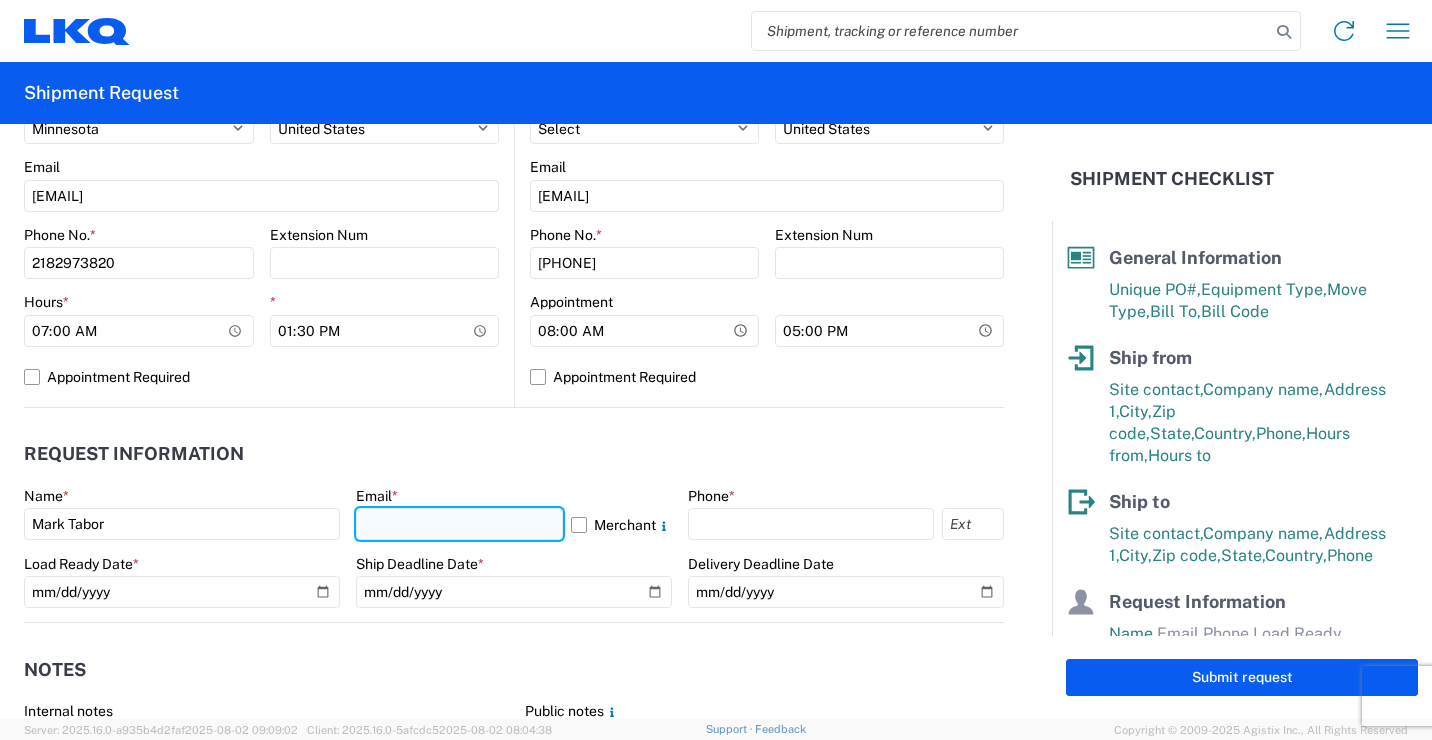 click 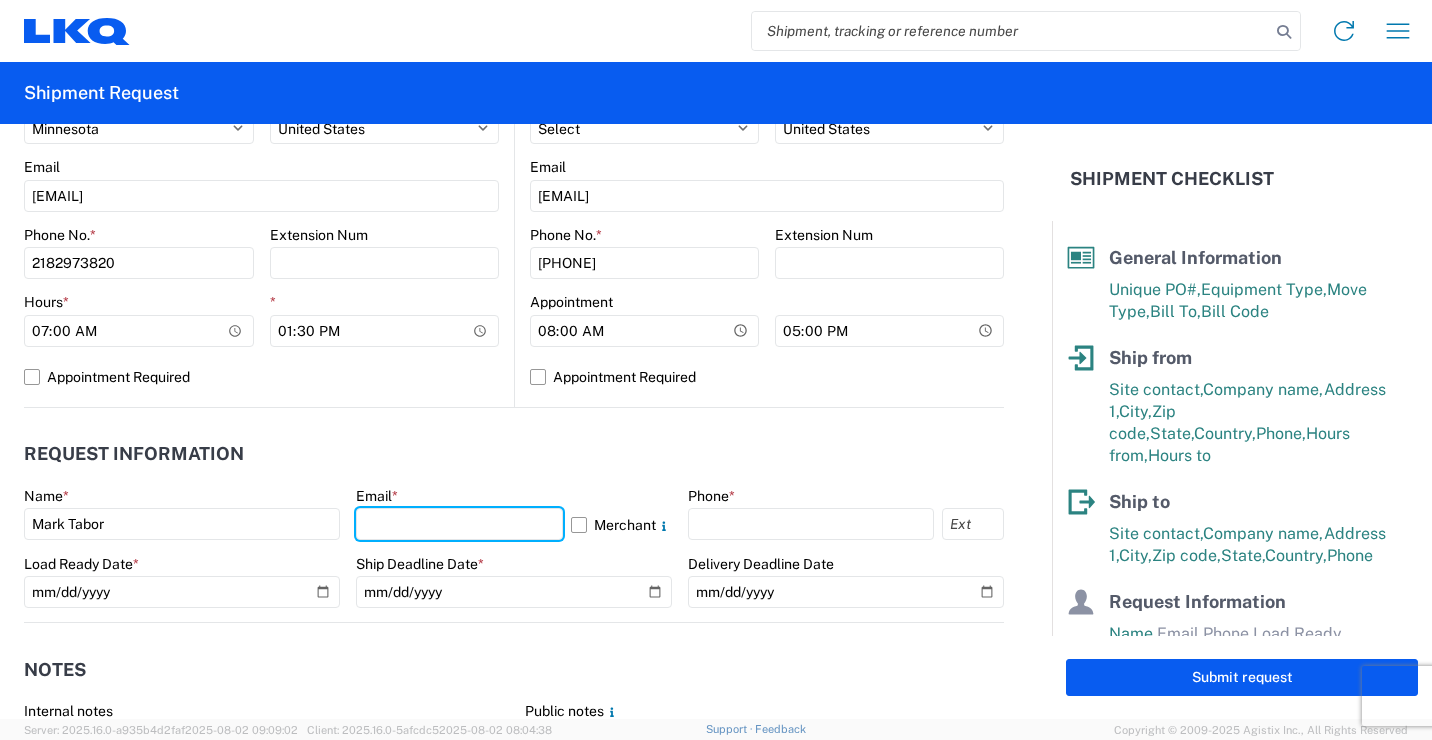 type on "[EMAIL]" 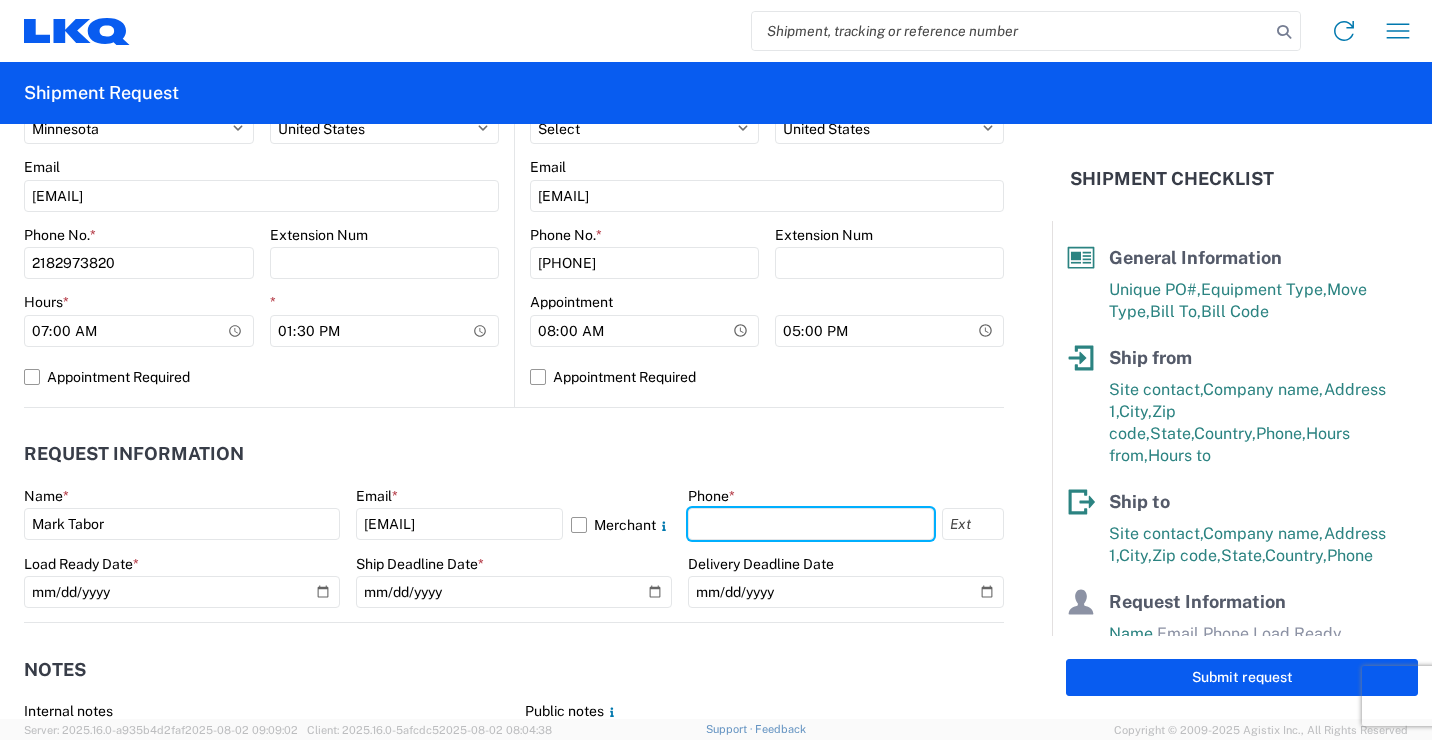 type on "2182973820" 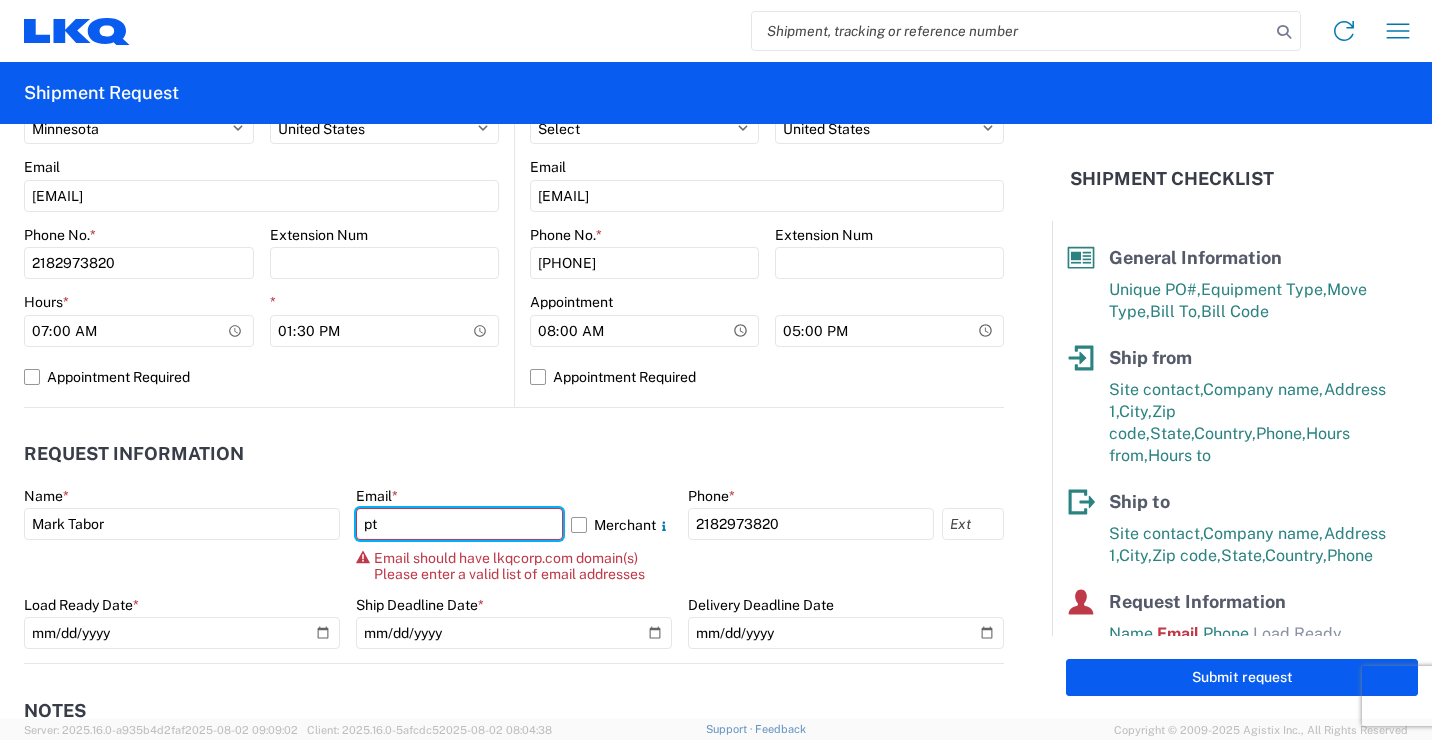 type on "p" 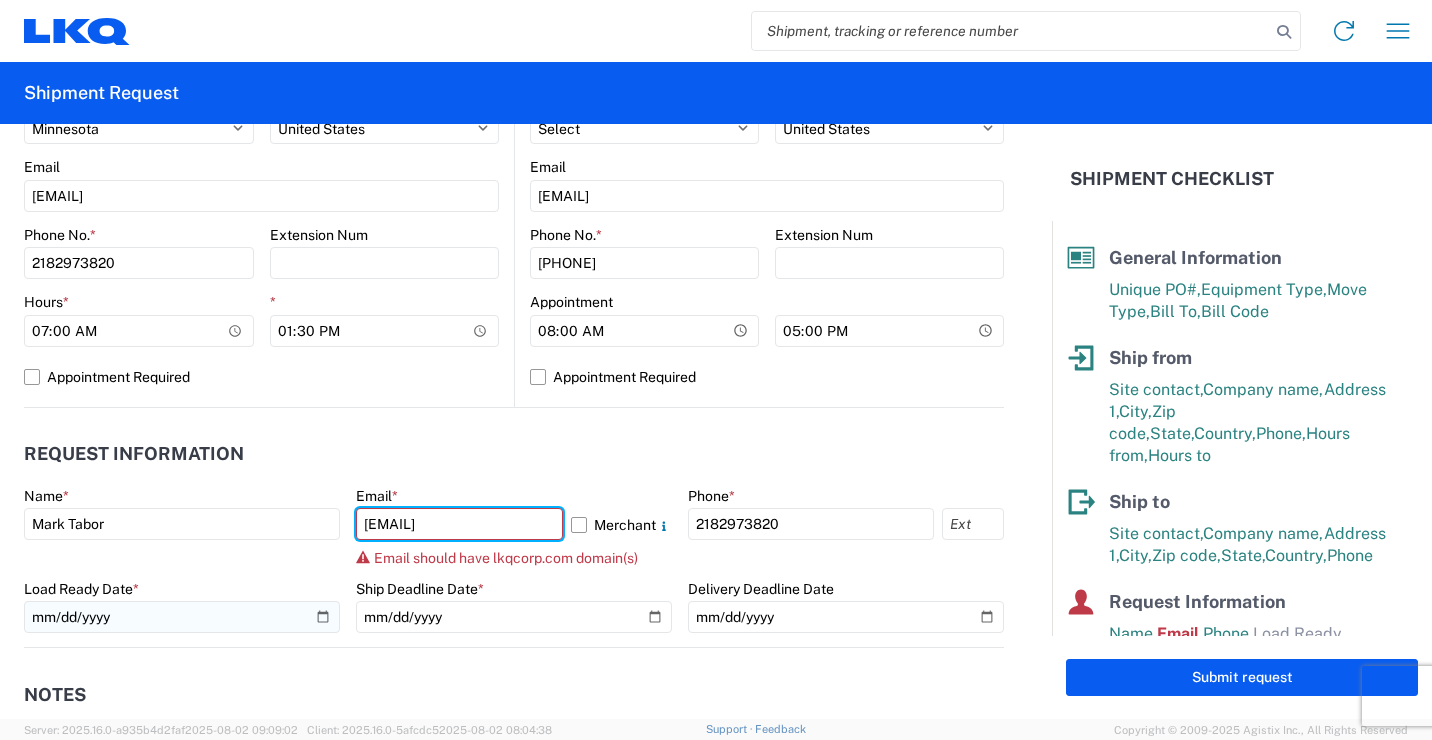 type on "[EMAIL]" 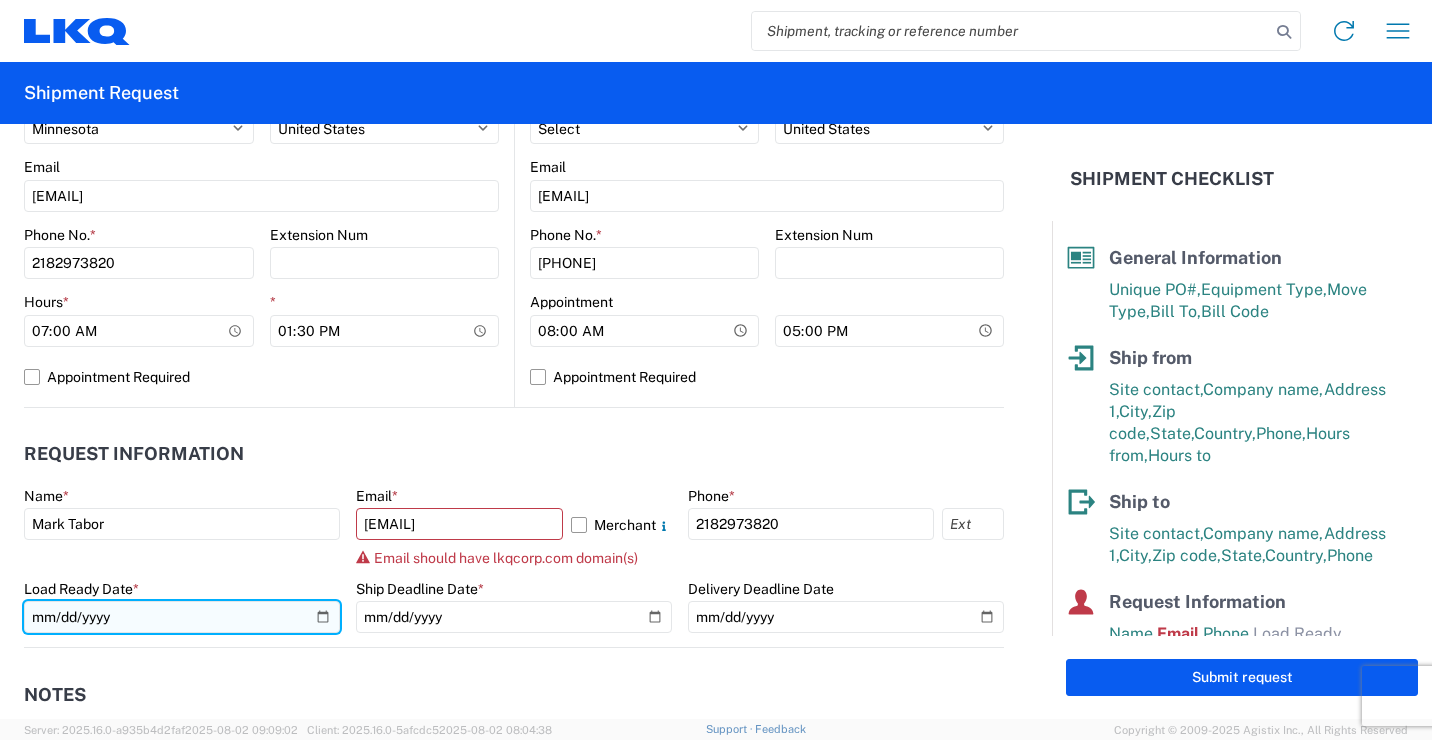 click 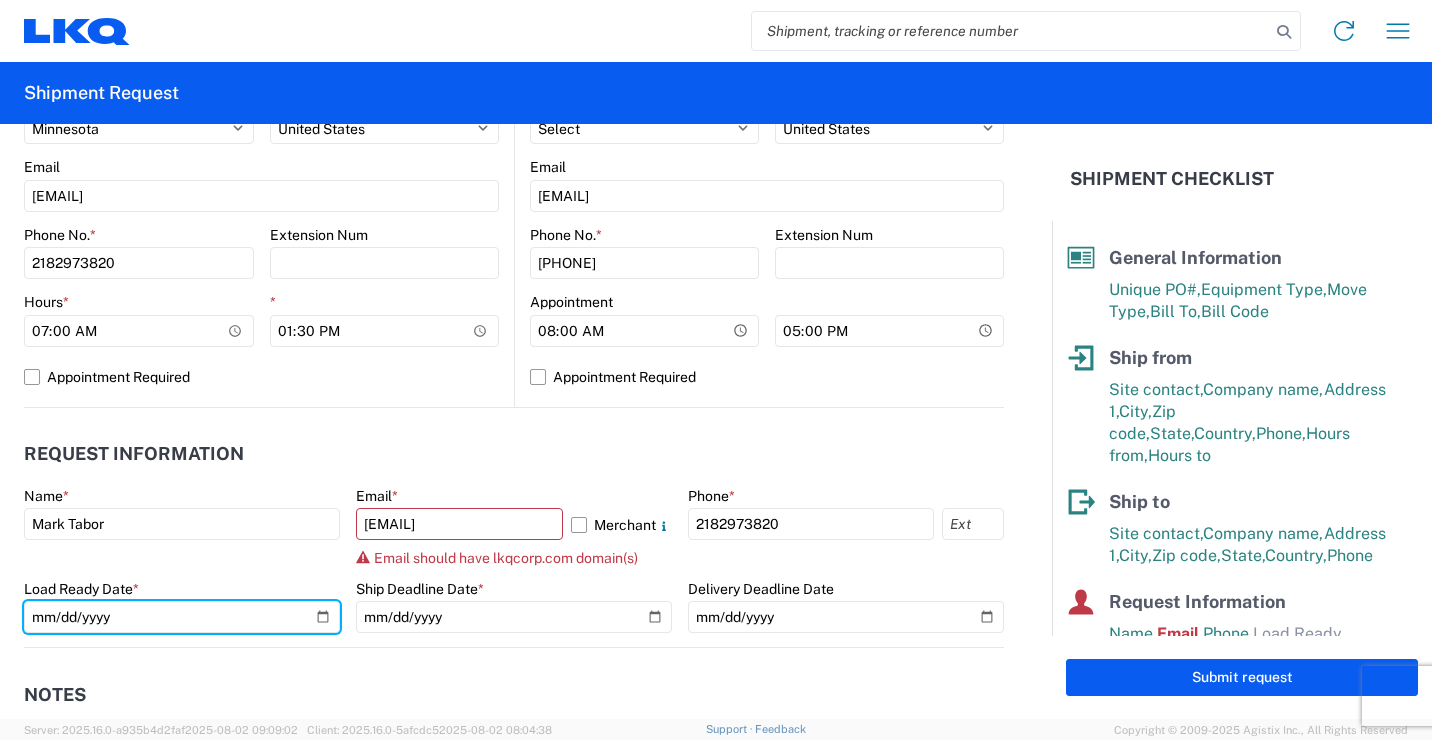 type on "[DATE]" 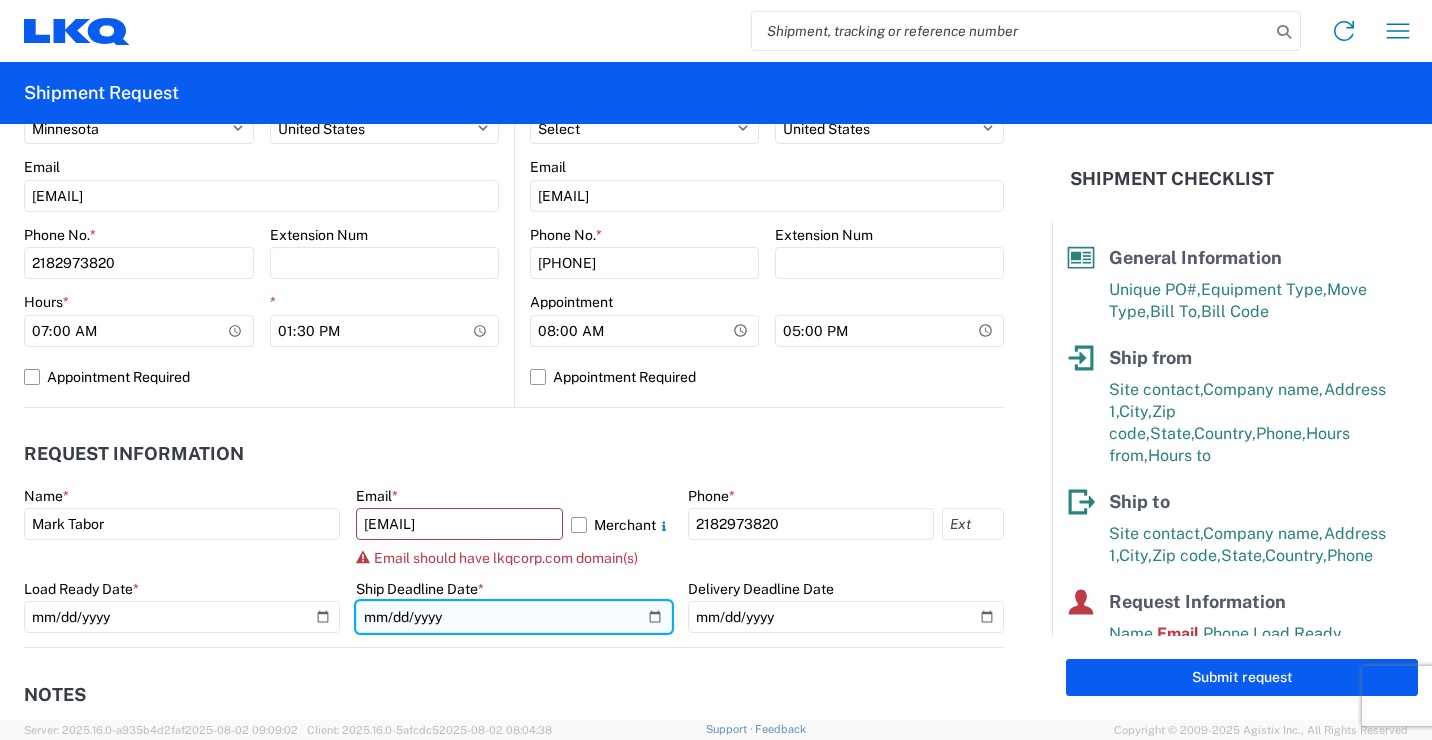 click 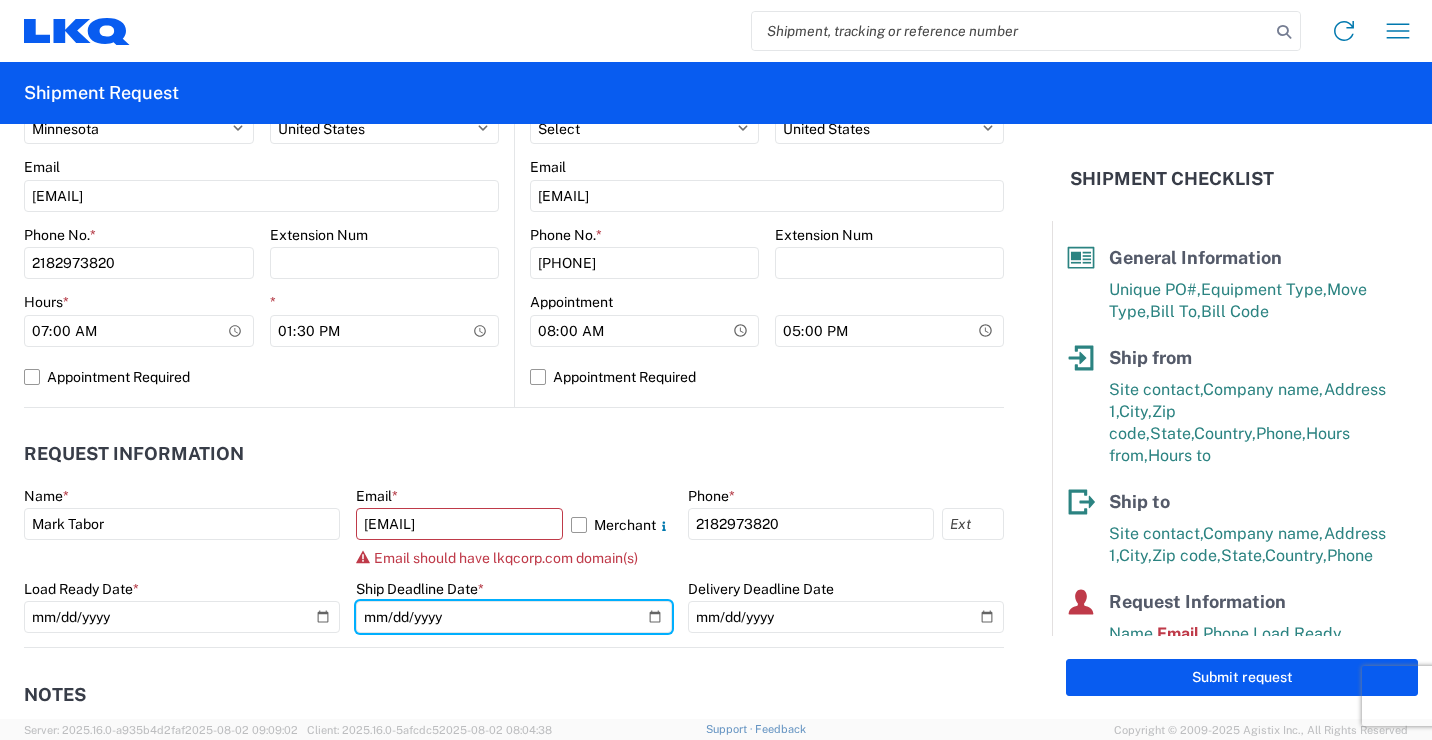 type on "2025-08-07" 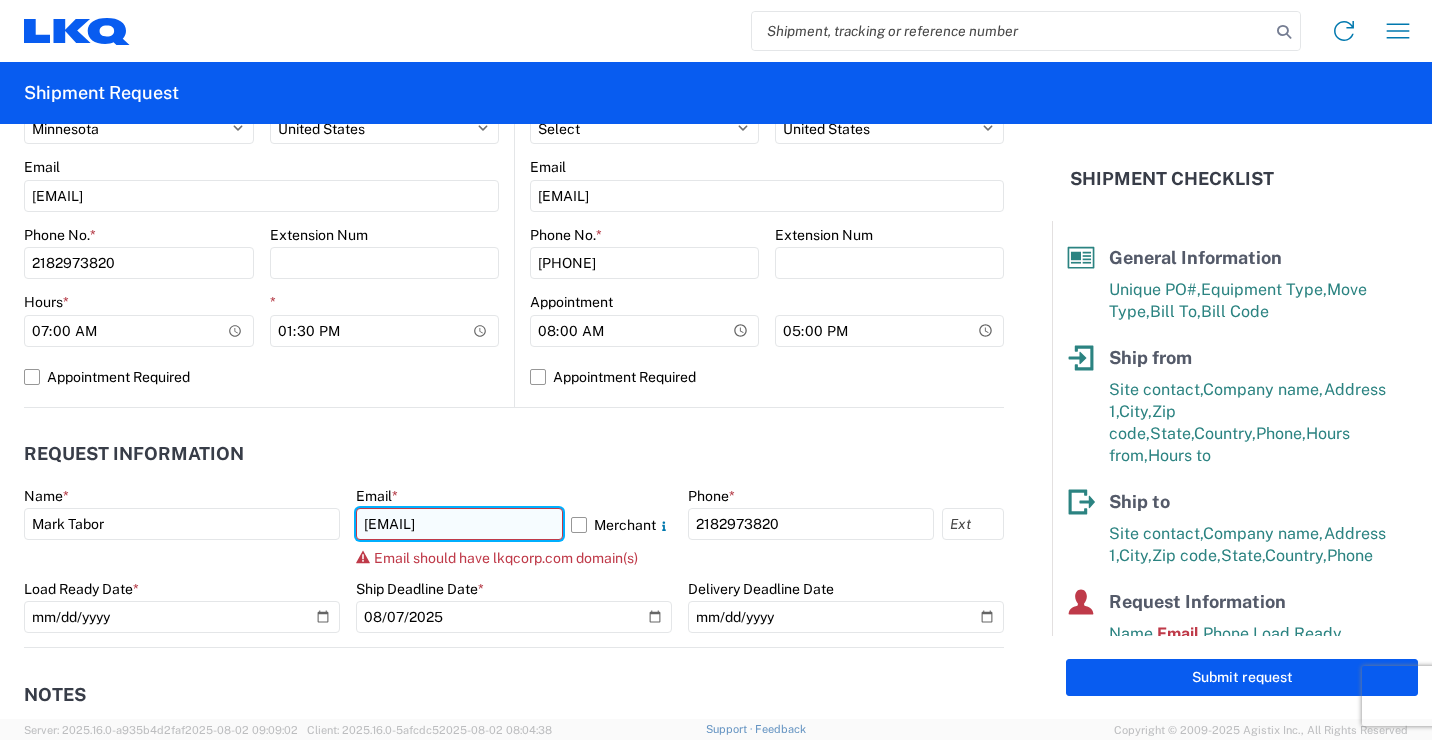 click on "[EMAIL]" 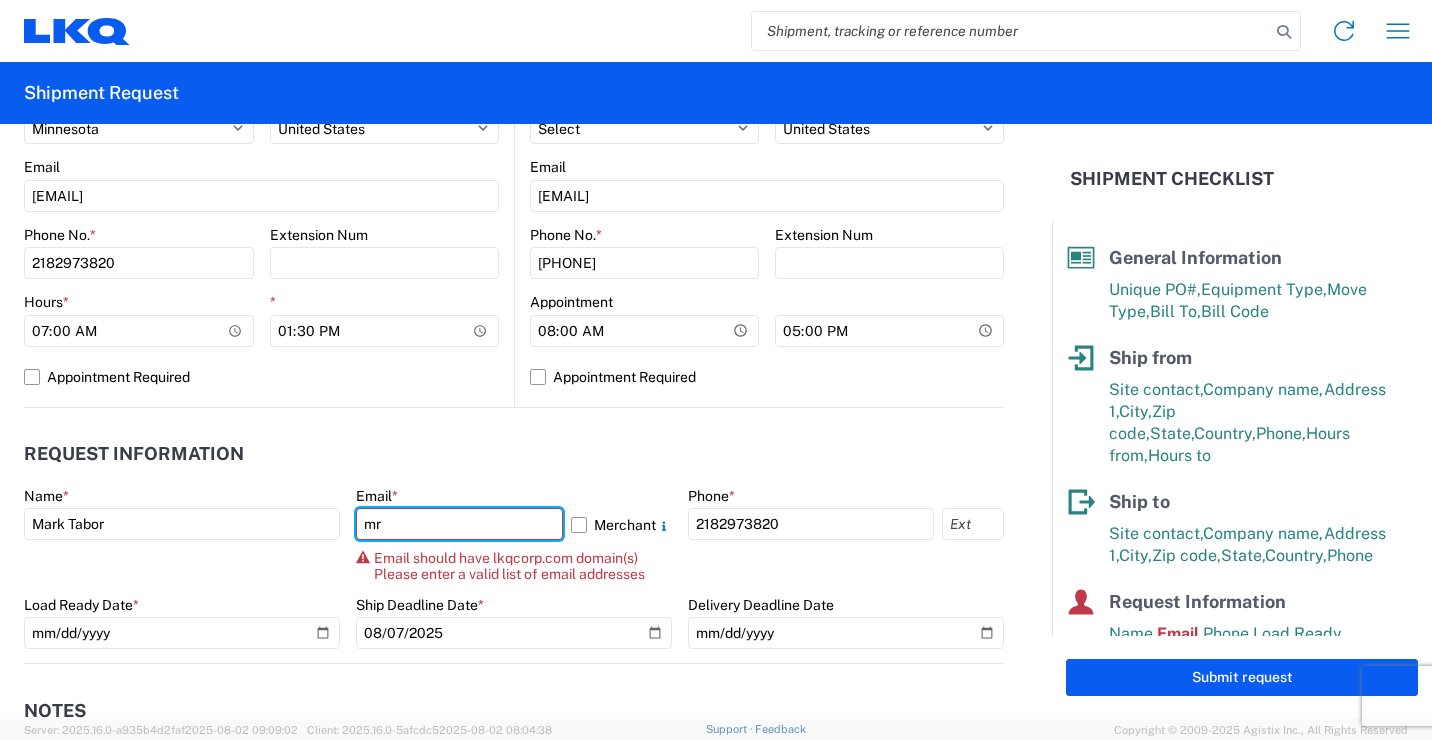 type on "m" 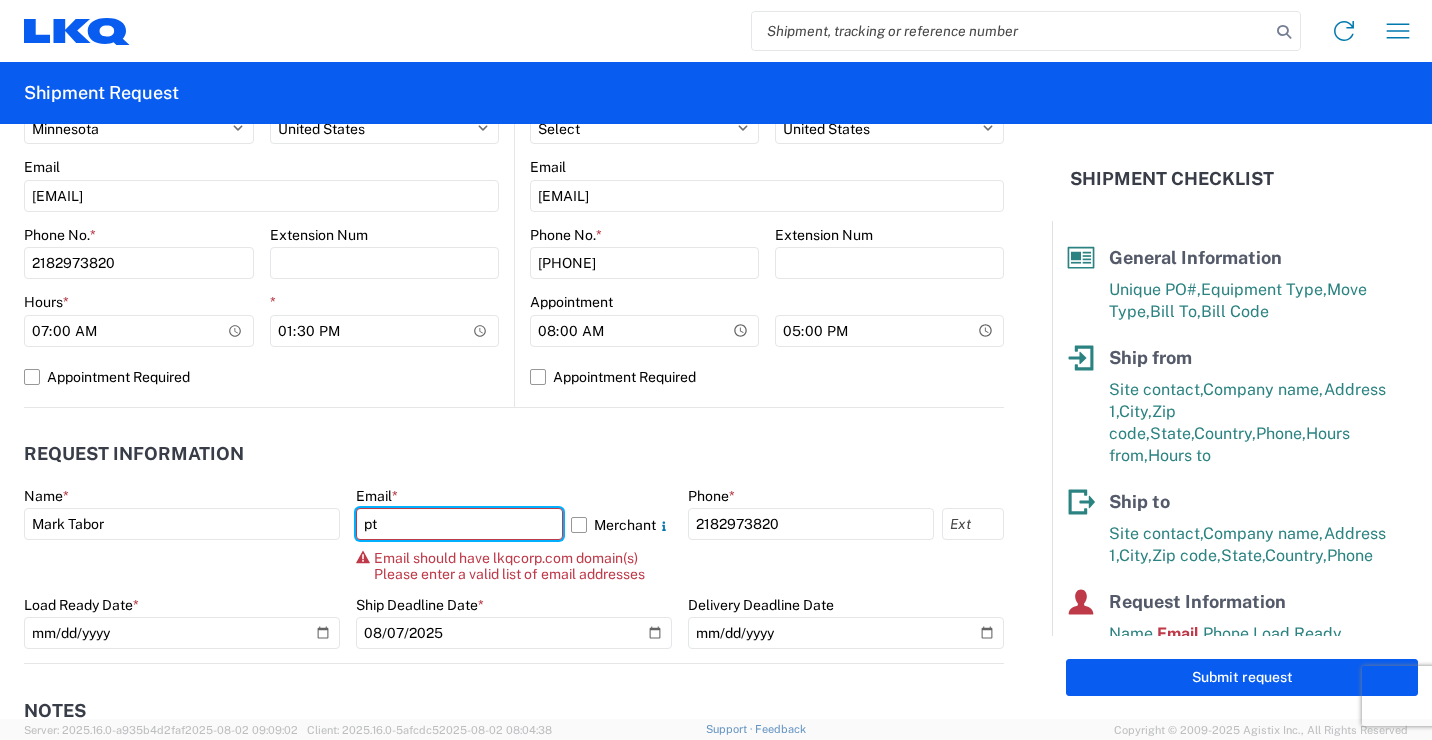 type on "p" 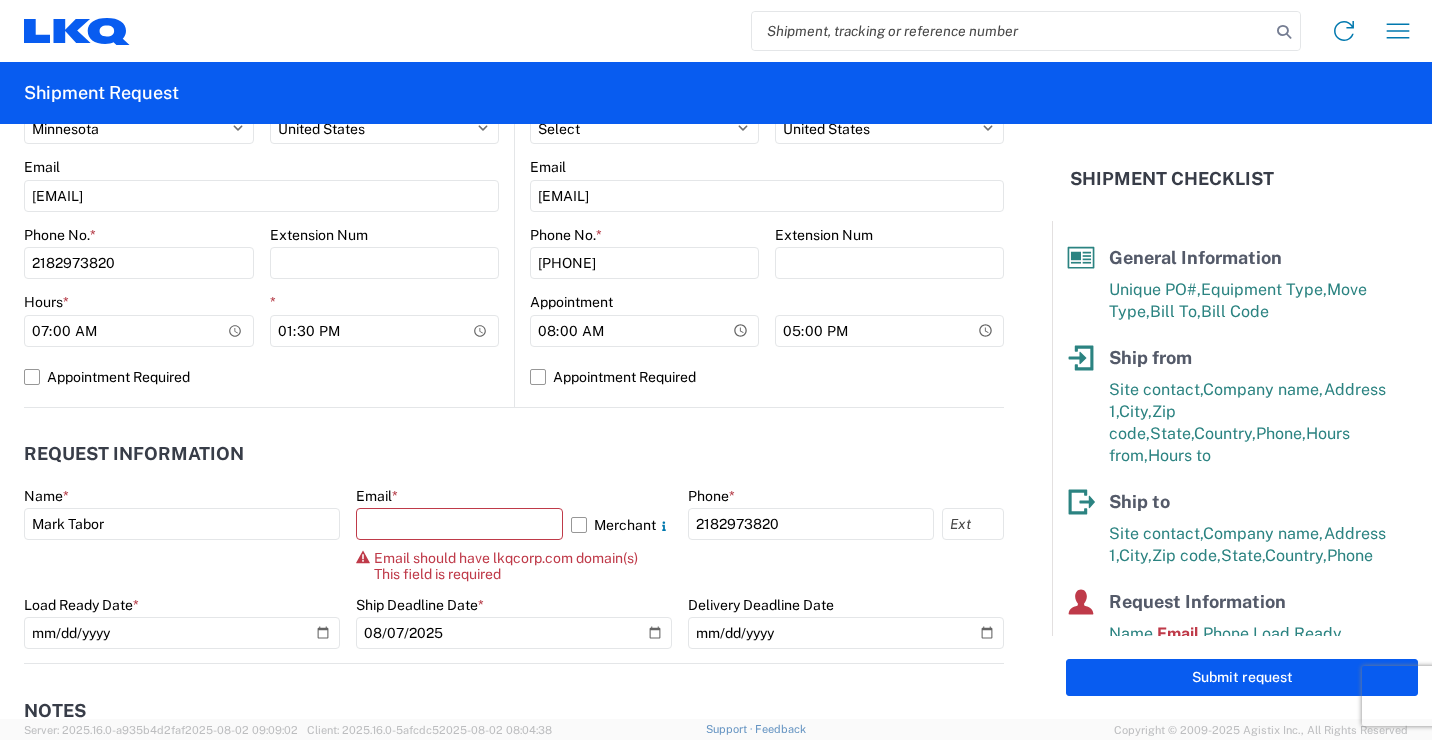 click on "Name  * [FIRST] [LAST]" 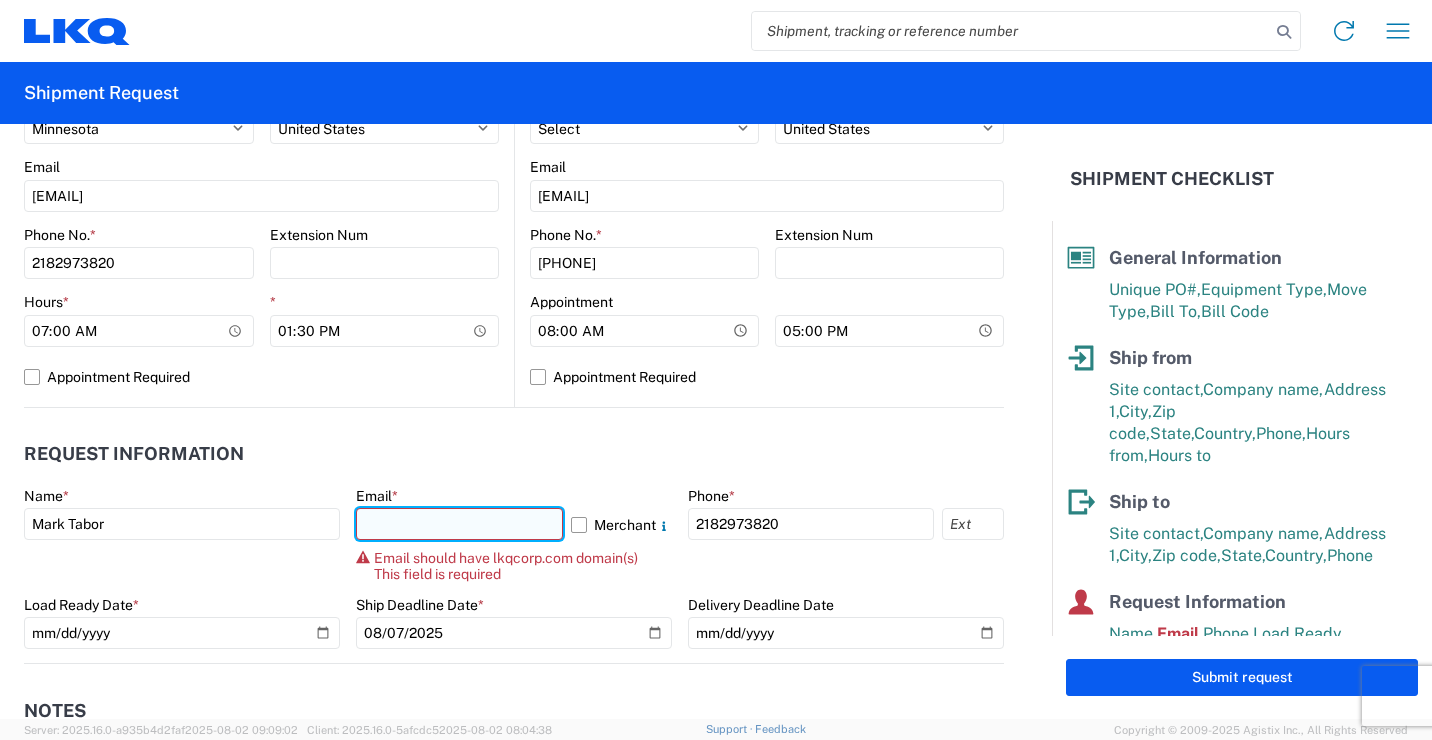 click 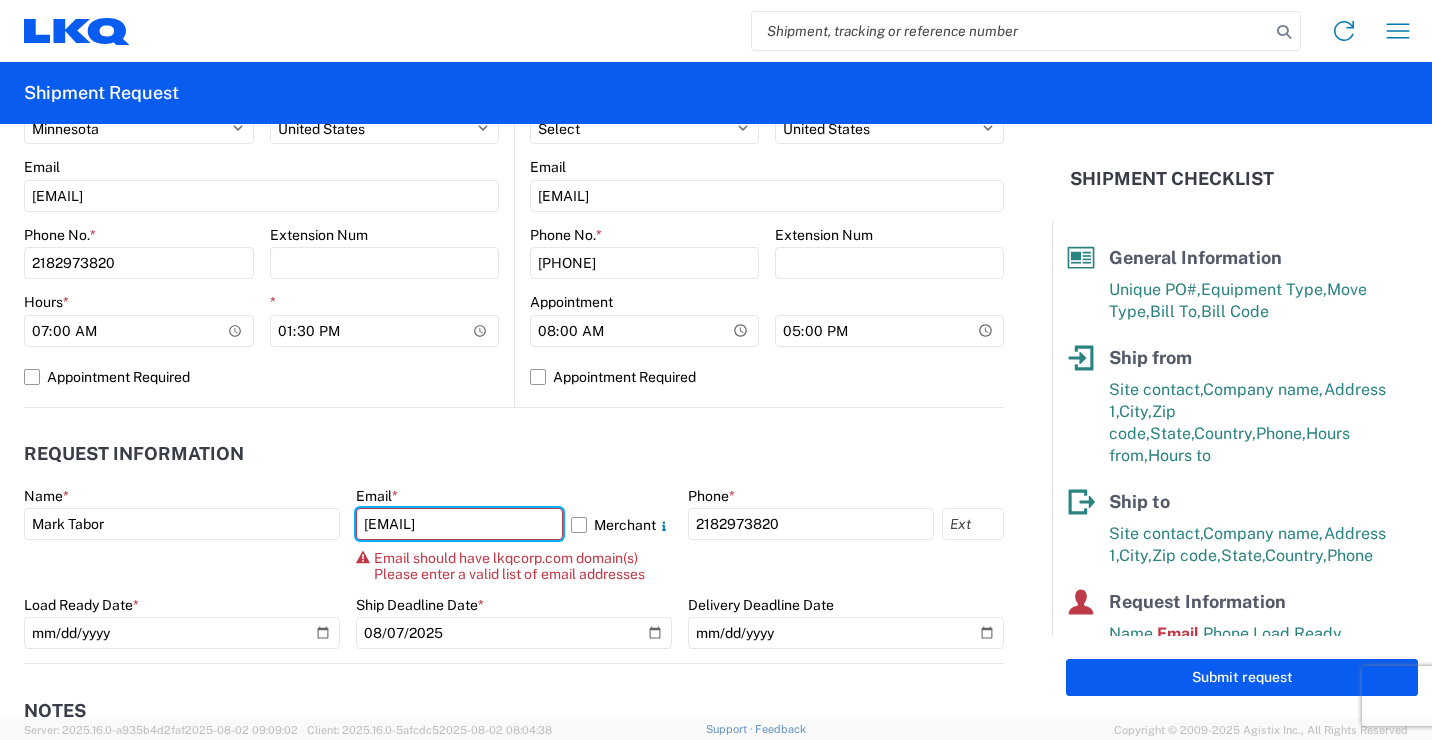type on "[EMAIL]" 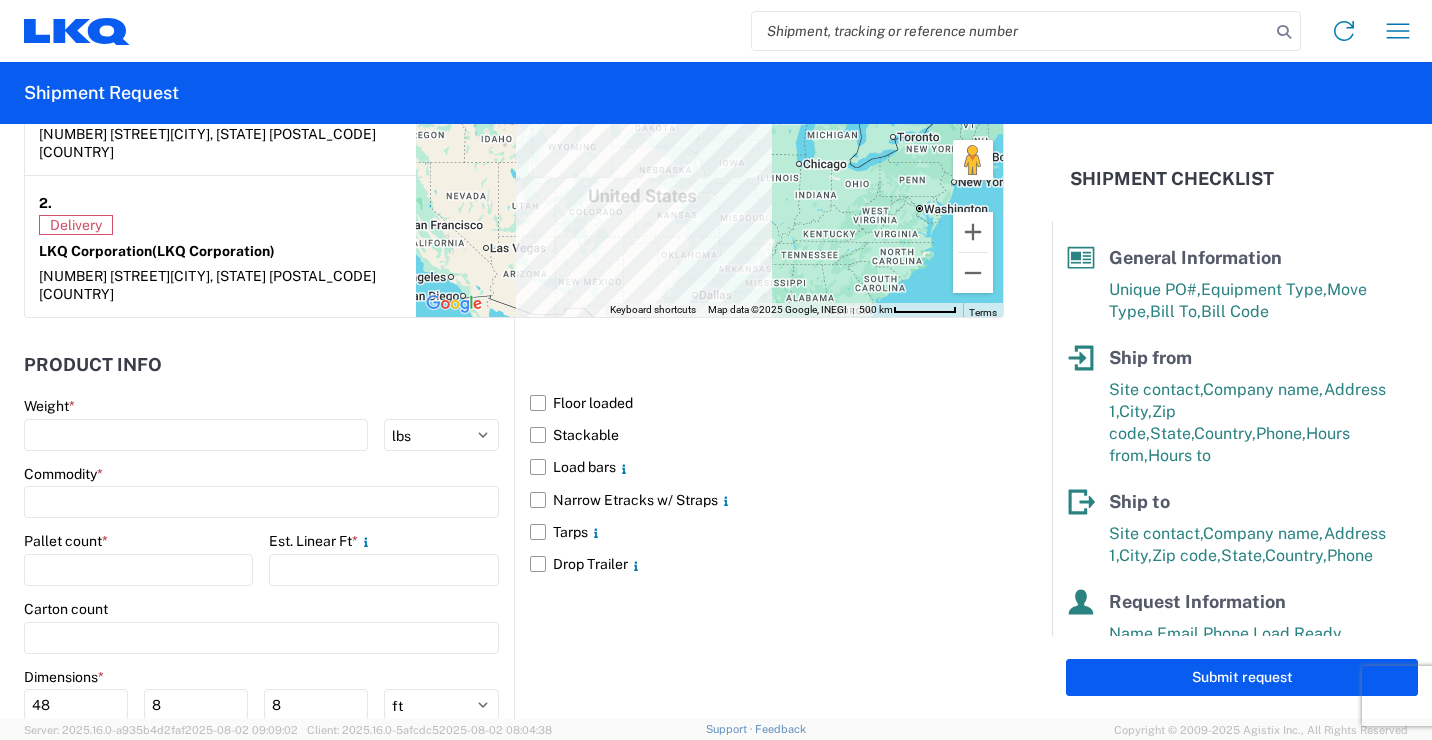 scroll, scrollTop: 1700, scrollLeft: 0, axis: vertical 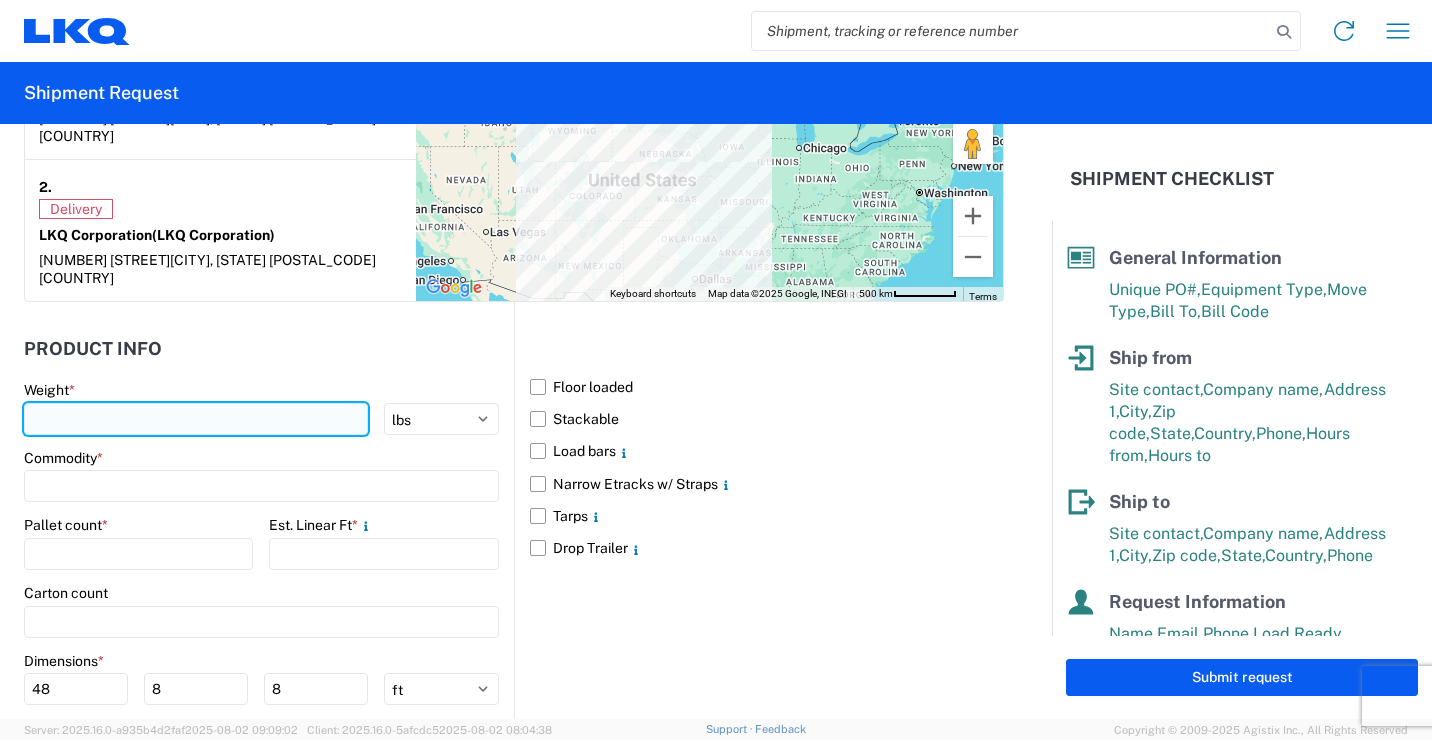 click 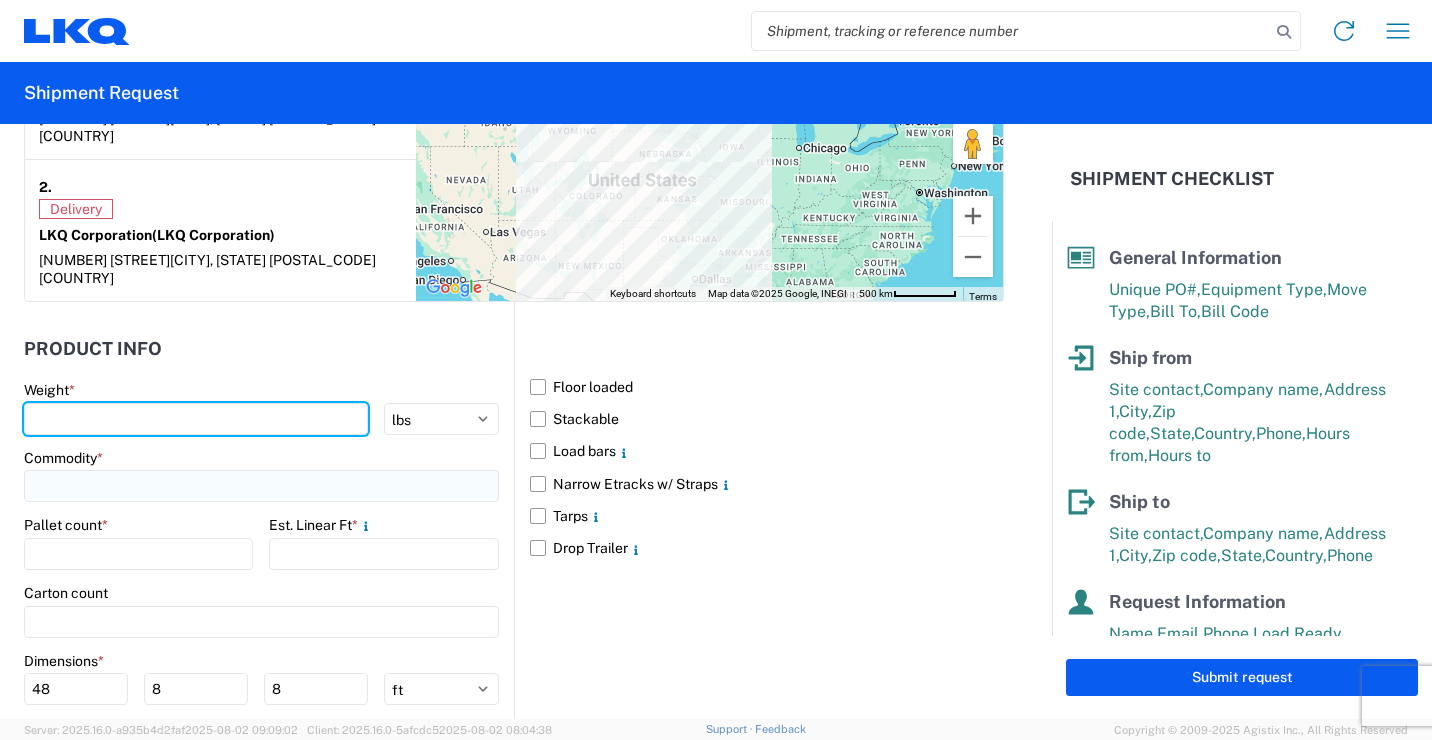 type on "[NUMBER]" 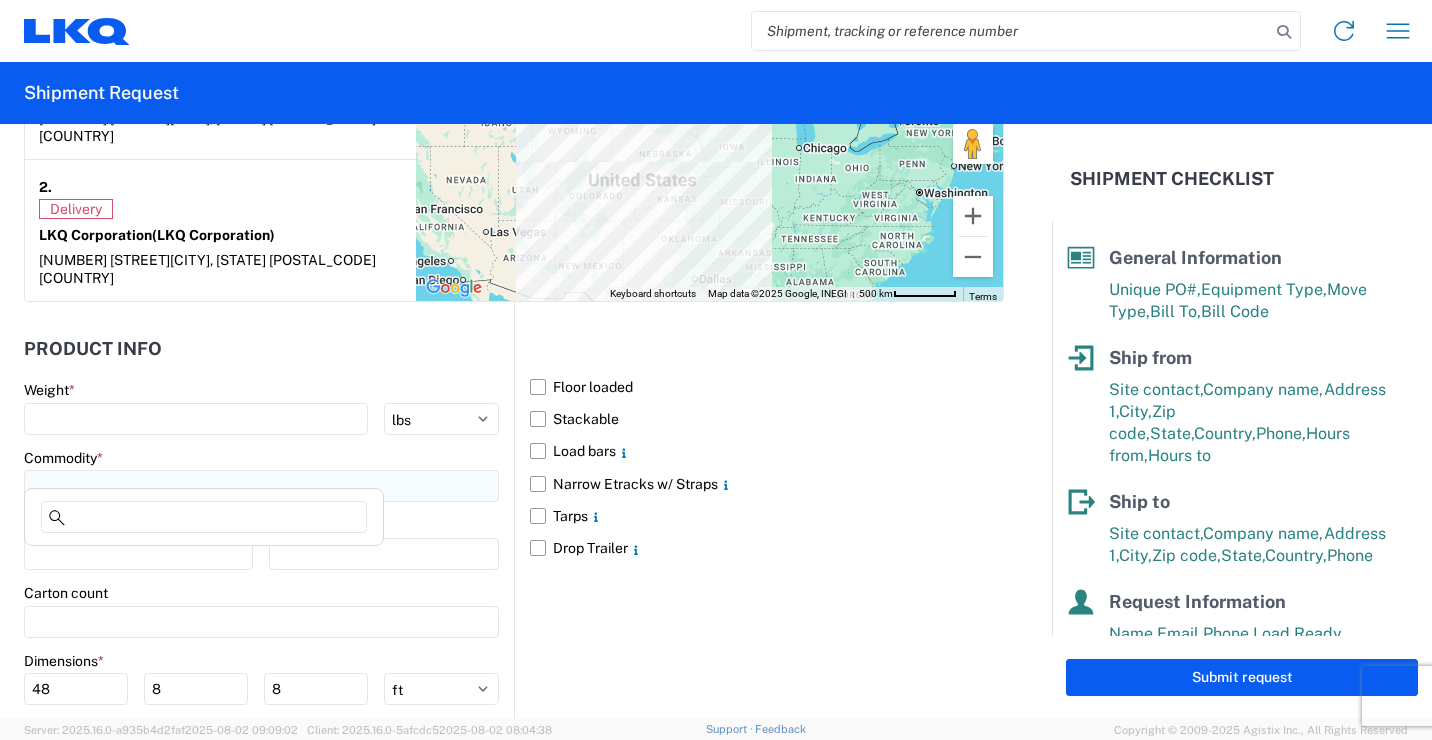 click 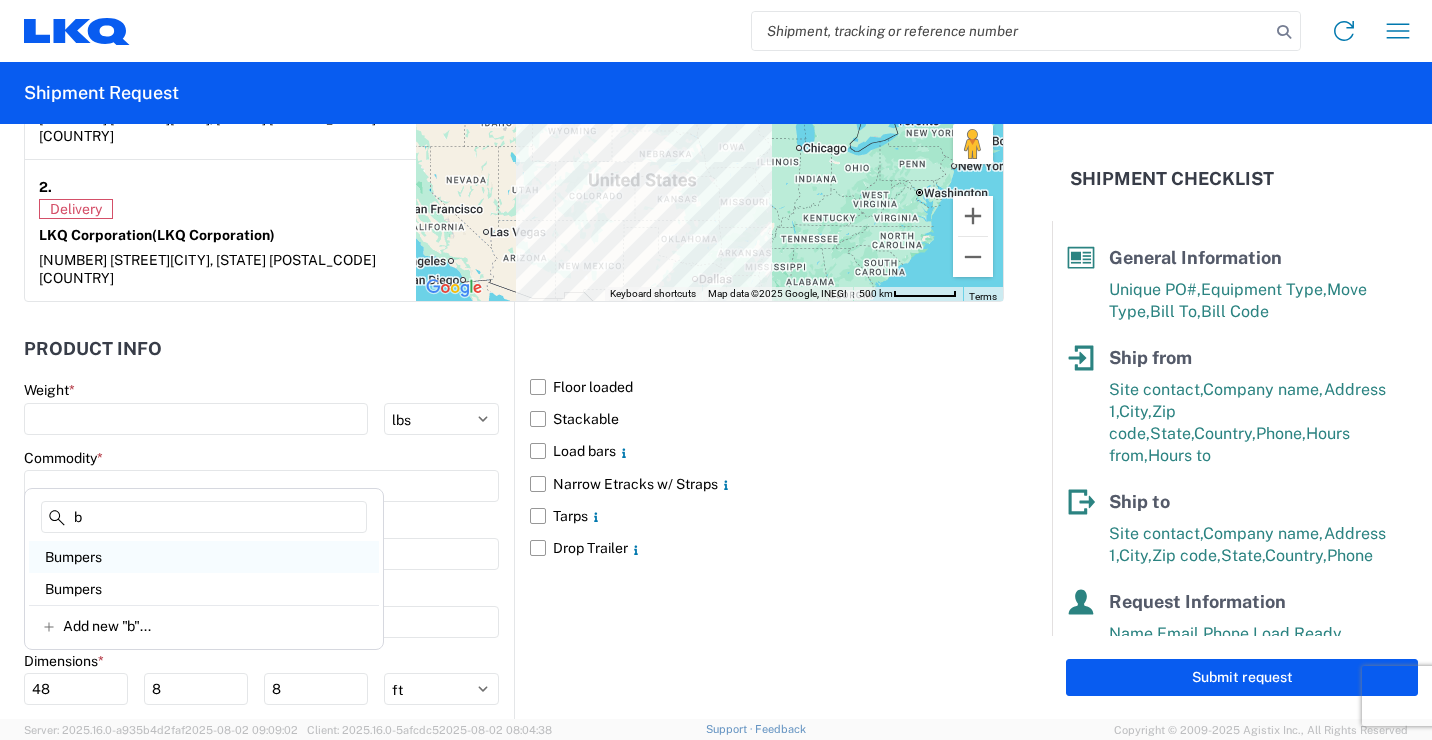 type on "b" 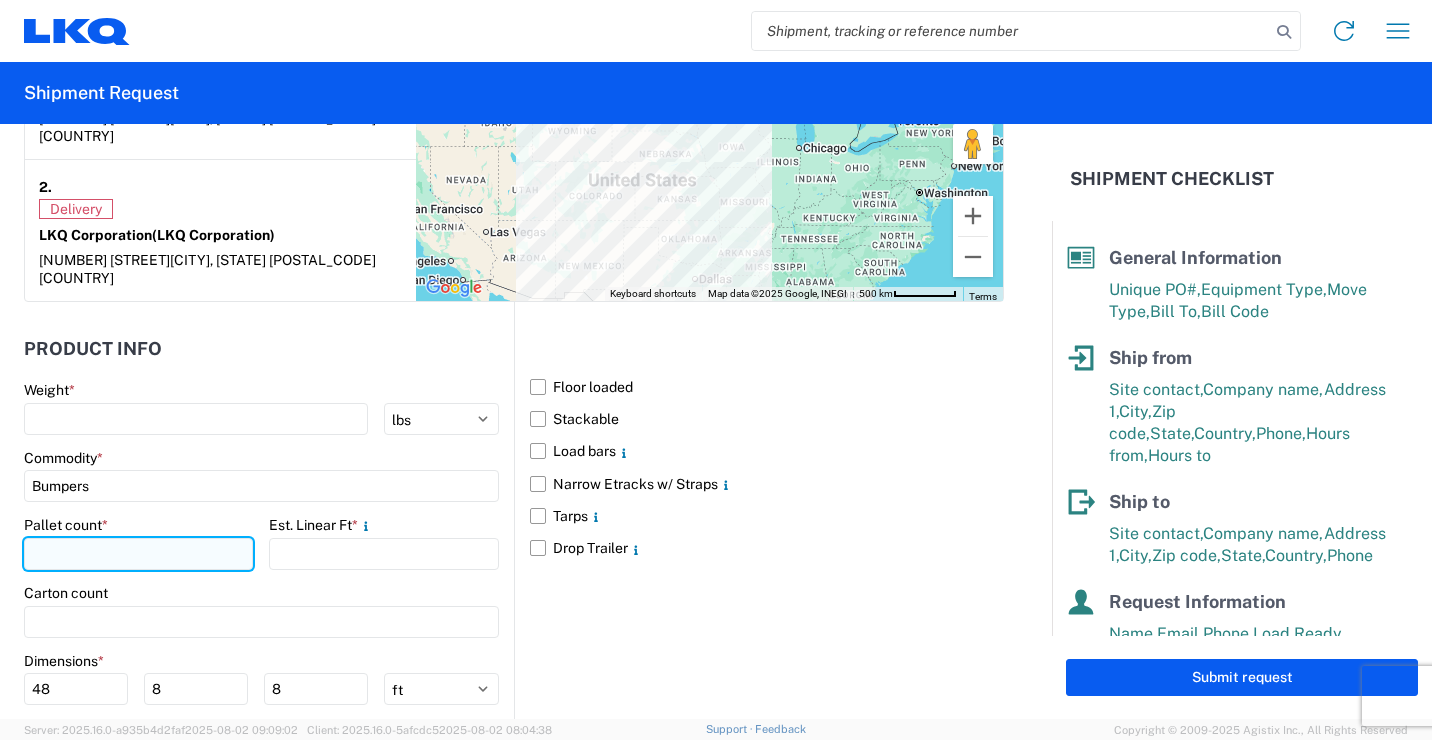 click 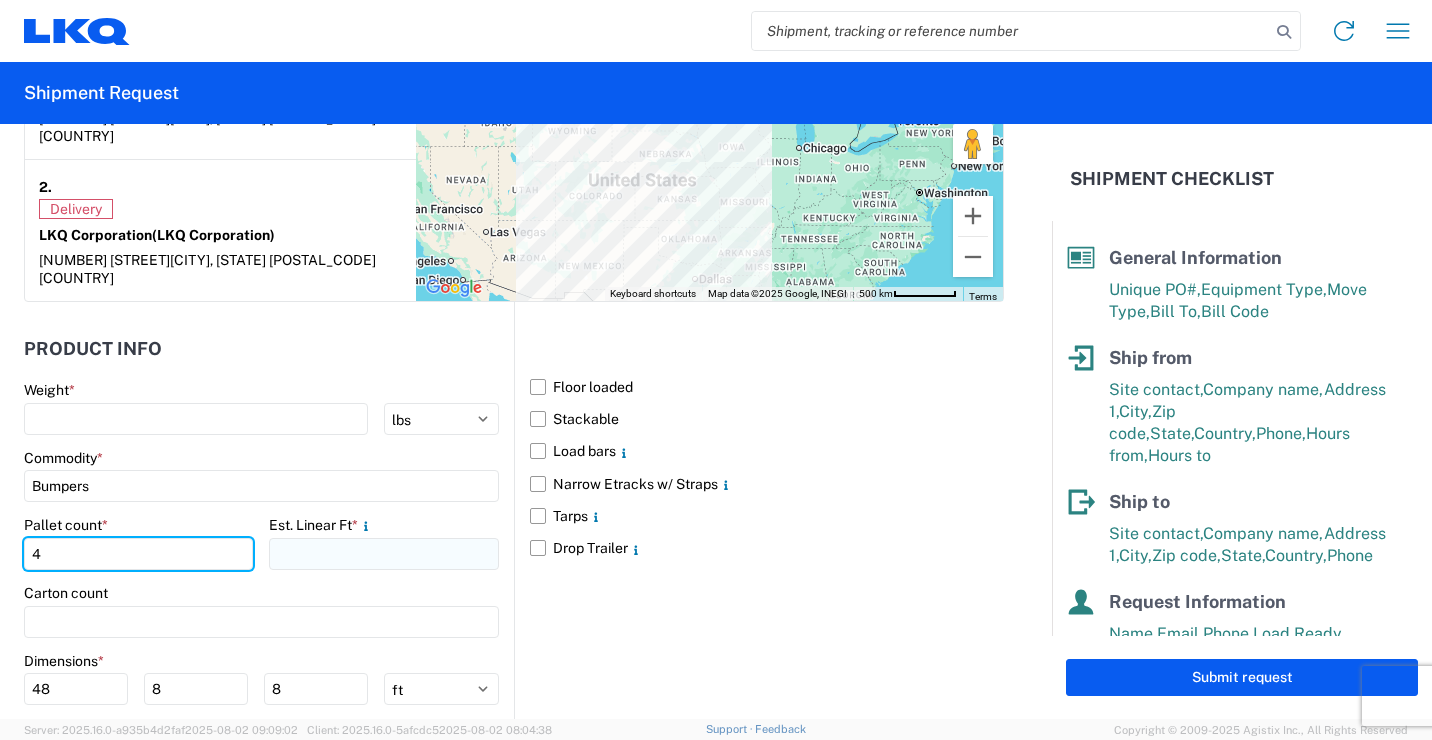 type on "4" 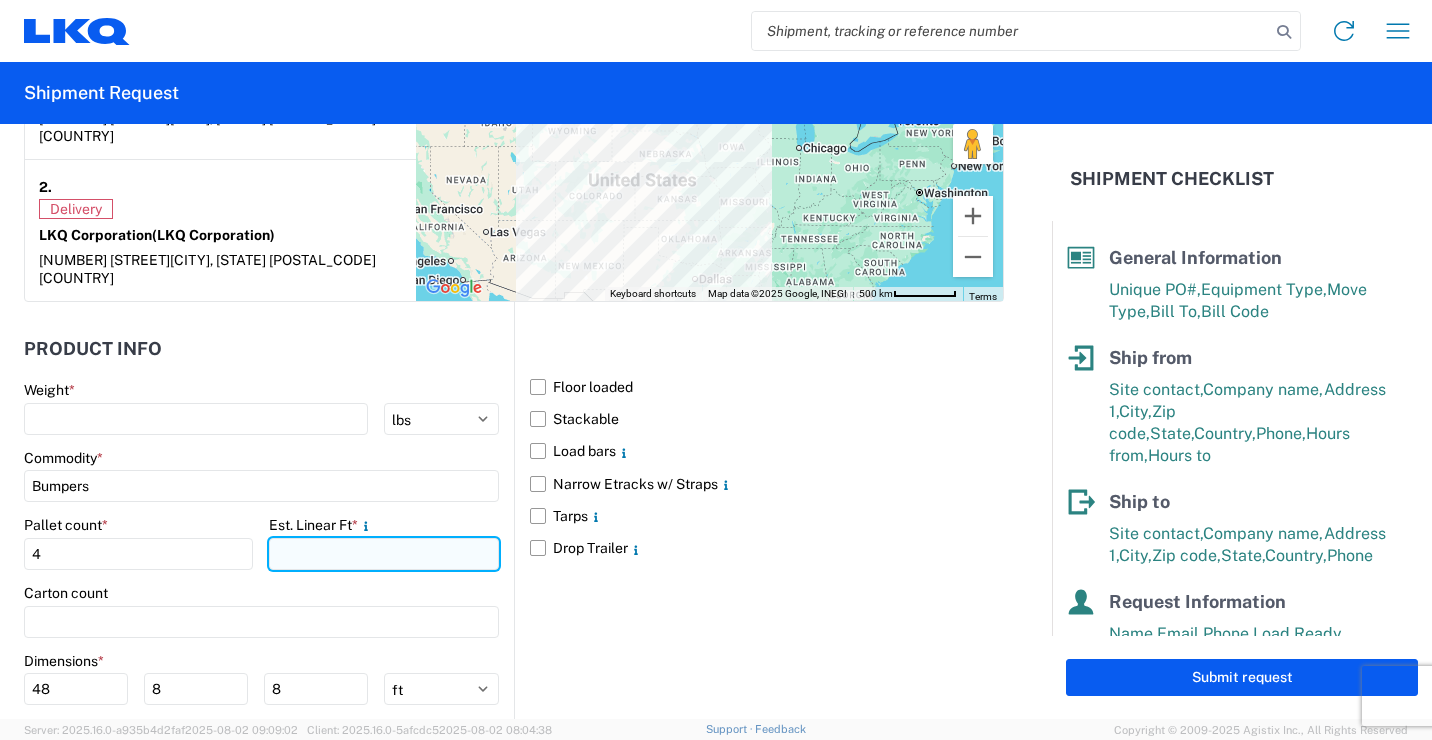 click 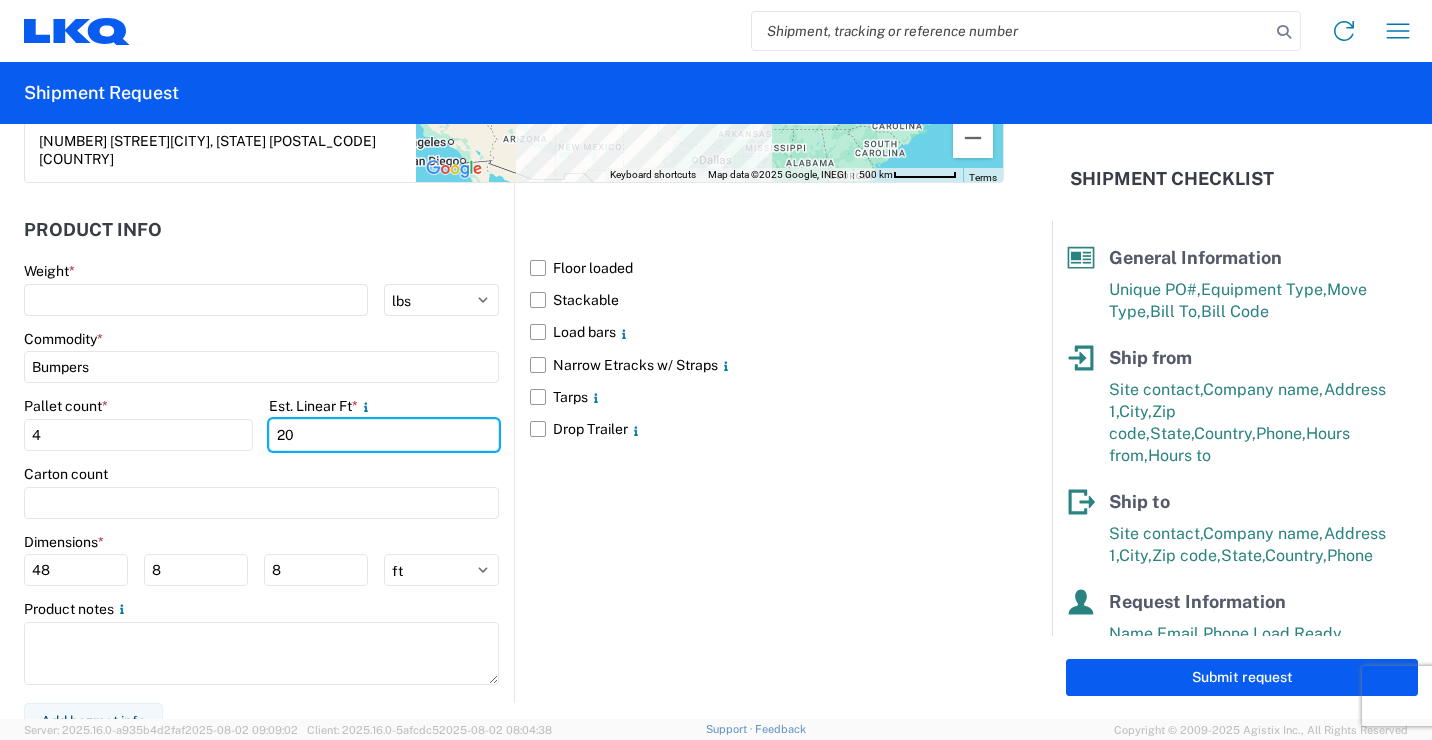 scroll, scrollTop: 1822, scrollLeft: 0, axis: vertical 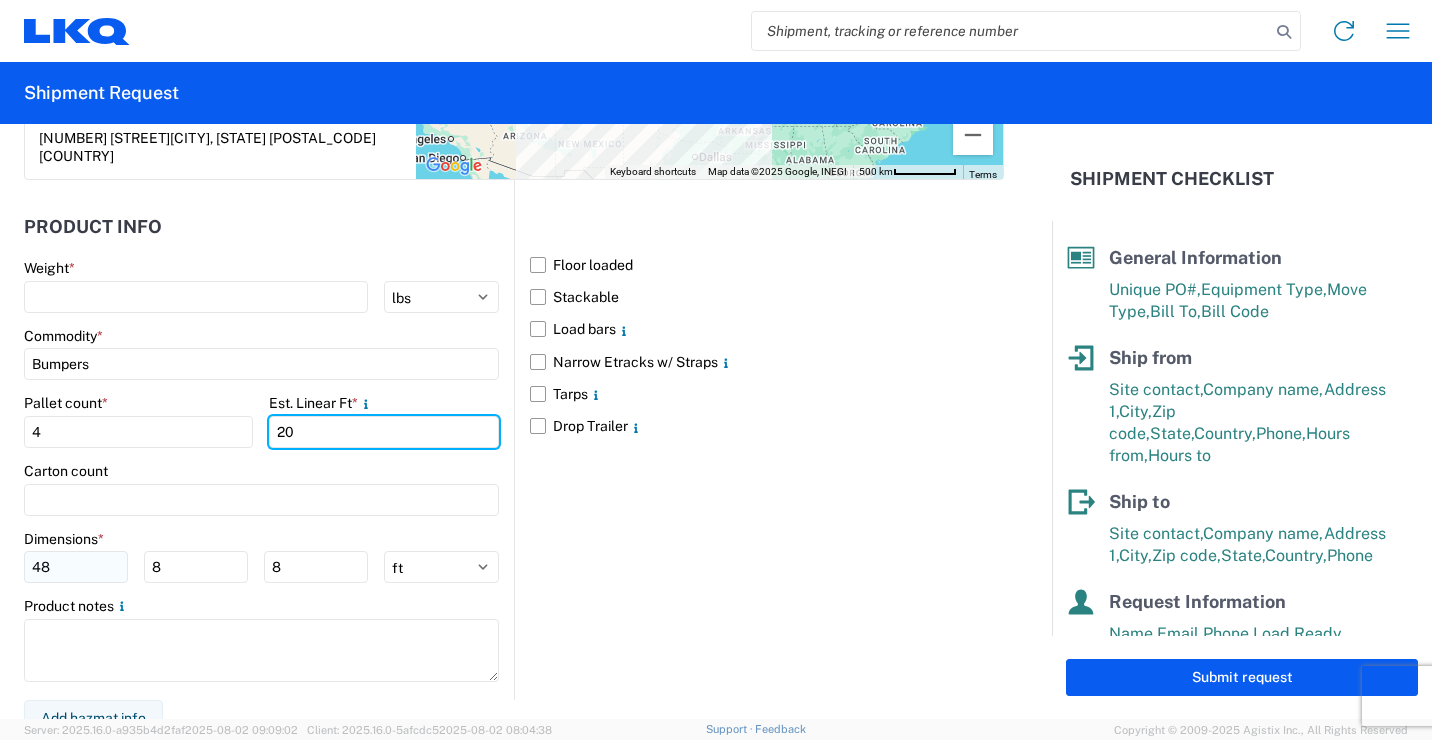 type on "20" 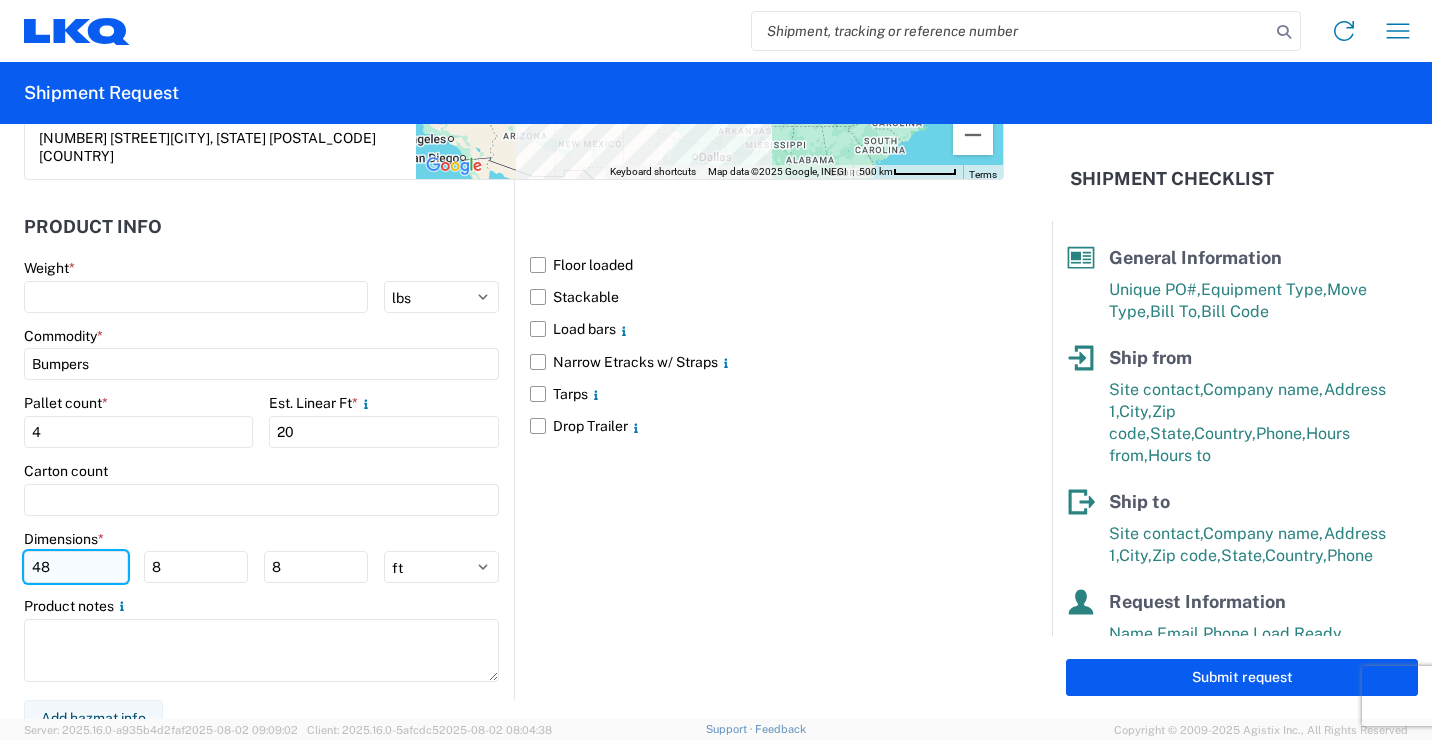 click on "48" 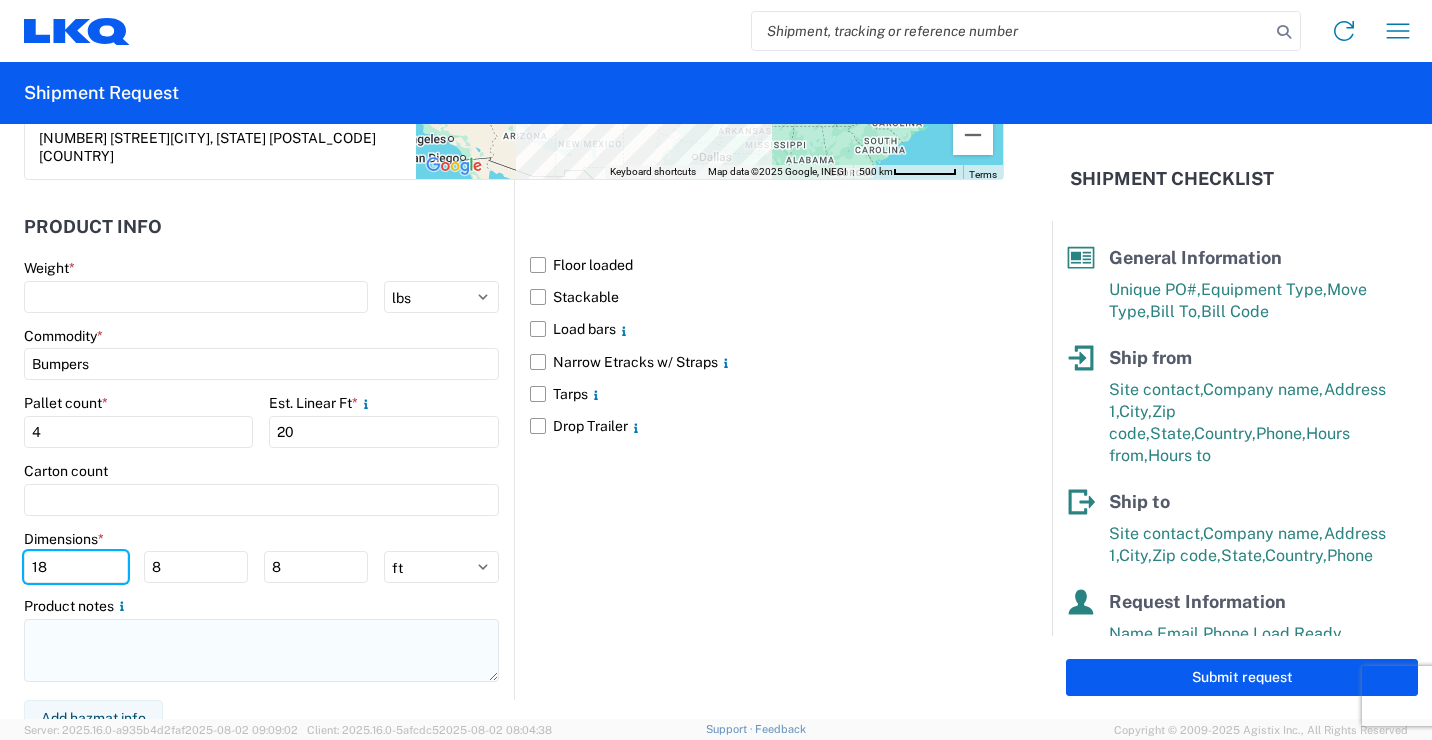 type on "18" 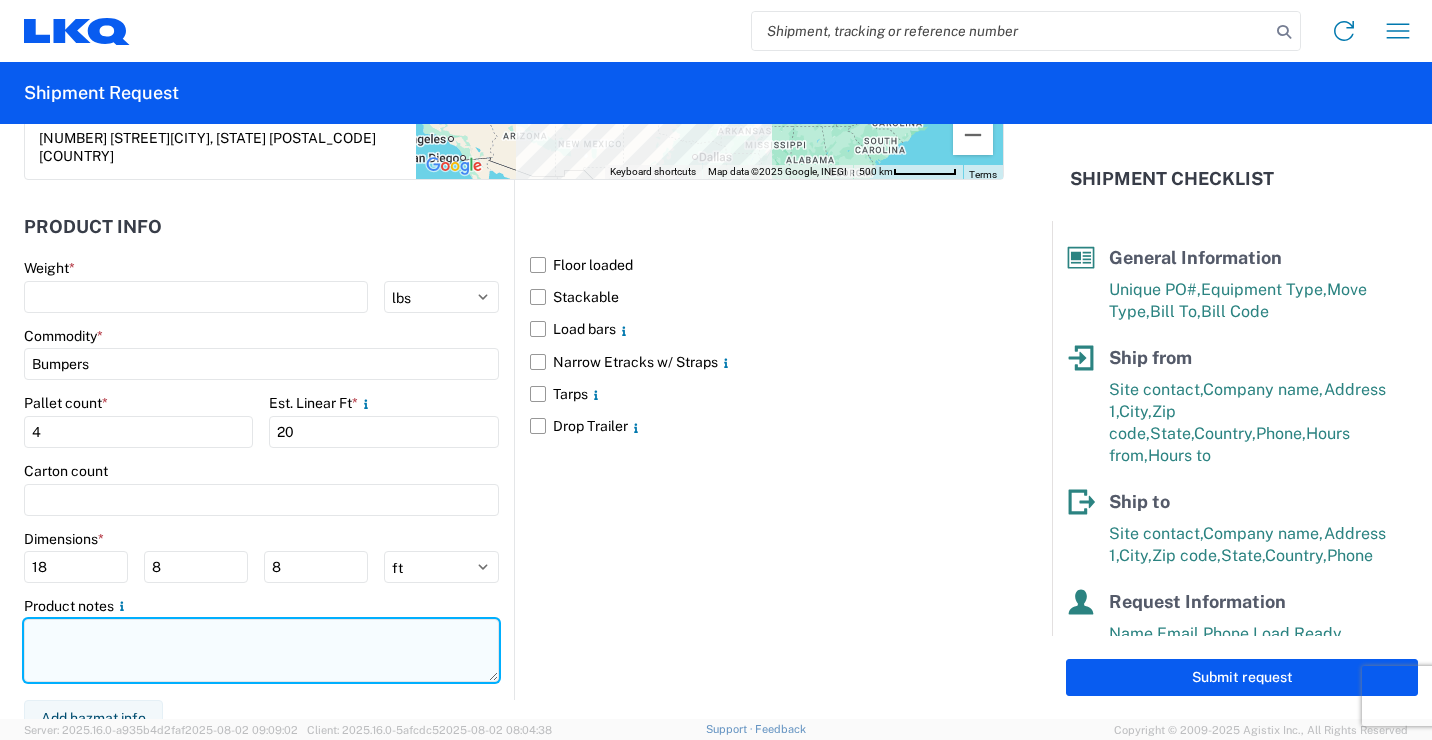 click 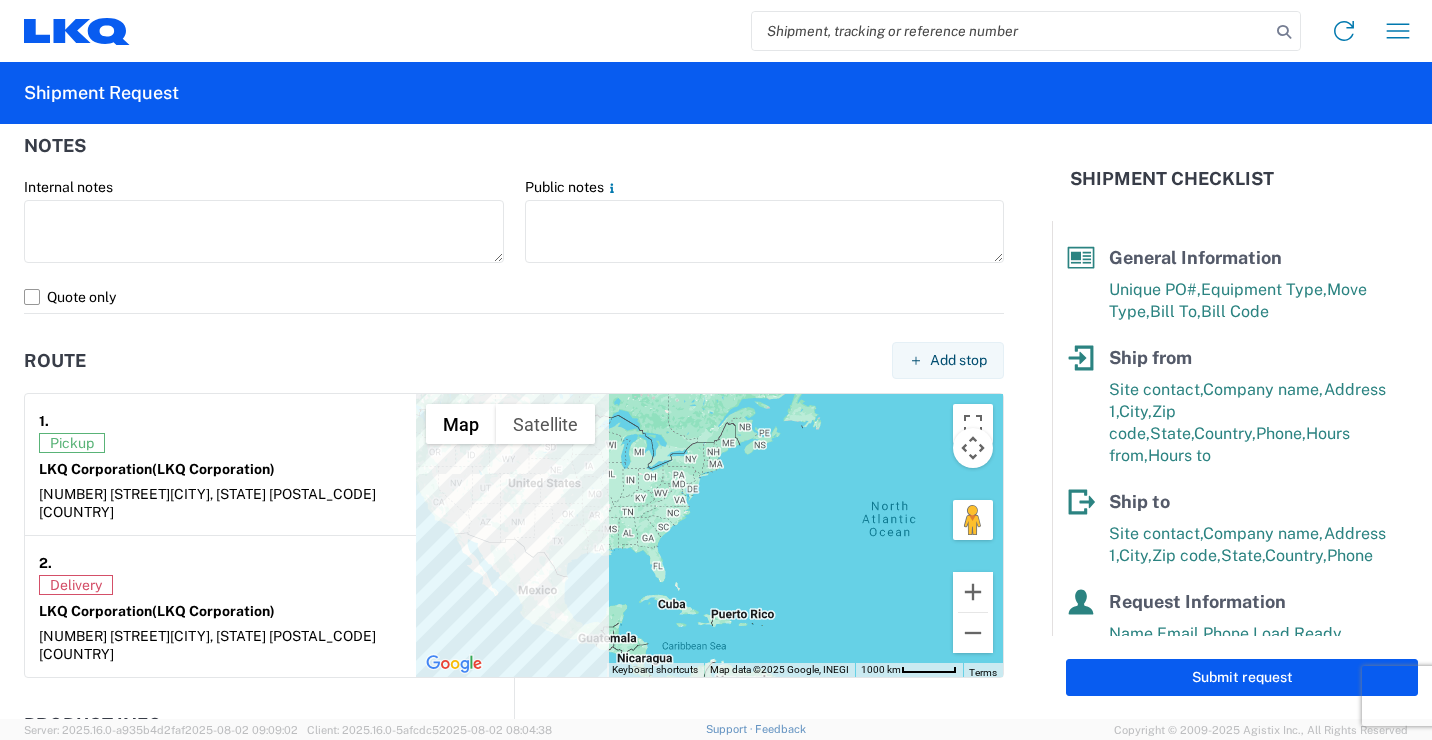 scroll, scrollTop: 1322, scrollLeft: 0, axis: vertical 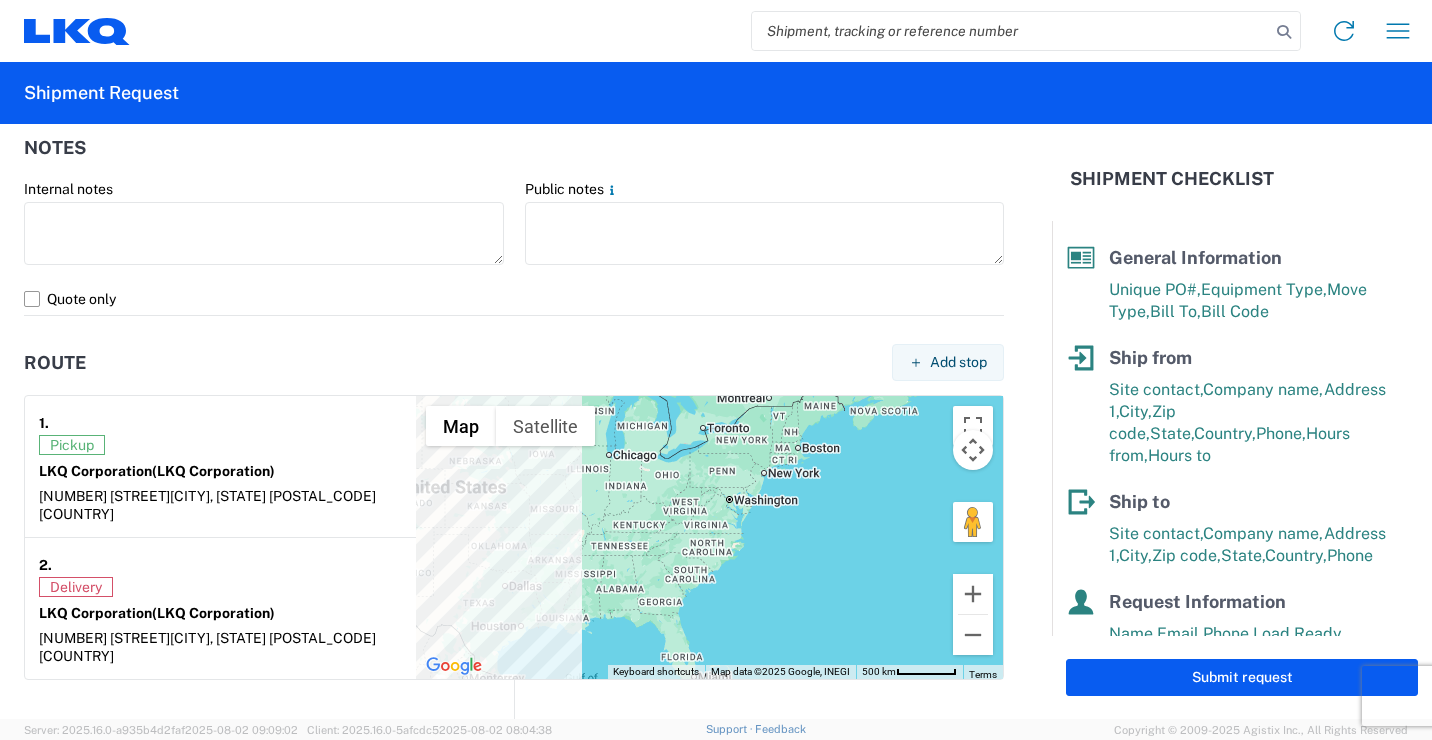 type on "4 Large wood racks need 20 feet" 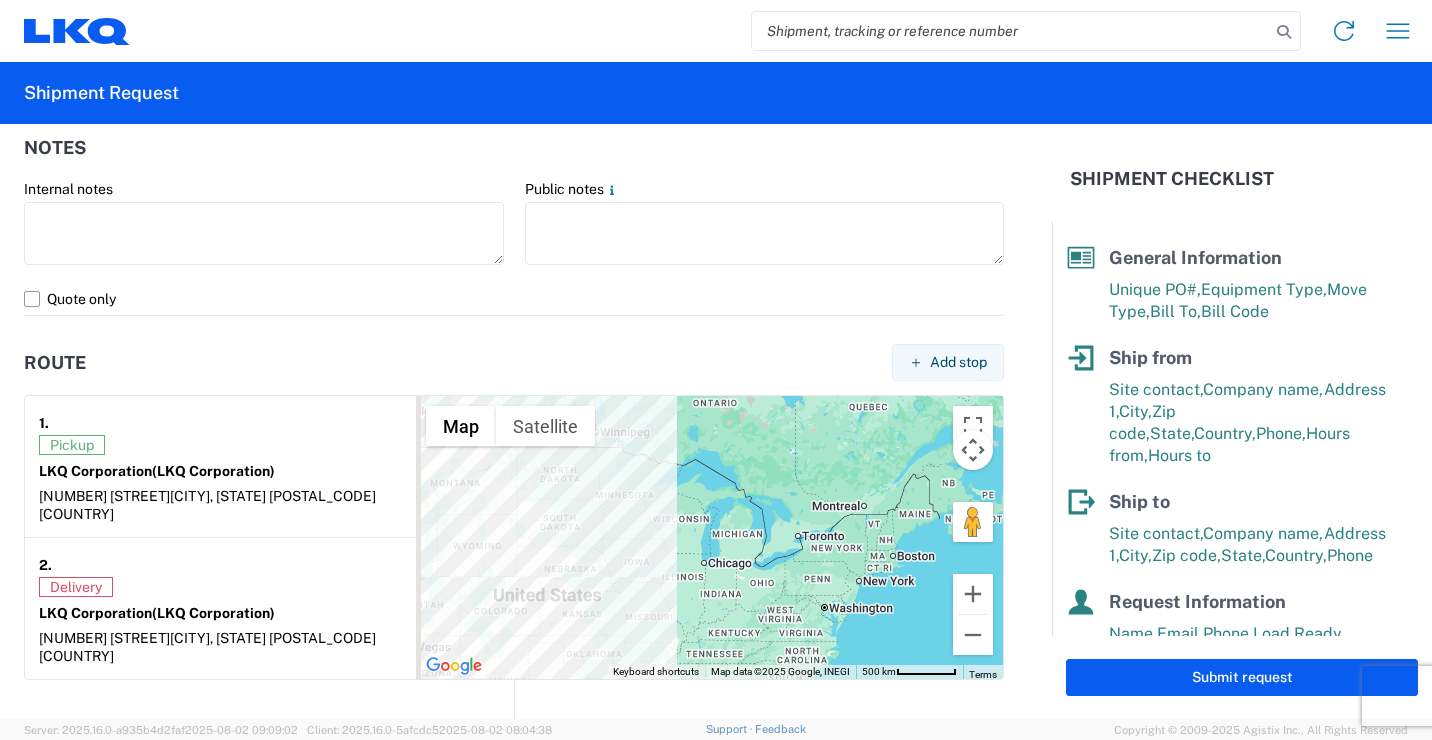 drag, startPoint x: 567, startPoint y: 449, endPoint x: 666, endPoint y: 555, distance: 145.04137 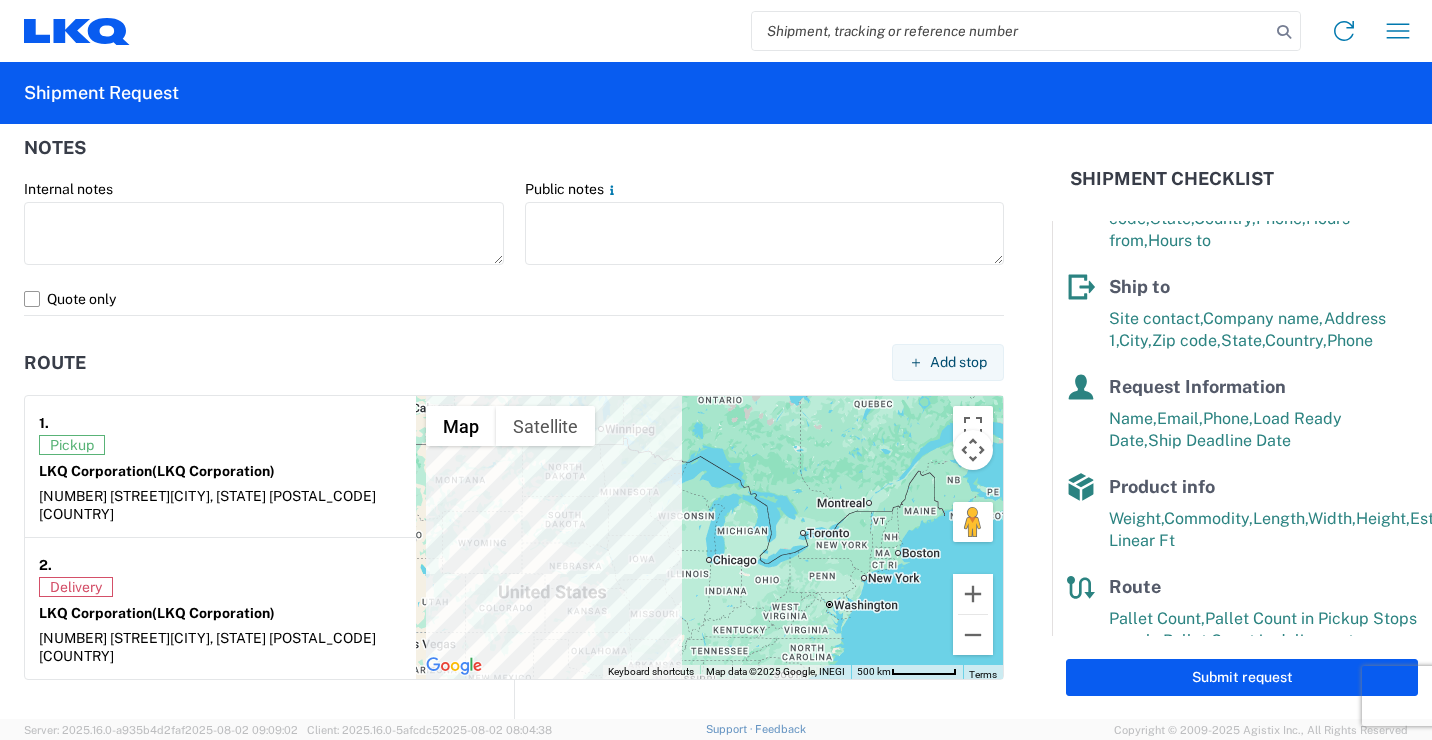 scroll, scrollTop: 252, scrollLeft: 0, axis: vertical 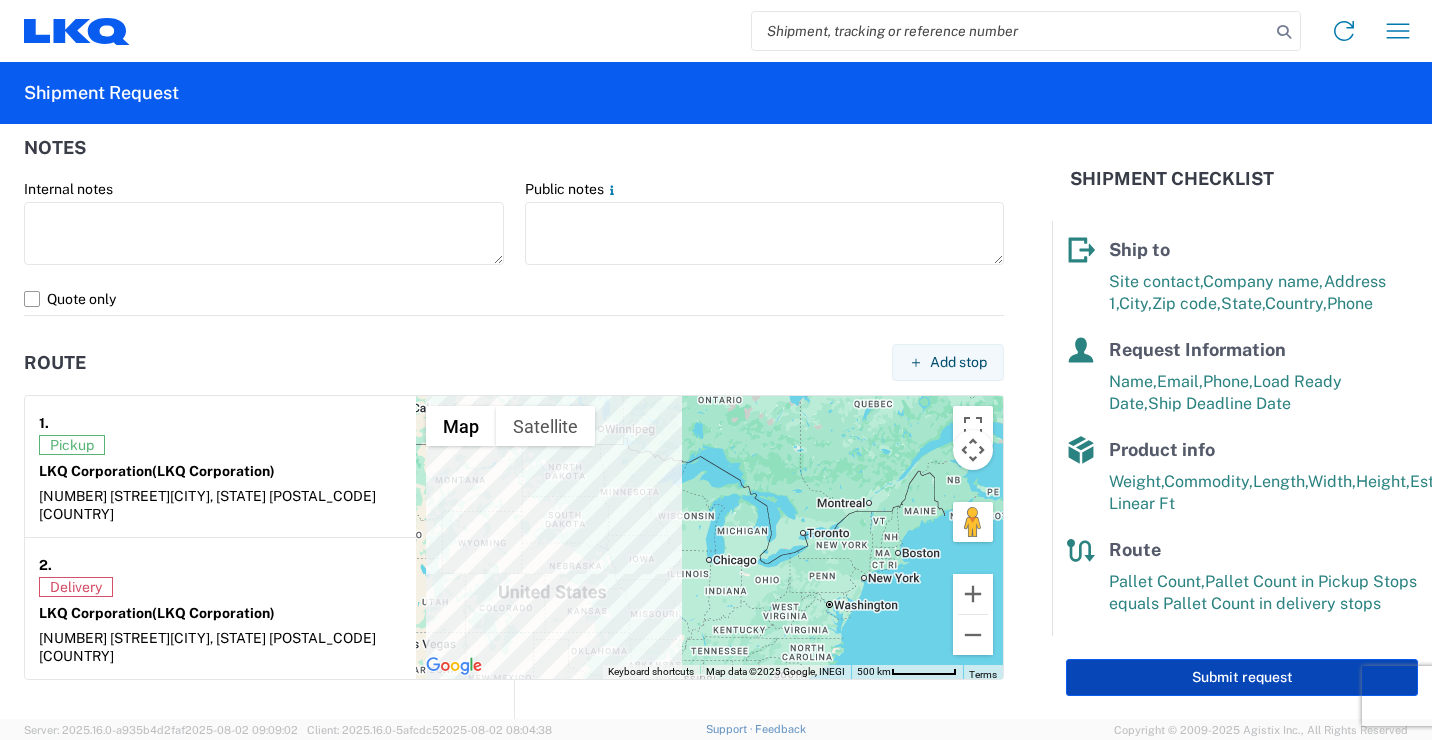 click on "Submit request" 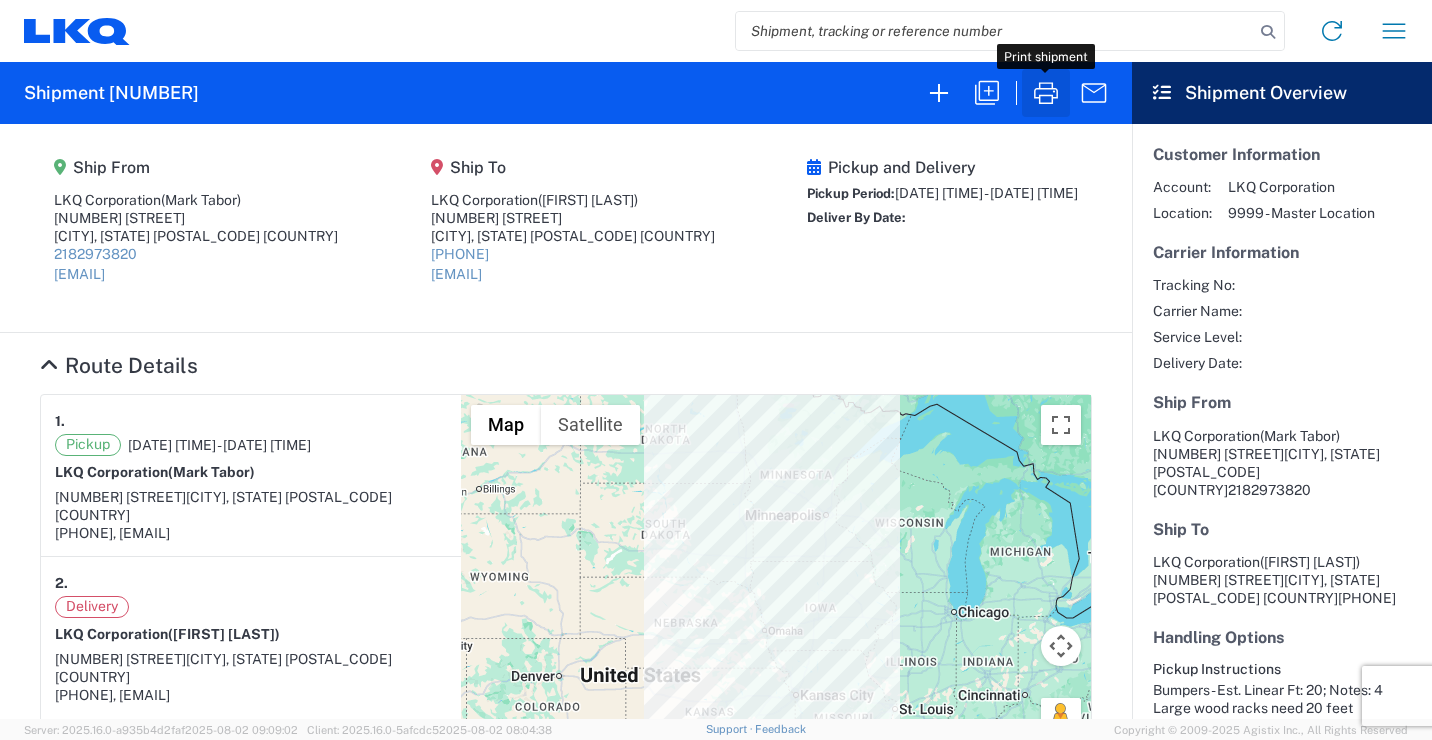 click 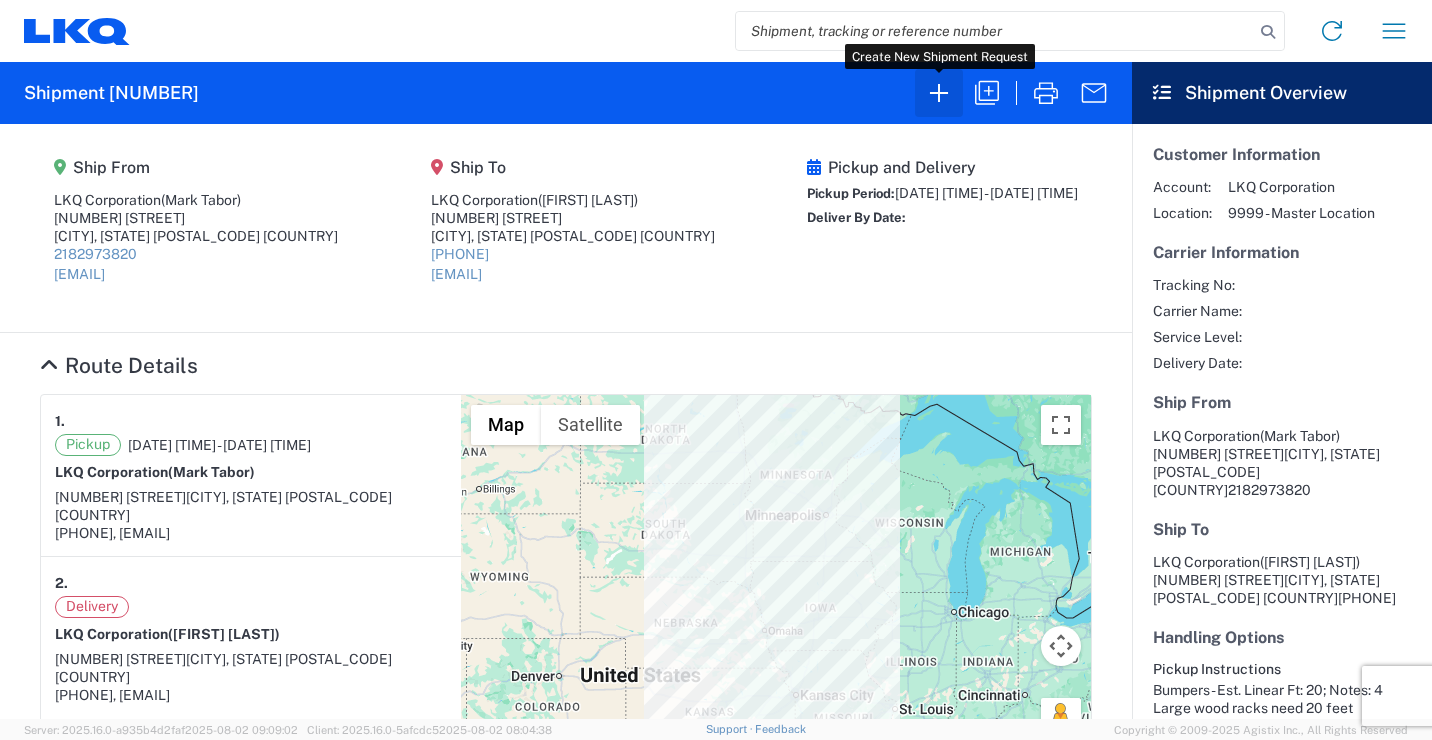 click 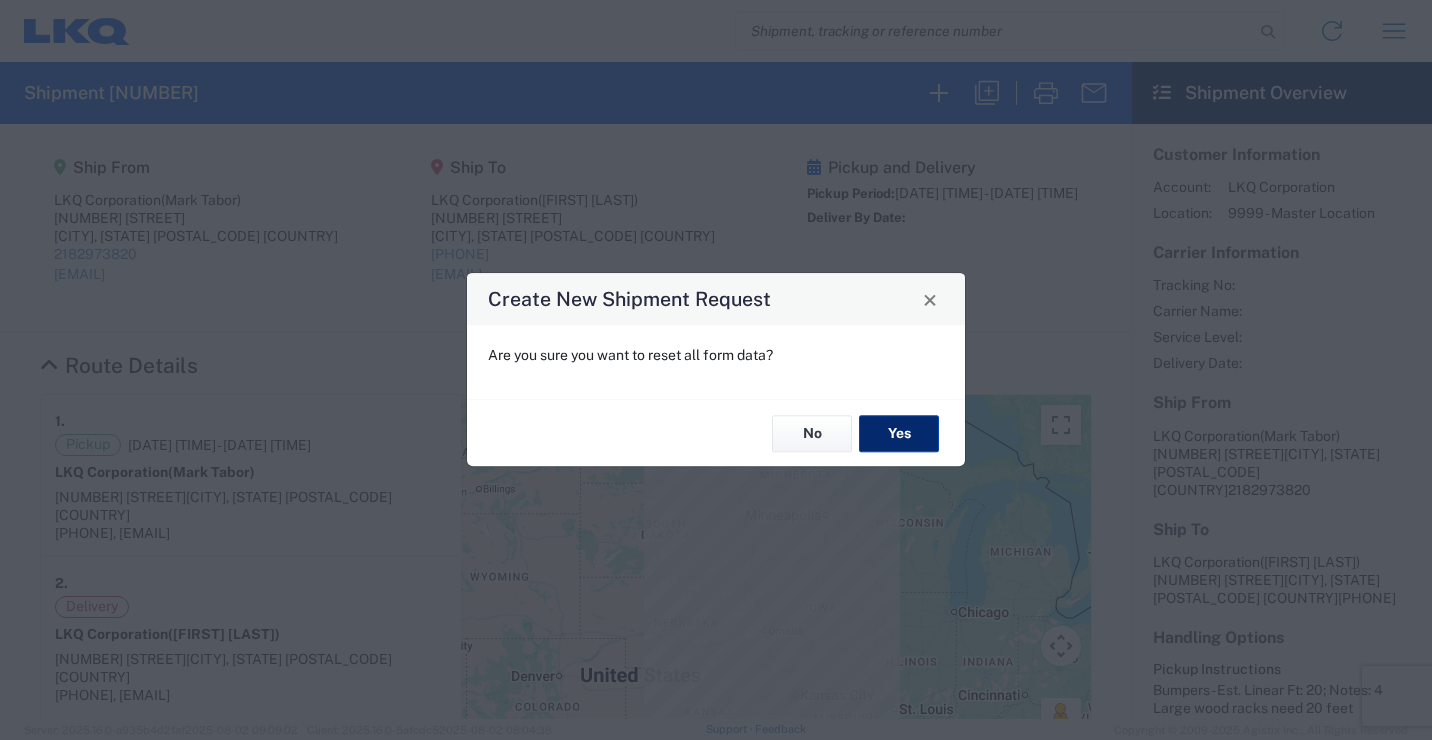 click on "Yes" 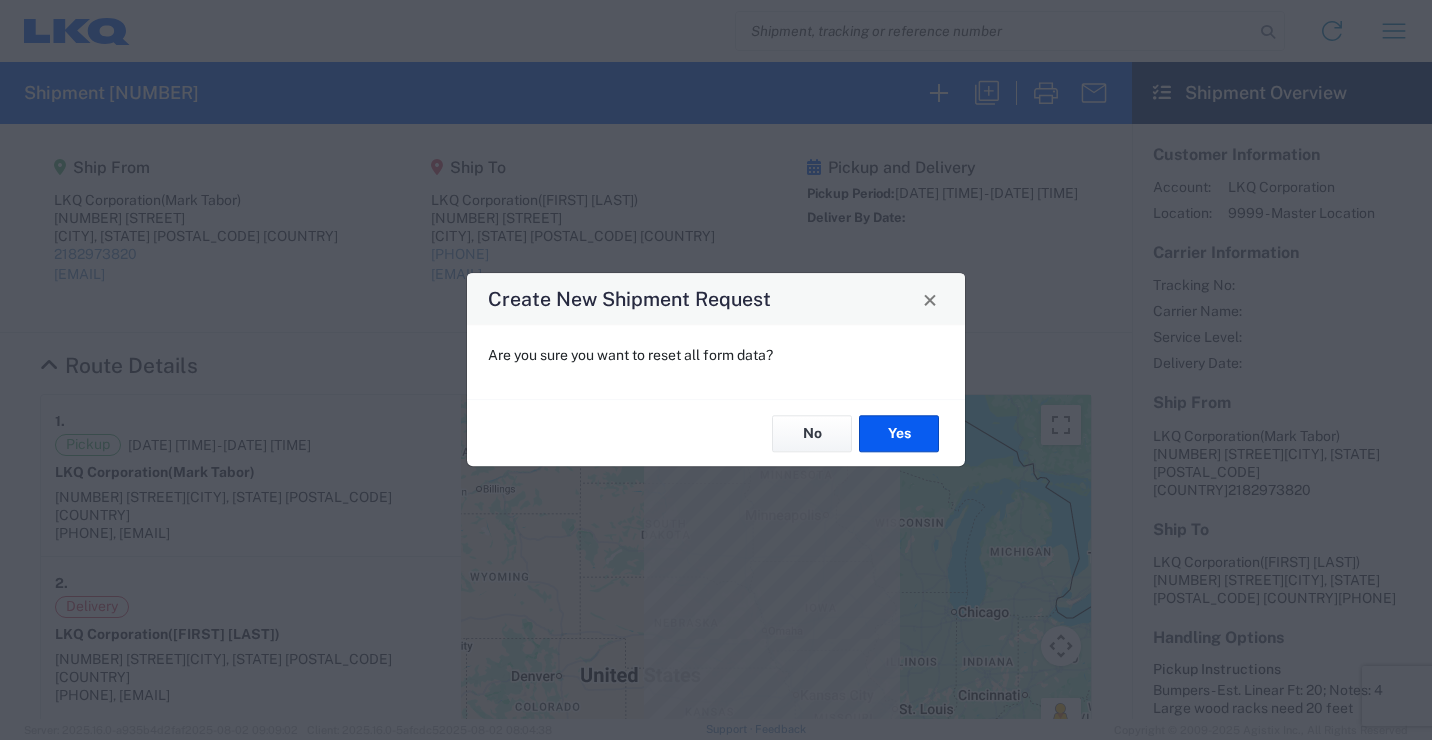 select on "FULL" 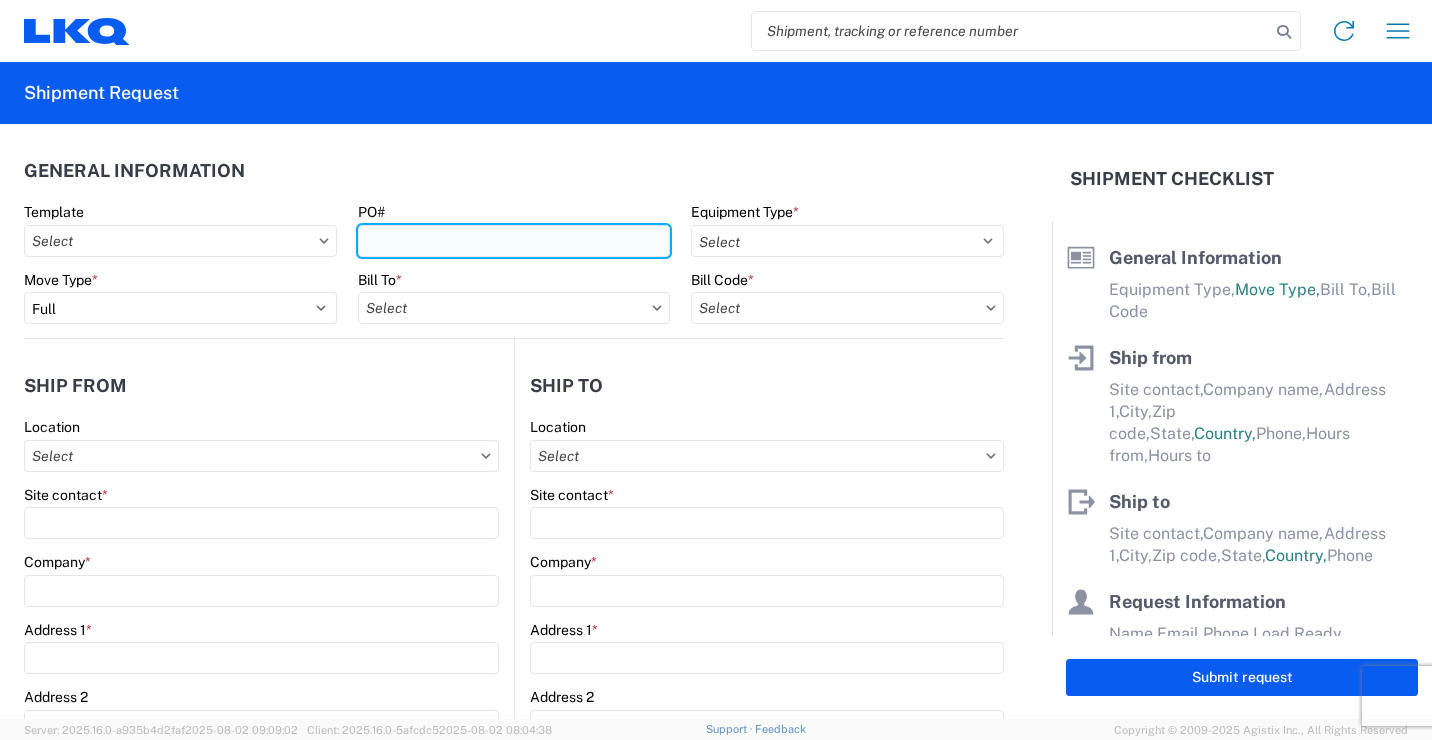 click on "PO#" at bounding box center (514, 241) 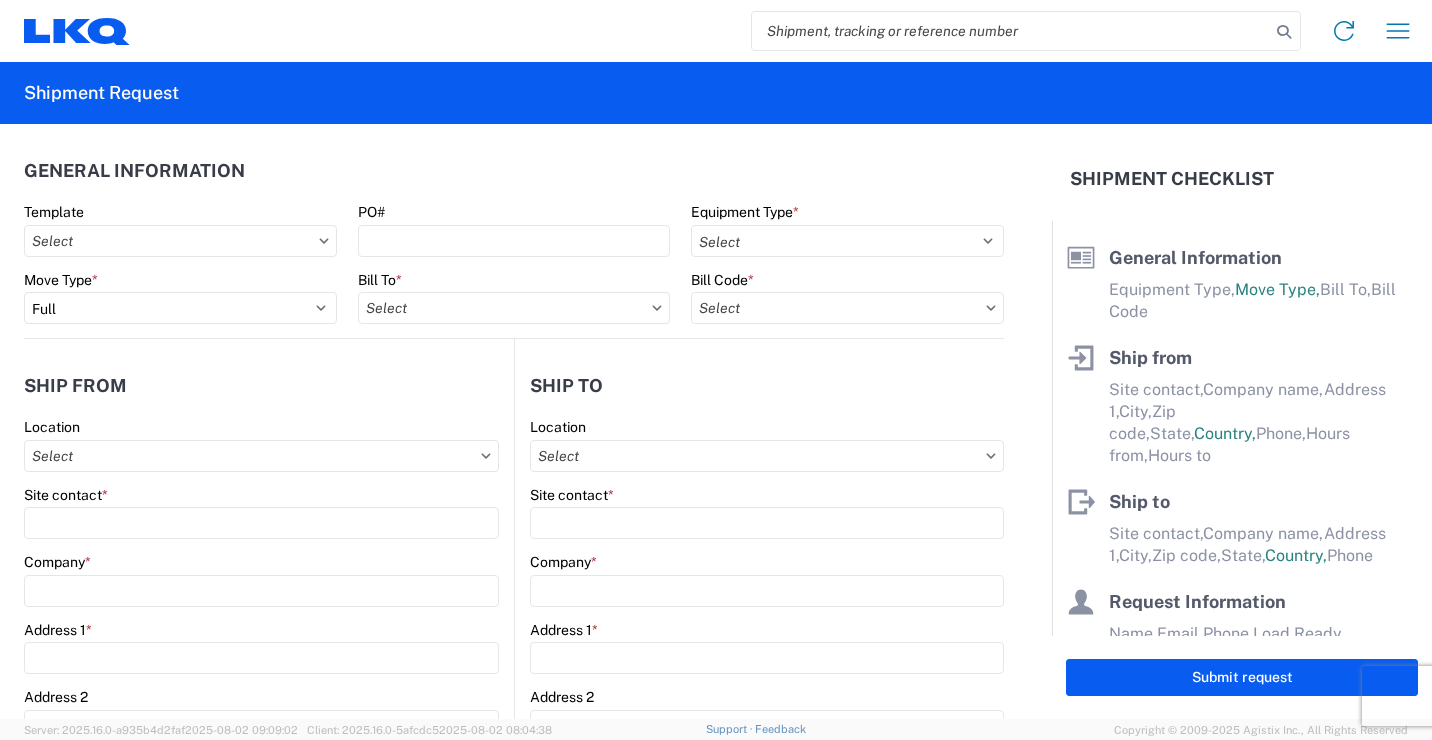 drag, startPoint x: 810, startPoint y: 151, endPoint x: 851, endPoint y: 156, distance: 41.303753 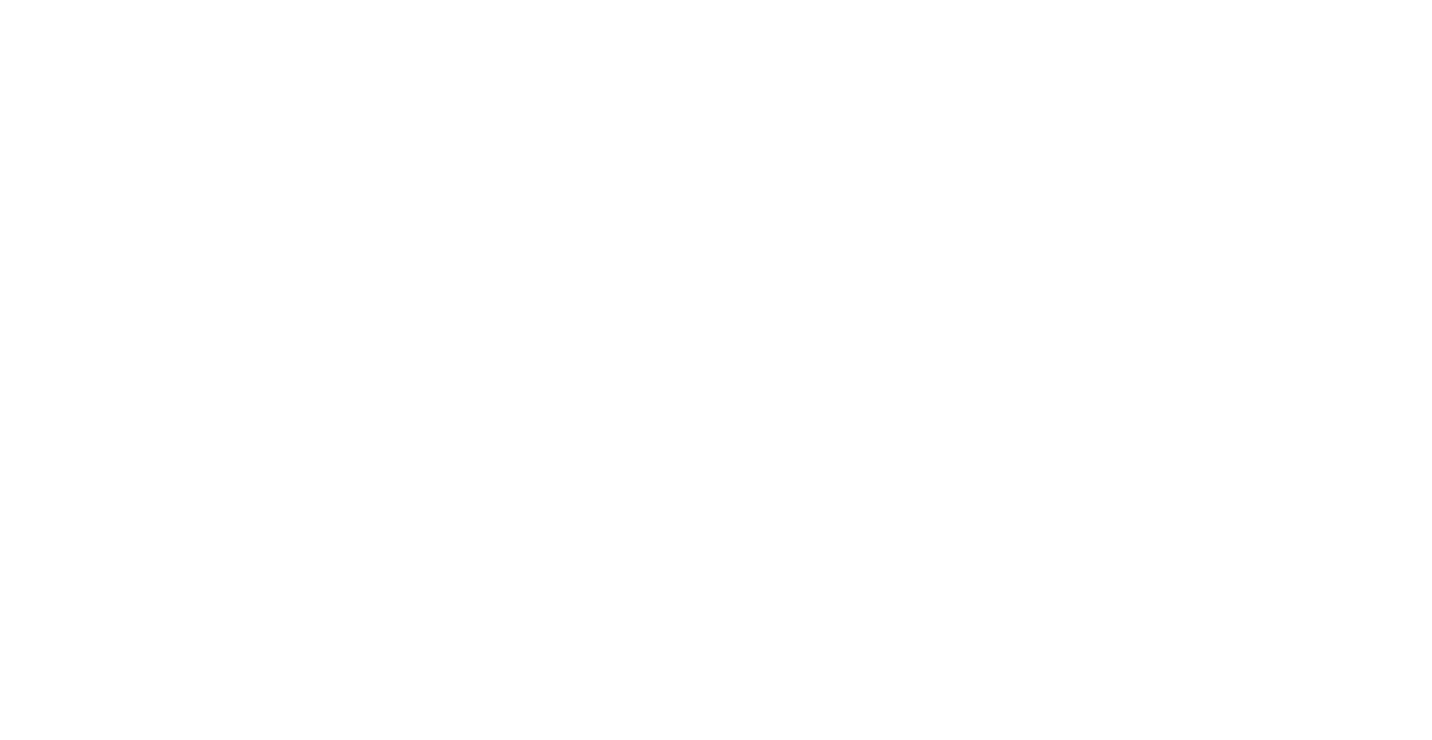 scroll, scrollTop: 0, scrollLeft: 0, axis: both 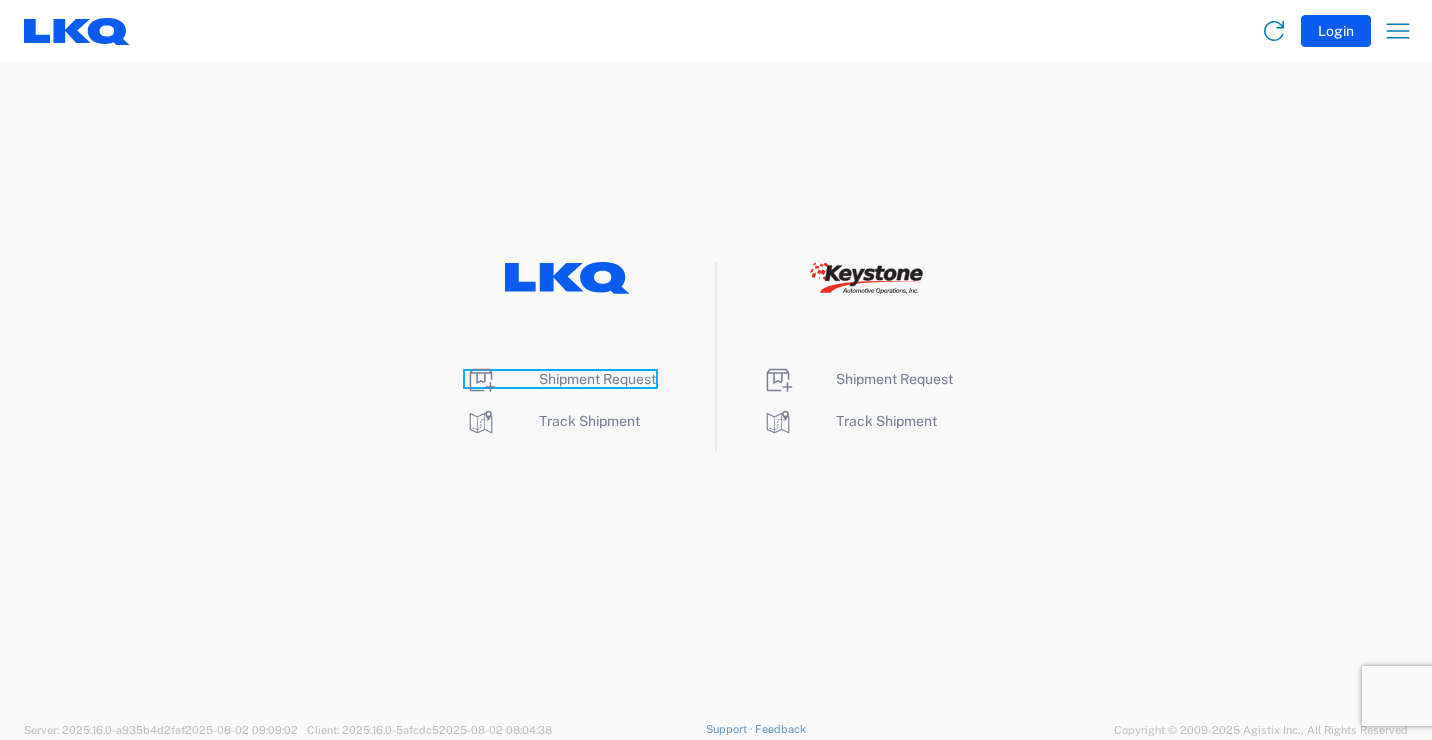 click on "Shipment Request" 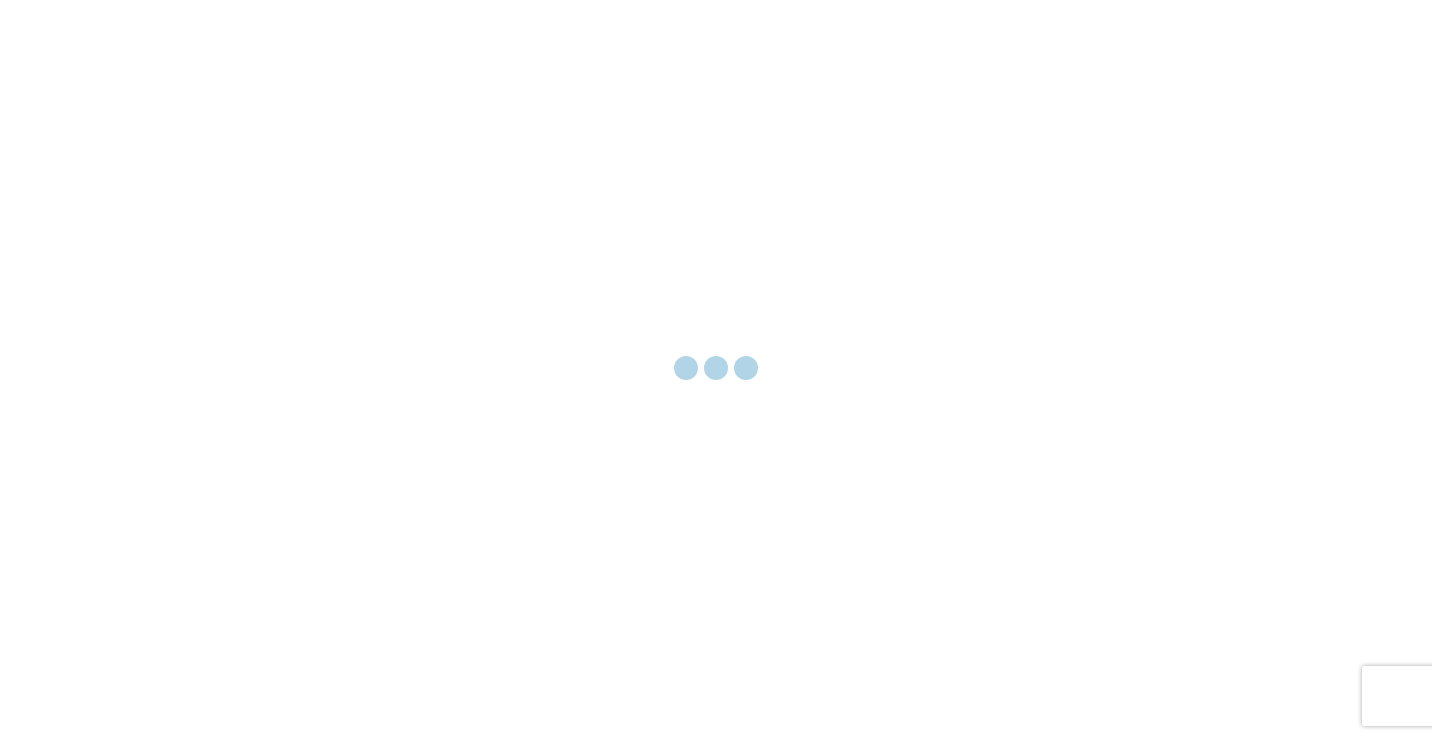 scroll, scrollTop: 0, scrollLeft: 0, axis: both 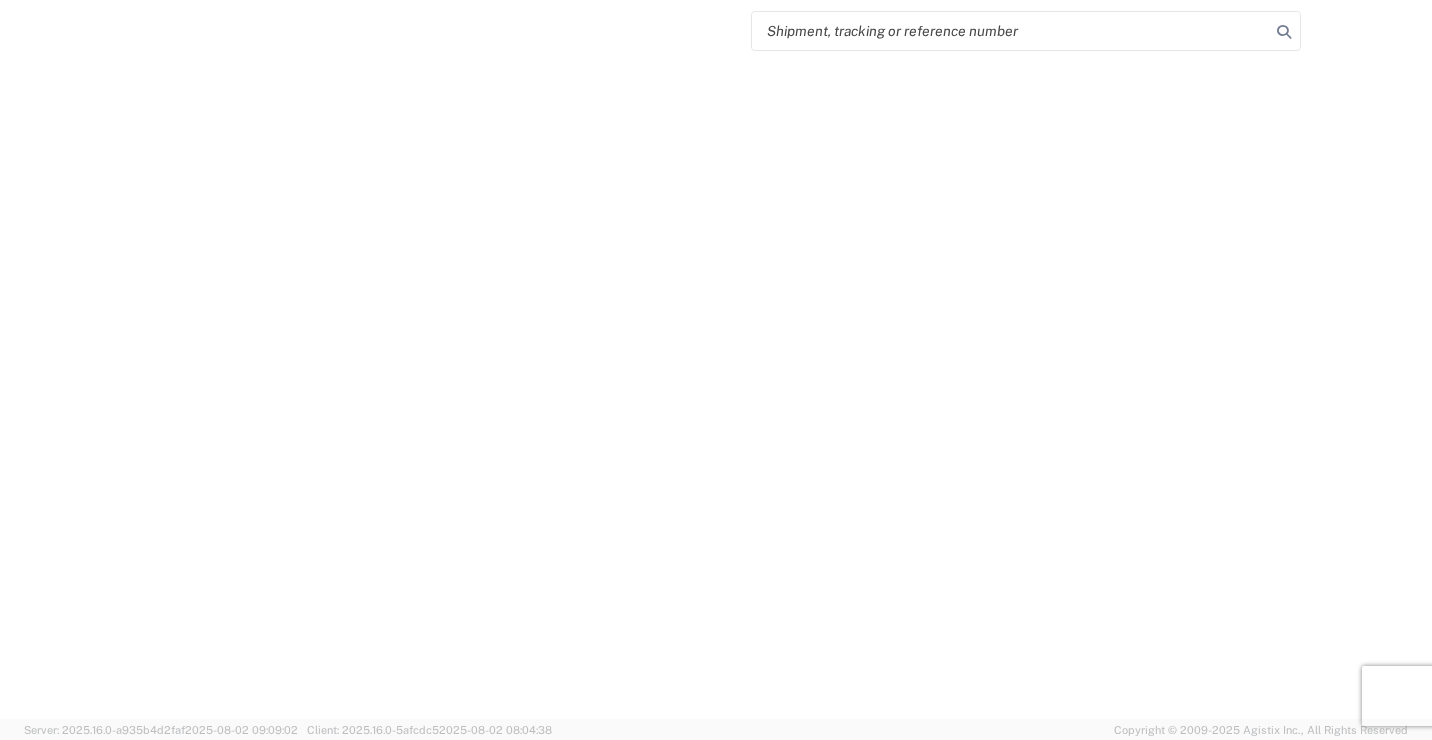 select on "FULL" 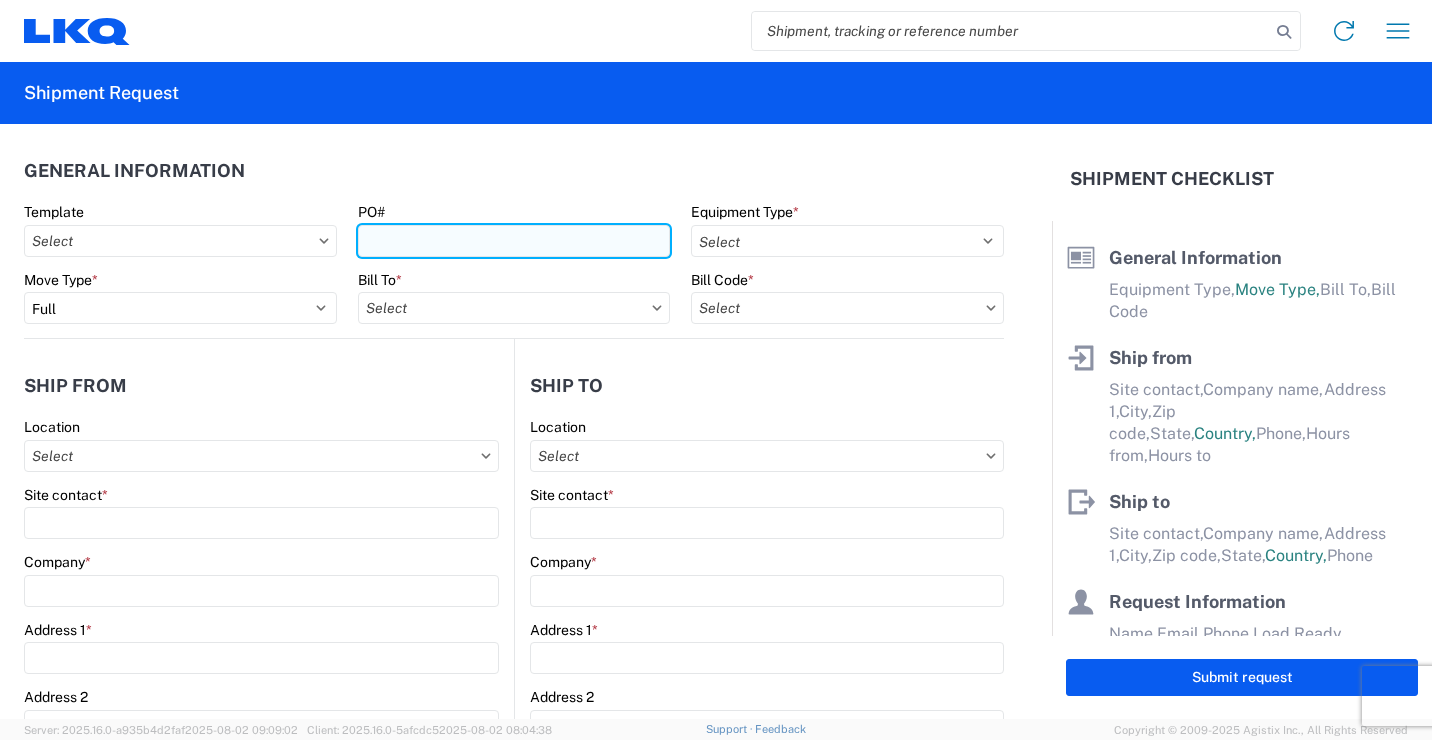 click on "PO#" at bounding box center (514, 241) 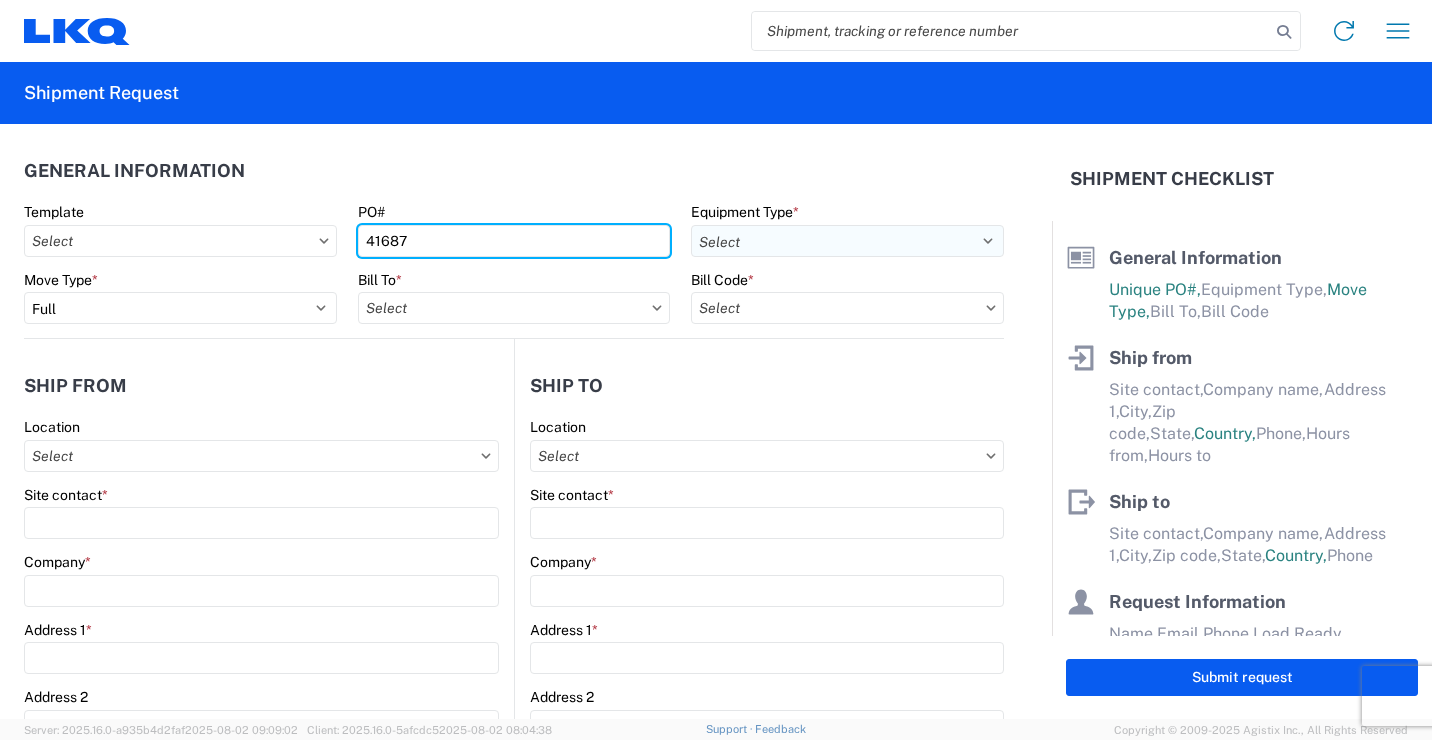 type on "41687" 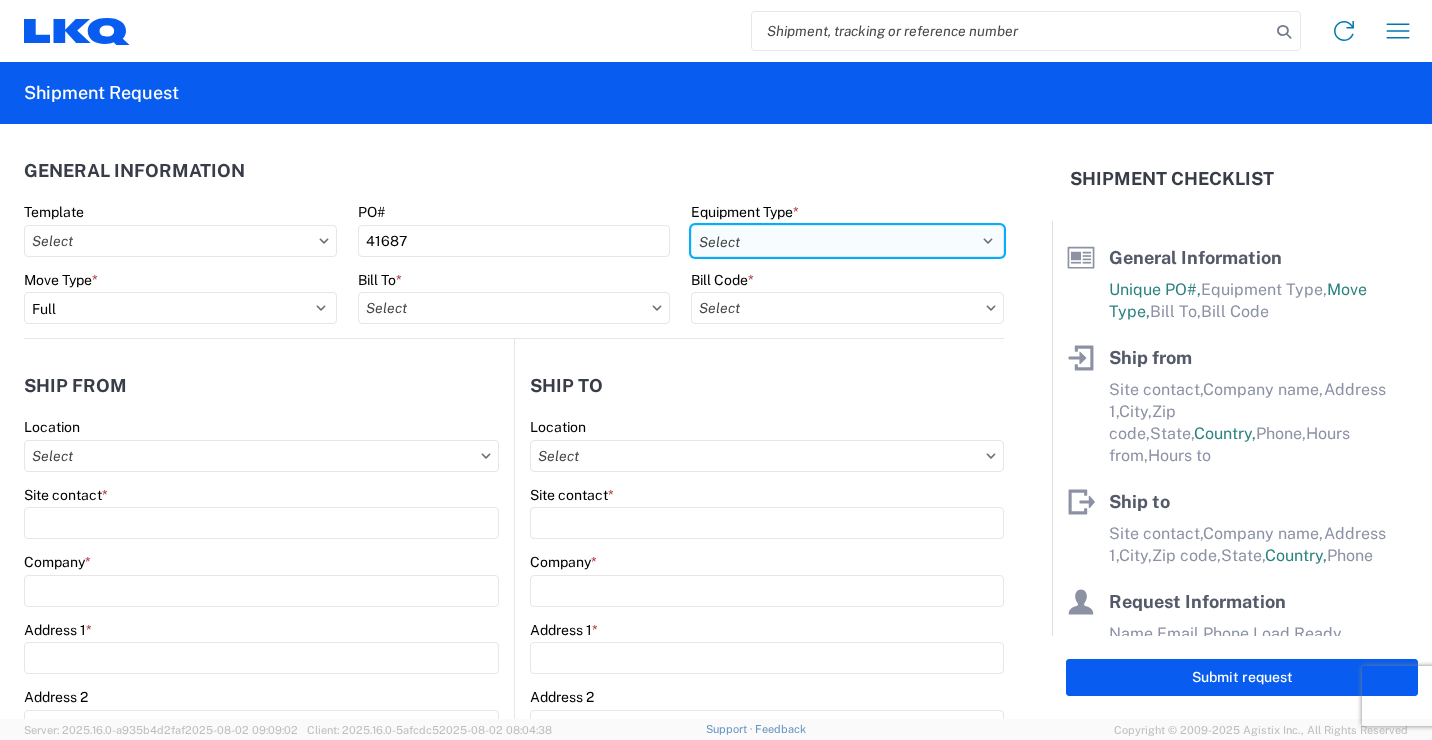 click on "Select 53’ Dry Van Flatbed Dropdeck (van) Lowboy (flatbed) Rail" at bounding box center (847, 241) 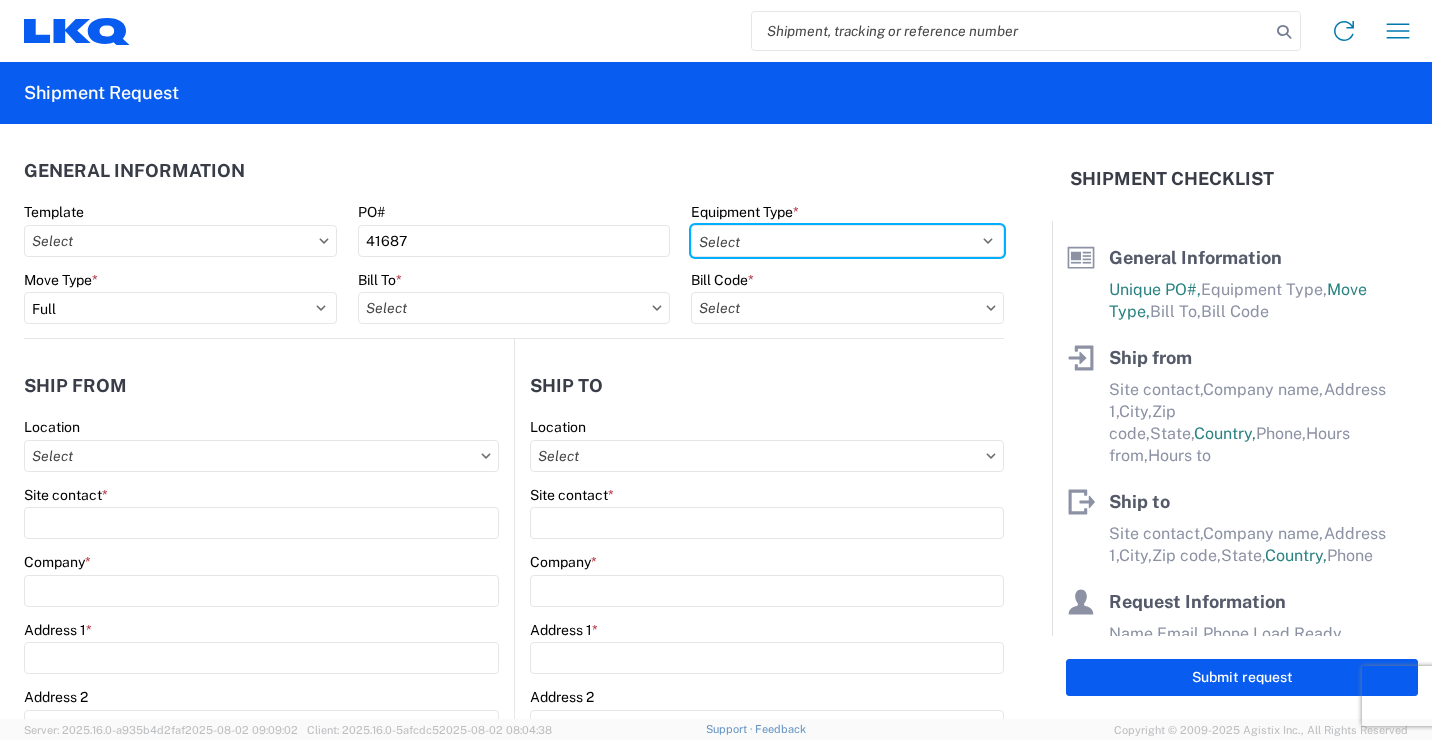select on "STDV" 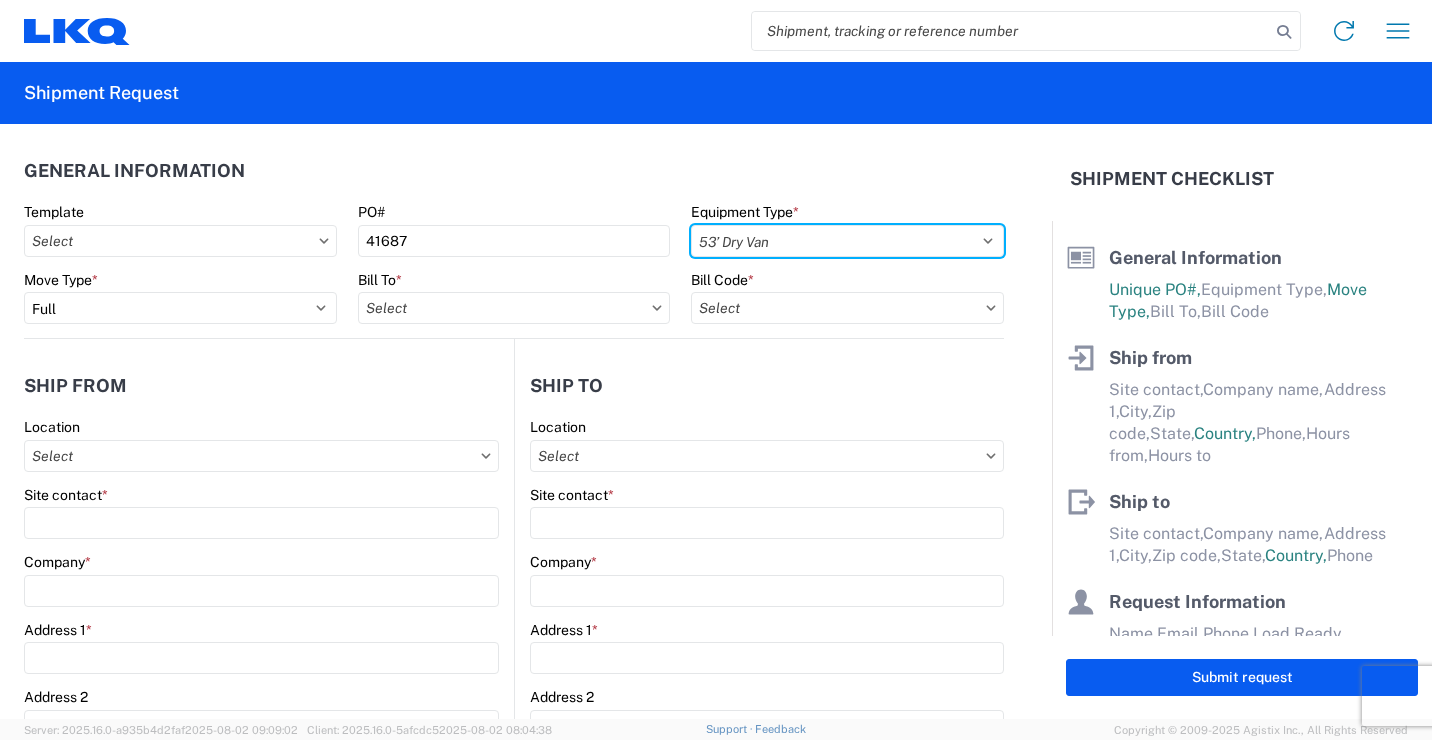 click on "Select 53’ Dry Van Flatbed Dropdeck (van) Lowboy (flatbed) Rail" at bounding box center [847, 241] 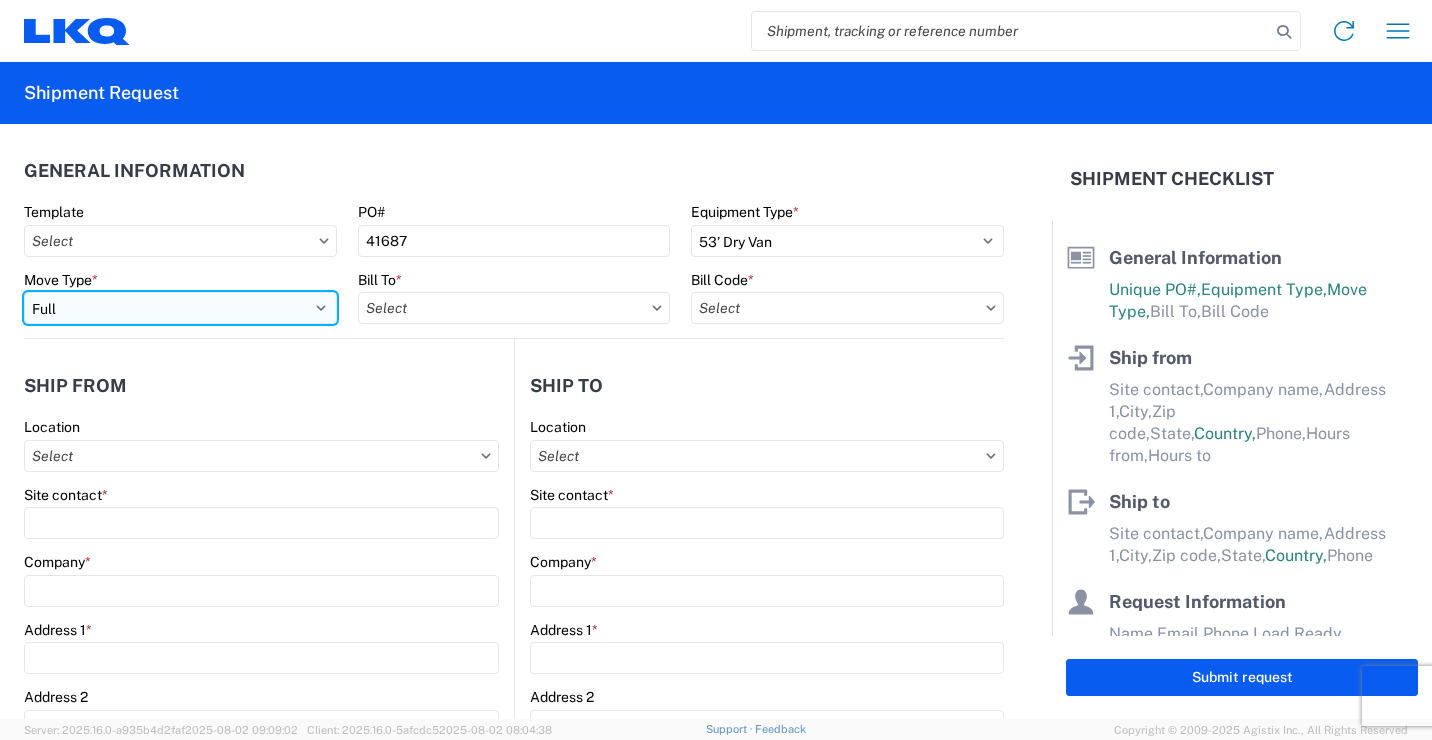 click on "Select Full Partial TL" at bounding box center [180, 308] 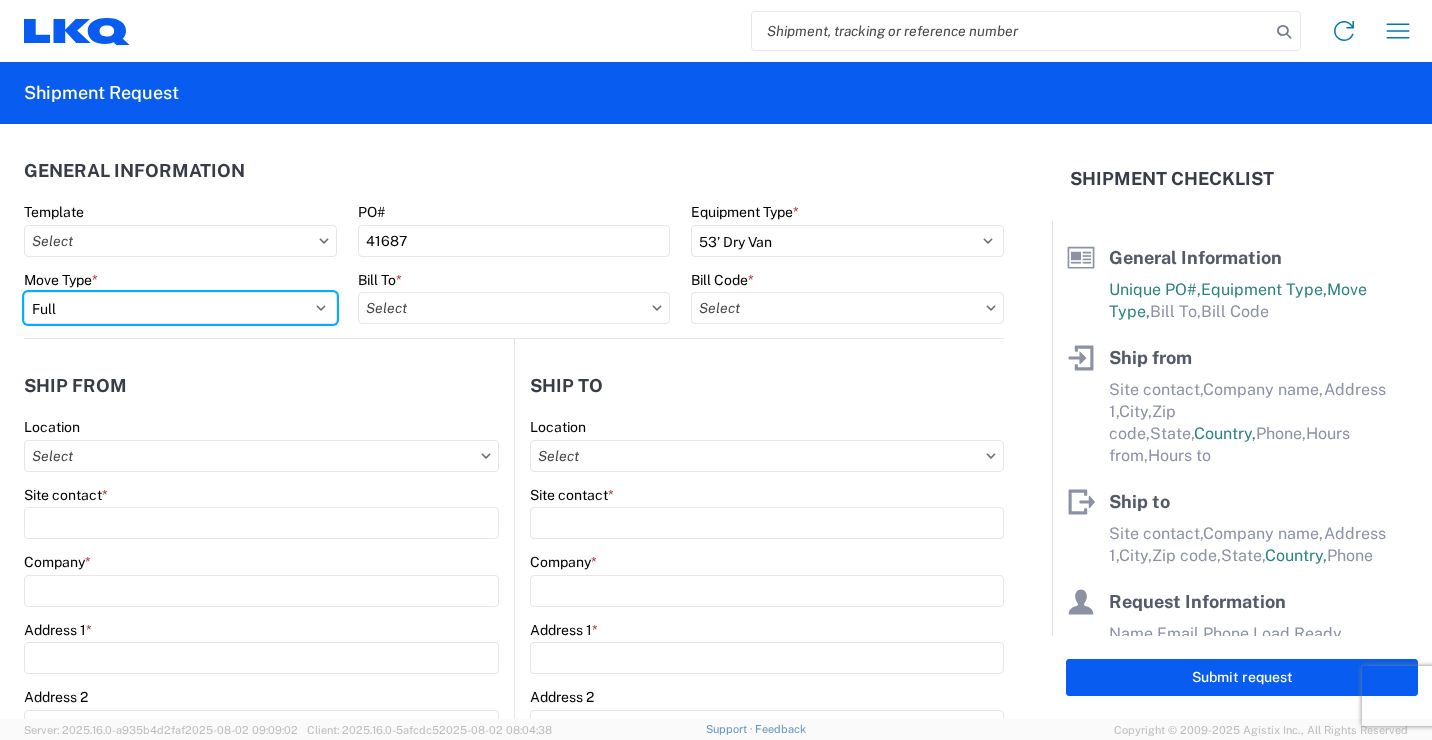 select on "PARTIAL_TL" 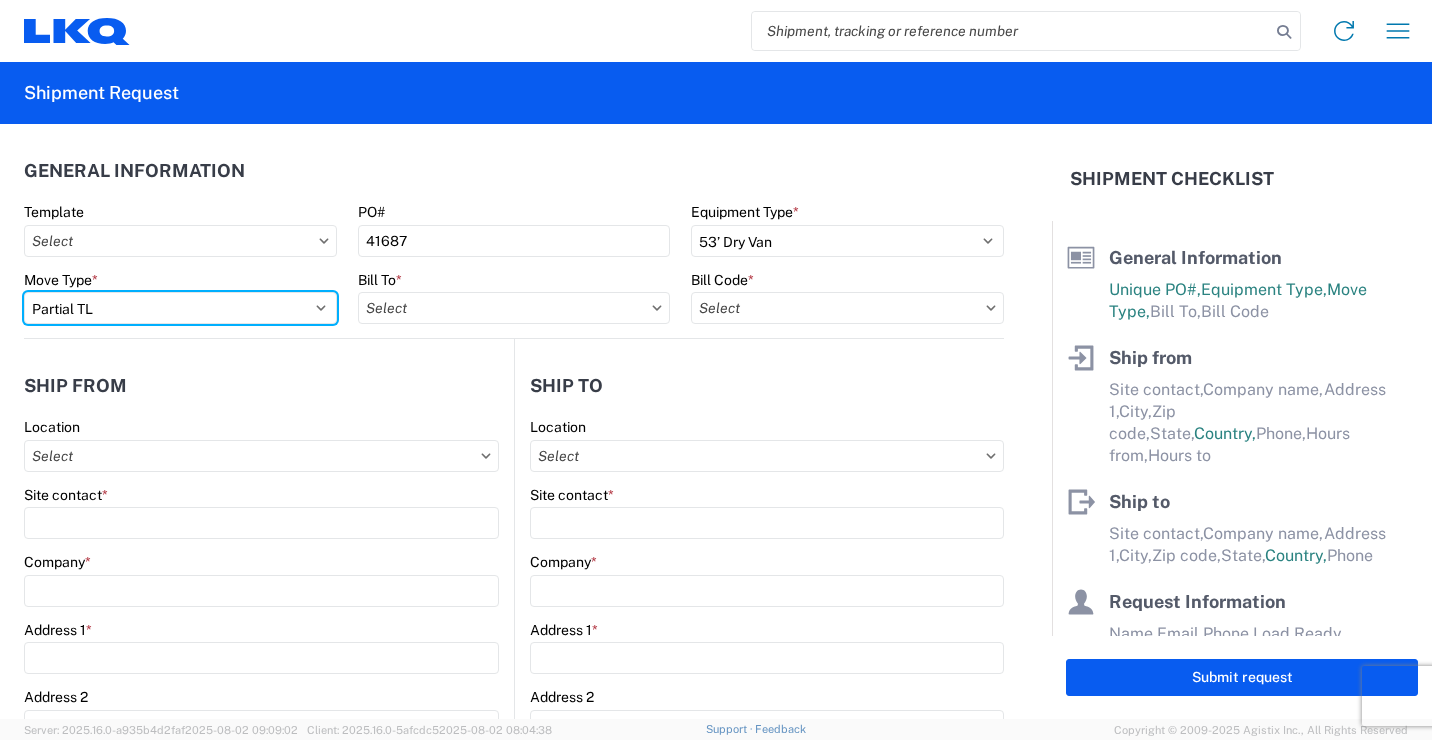 click on "Select Full Partial TL" at bounding box center [180, 308] 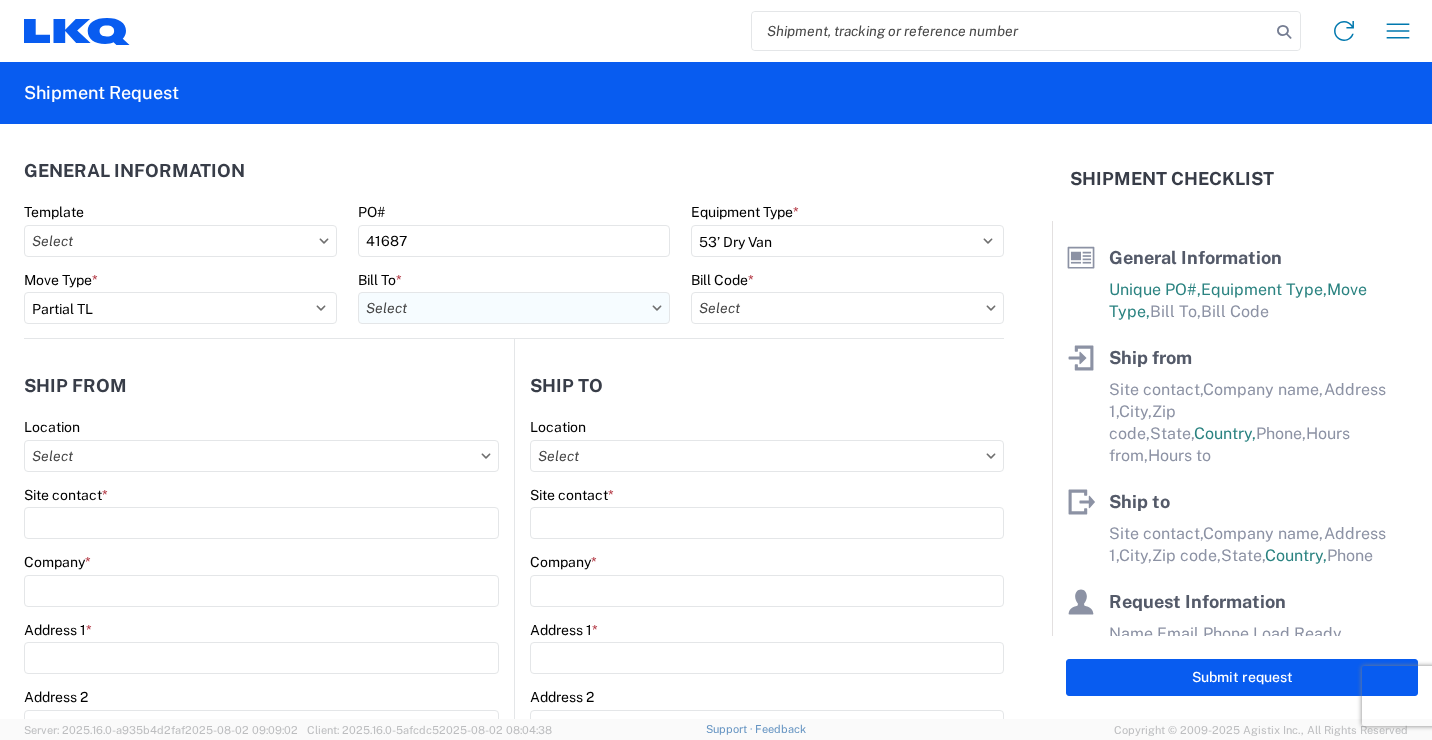 click on "Bill To  *" at bounding box center [514, 308] 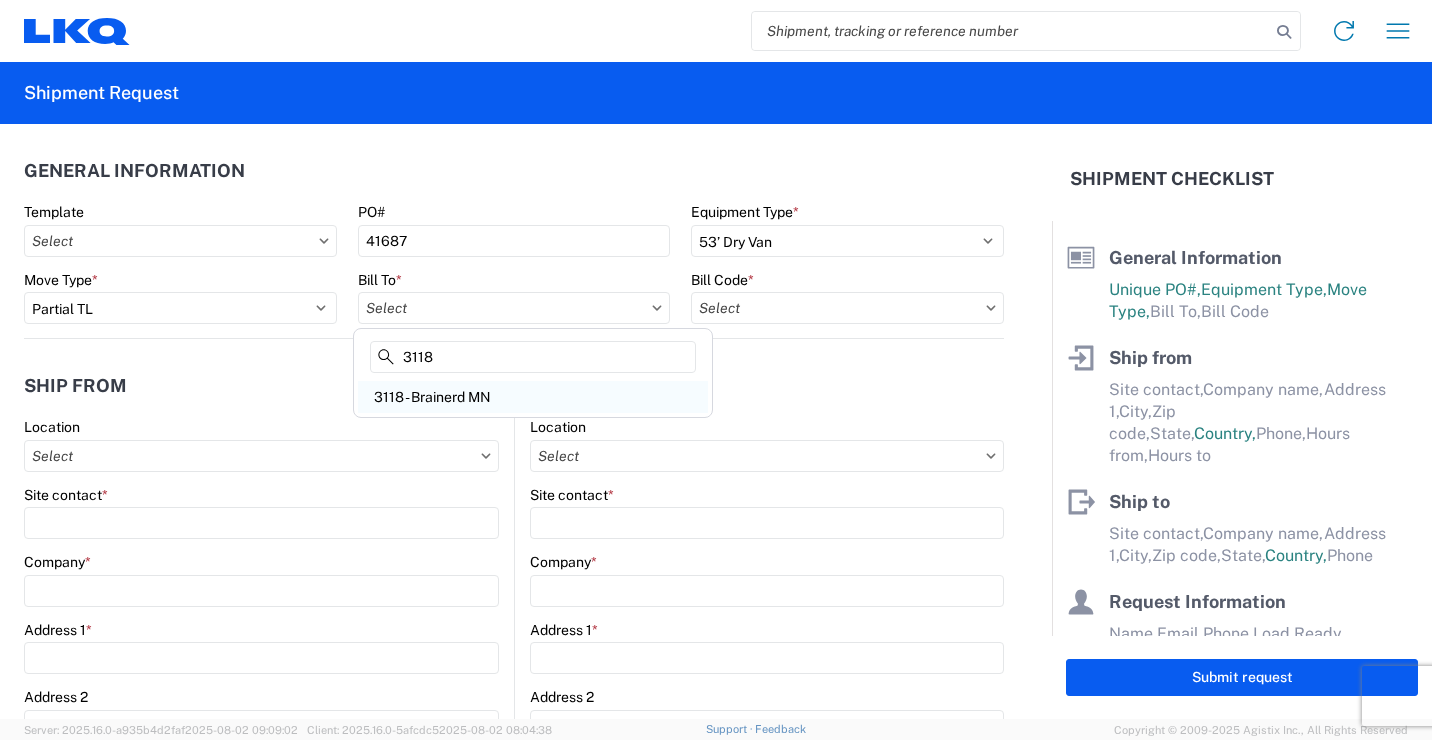 type on "3118" 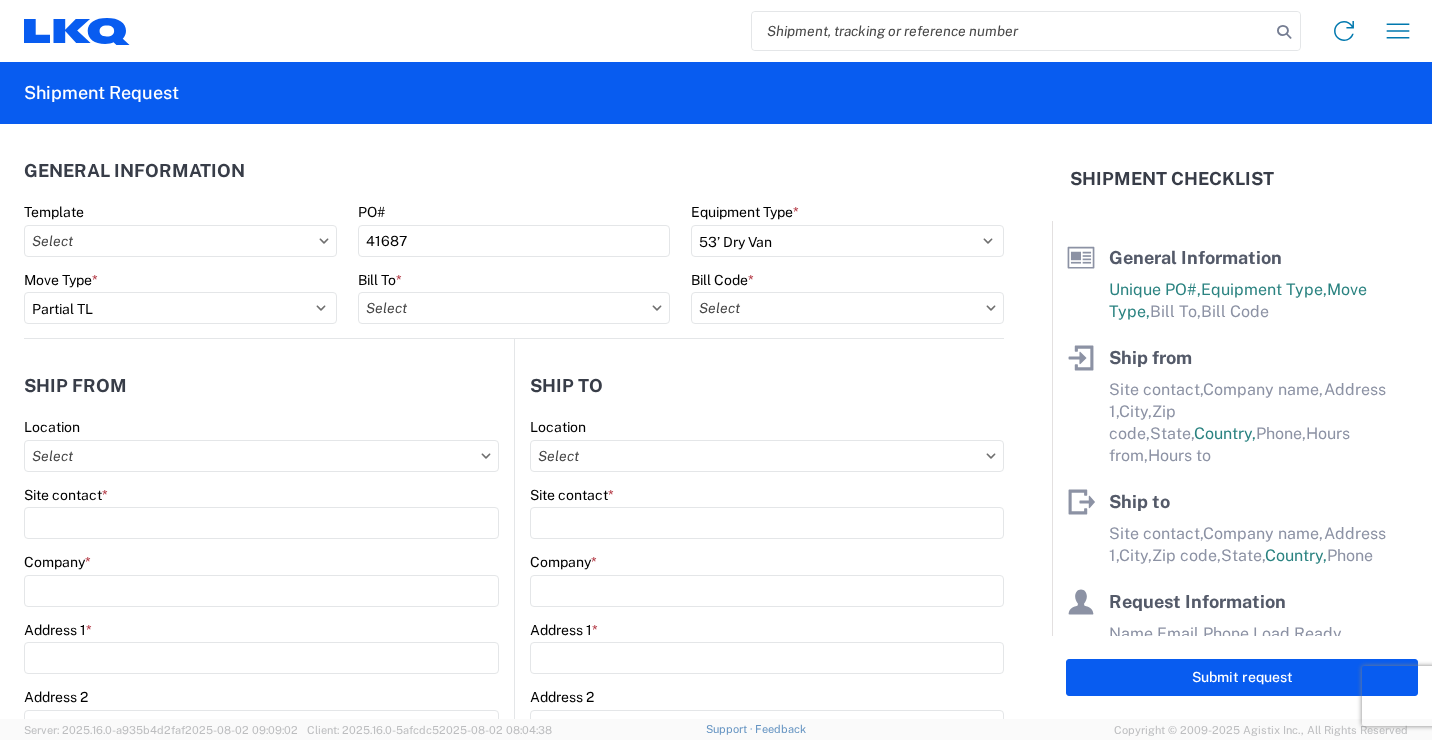 type on "3118 - Brainerd MN" 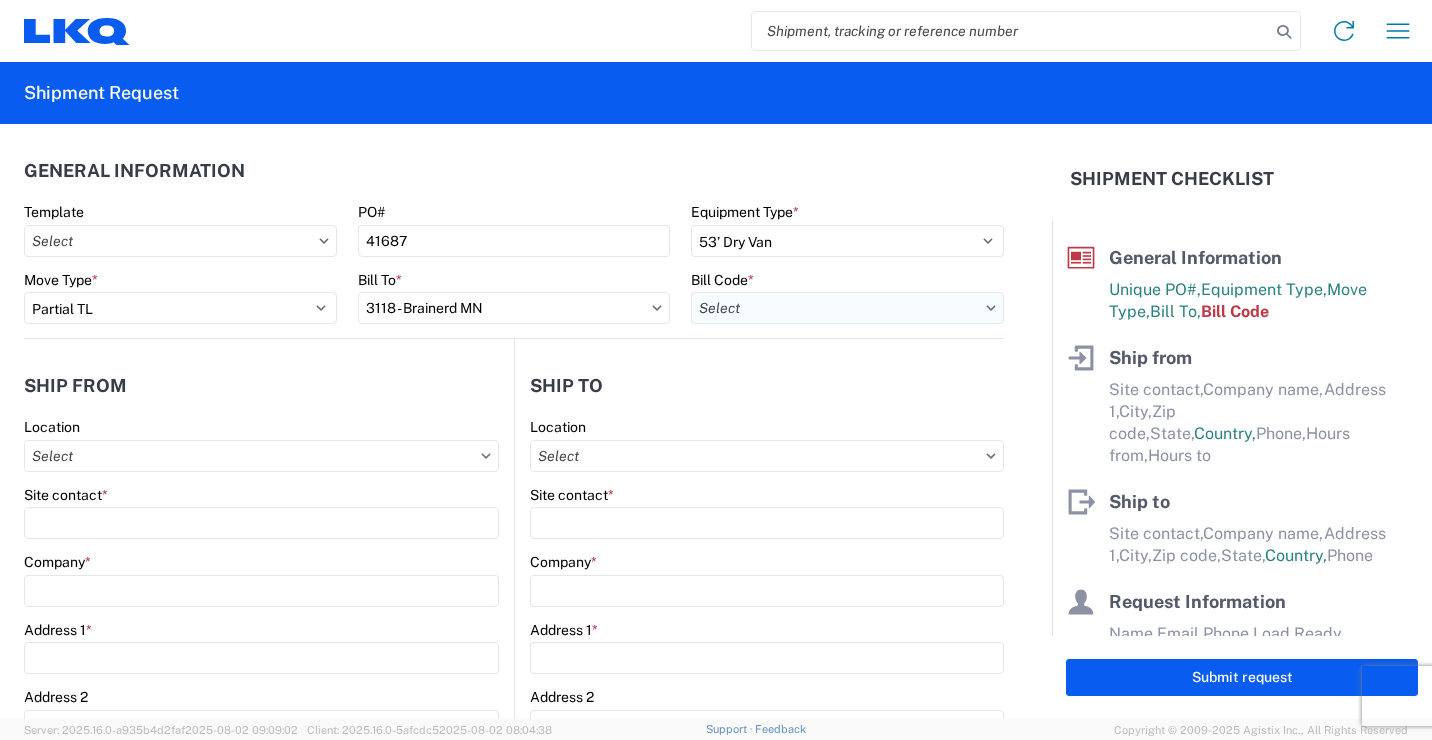 click on "Bill Code  *" at bounding box center [847, 308] 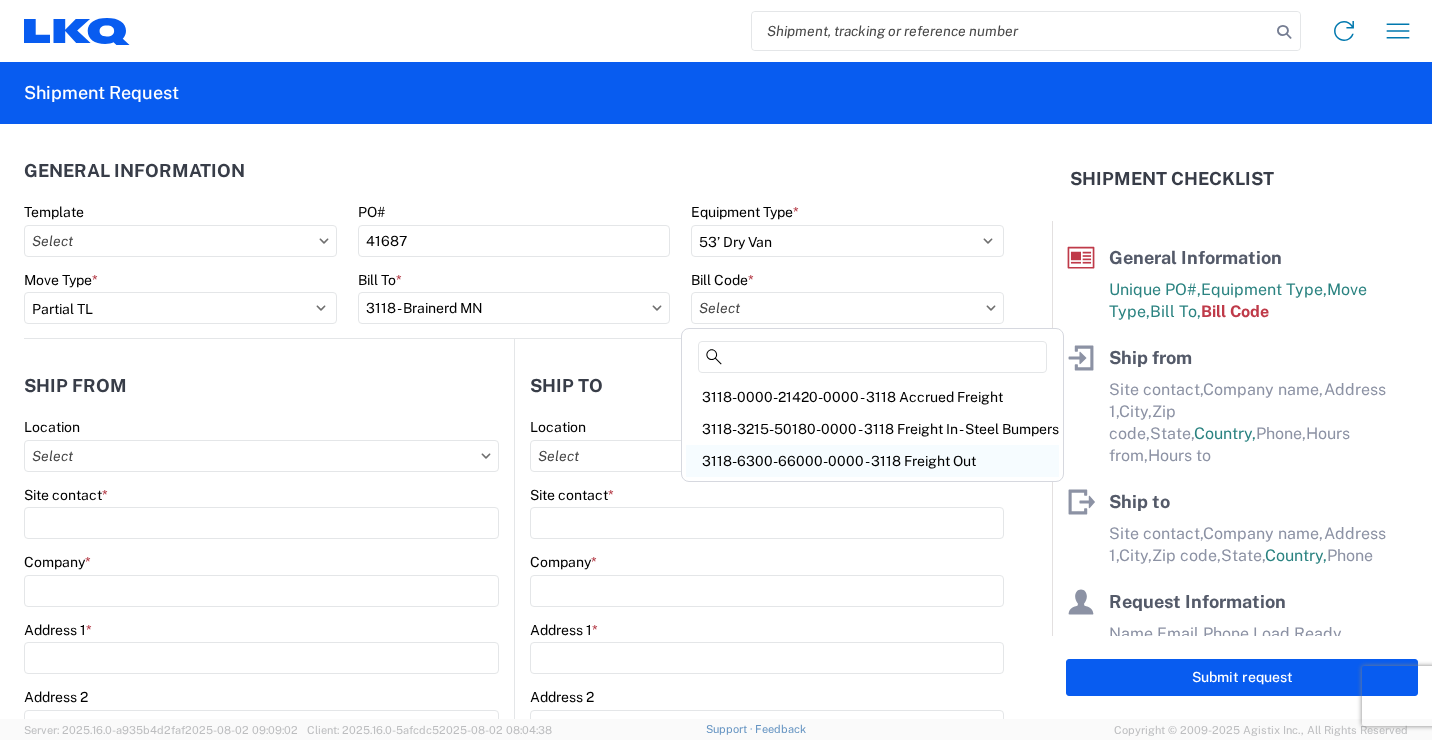 click on "3118-6300-66000-0000 - 3118 Freight Out" 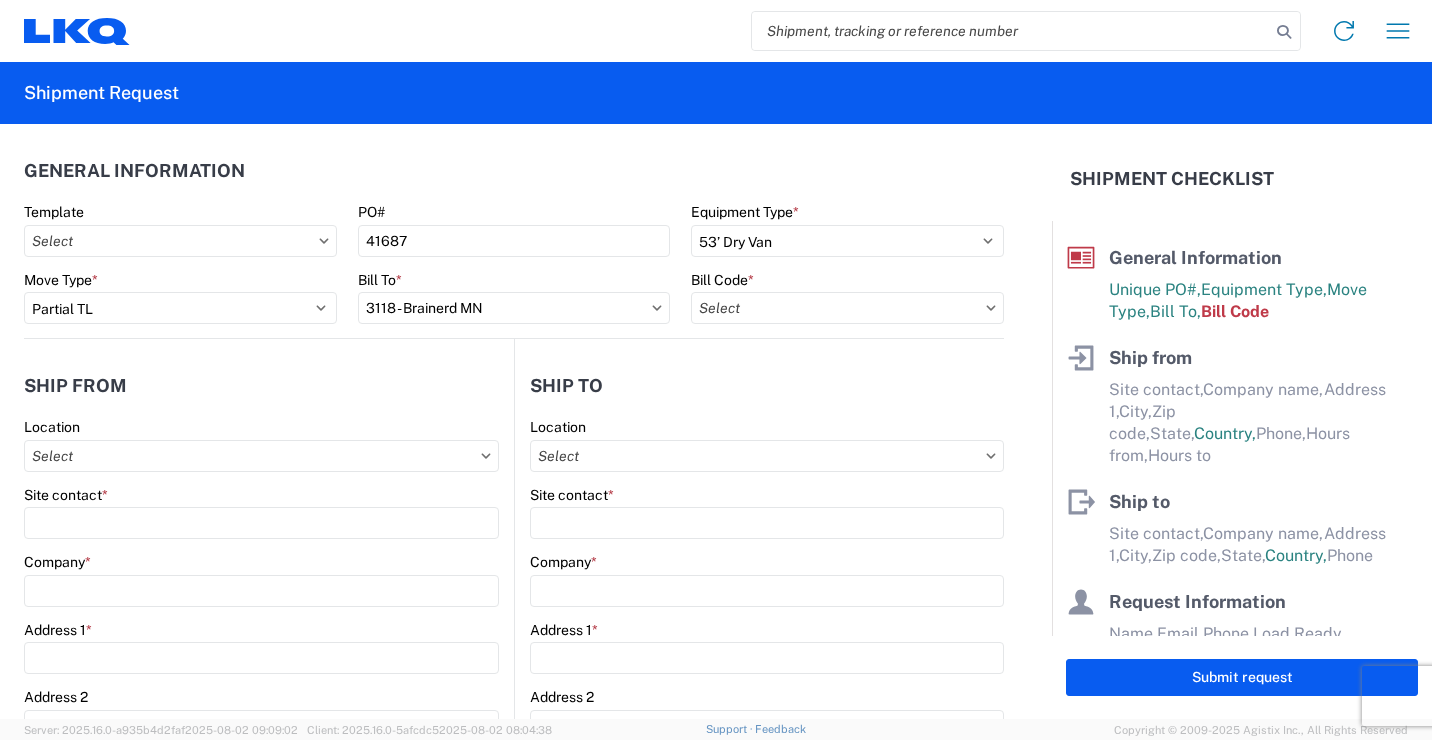 type on "3118-6300-66000-0000 - 3118 Freight Out" 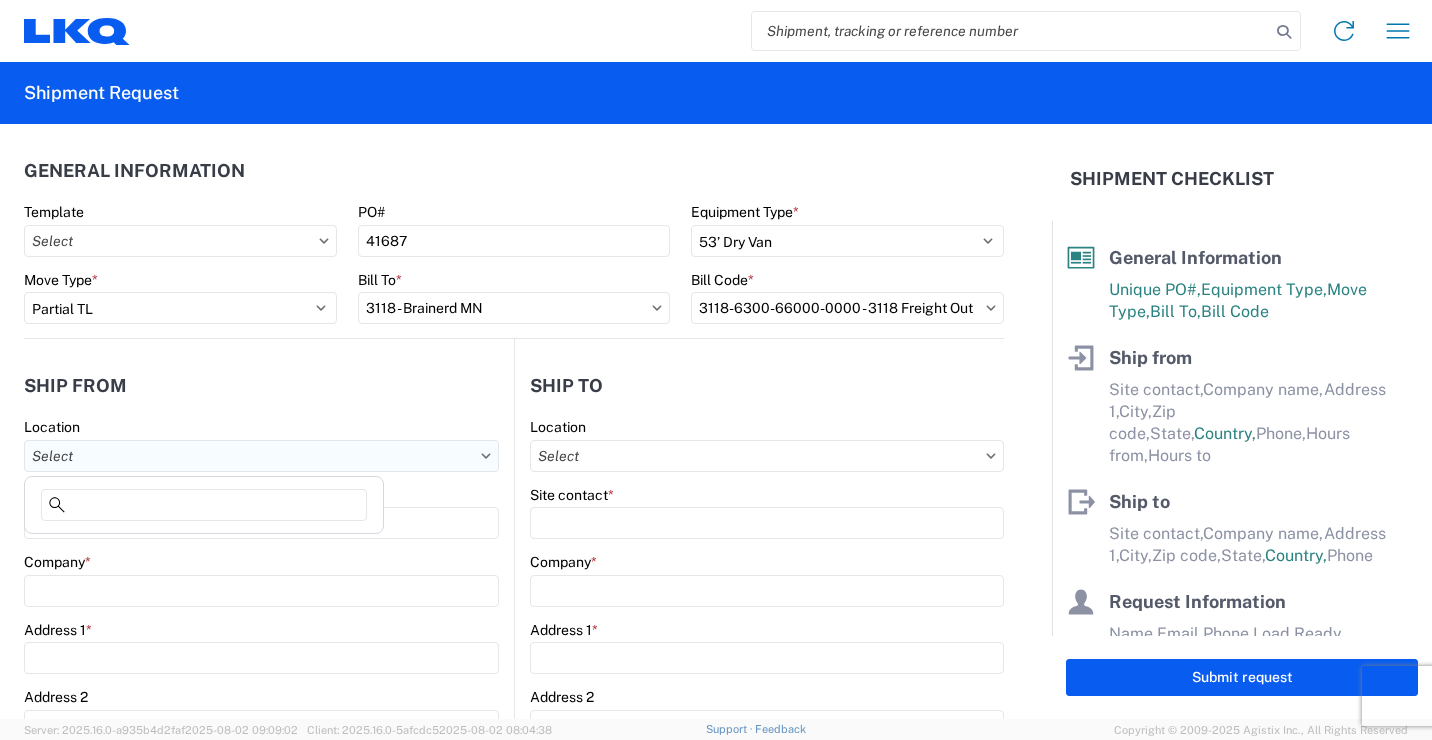 click on "Location" at bounding box center (261, 456) 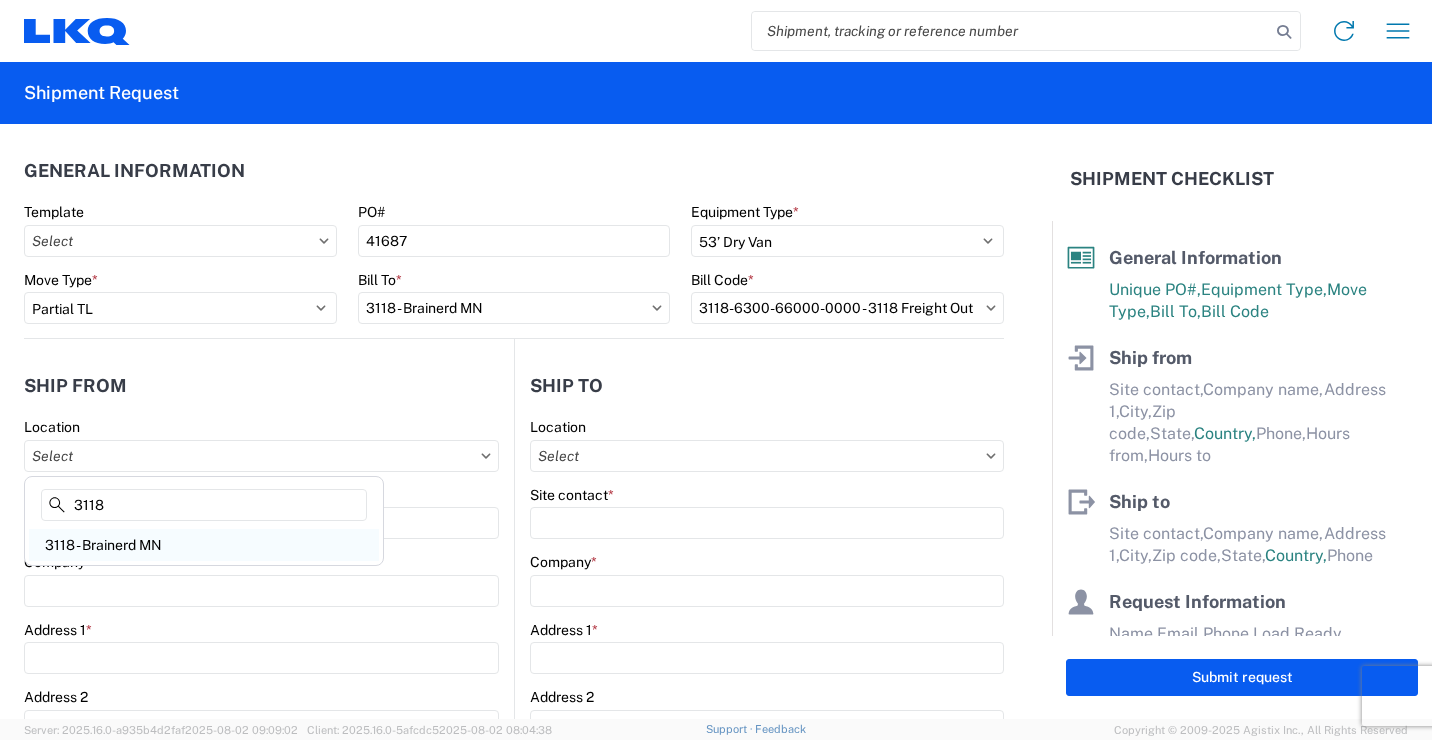 type on "3118" 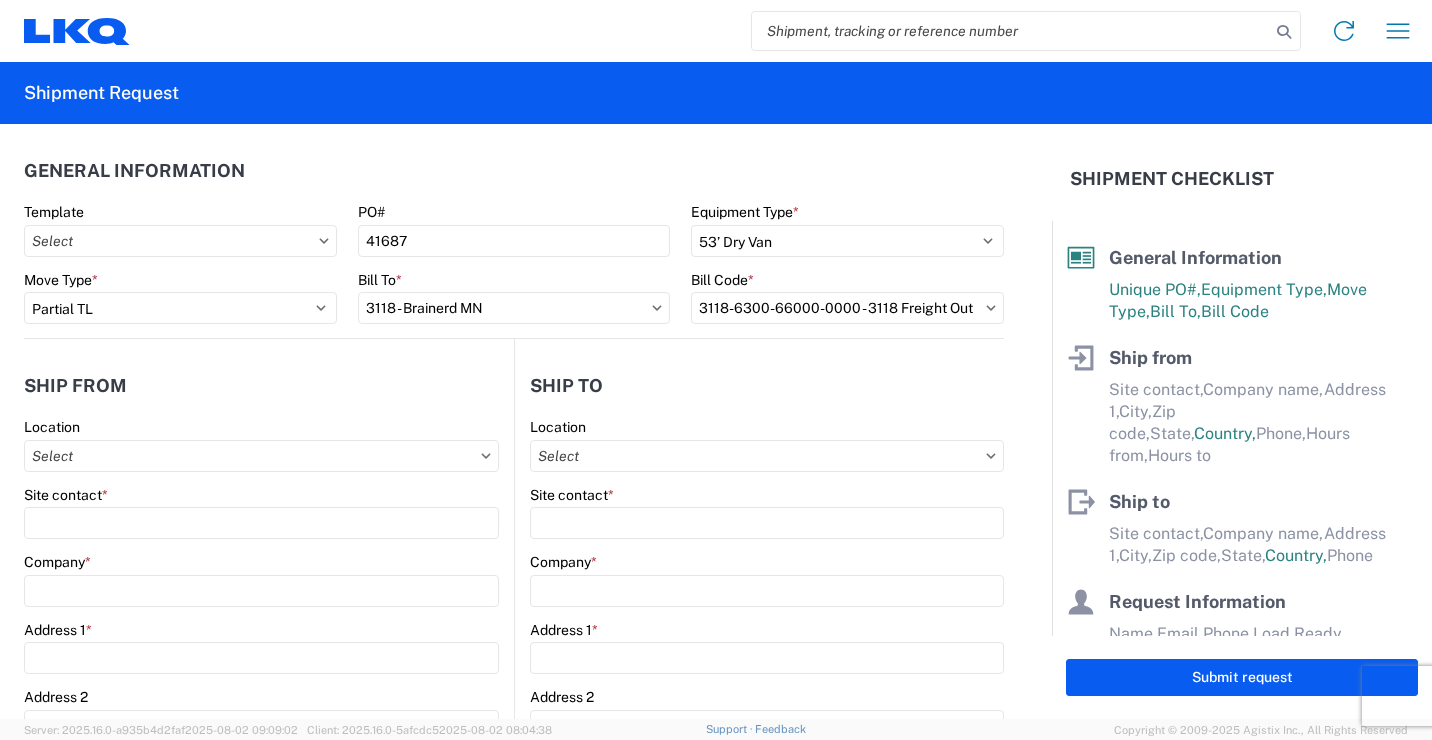 type on "3118 - Brainerd MN" 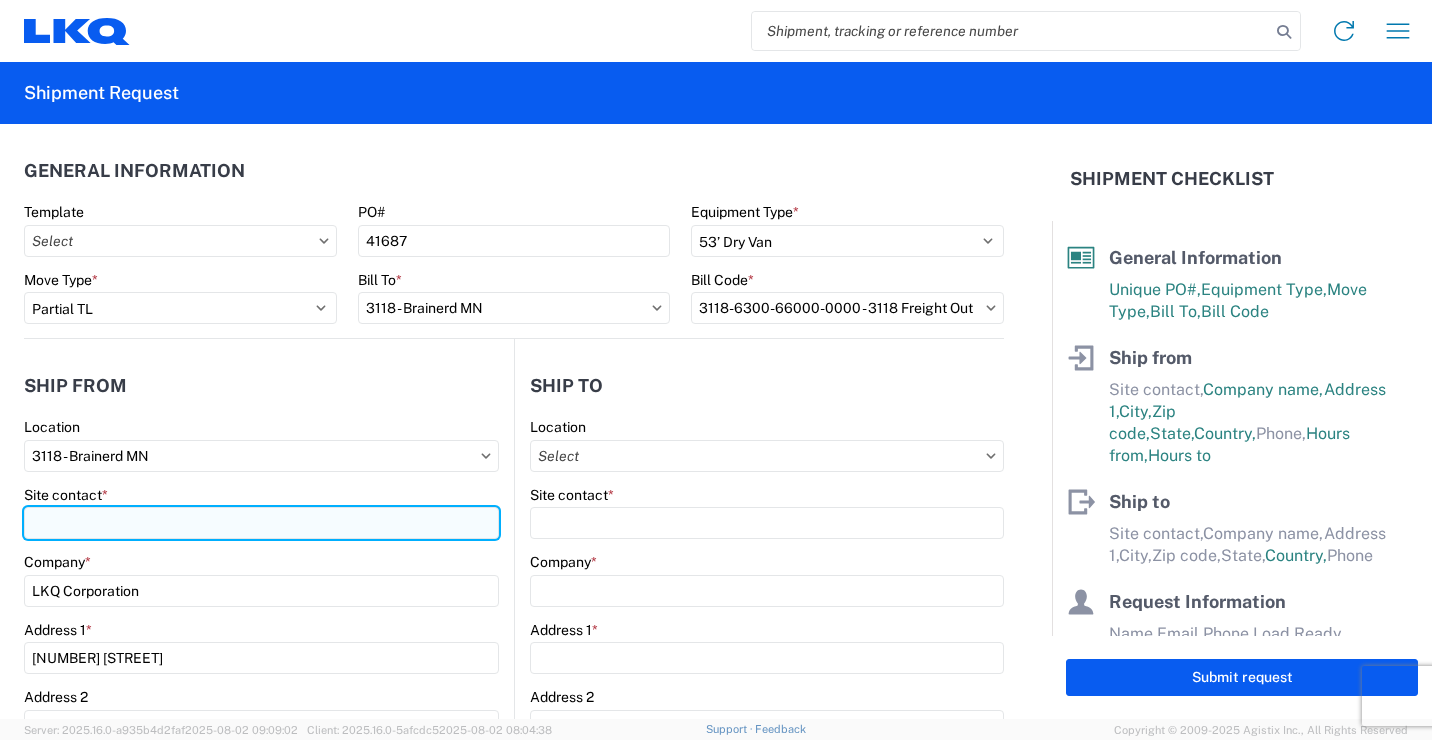 click on "Site contact  *" at bounding box center (261, 523) 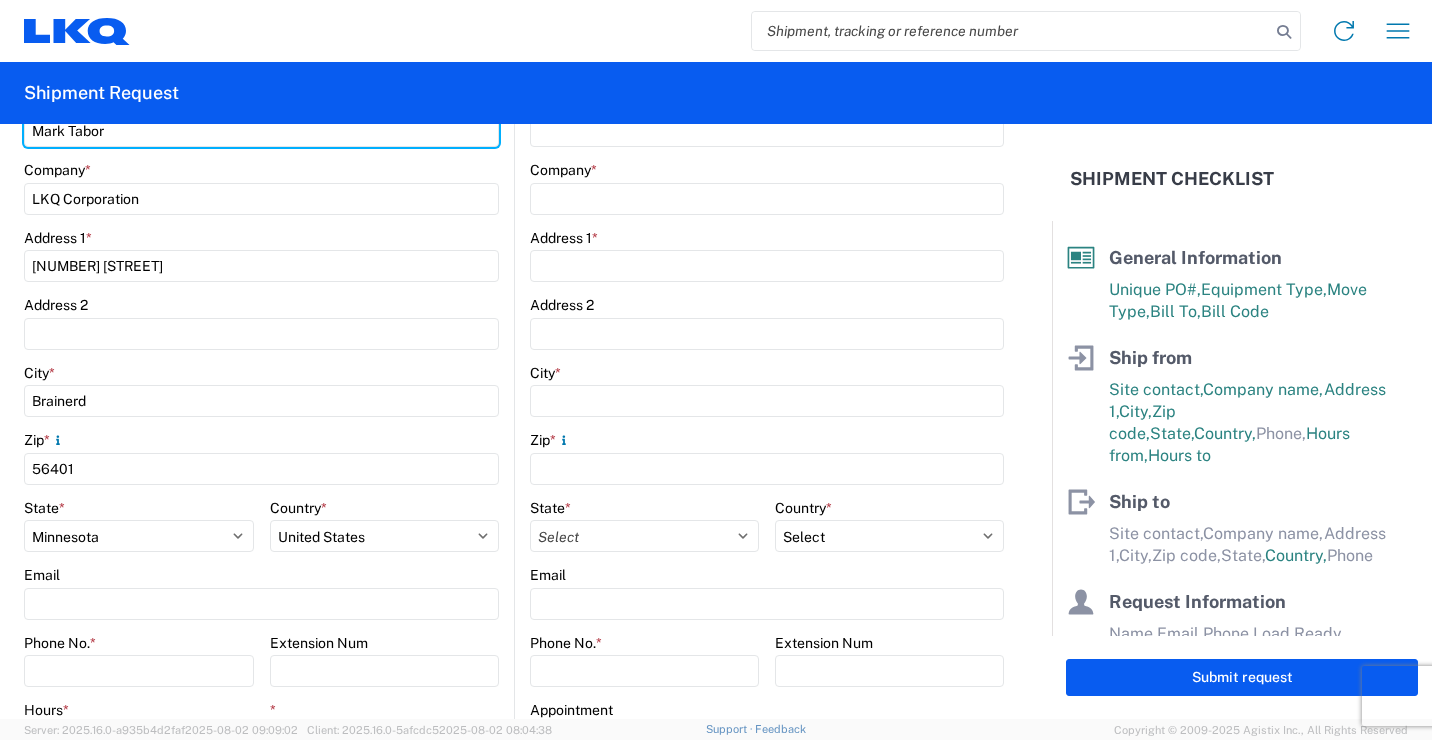 scroll, scrollTop: 400, scrollLeft: 0, axis: vertical 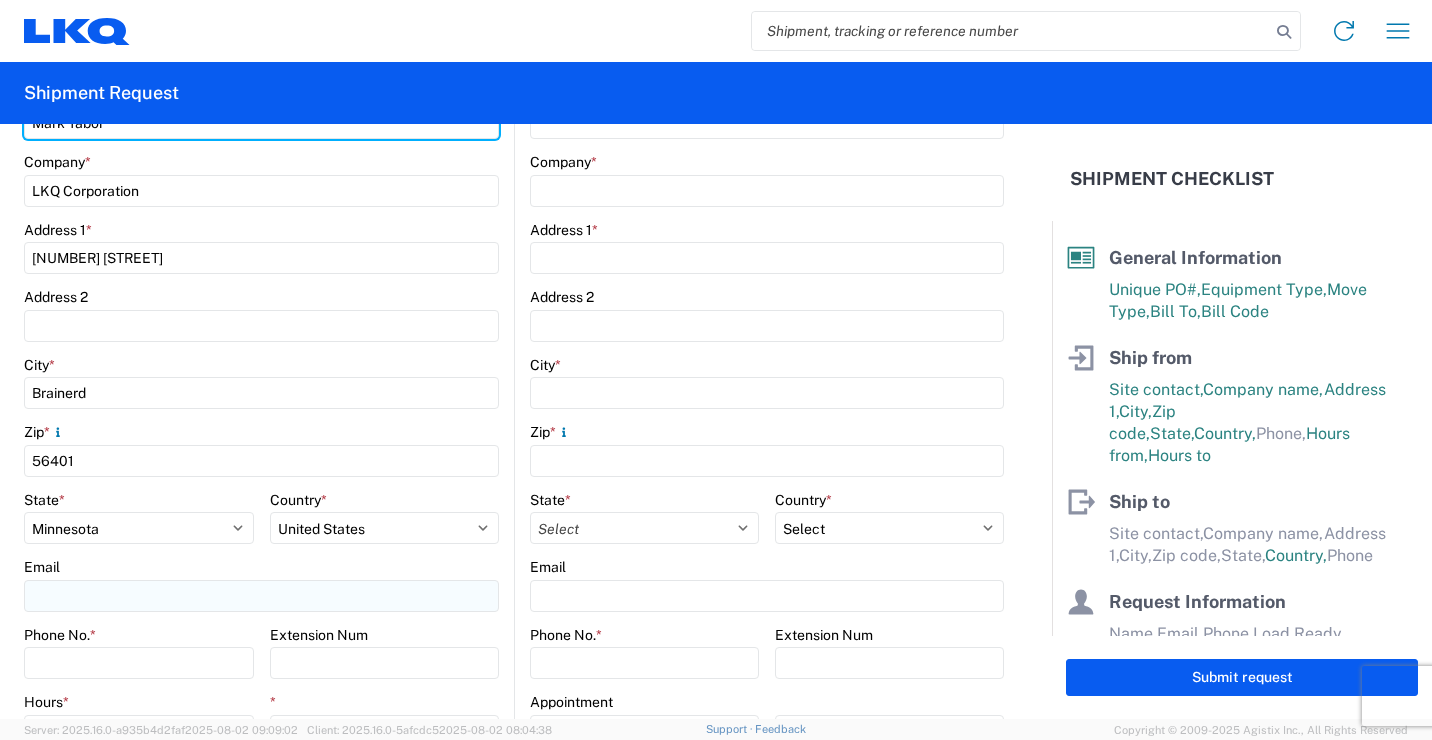 type on "Mark Tabor" 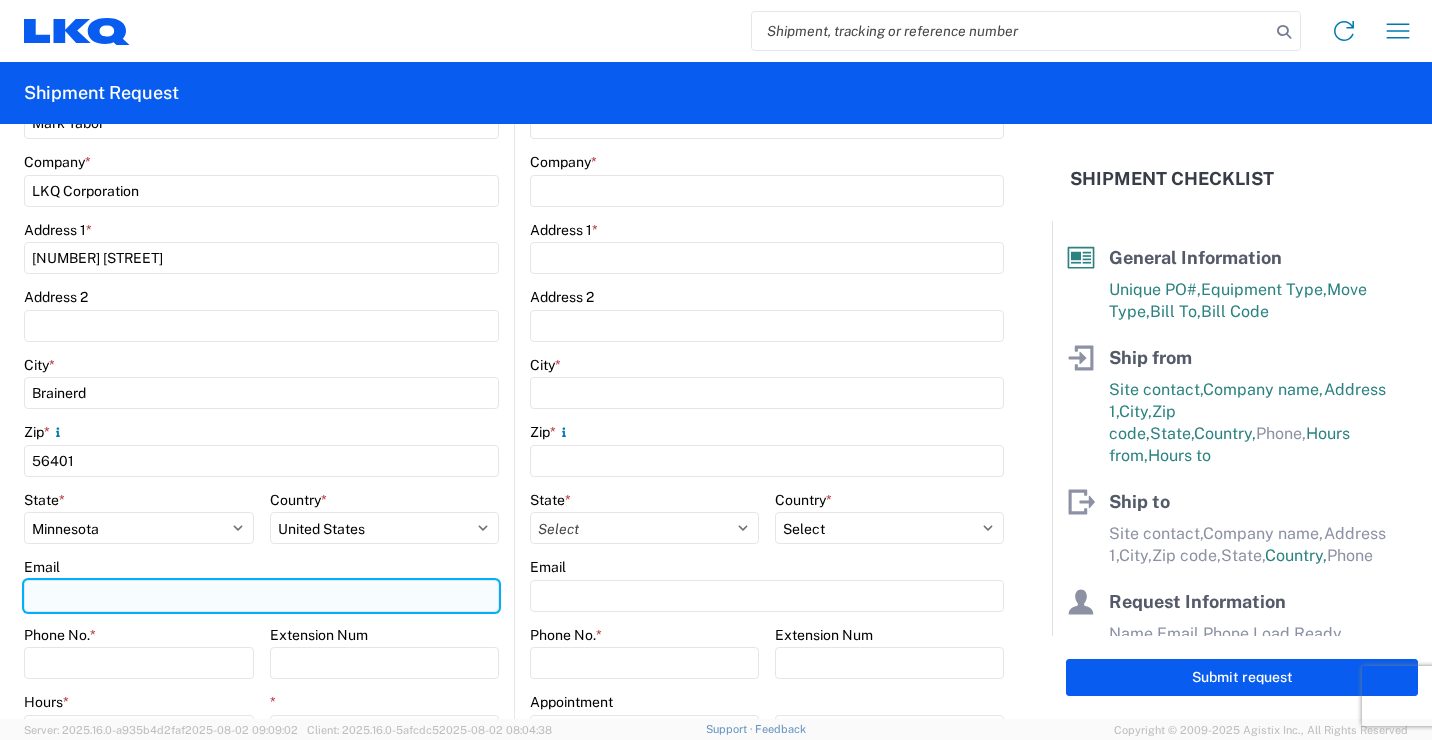 click on "Email" at bounding box center (261, 596) 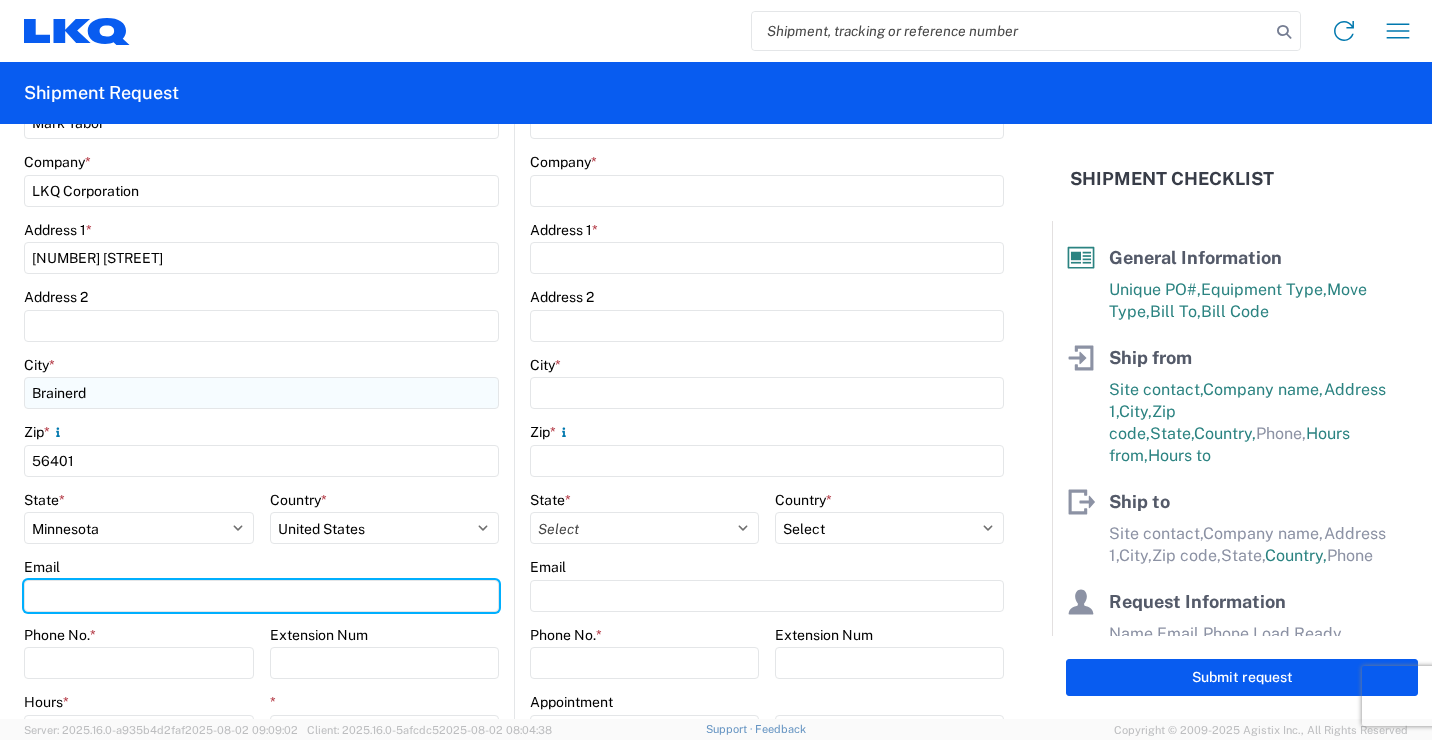 type on "[EMAIL]" 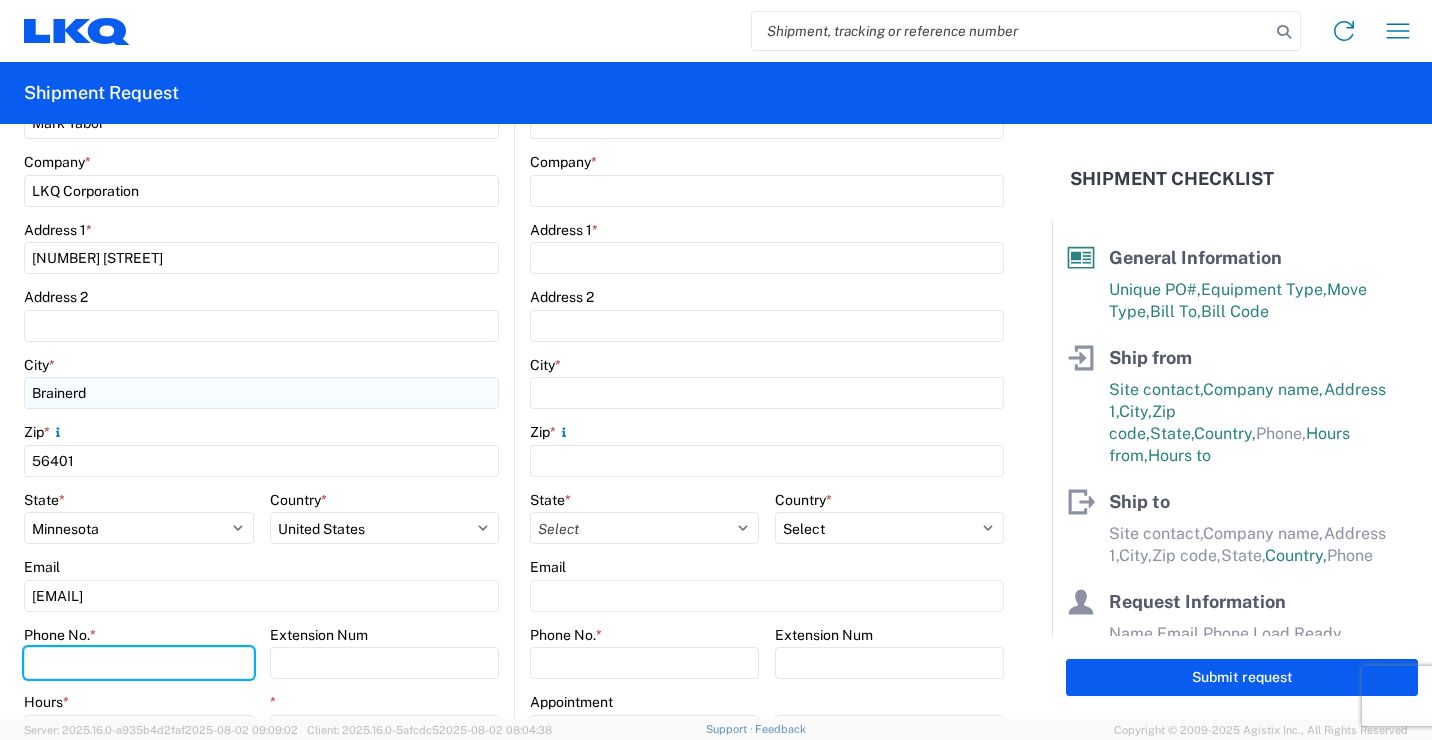 type on "2182973820" 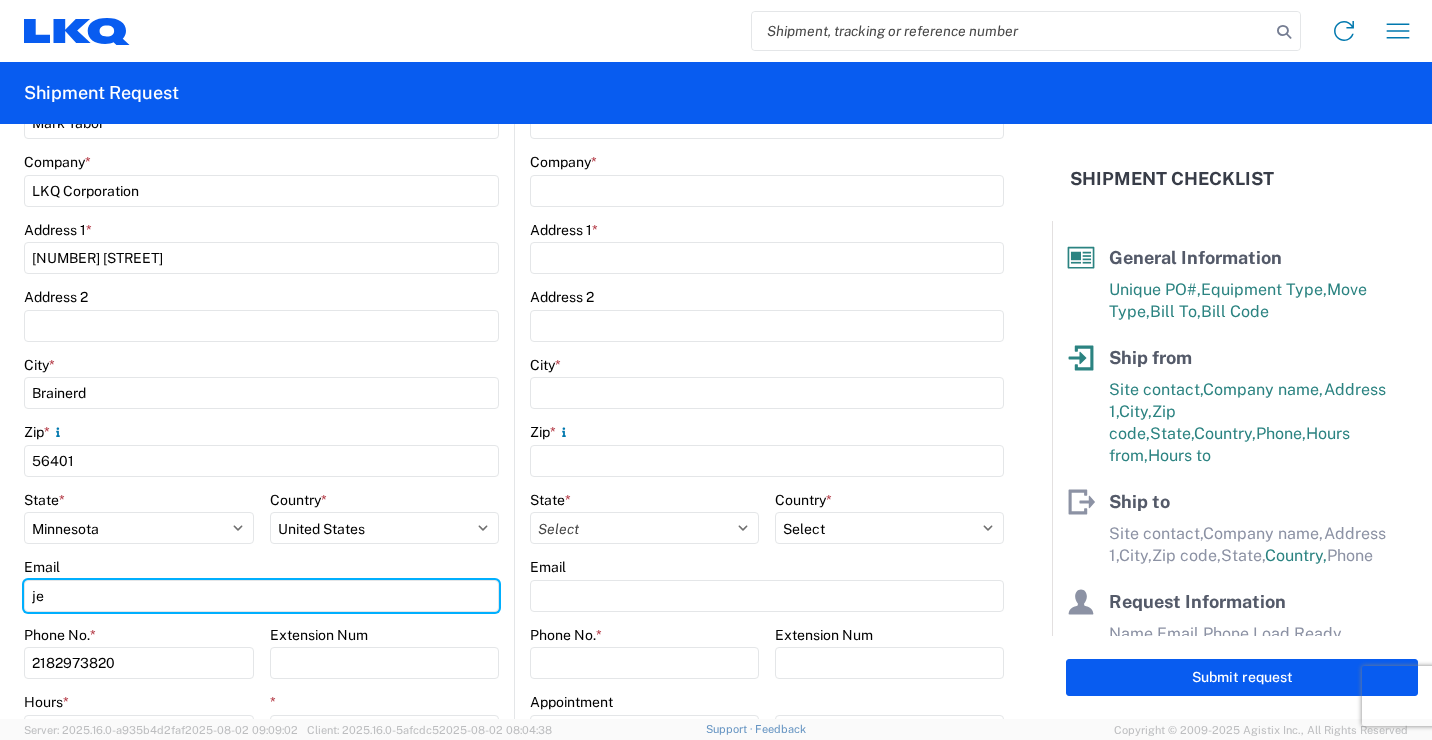 type on "j" 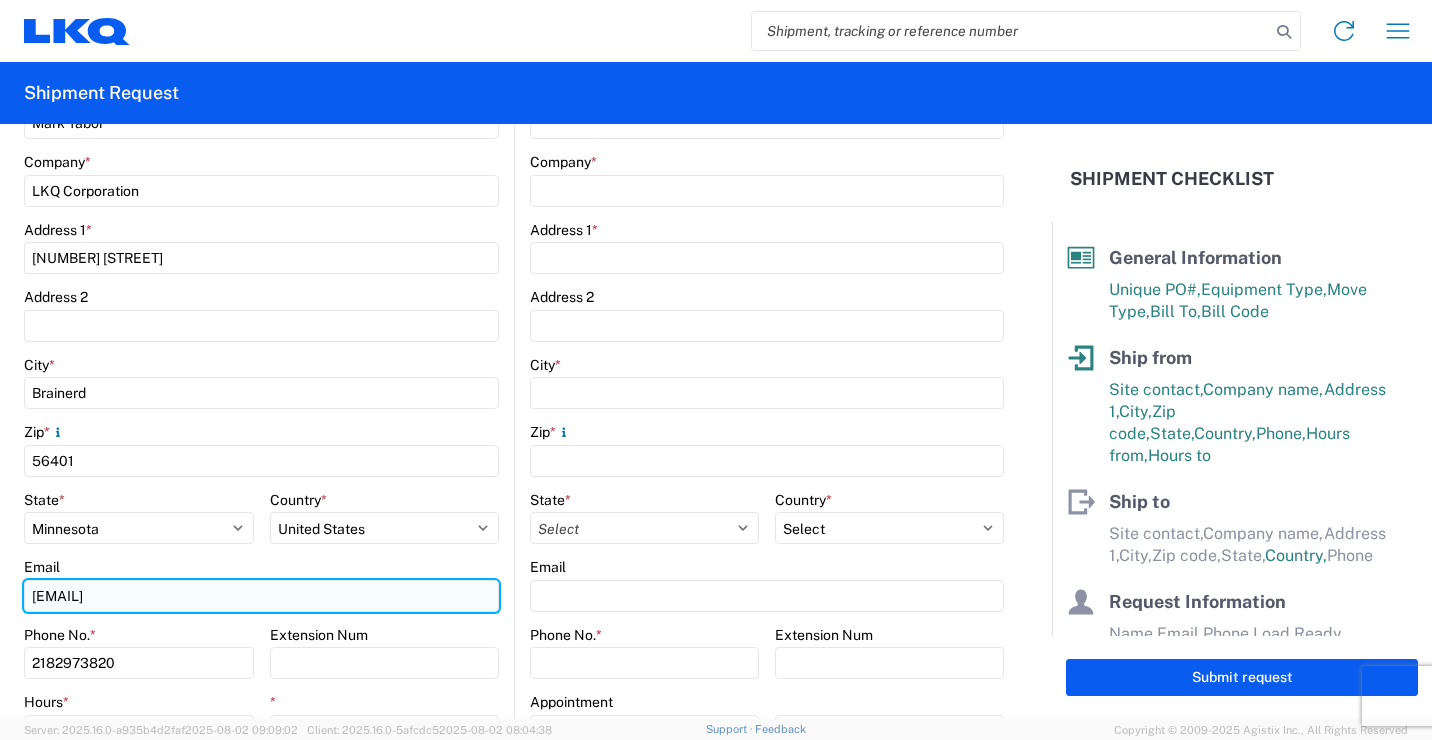 type on "[EMAIL]" 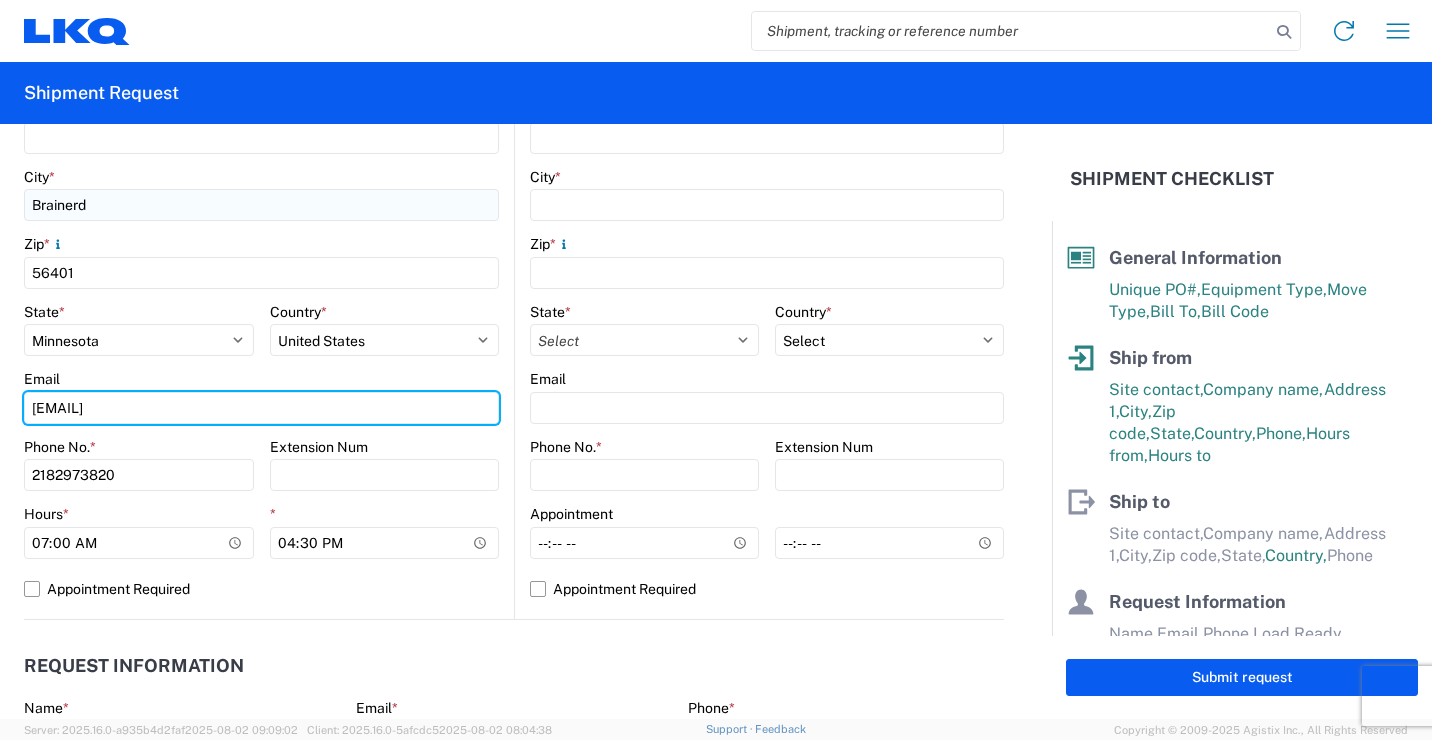 scroll, scrollTop: 600, scrollLeft: 0, axis: vertical 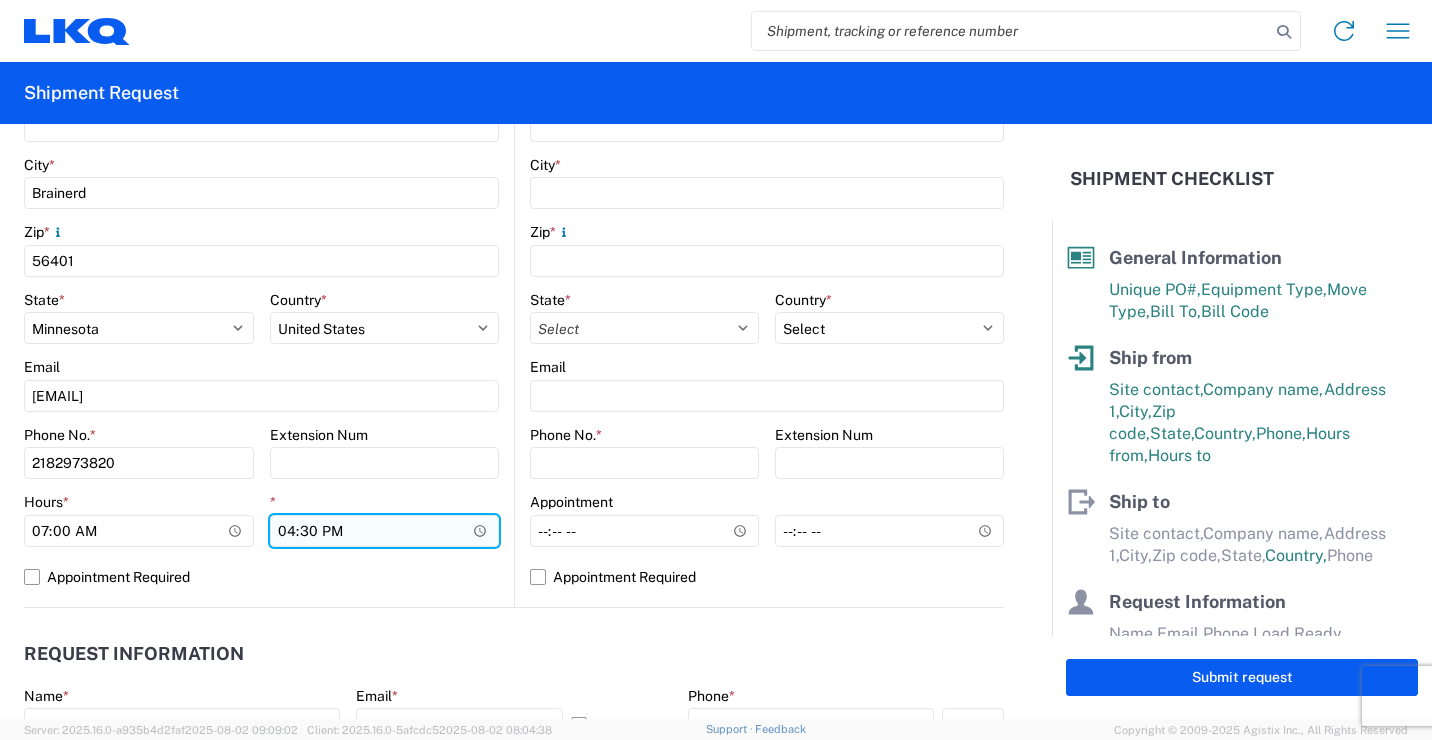 click on "16:30" at bounding box center (385, 531) 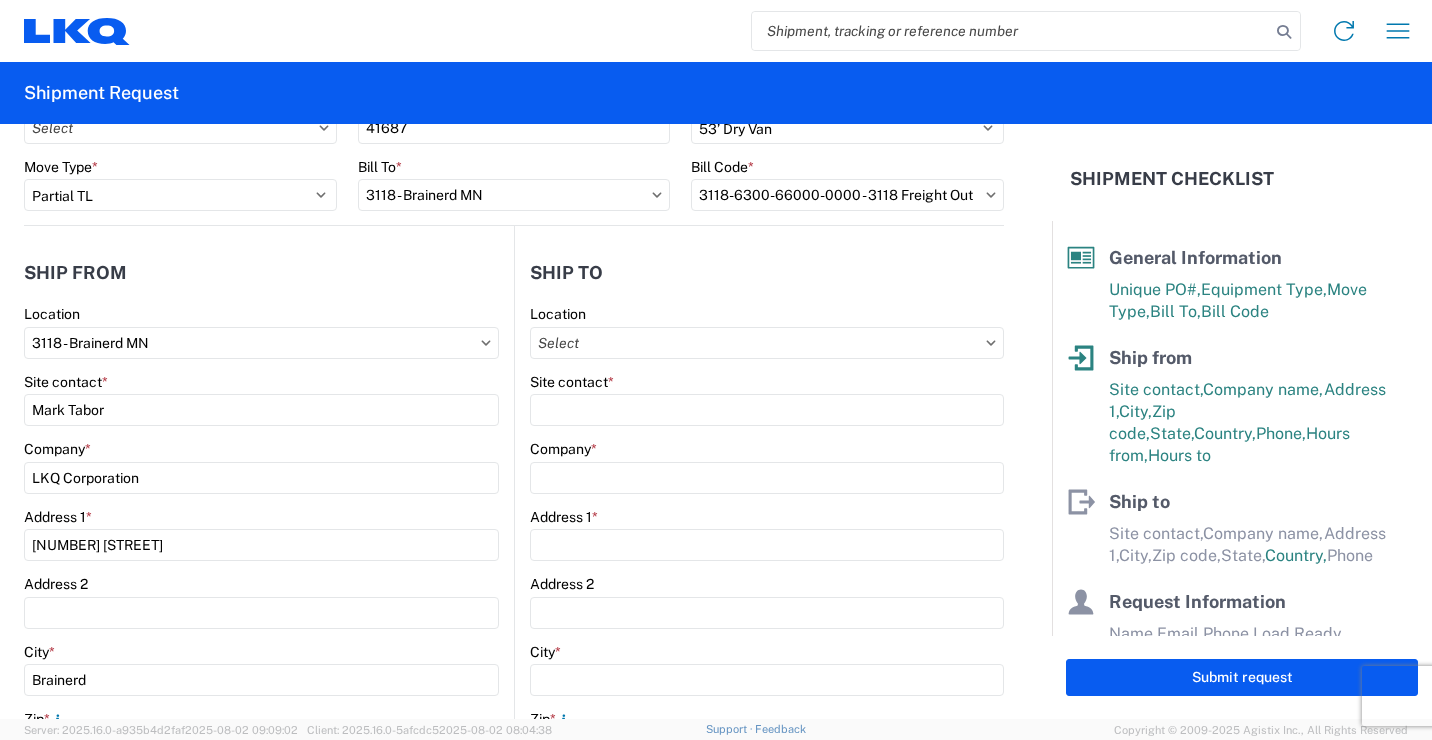 scroll, scrollTop: 100, scrollLeft: 0, axis: vertical 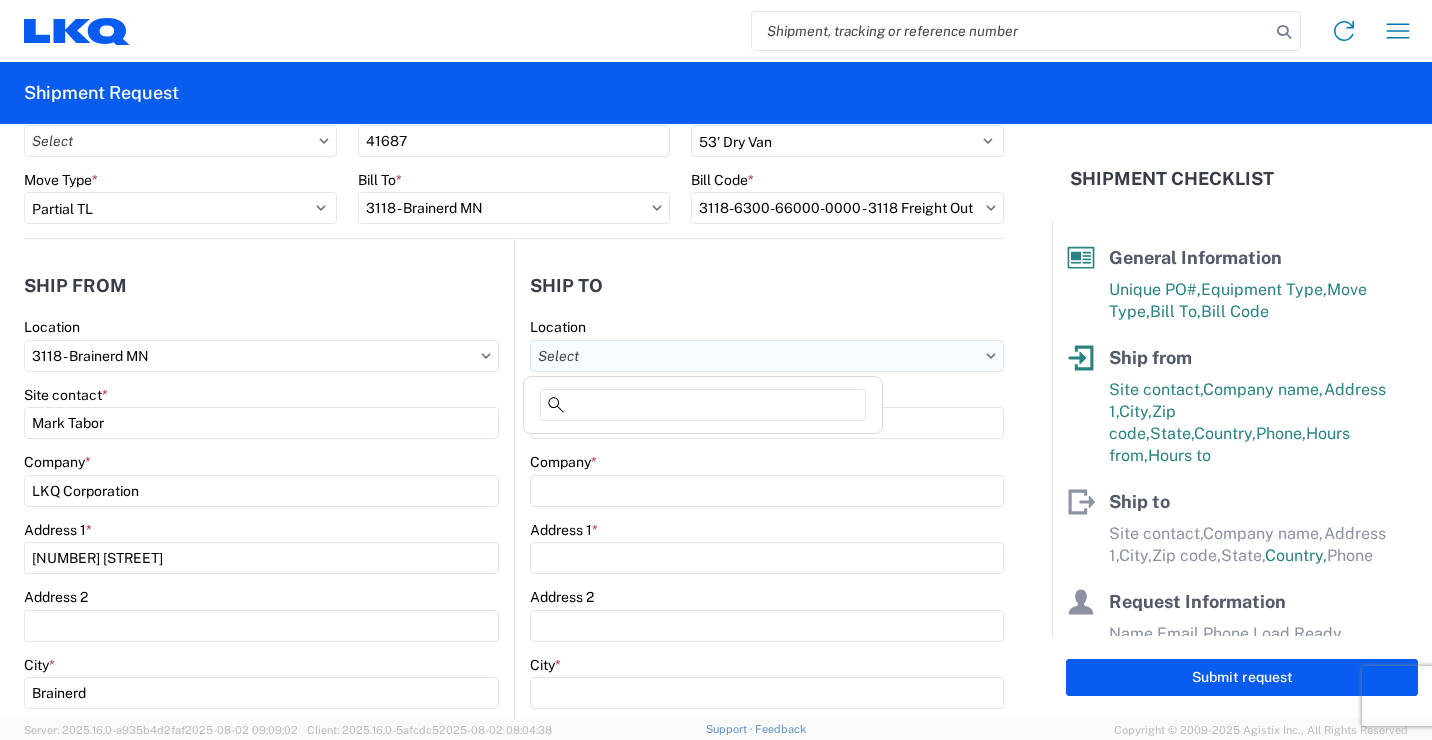 click on "Location" at bounding box center (767, 356) 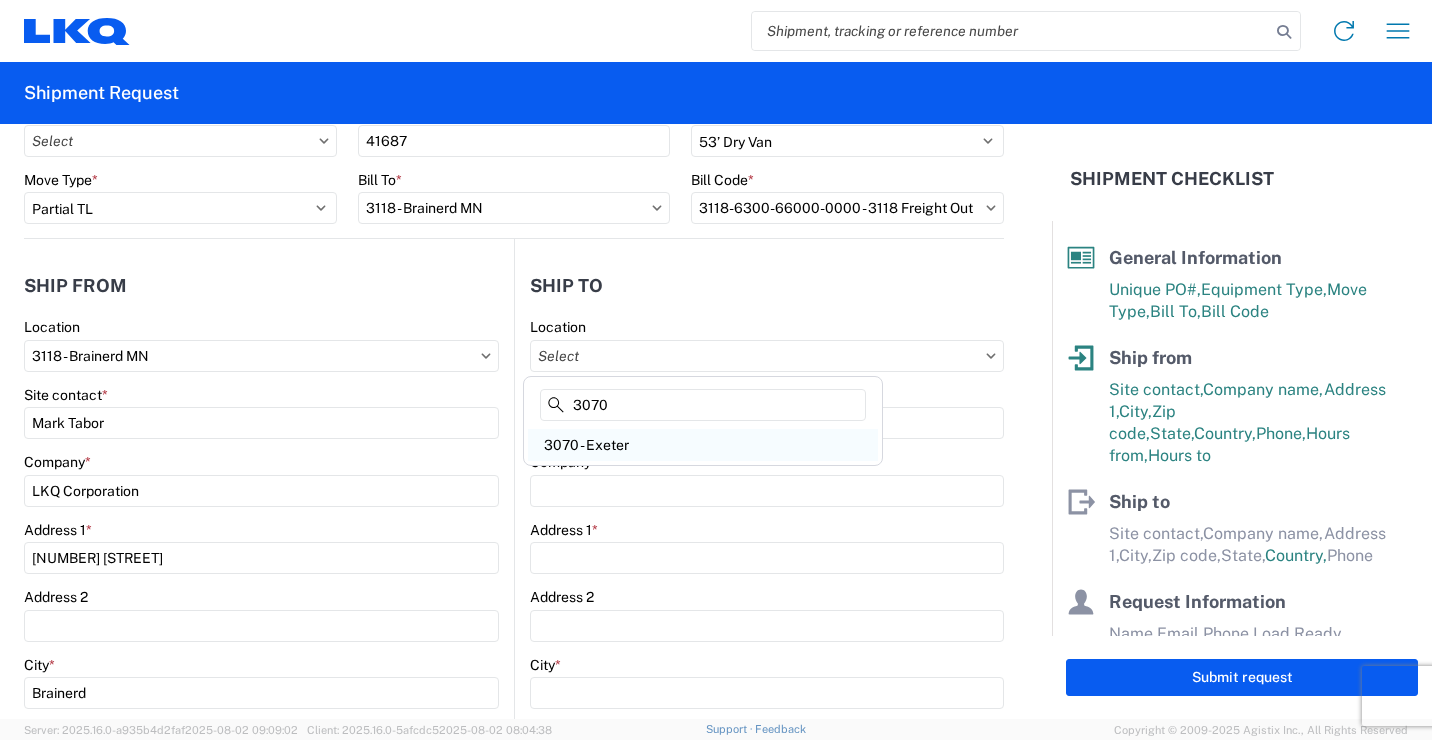 type on "3070" 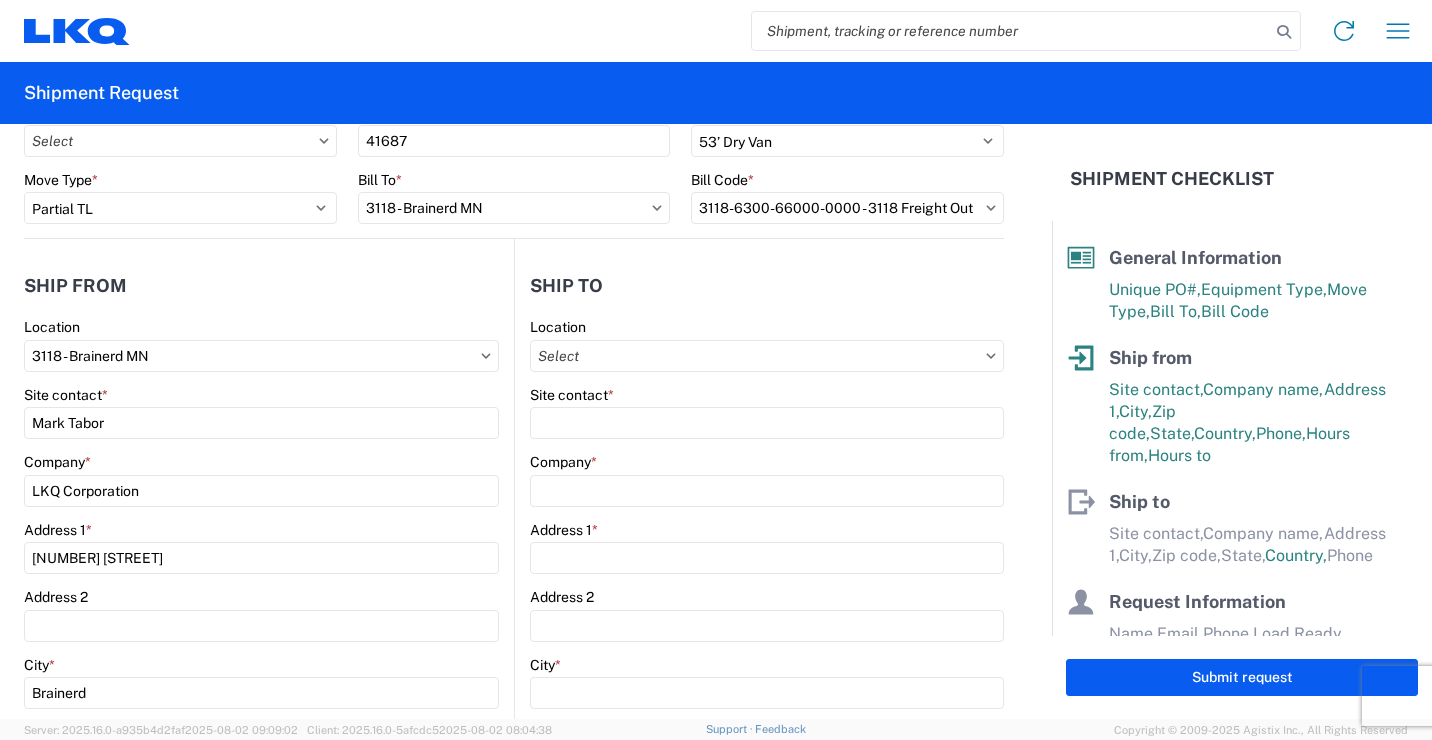 type on "3070 - Exeter" 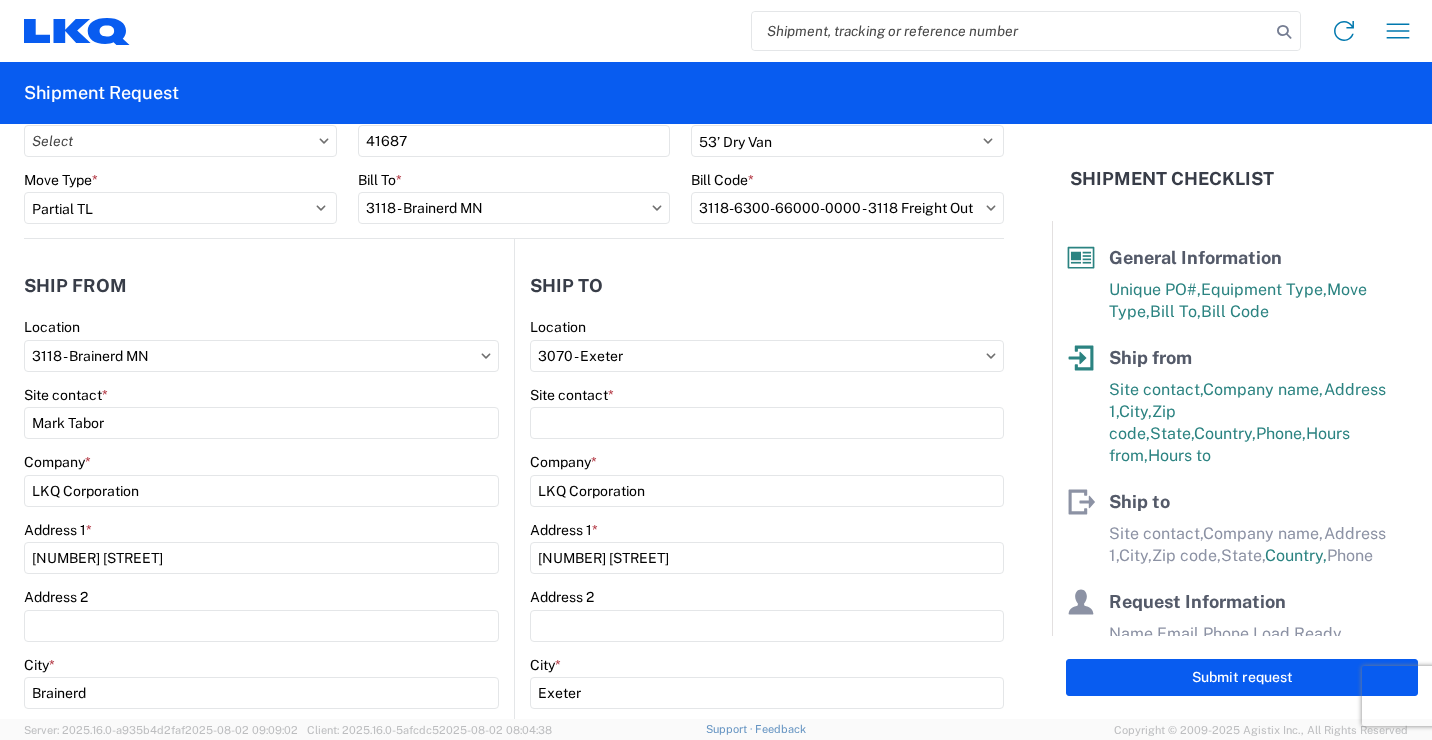 select on "US" 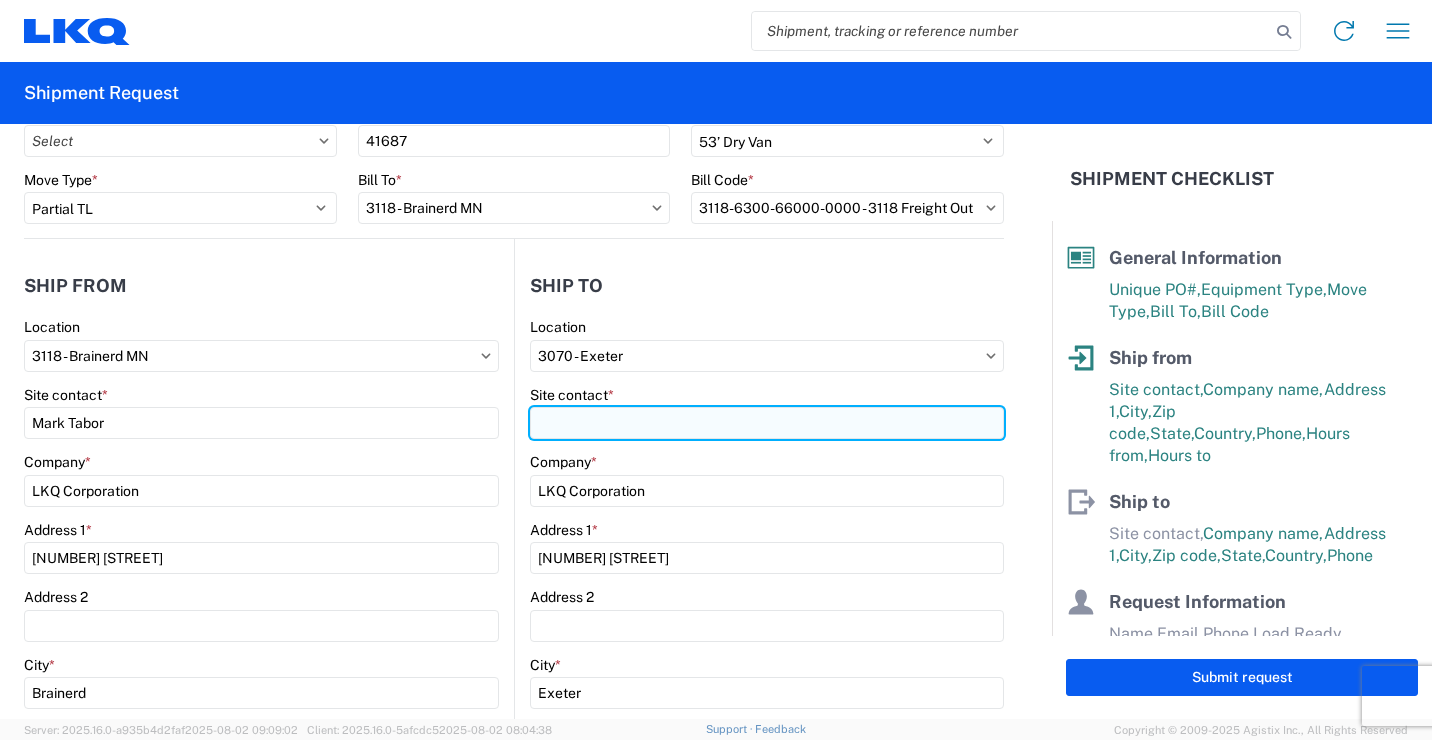 click on "Site contact  *" at bounding box center [767, 423] 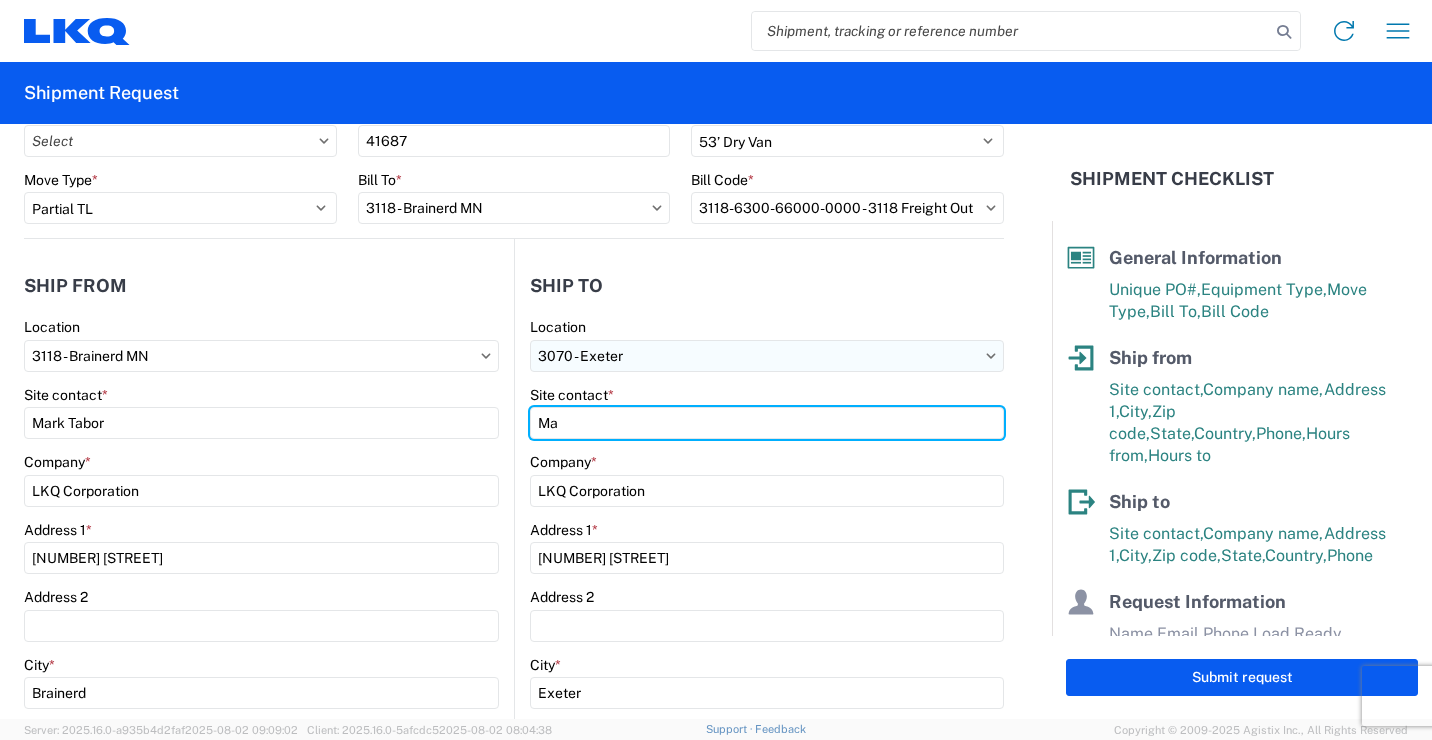 type on "M" 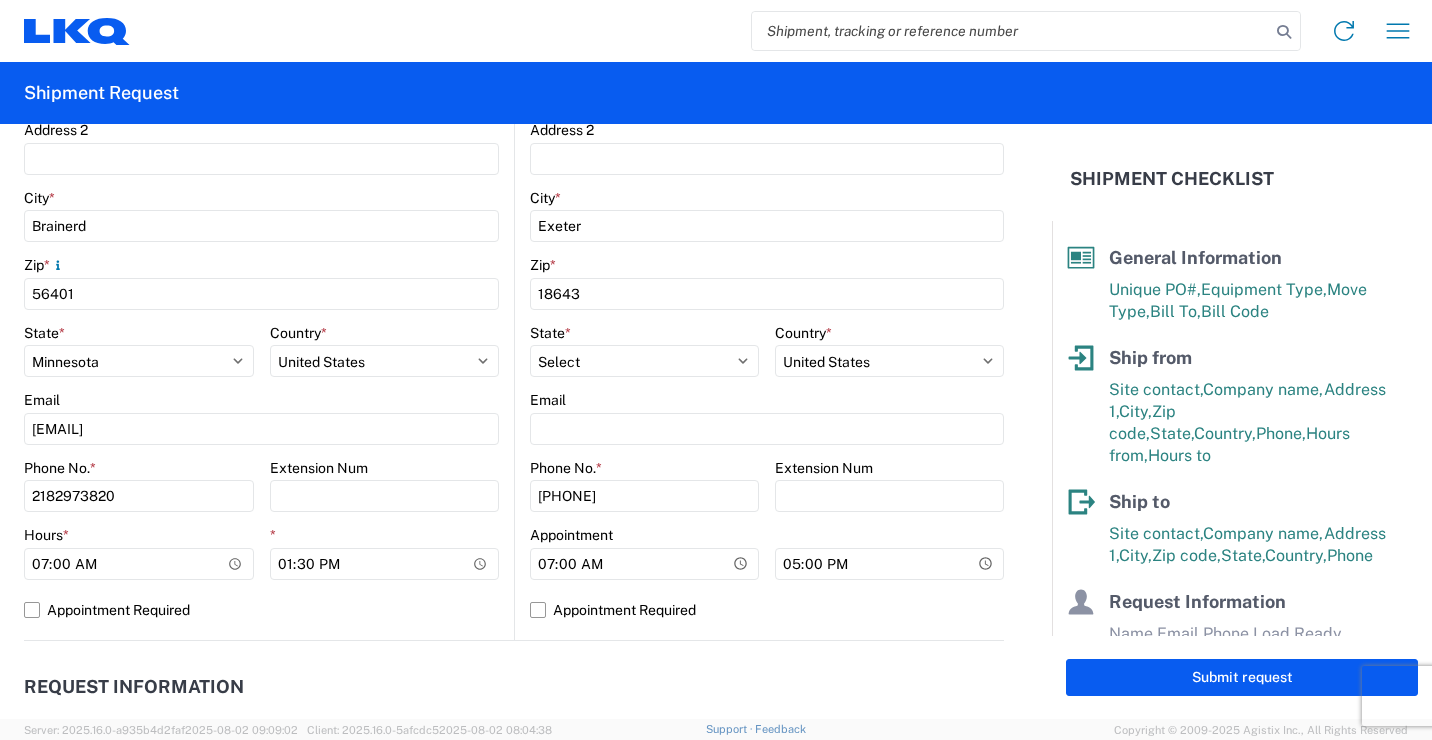 scroll, scrollTop: 600, scrollLeft: 0, axis: vertical 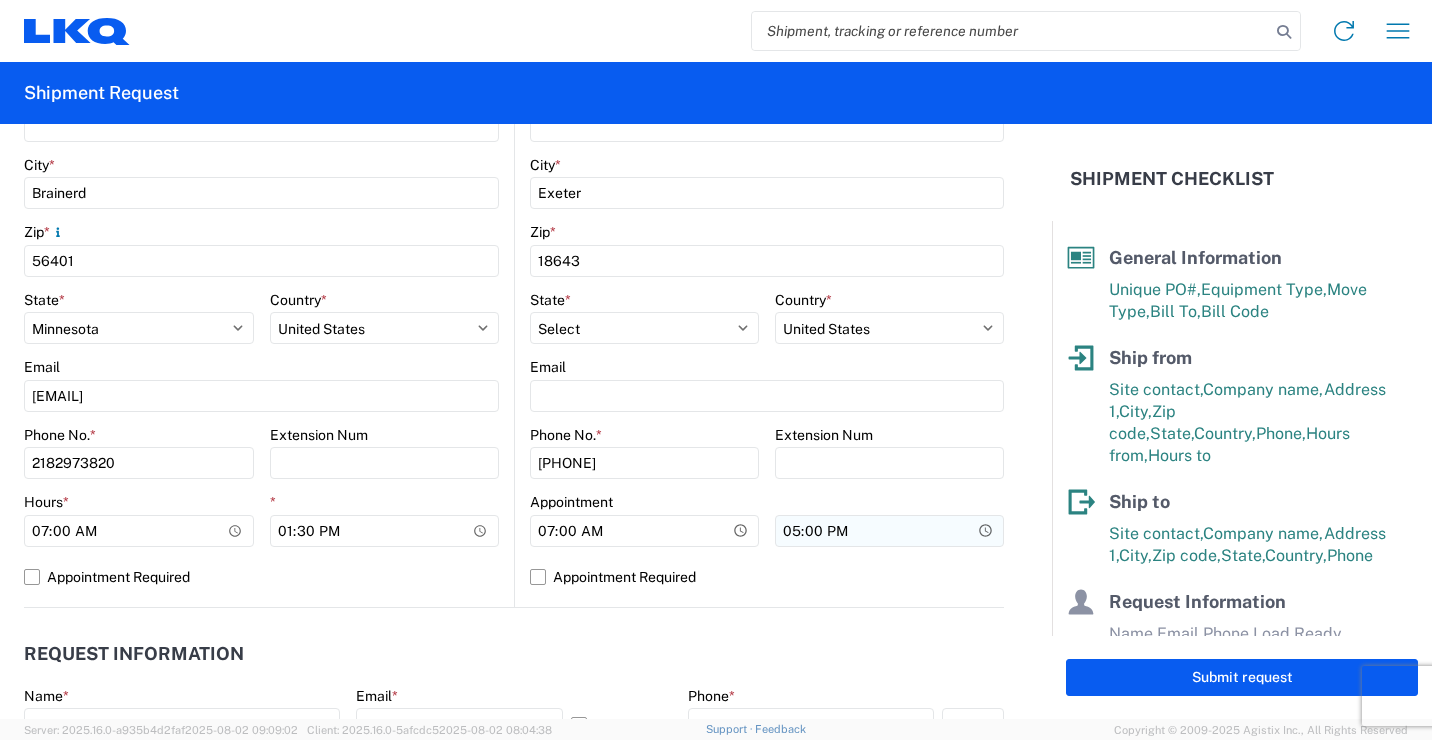 type on "Mark Turner" 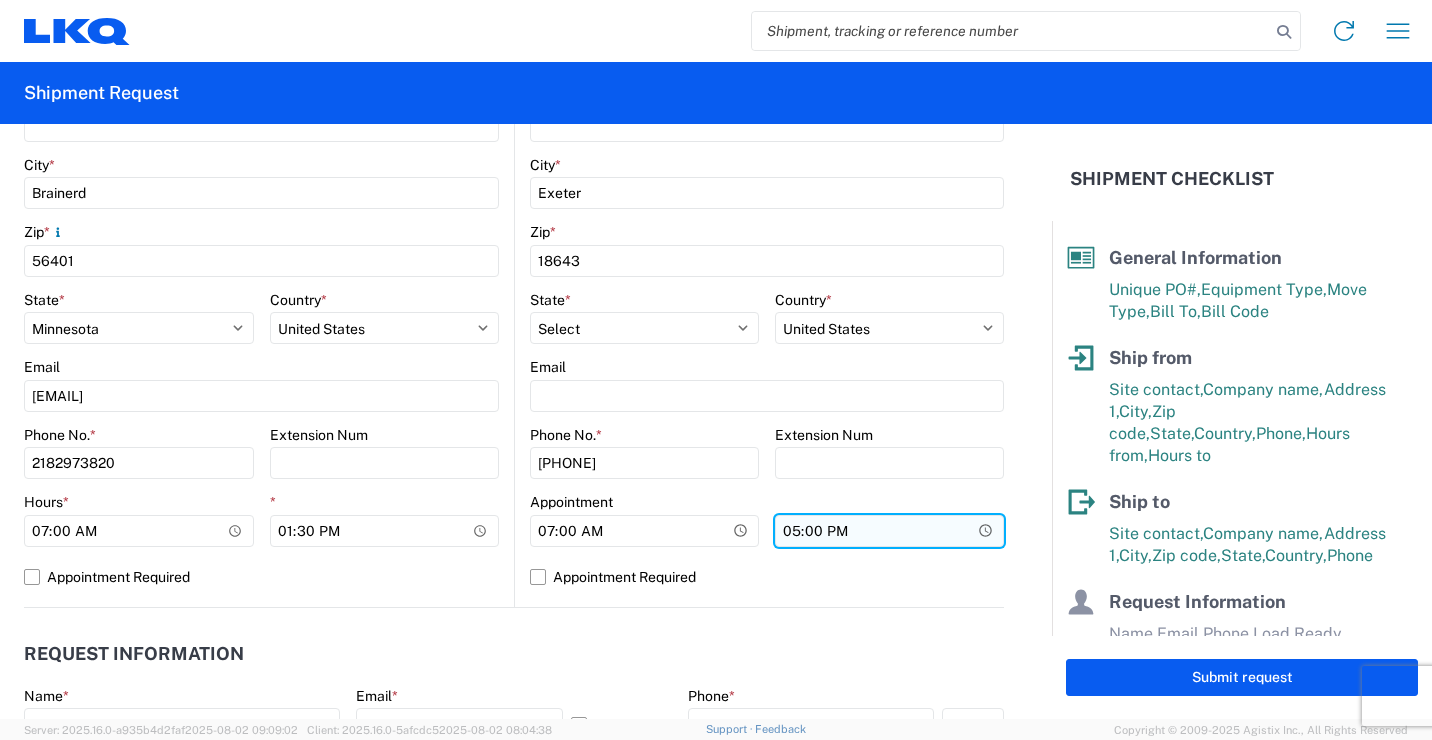click on "17:00" at bounding box center (889, 531) 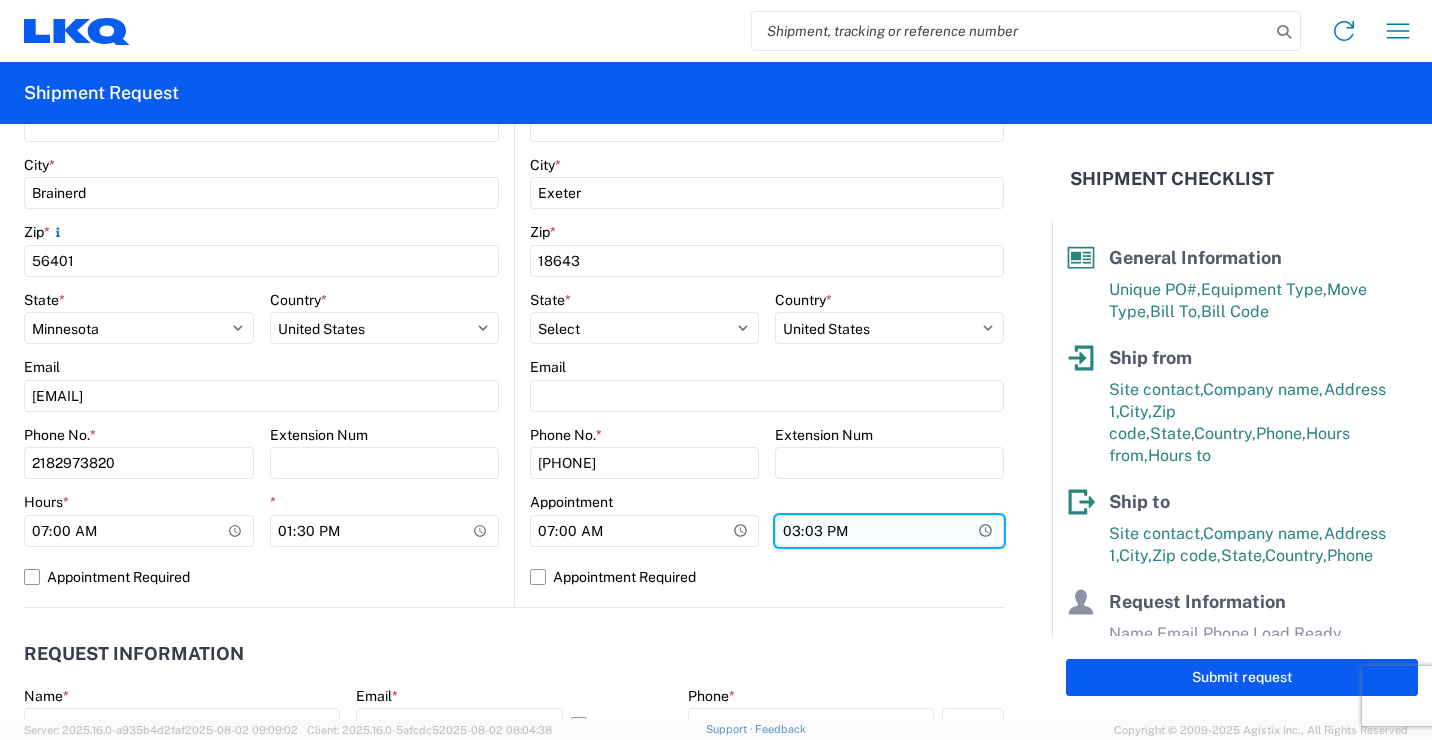 type on "15:30" 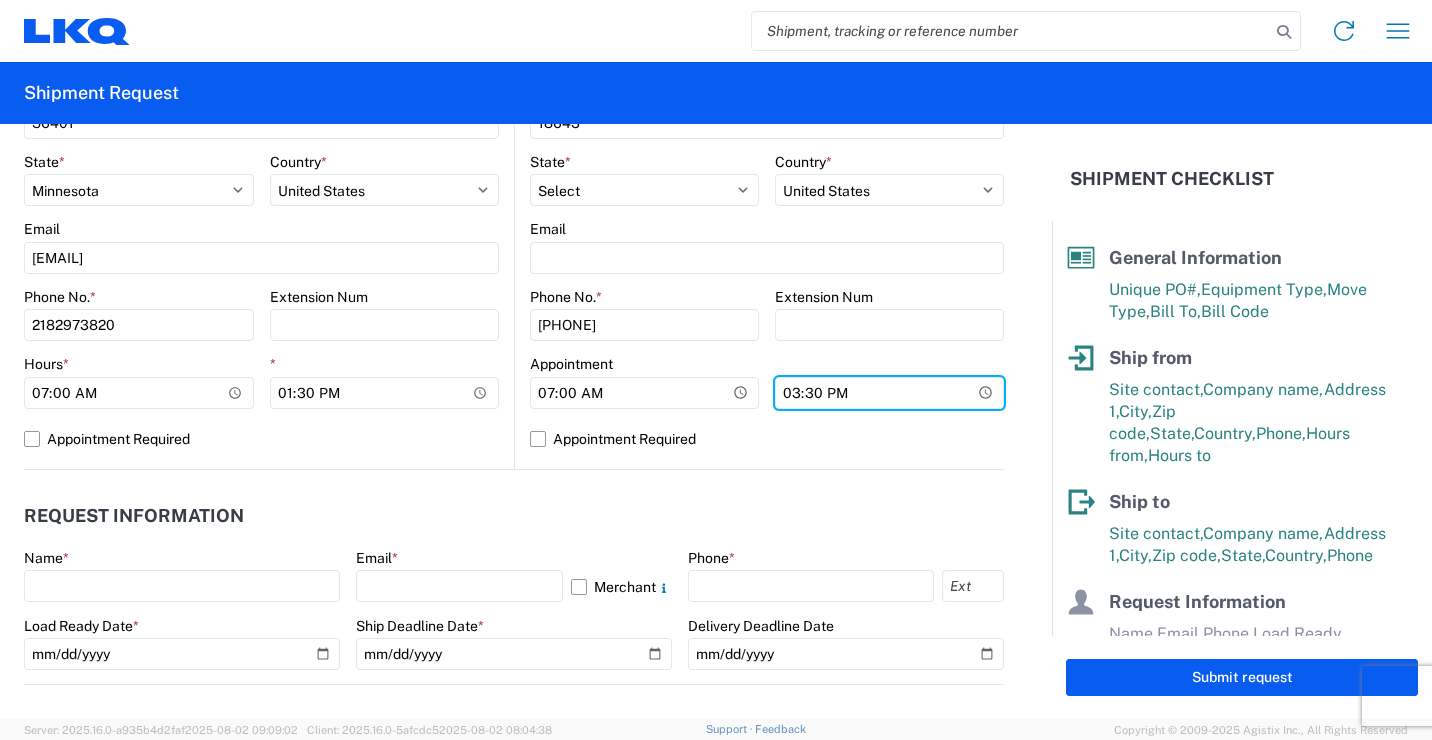 scroll, scrollTop: 800, scrollLeft: 0, axis: vertical 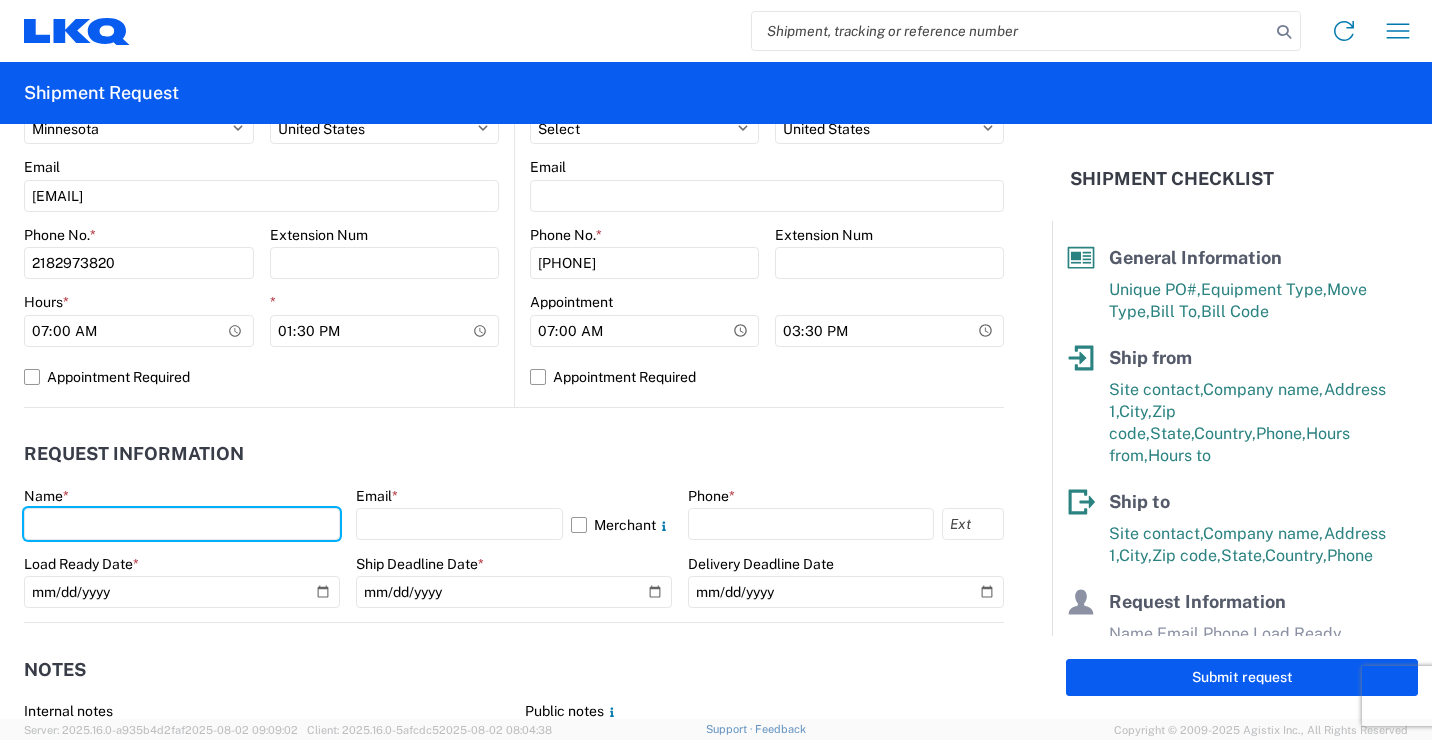 drag, startPoint x: 260, startPoint y: 522, endPoint x: 420, endPoint y: 440, distance: 179.78876 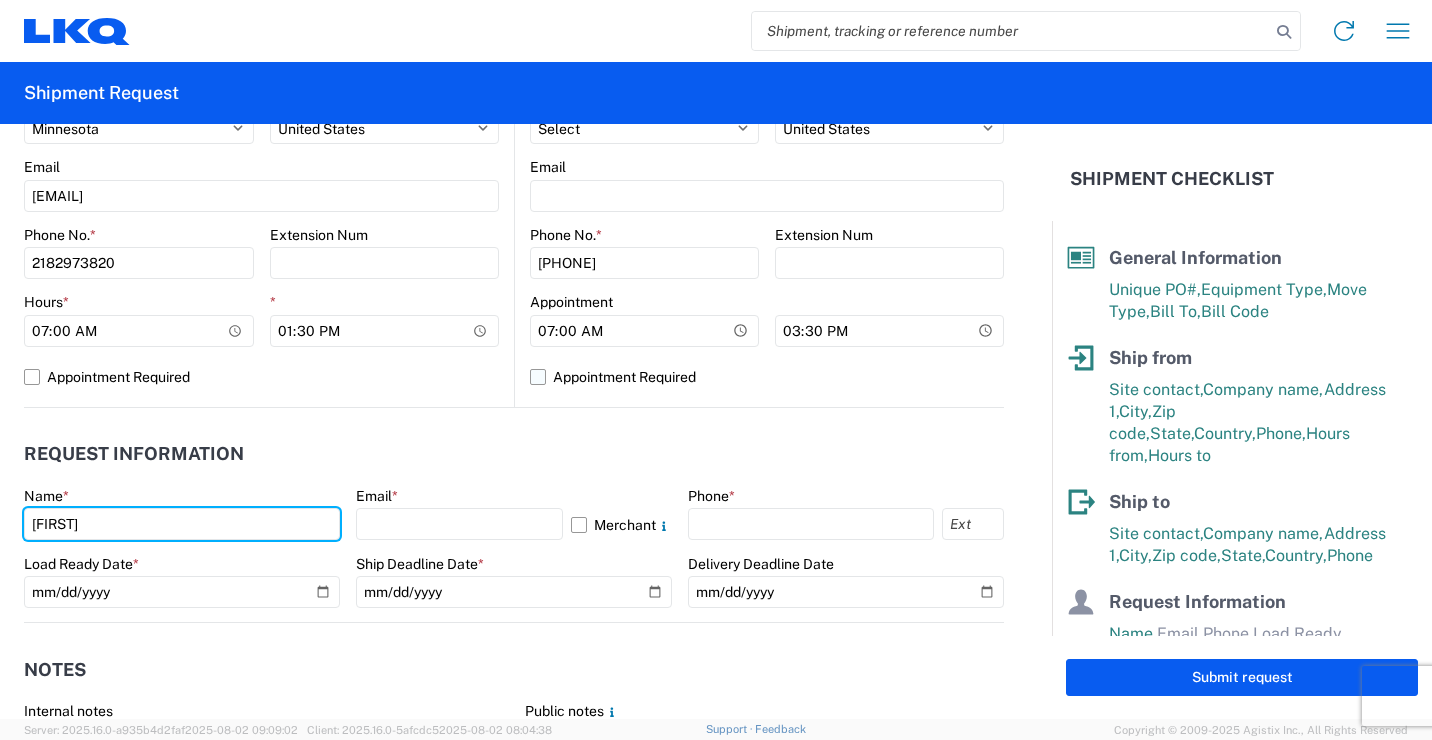 type on "Mark Tabor" 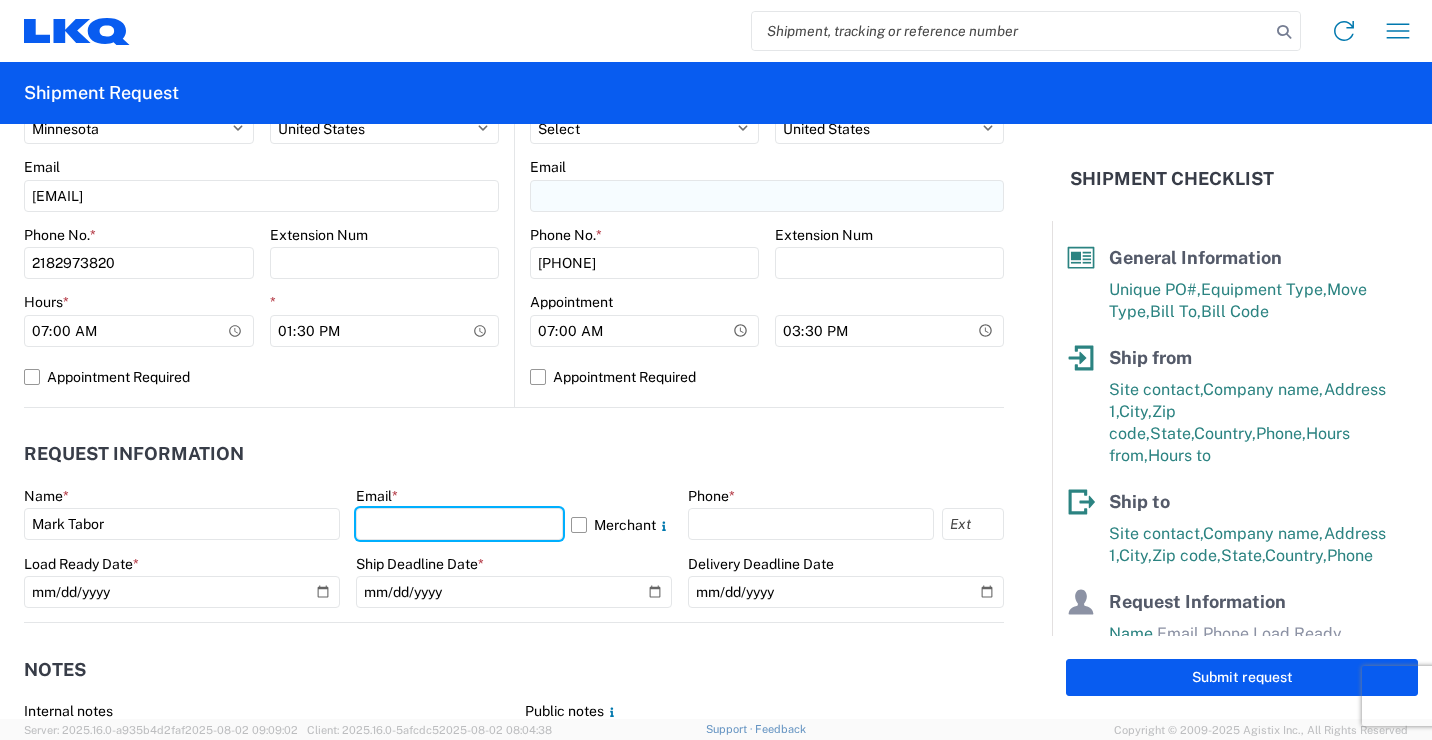 scroll, scrollTop: 700, scrollLeft: 0, axis: vertical 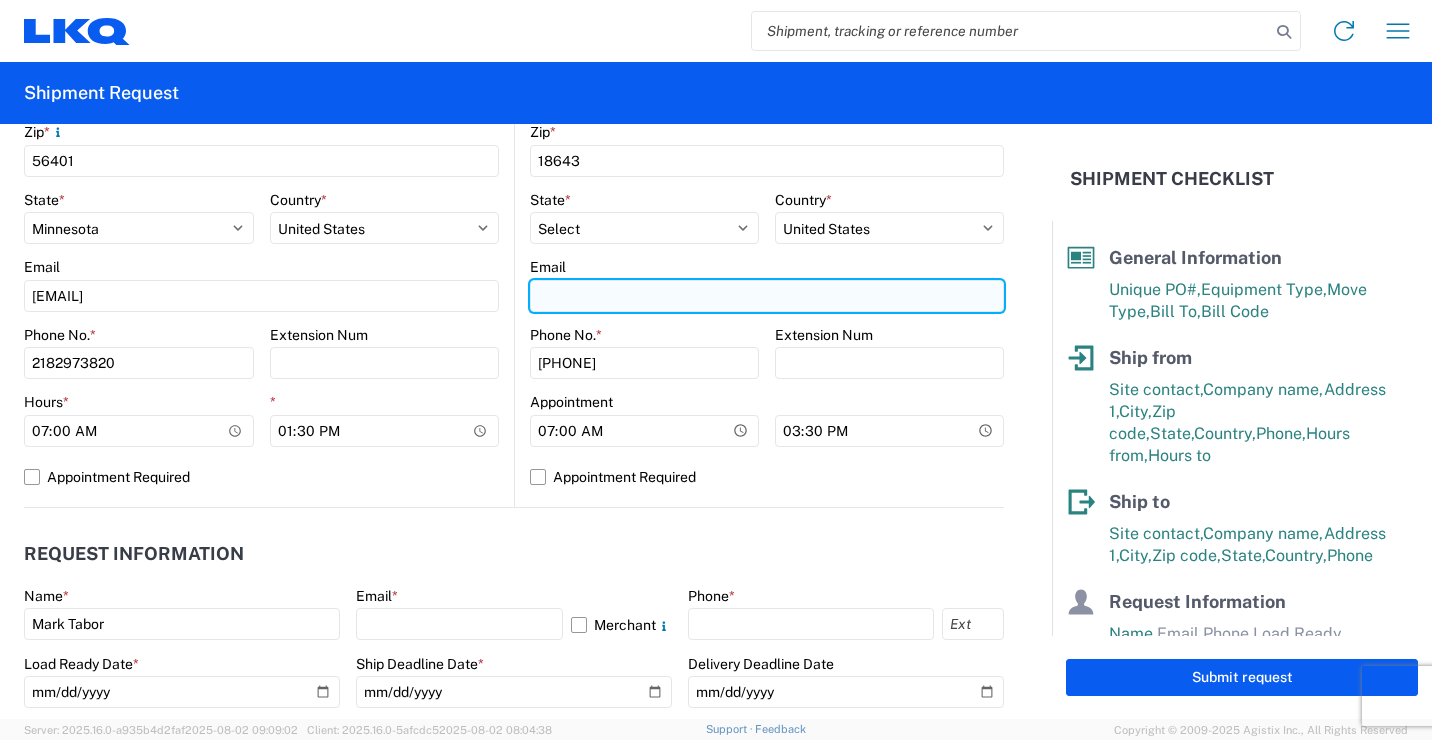 click on "Email" at bounding box center (767, 296) 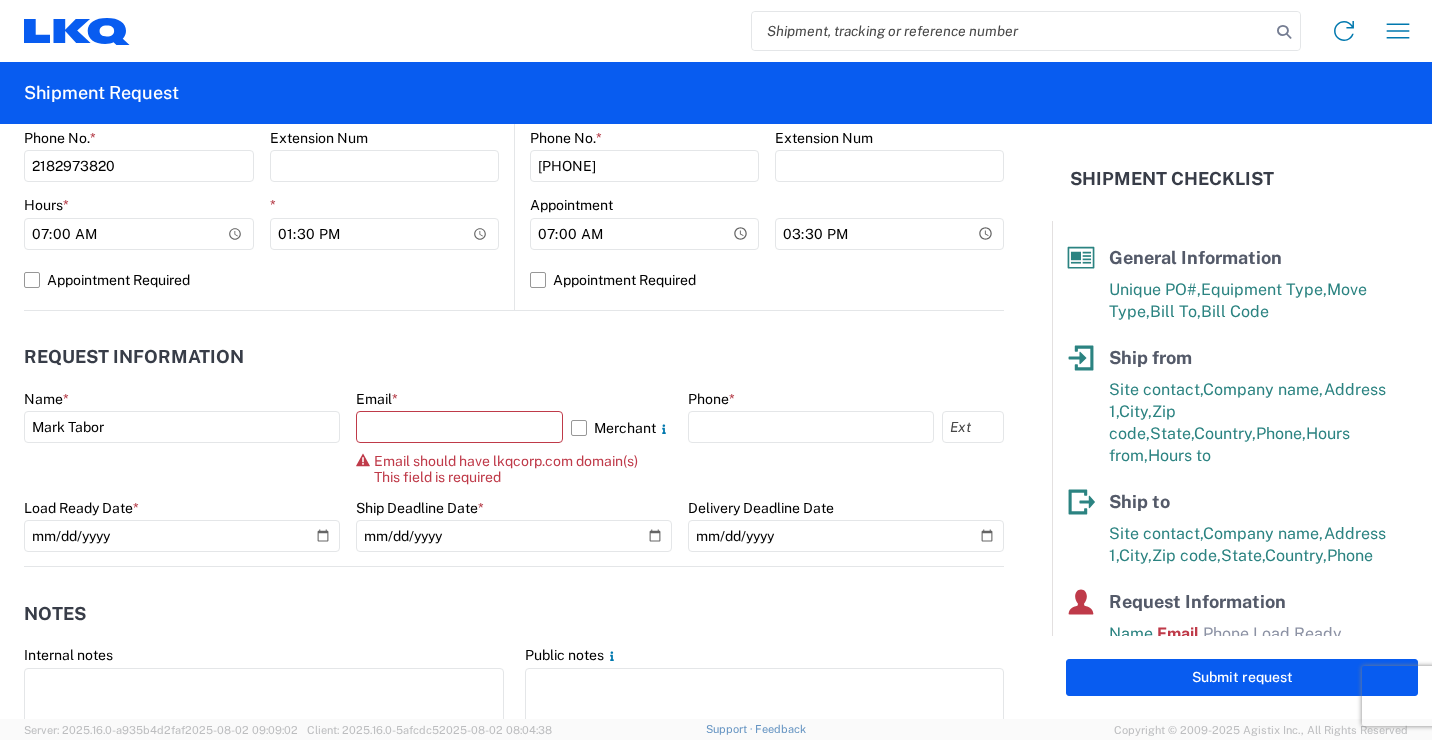 scroll, scrollTop: 900, scrollLeft: 0, axis: vertical 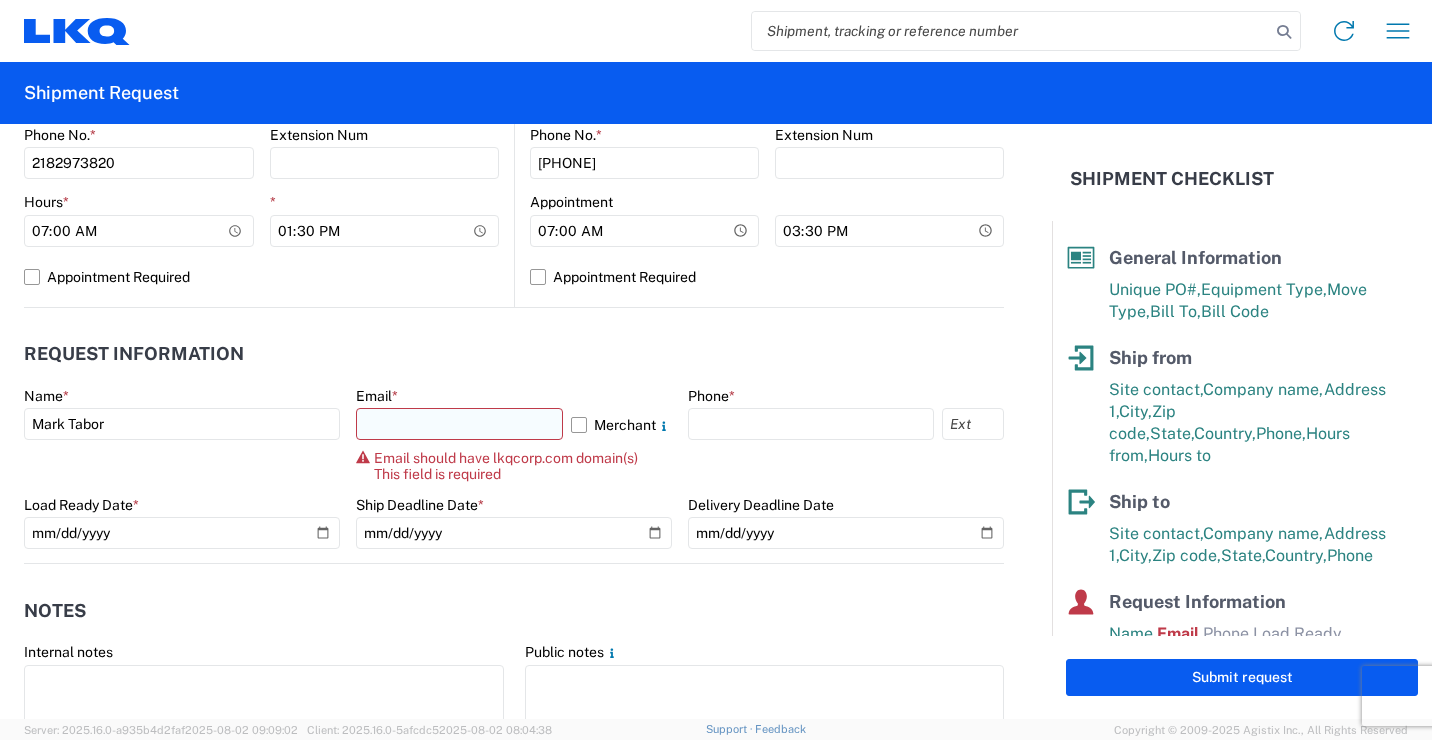 type on "mdturner@lkqcorp.com" 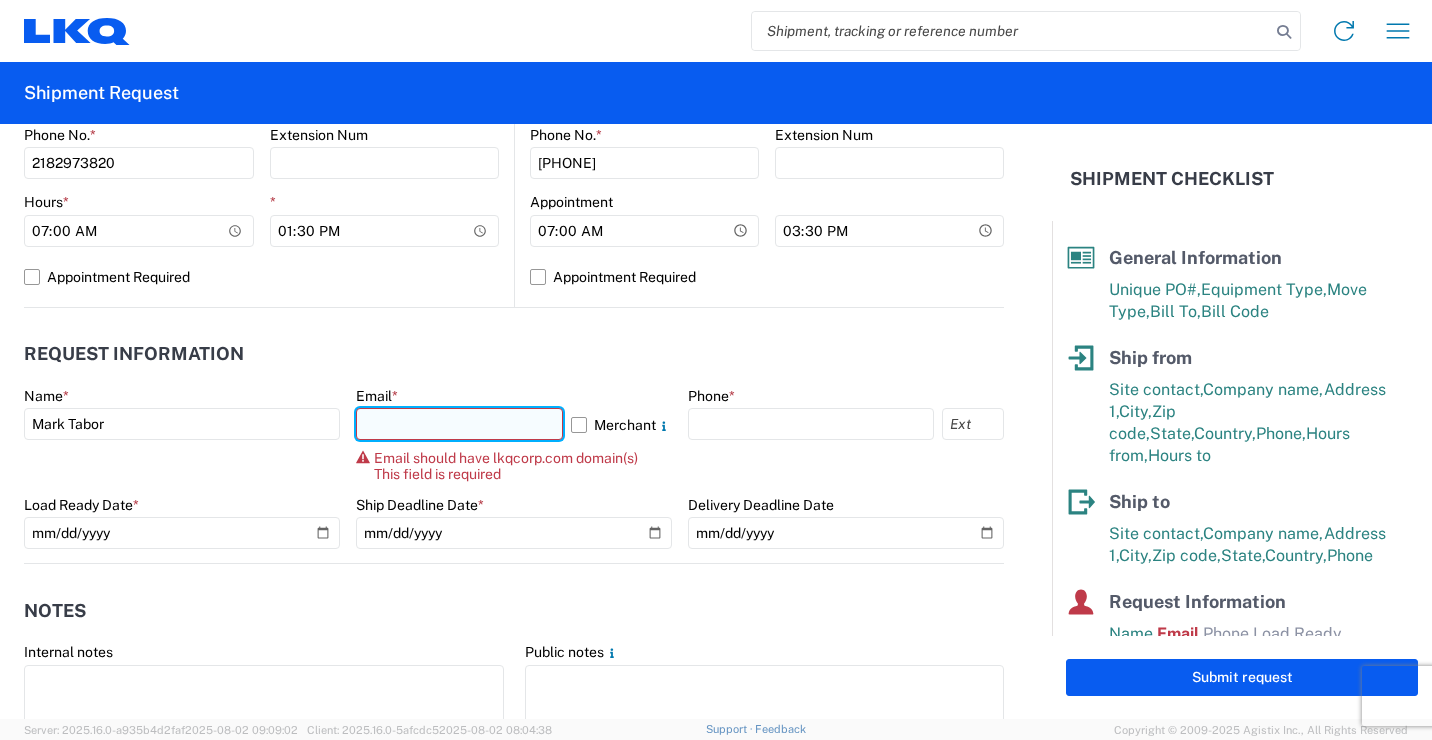 click 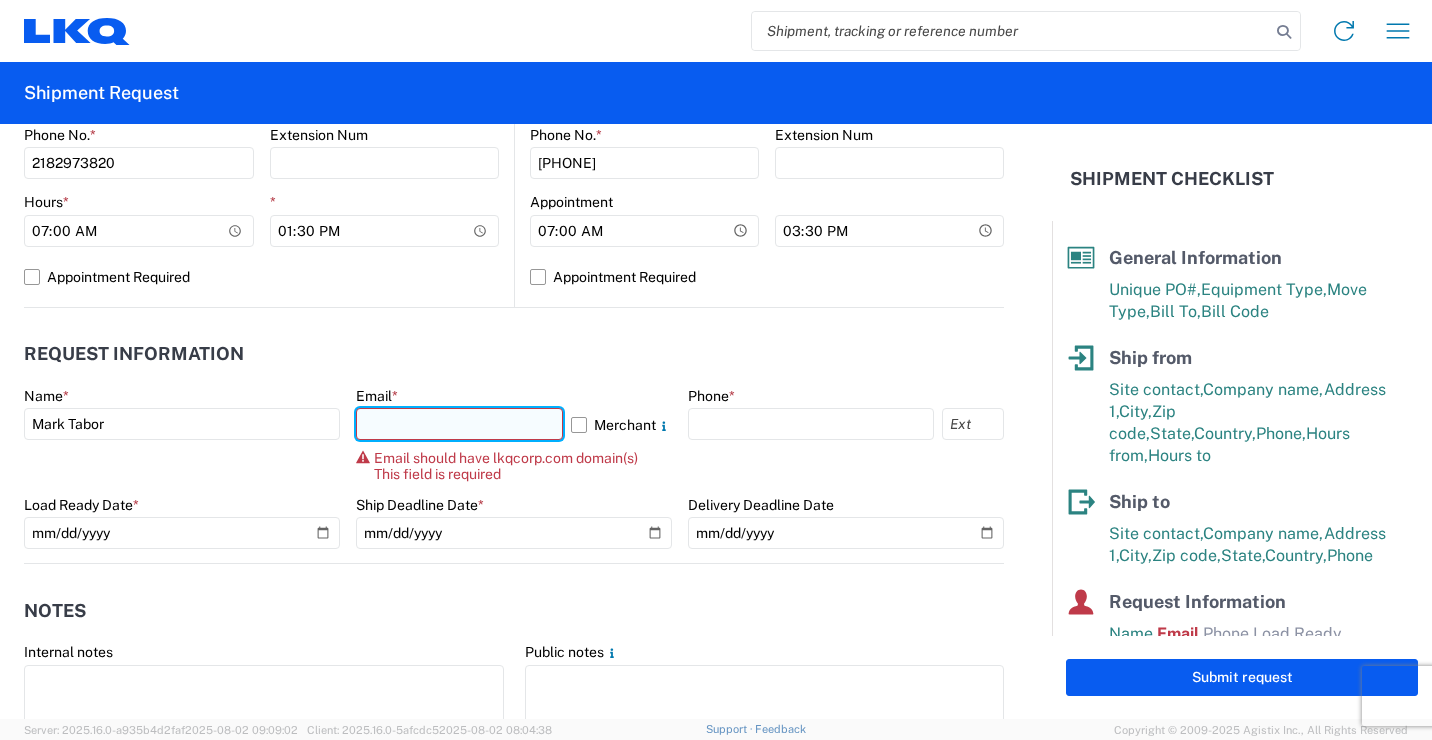 type on "[EMAIL]" 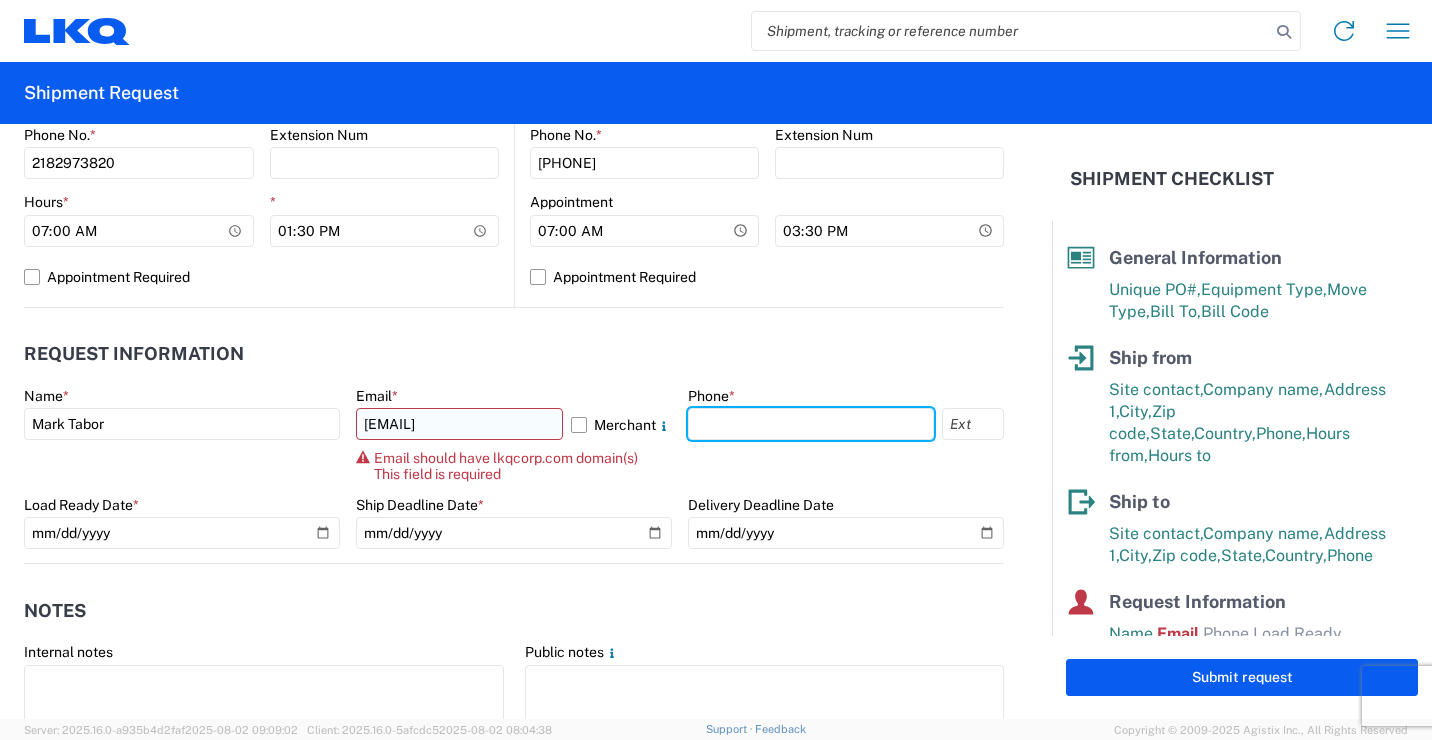 type on "2182973820" 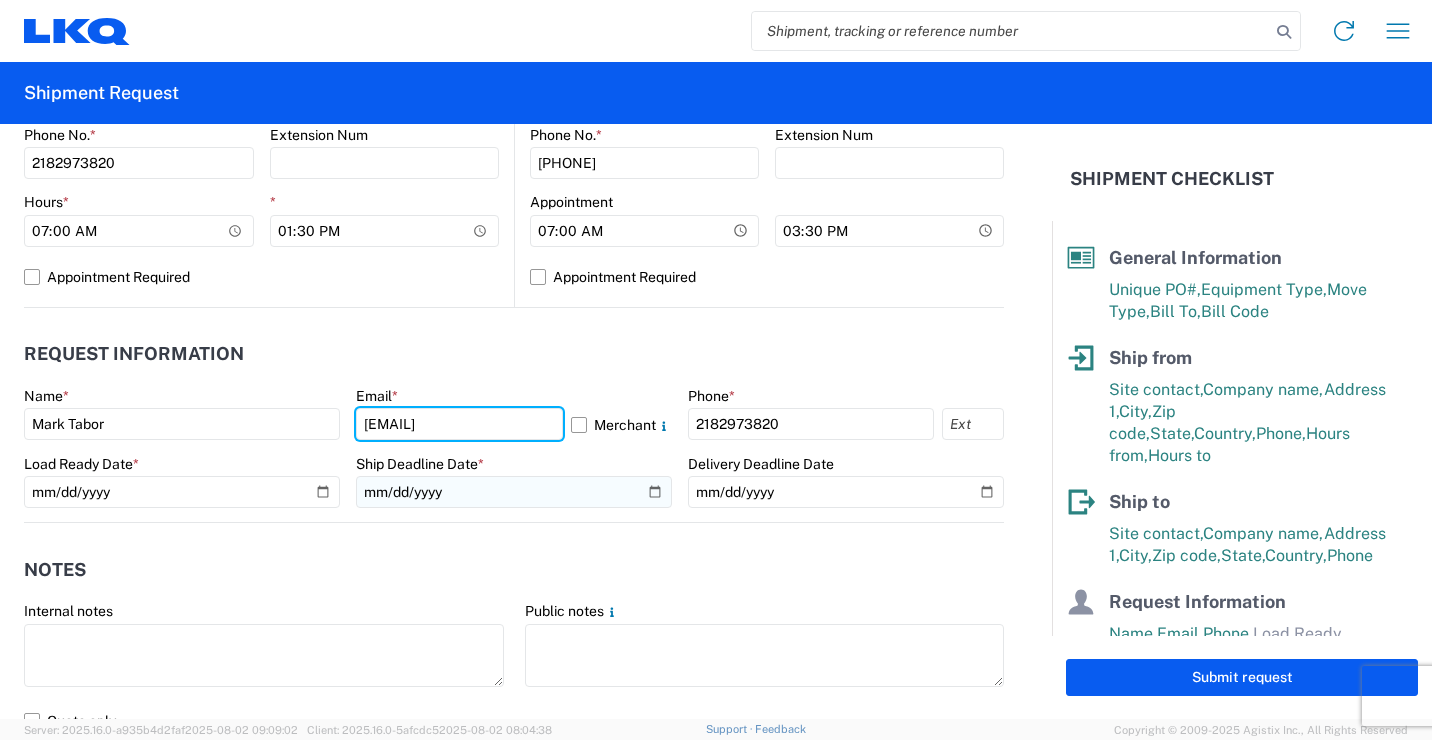 type on "[EMAIL]" 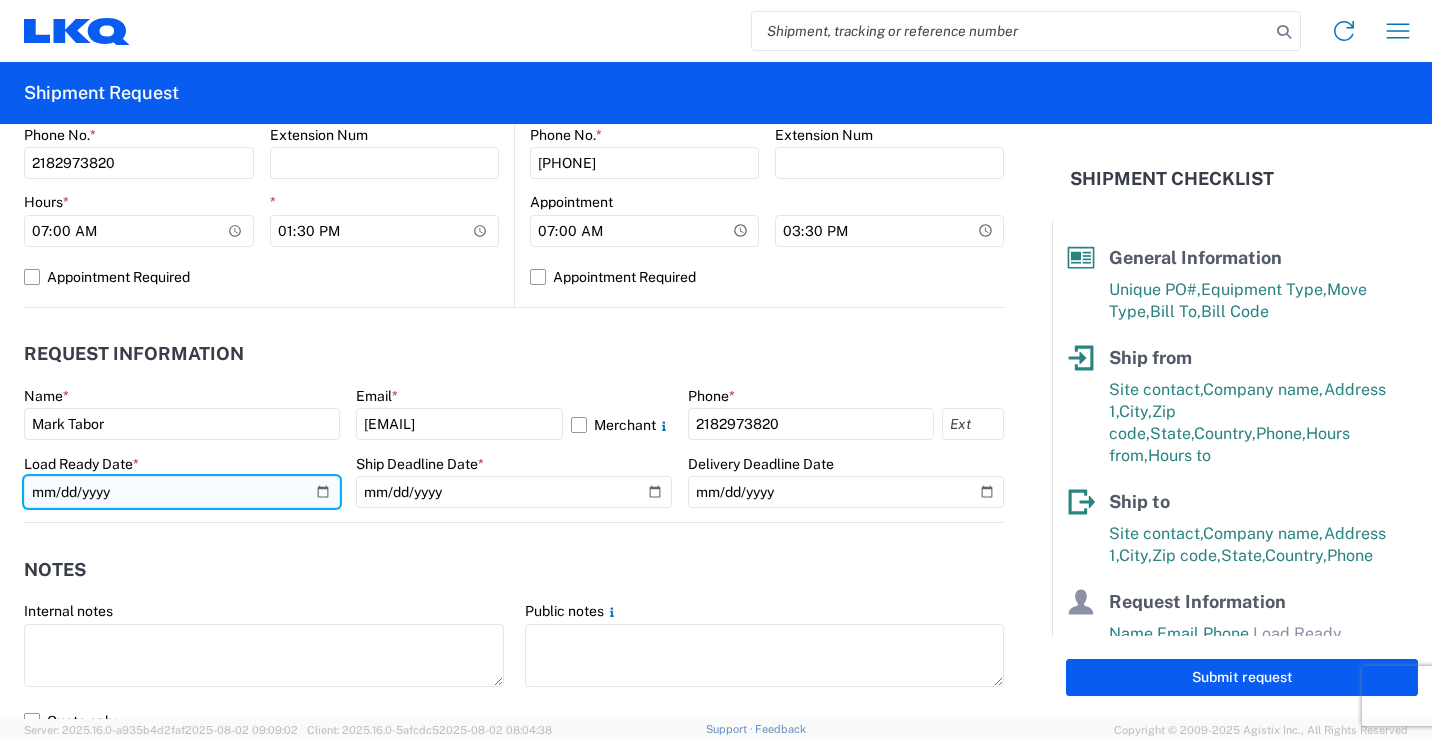 click 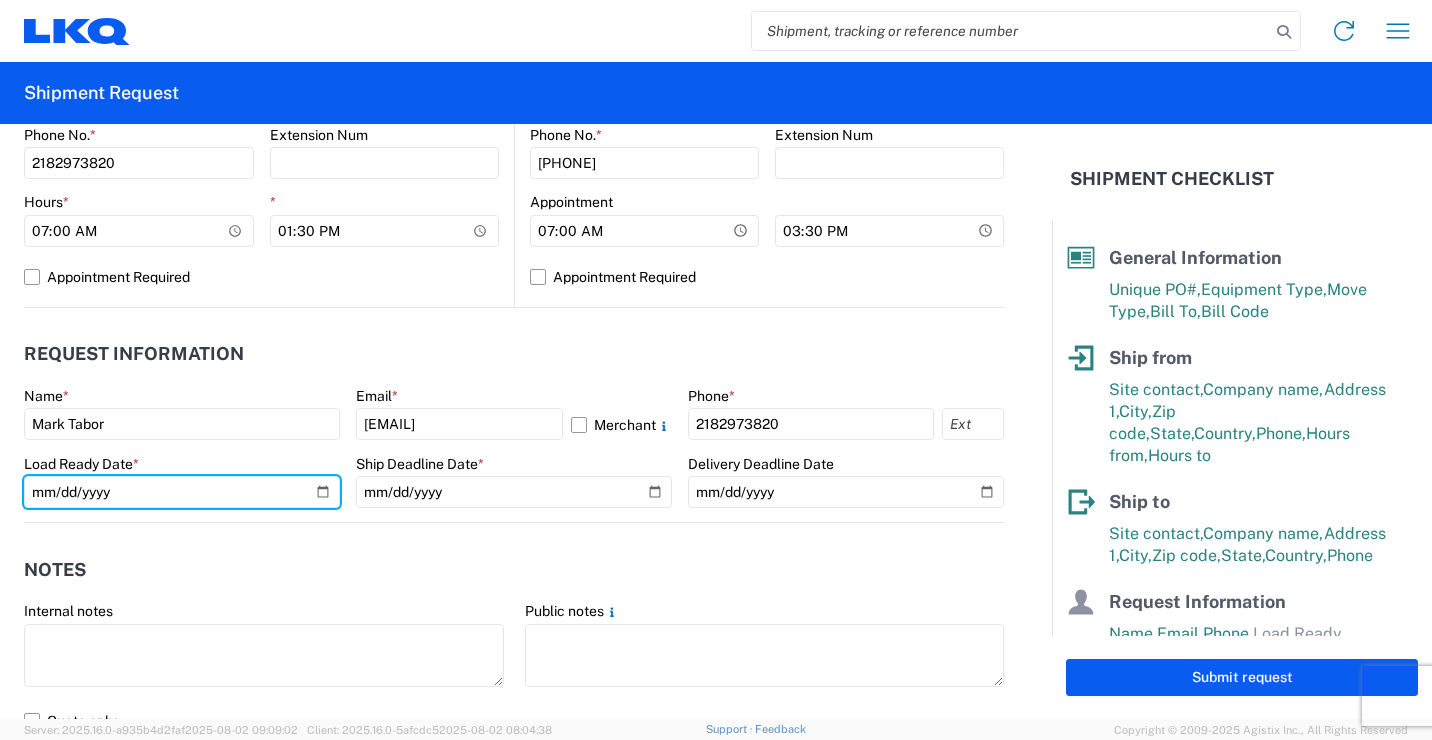 type on "[DATE]" 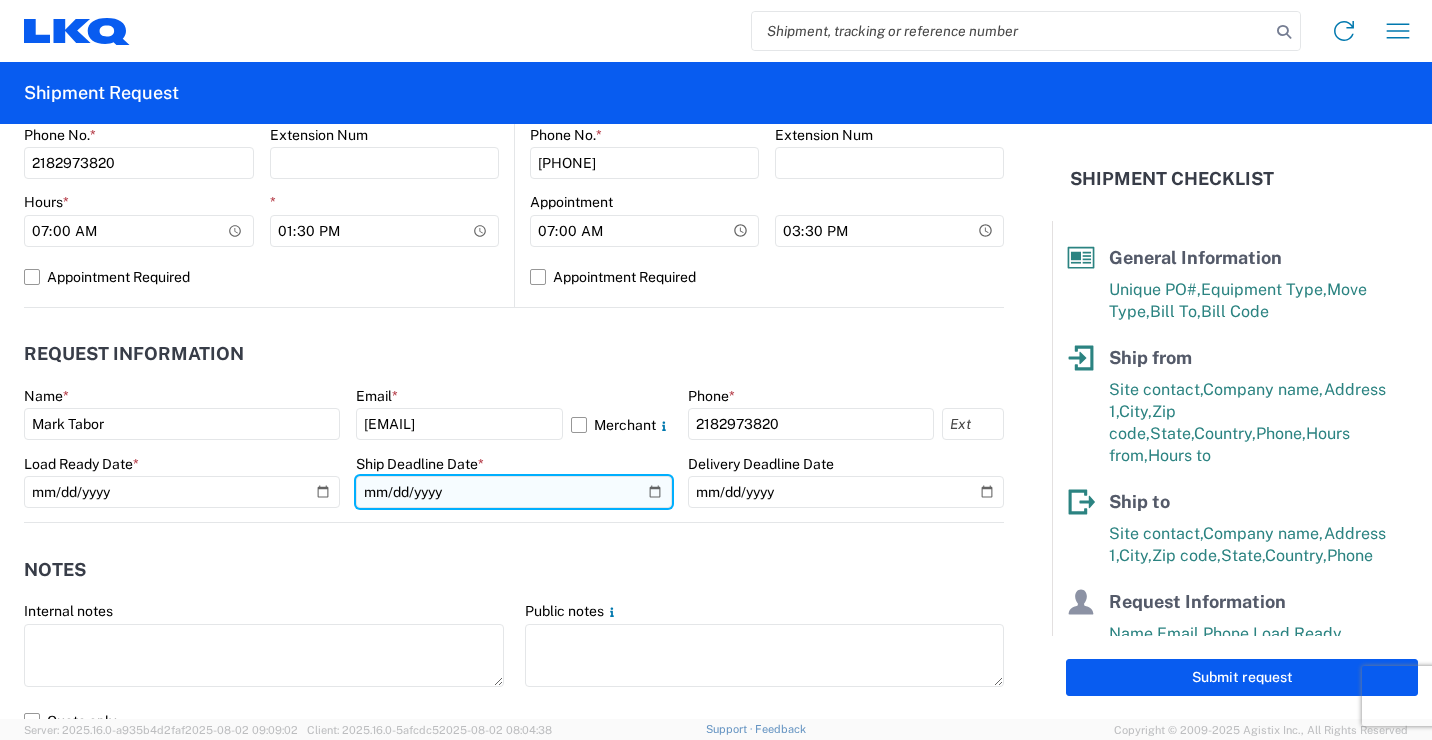 click 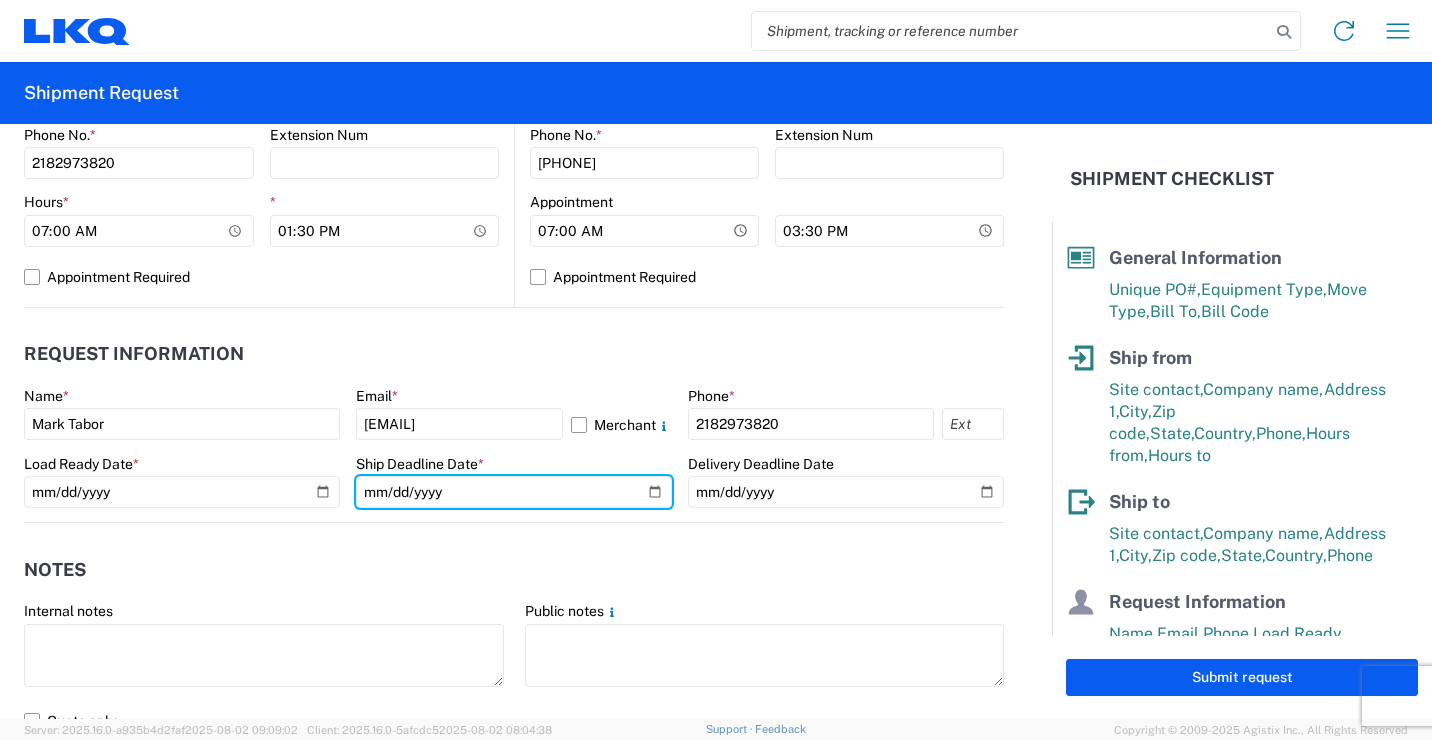 type on "2025-08-06" 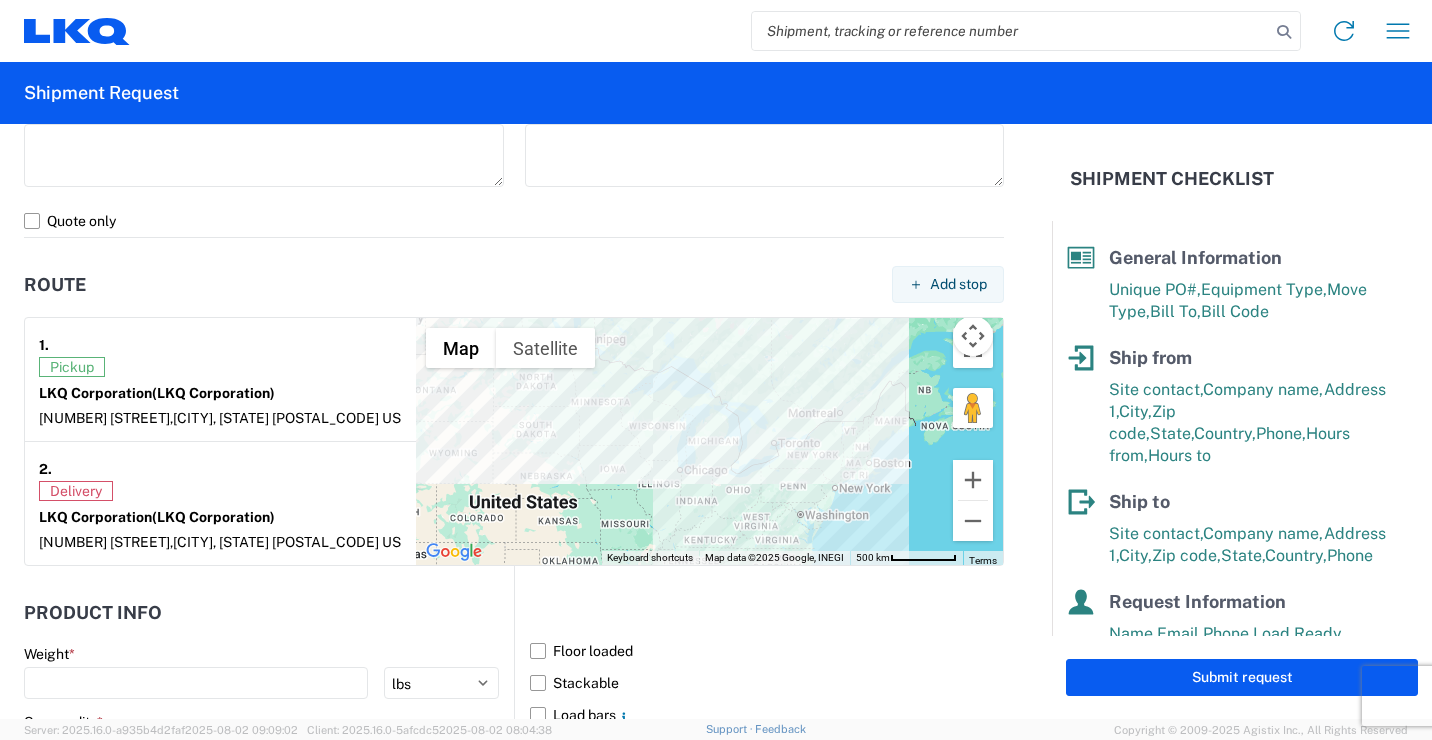 scroll, scrollTop: 1600, scrollLeft: 0, axis: vertical 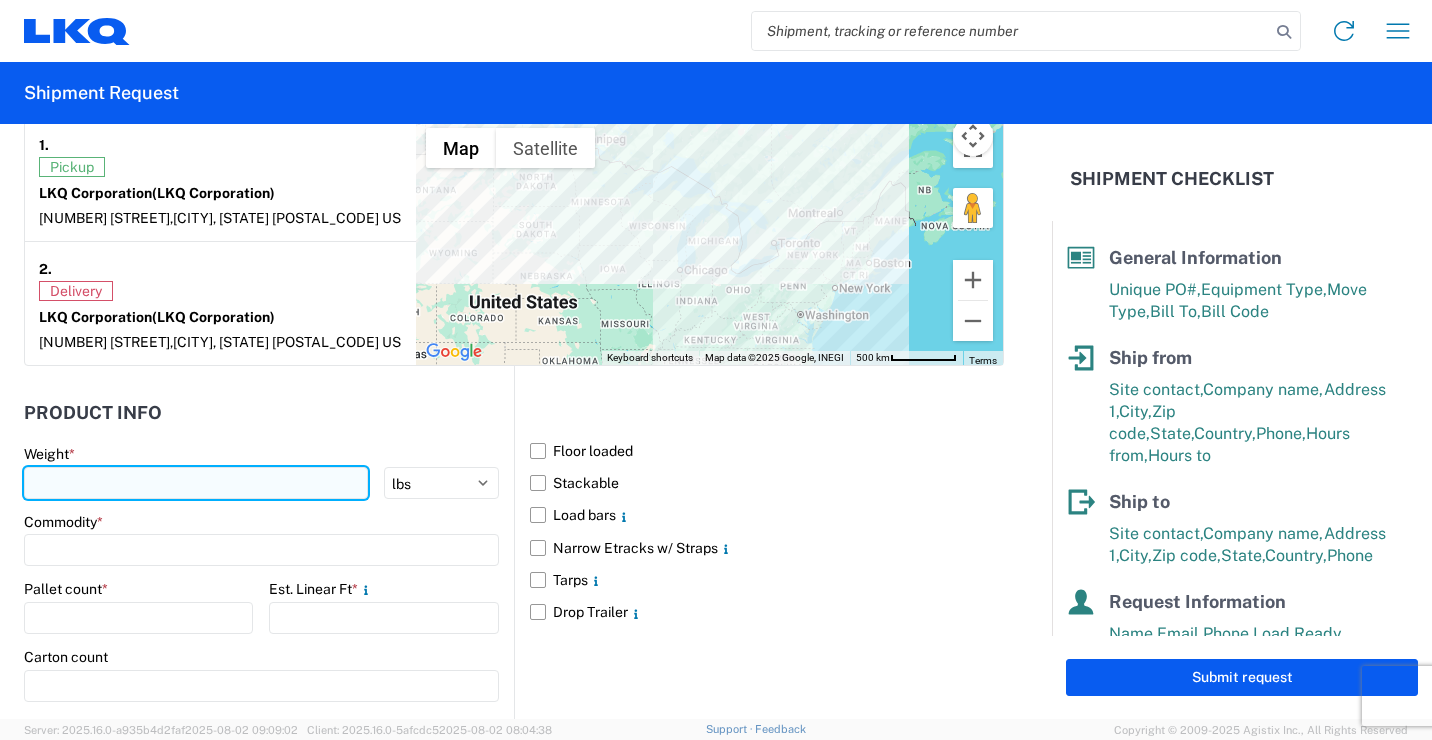 click 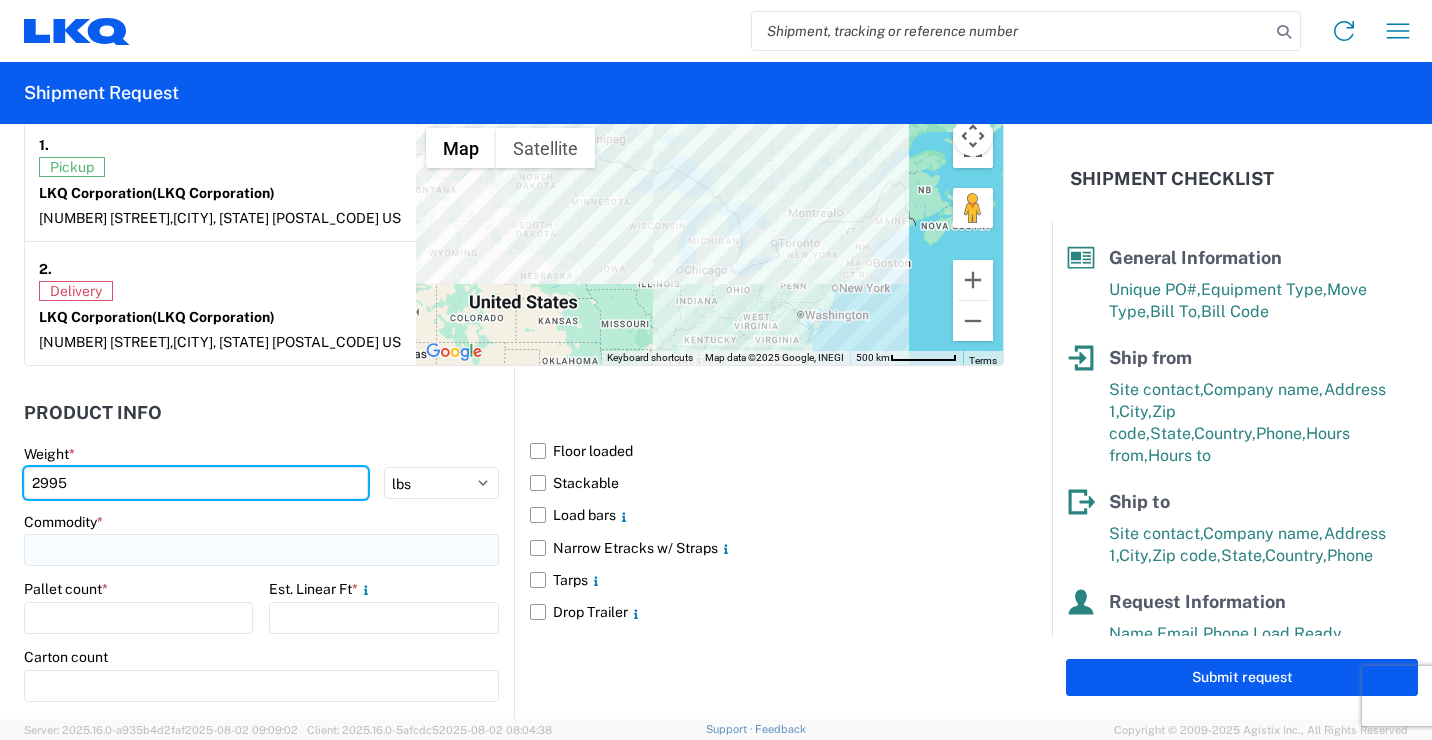 type on "2995" 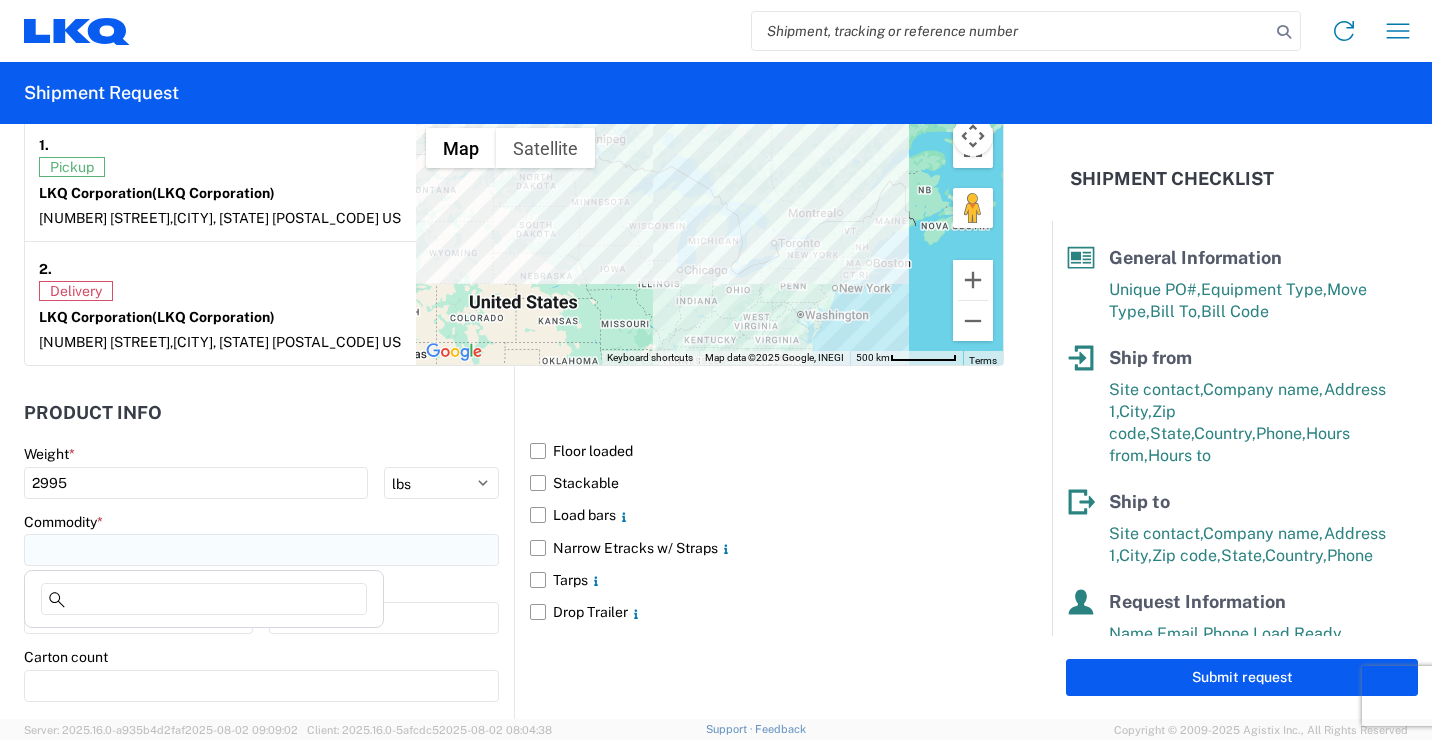click 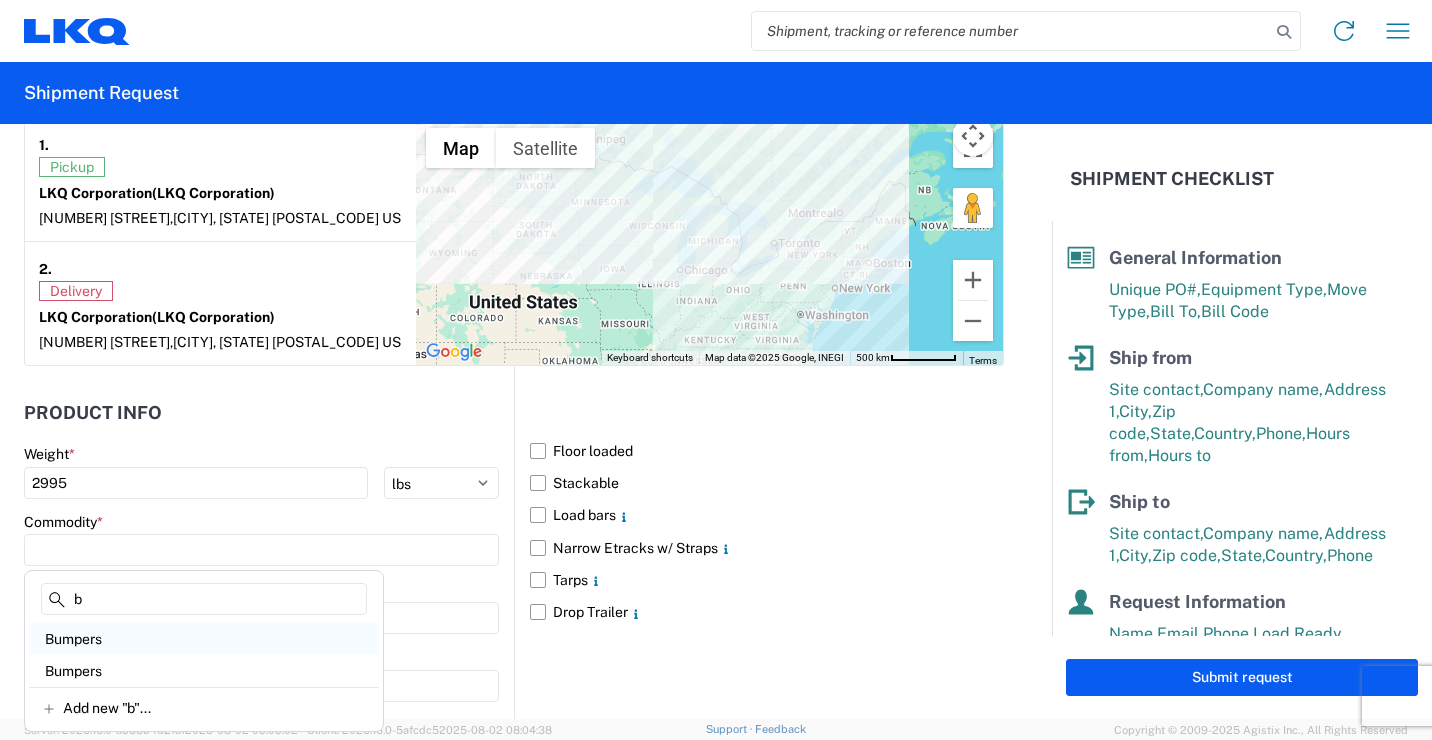 type on "b" 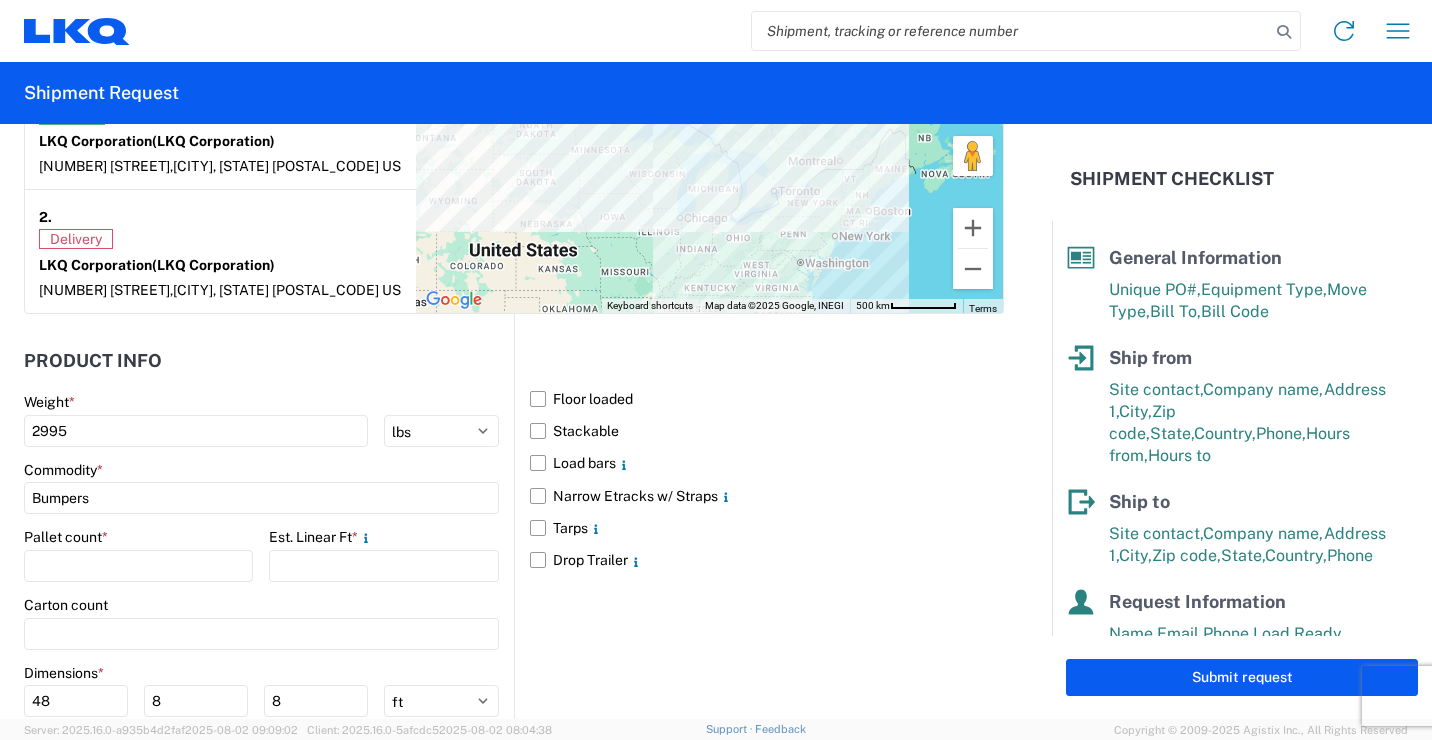 scroll, scrollTop: 1700, scrollLeft: 0, axis: vertical 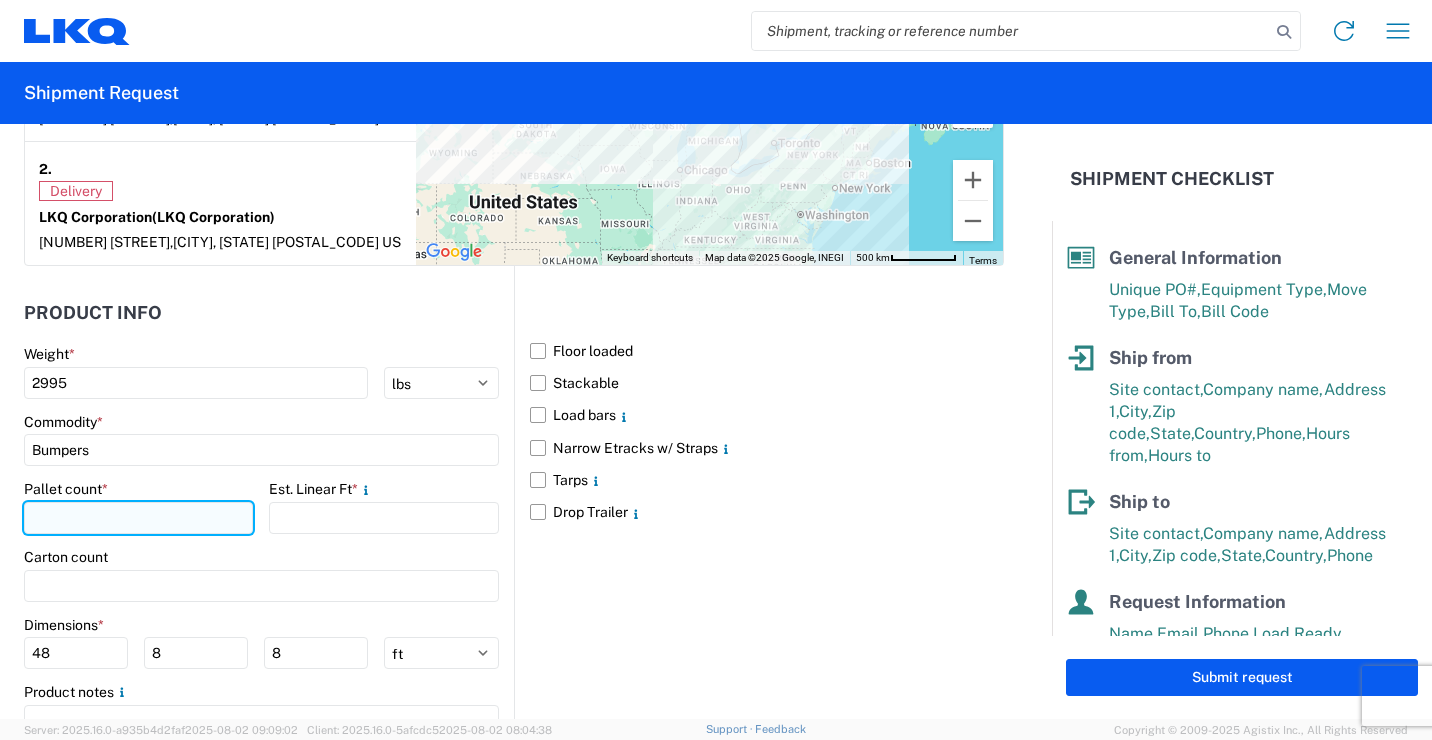 click 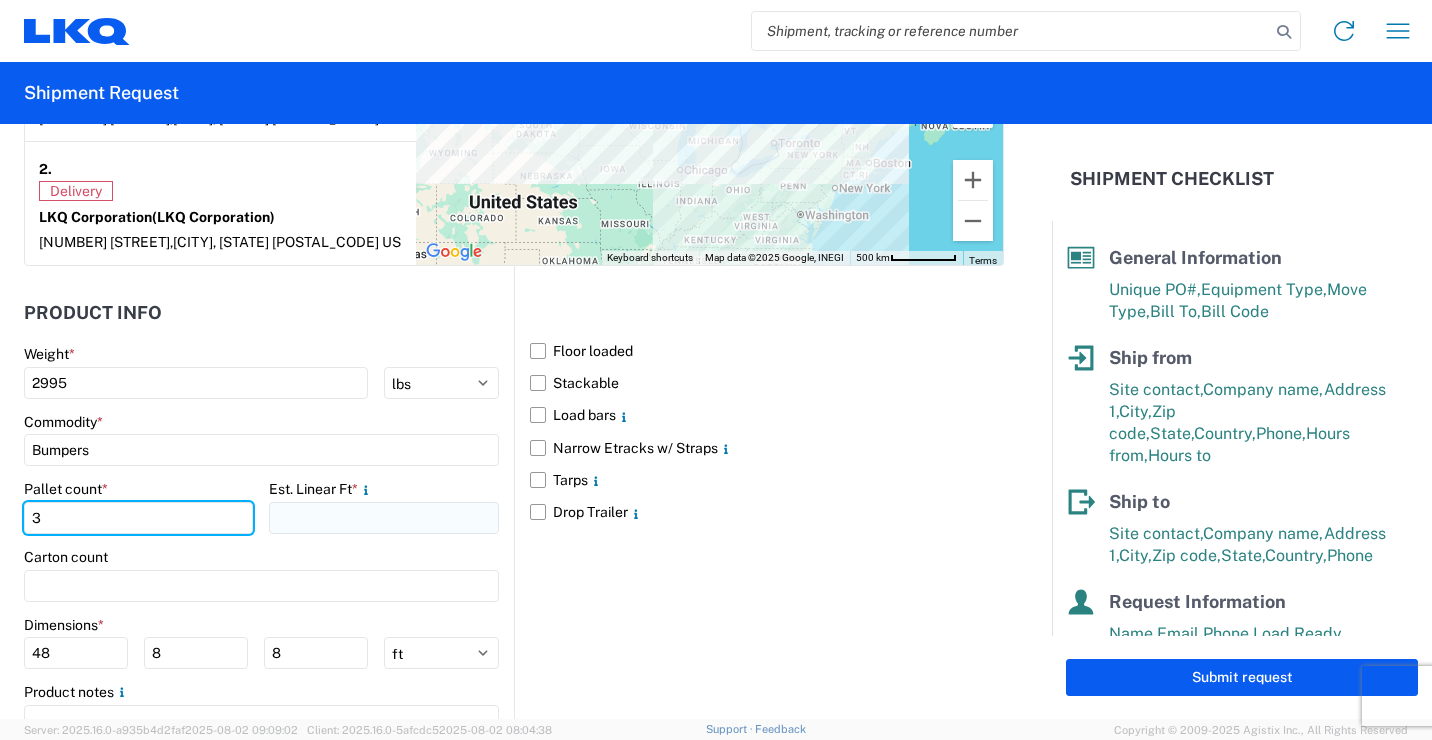 type on "3" 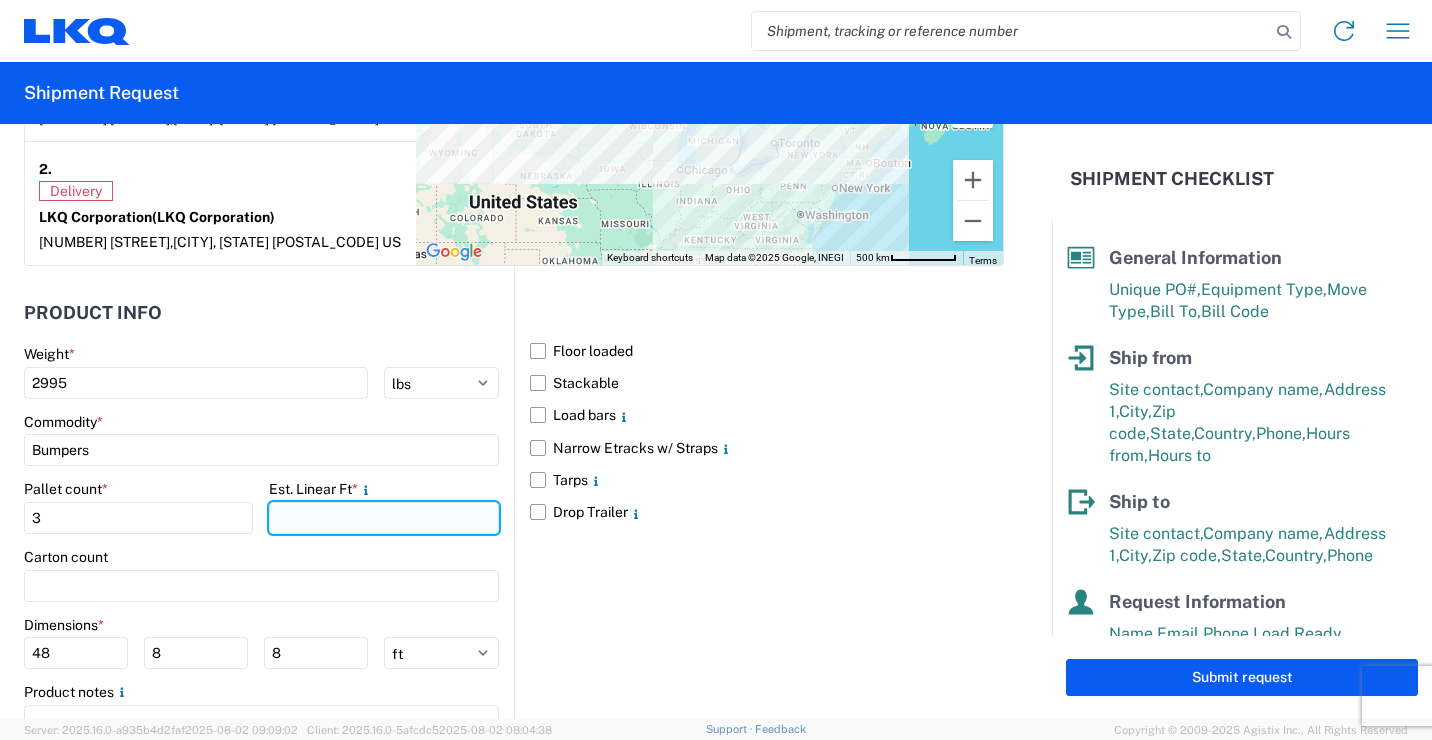 click 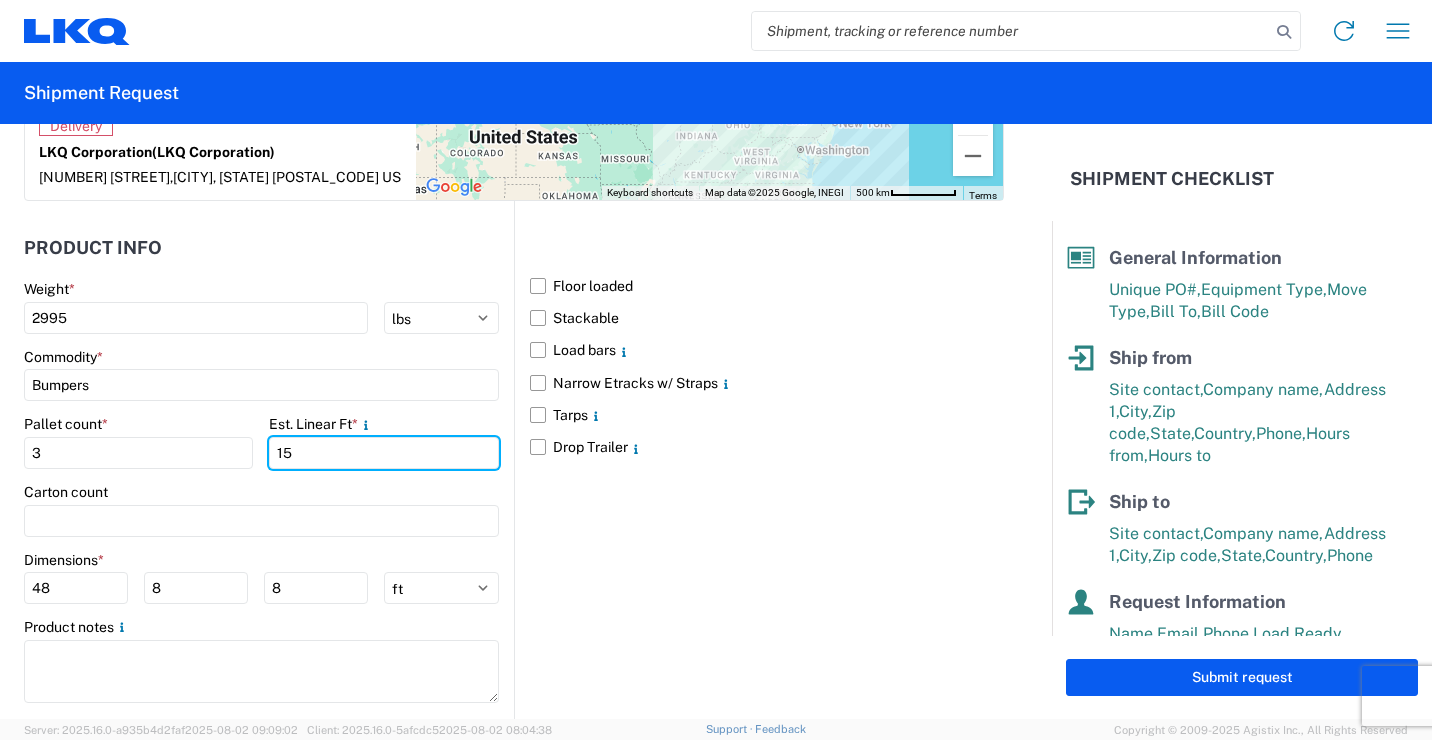 scroll, scrollTop: 1800, scrollLeft: 0, axis: vertical 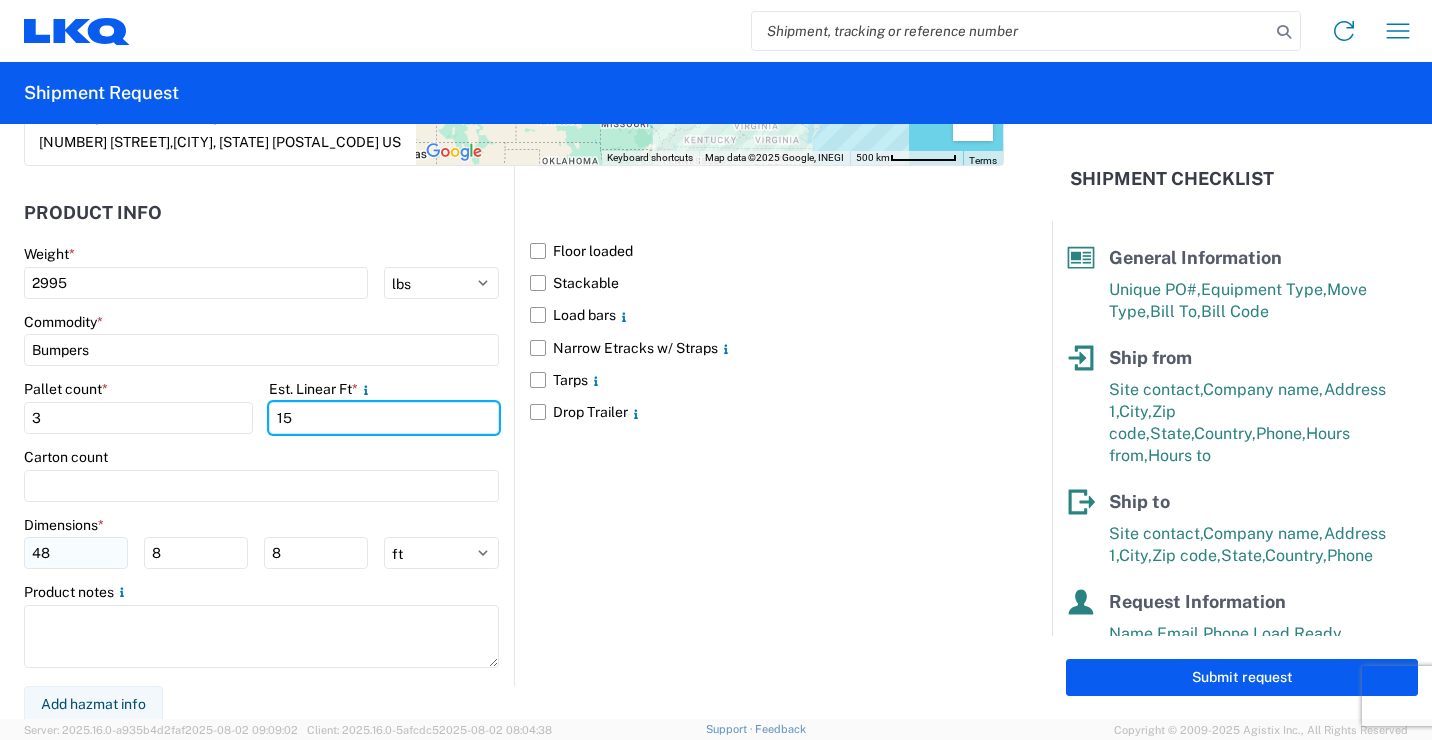 type on "15" 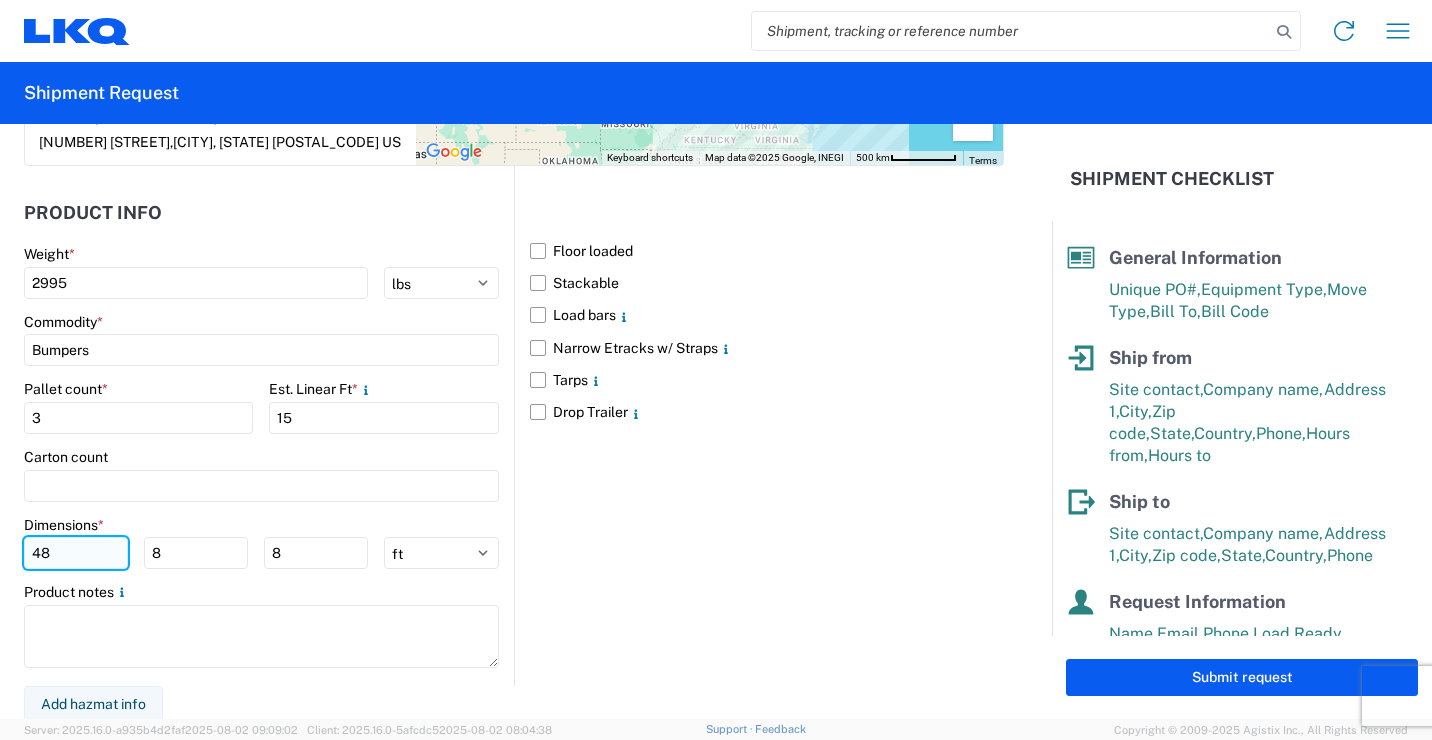 click on "48" 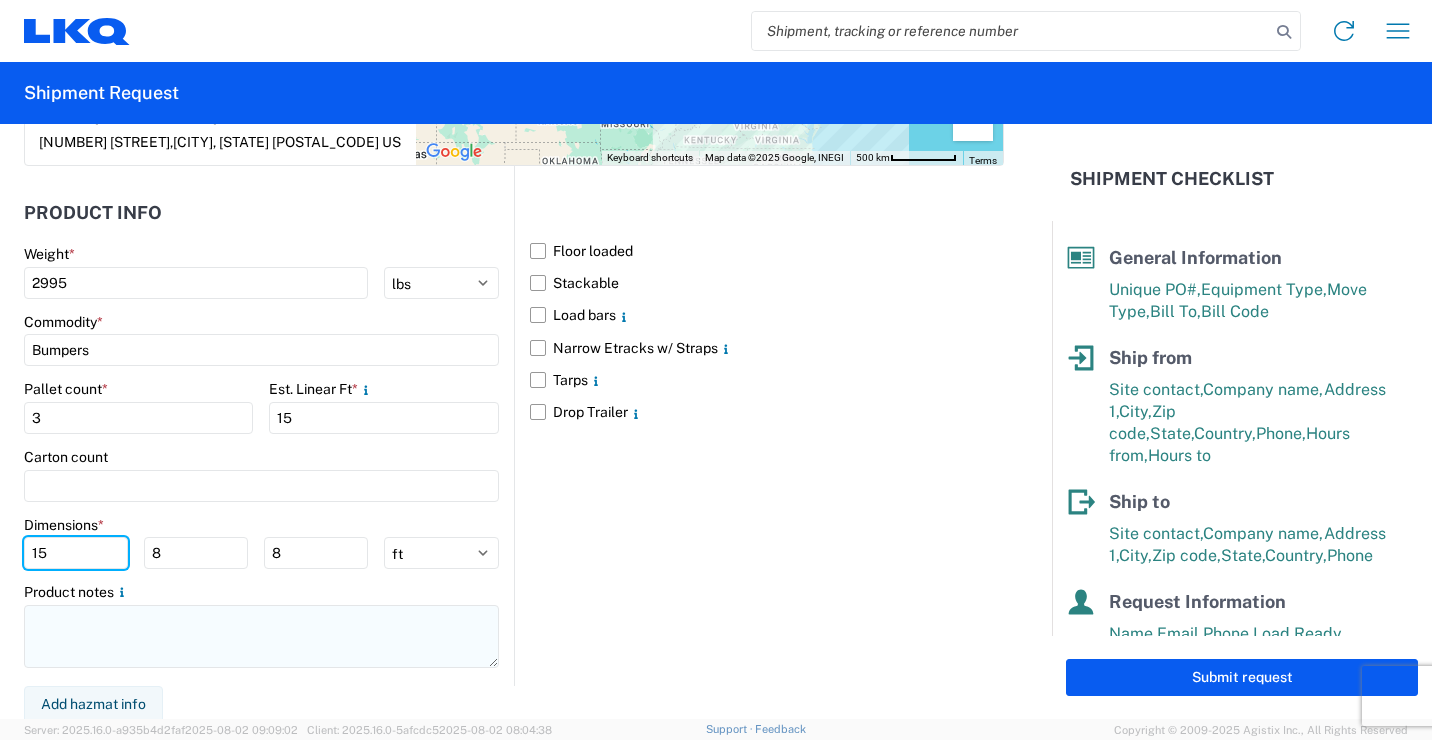type on "15" 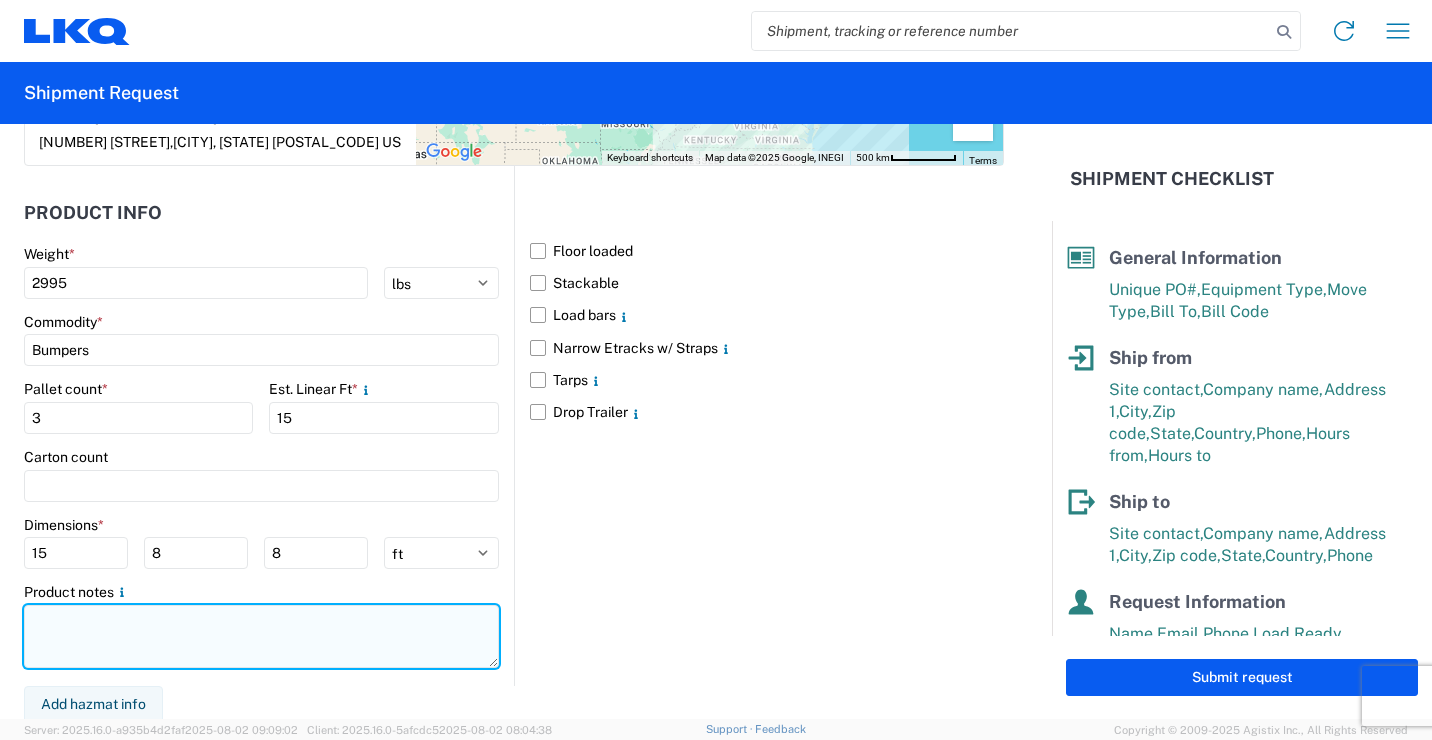 click 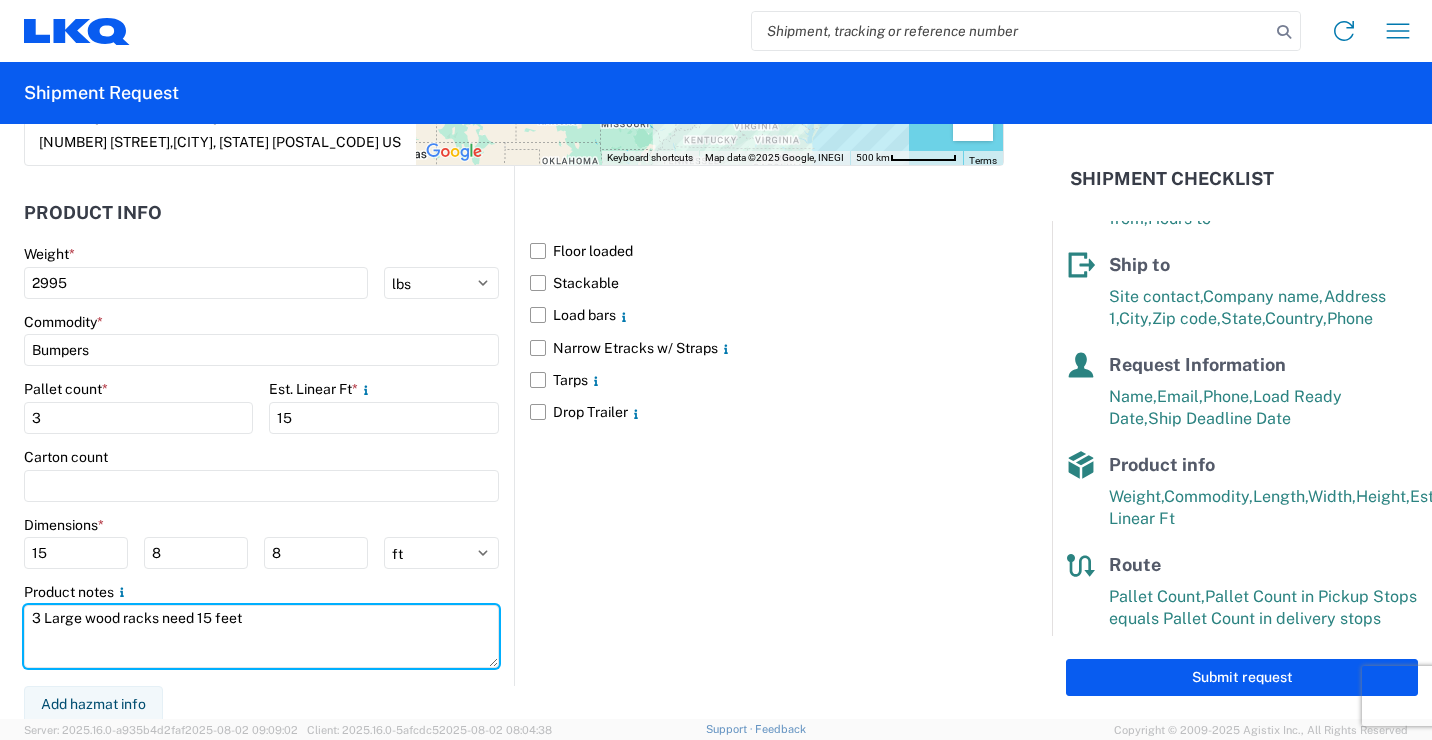 scroll, scrollTop: 252, scrollLeft: 0, axis: vertical 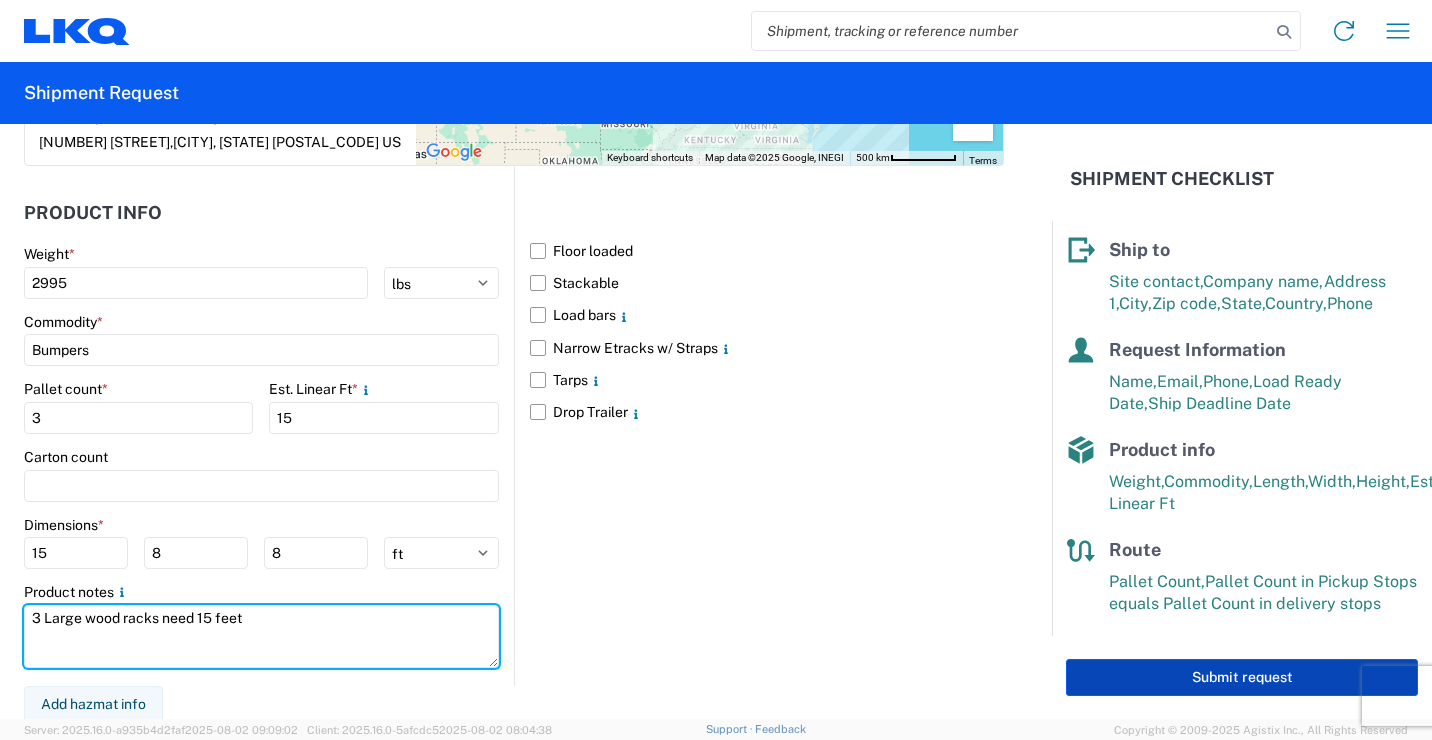 type on "3 Large wood racks need 15 feet" 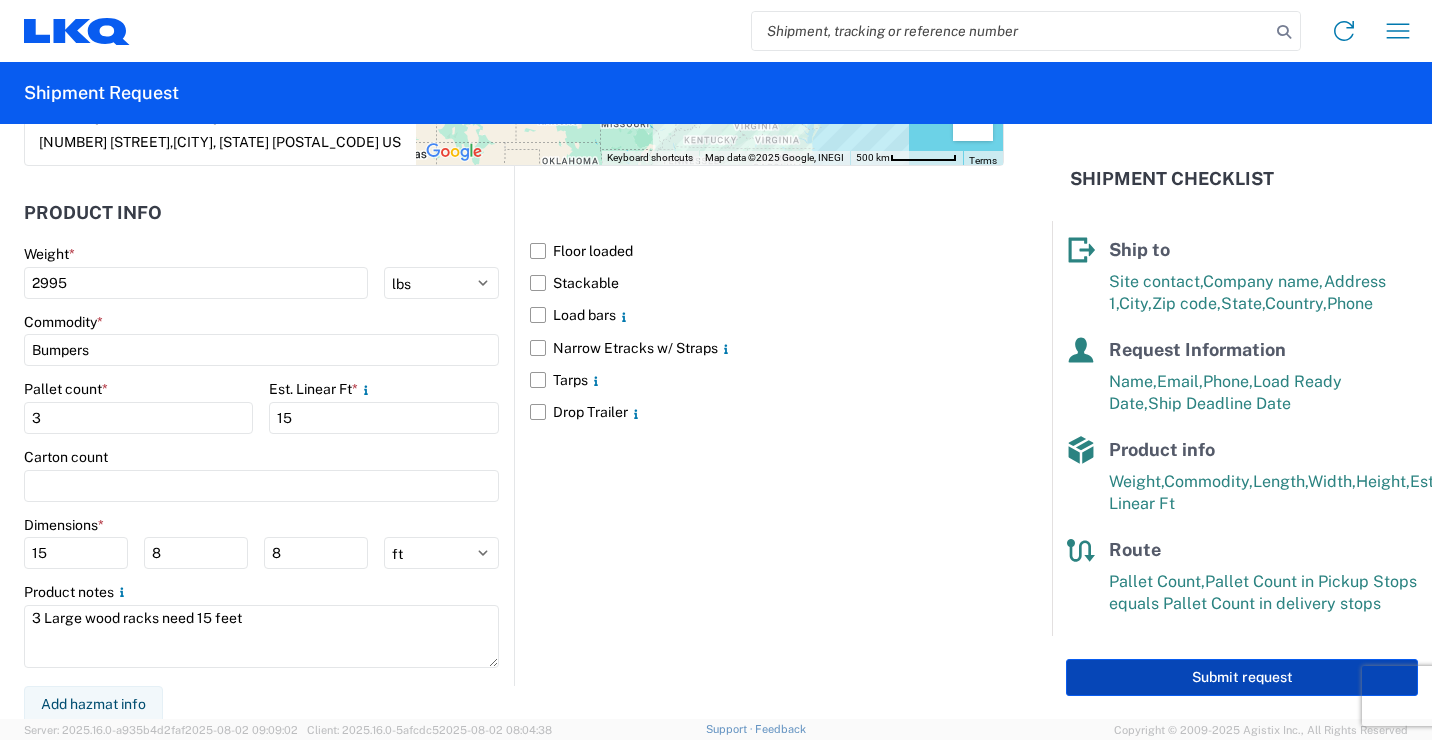 click on "Submit request" 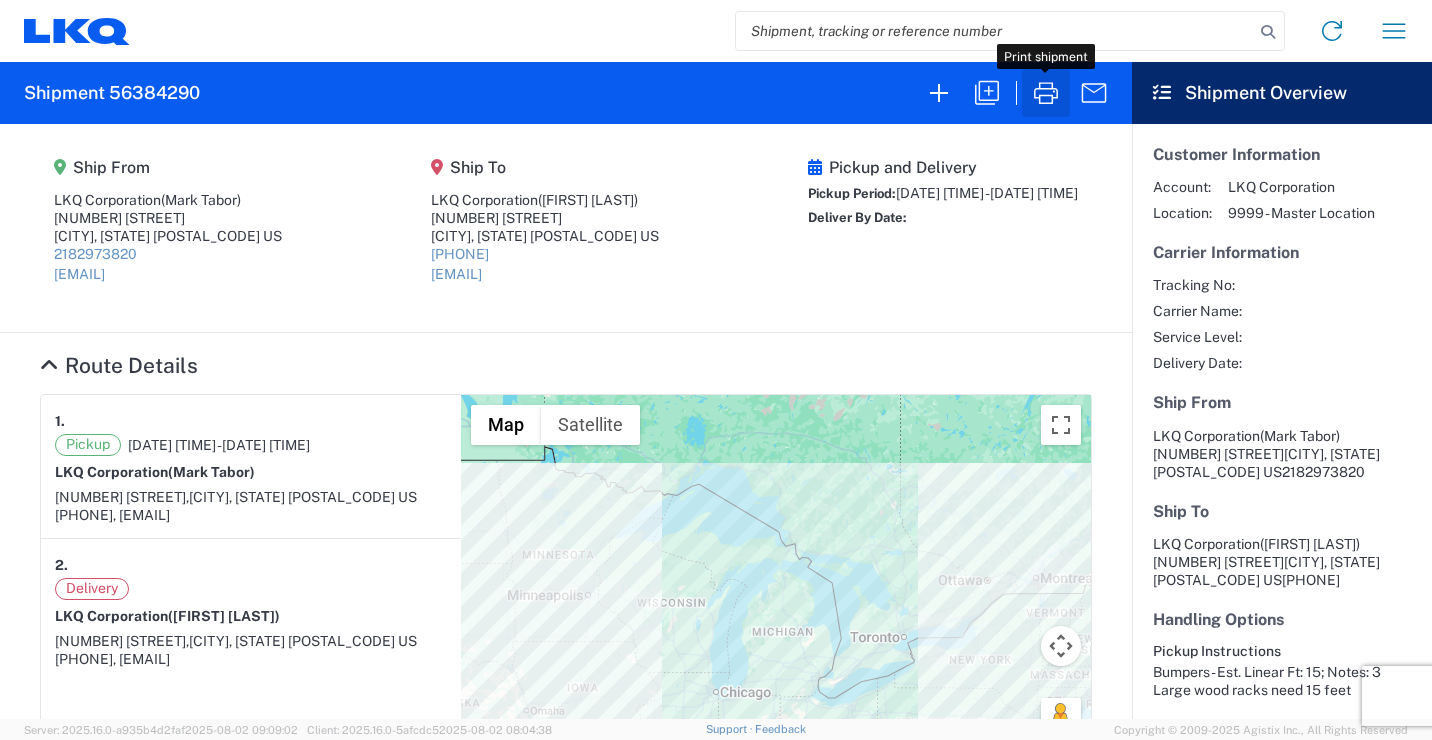 click 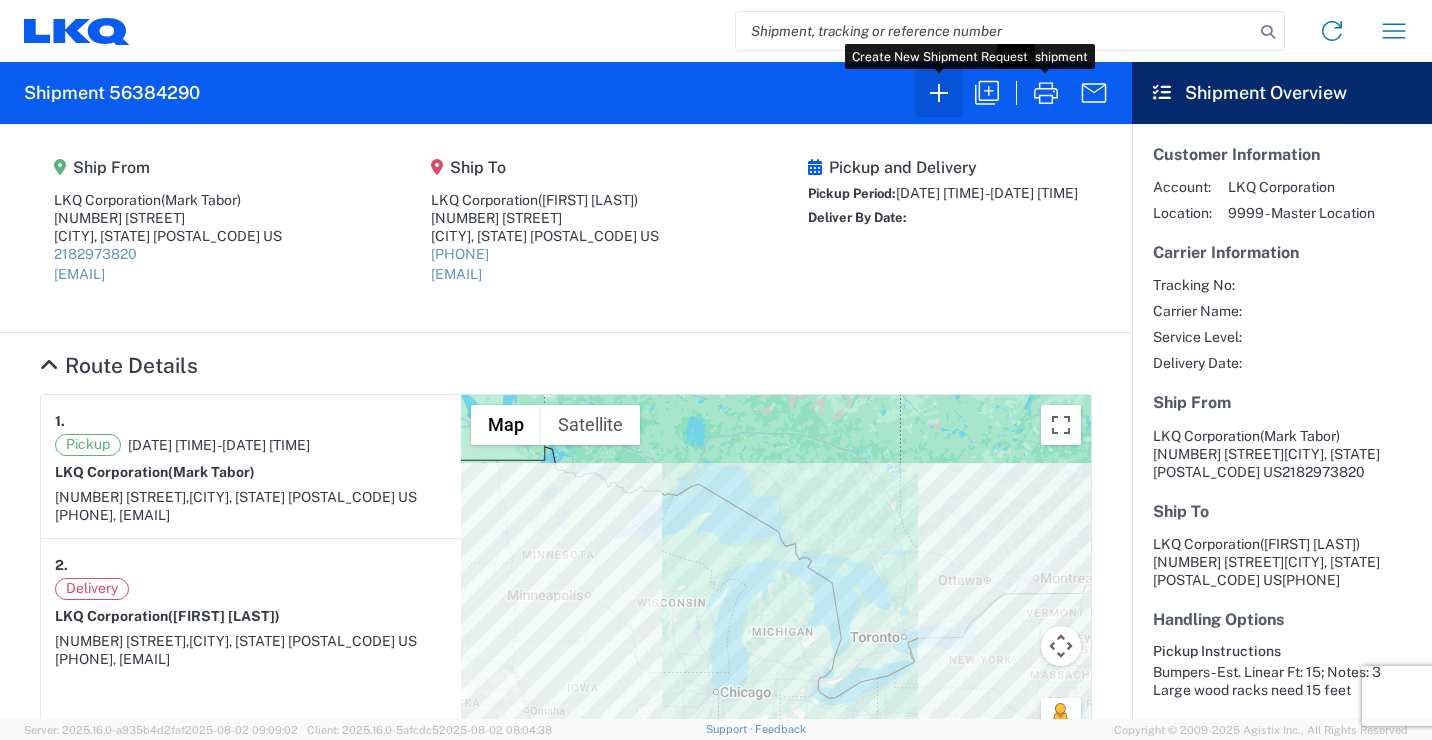 click 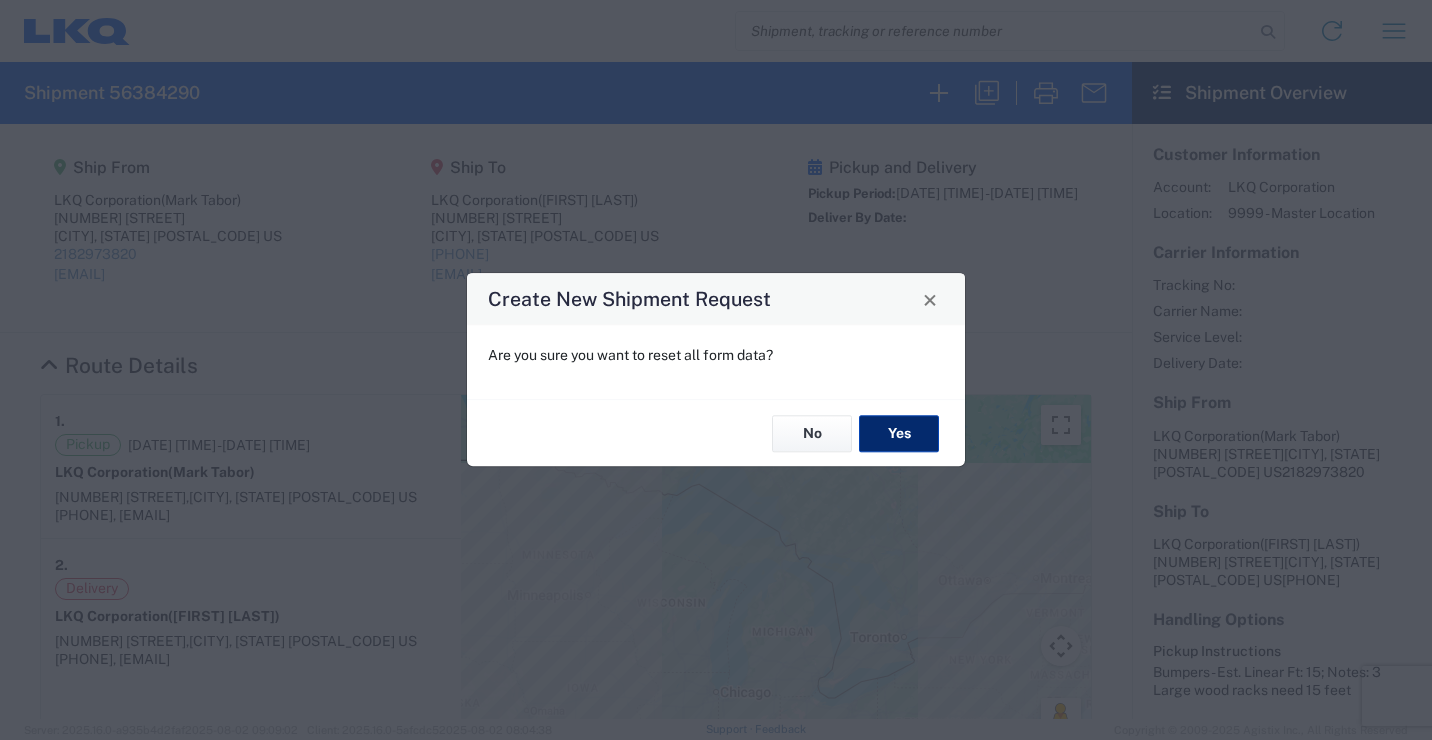 click on "Yes" 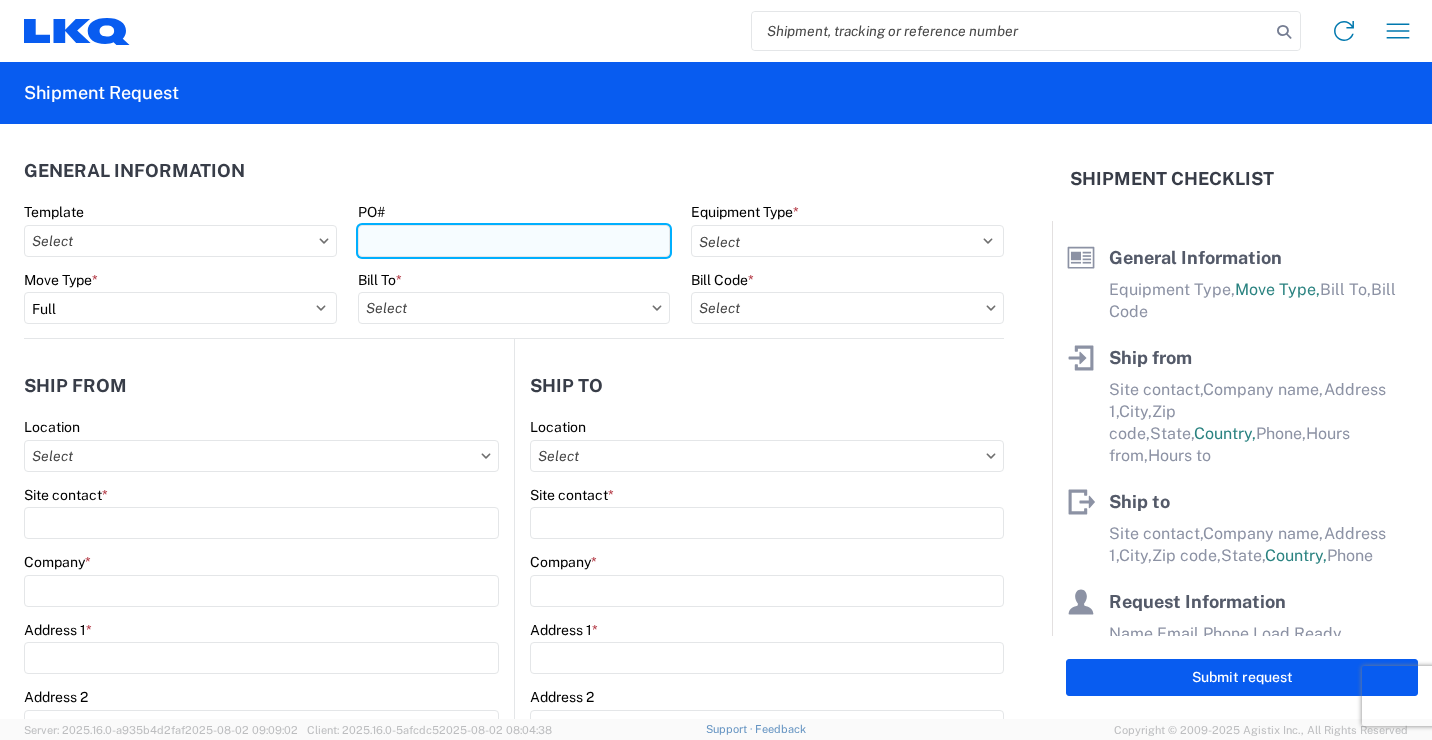 click on "PO#" at bounding box center (514, 241) 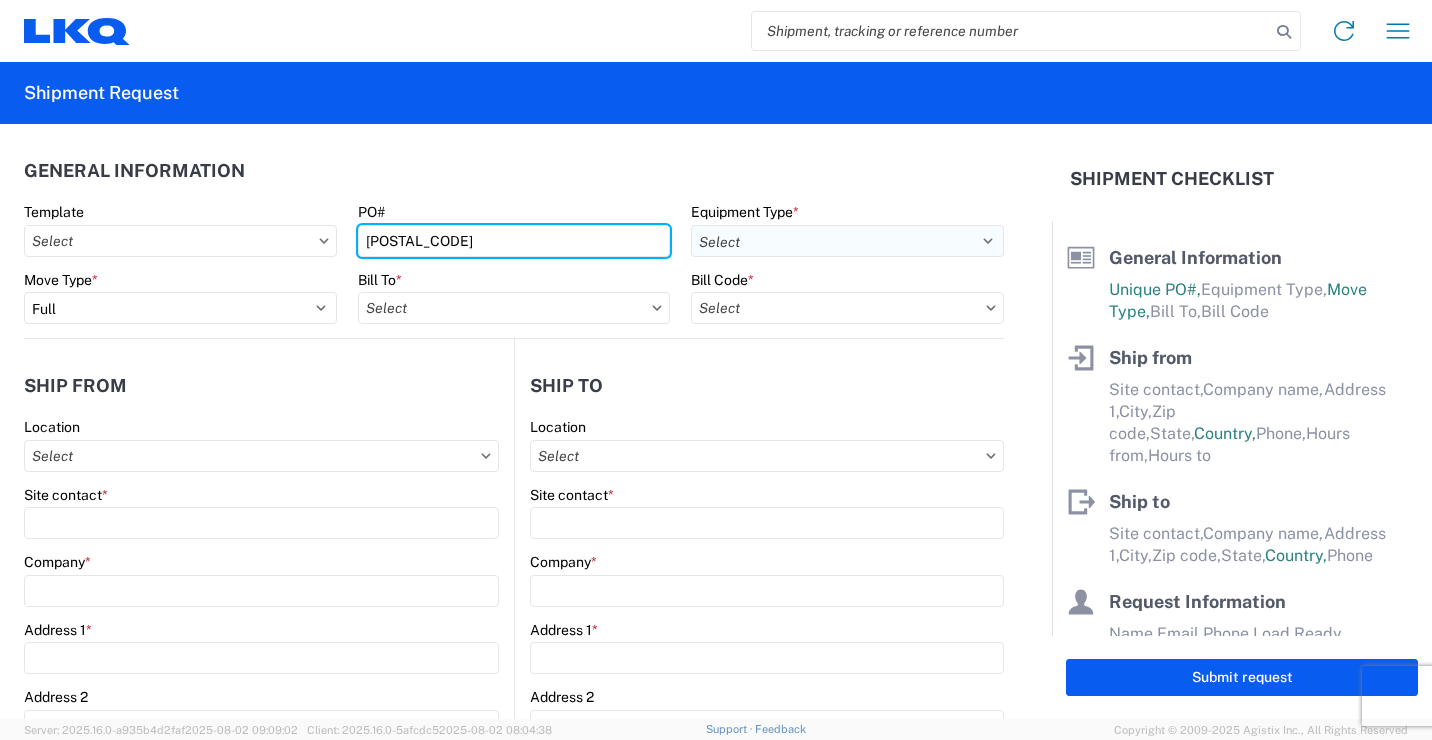 type on "41686" 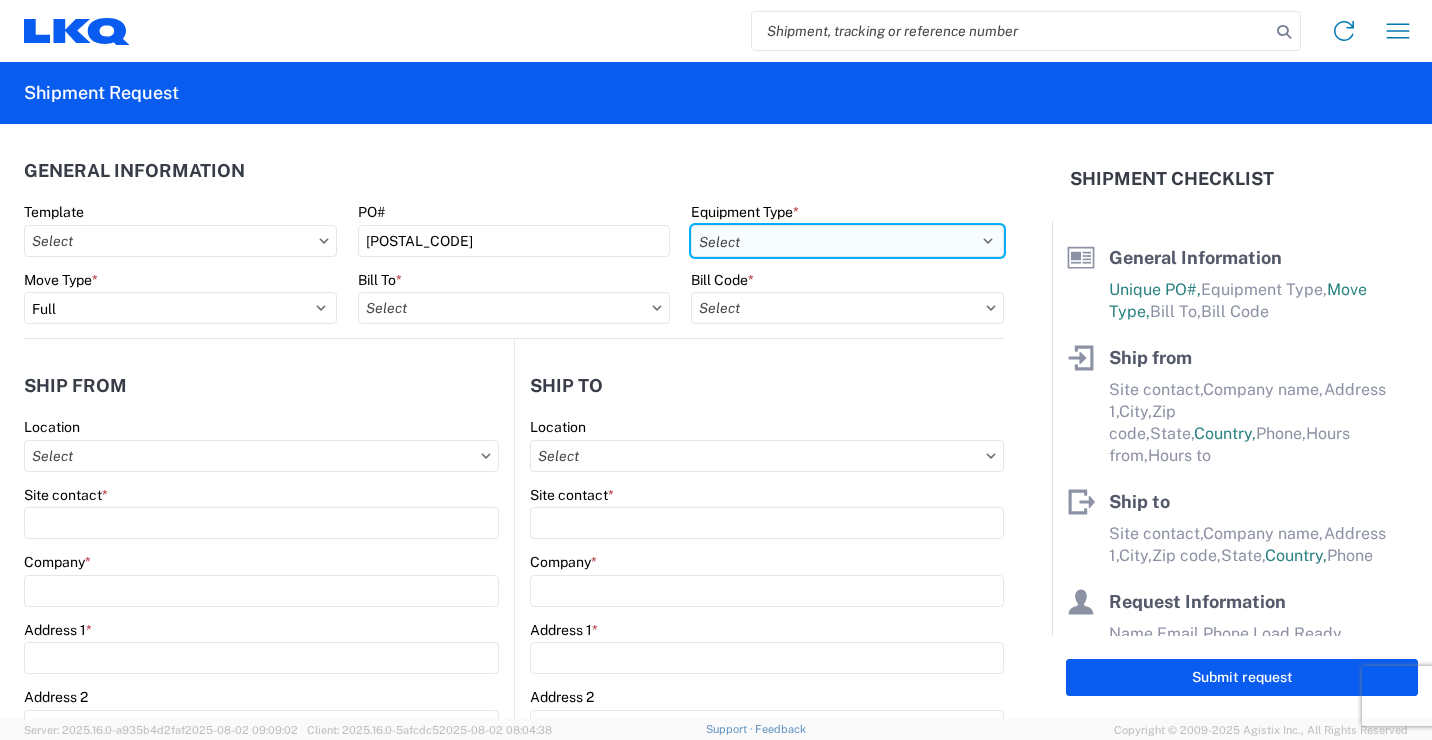 click on "Select 53’ Dry Van Flatbed Dropdeck (van) Lowboy (flatbed) Rail" at bounding box center [847, 241] 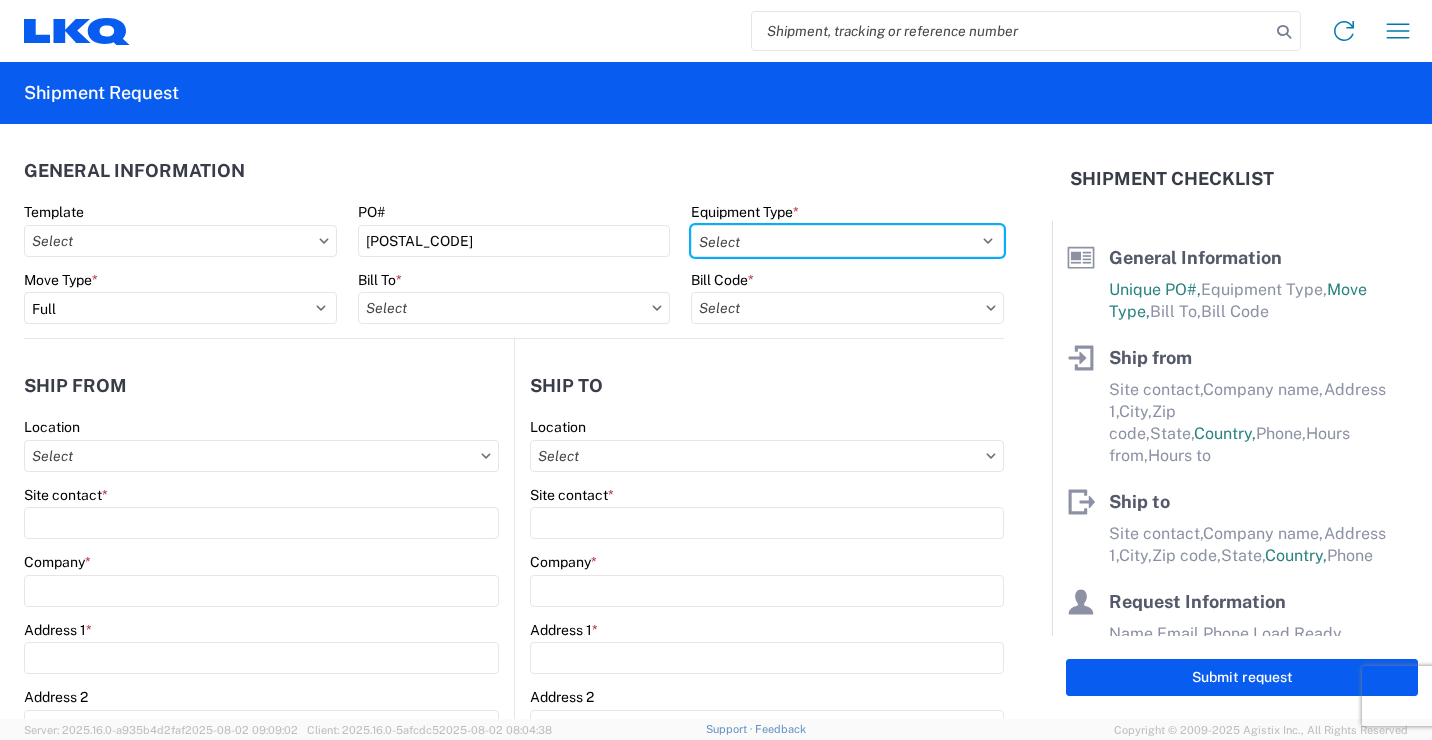 select on "STDV" 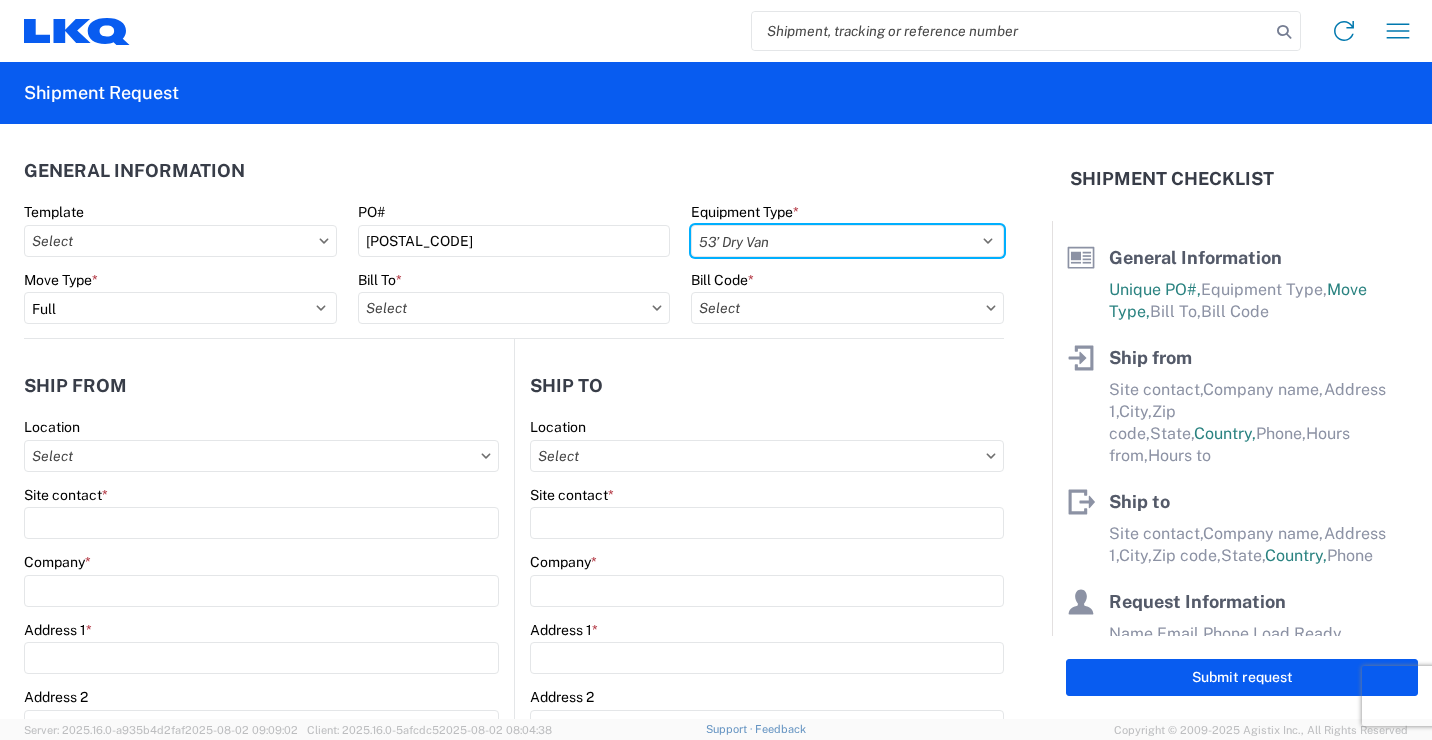 click on "Select 53’ Dry Van Flatbed Dropdeck (van) Lowboy (flatbed) Rail" at bounding box center [847, 241] 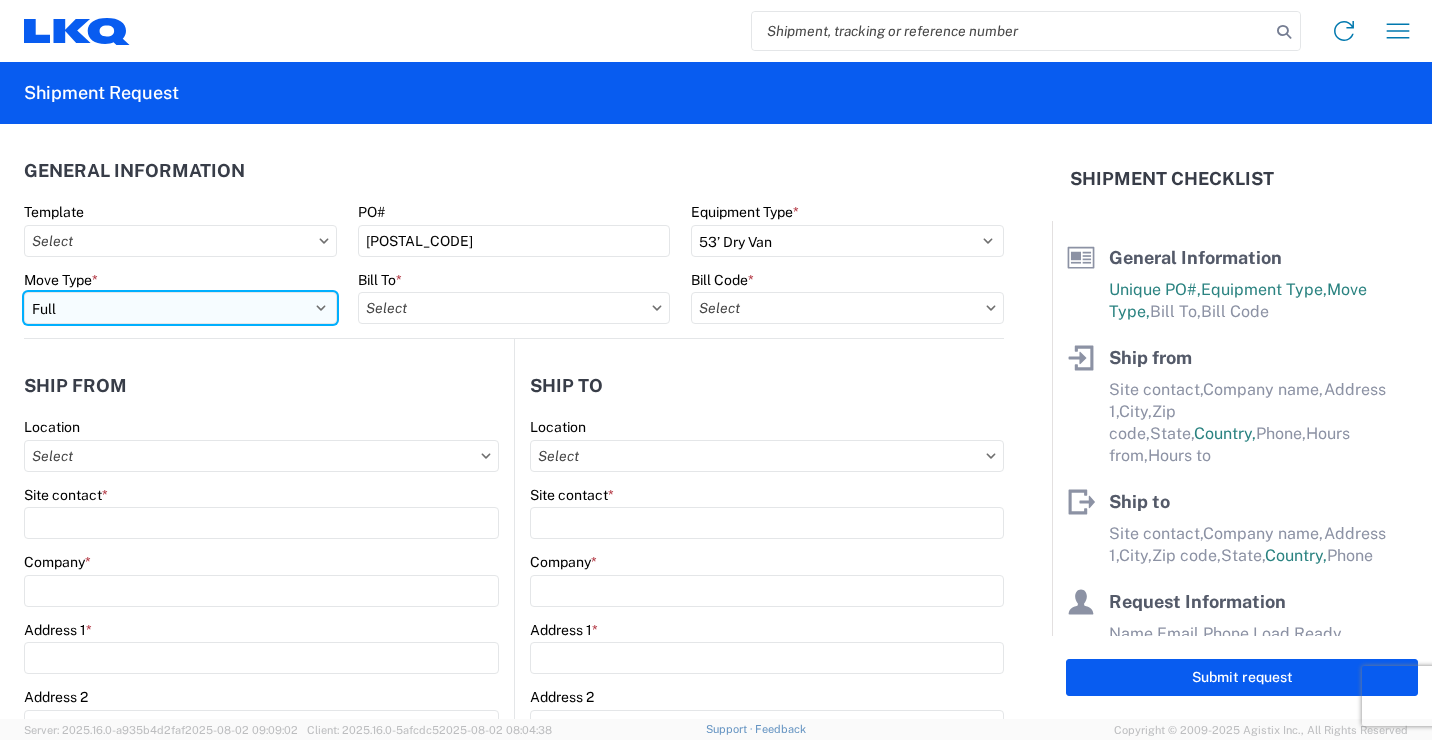 click on "Select Full Partial TL" at bounding box center [180, 308] 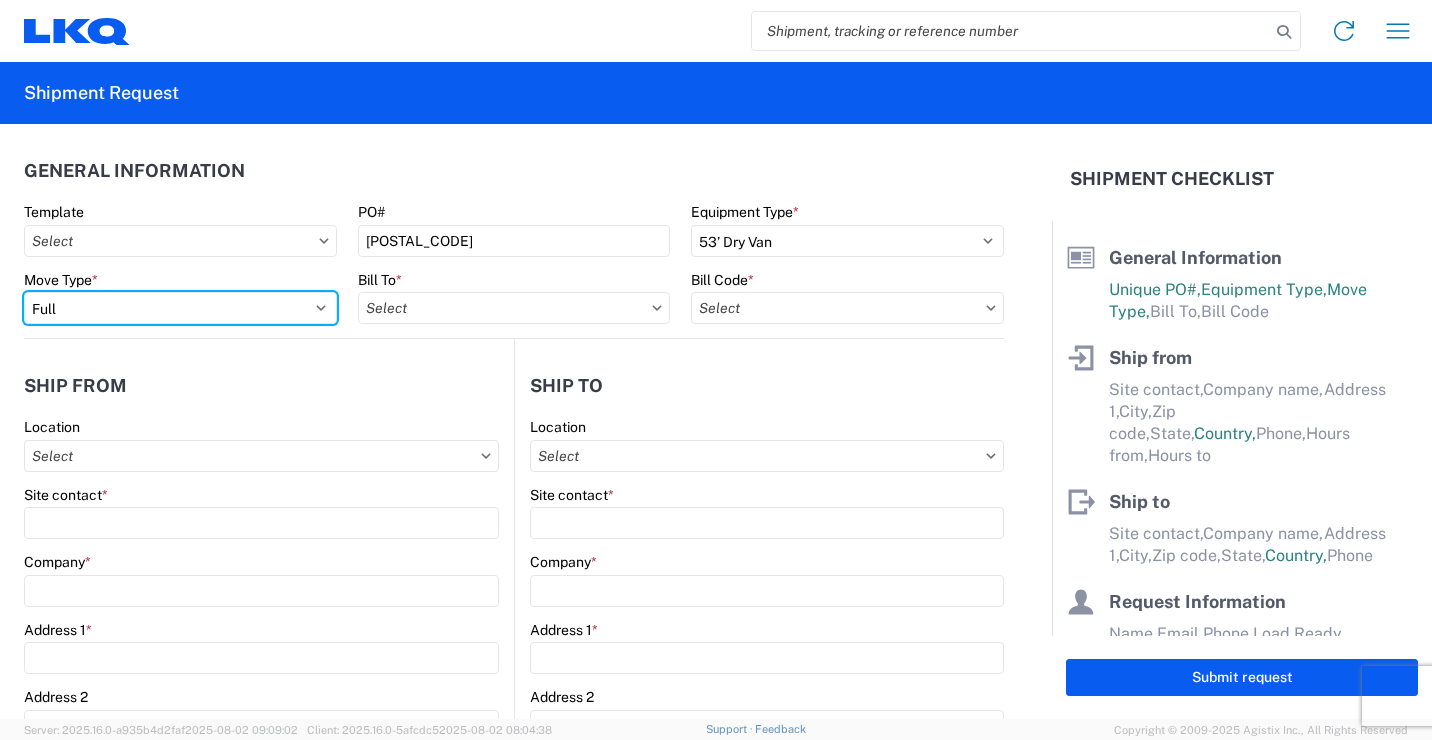 select on "PARTIAL_TL" 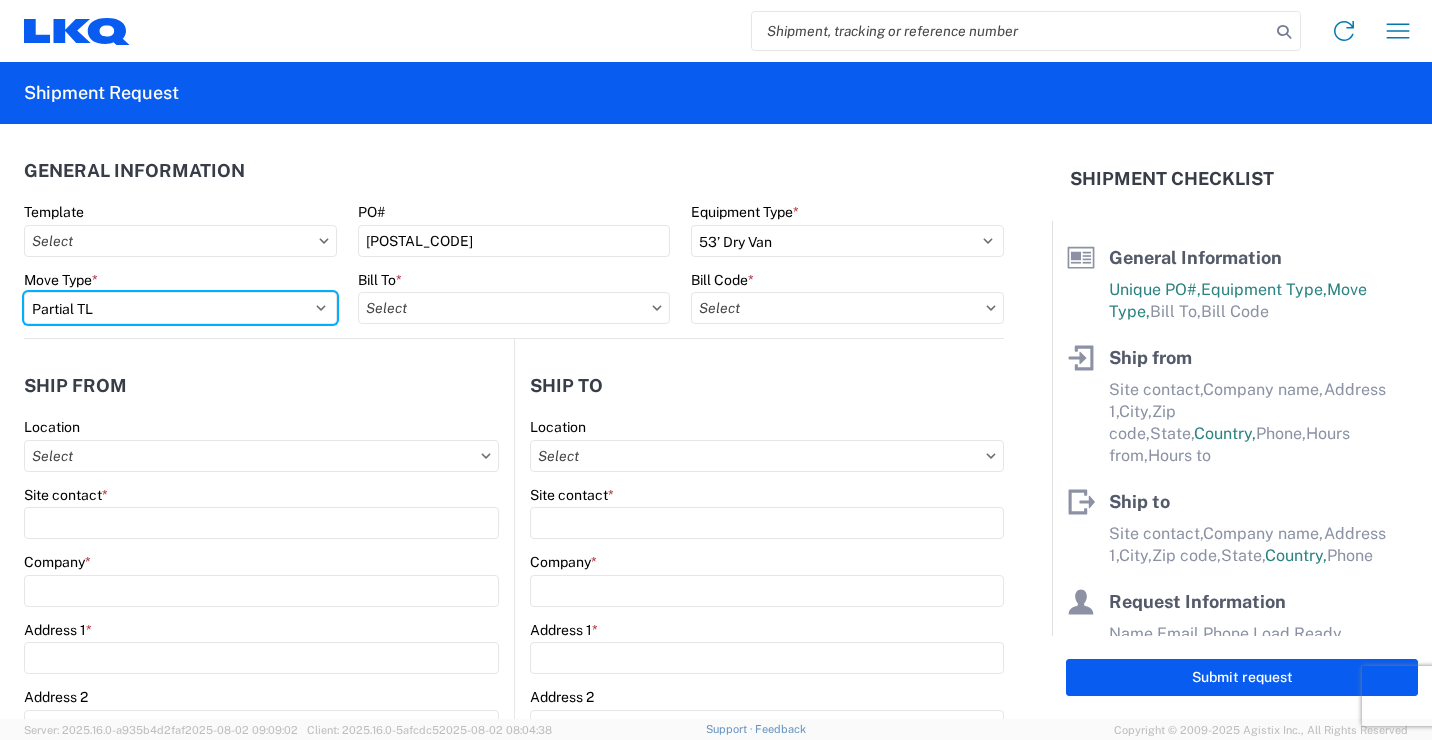 click on "Select Full Partial TL" at bounding box center [180, 308] 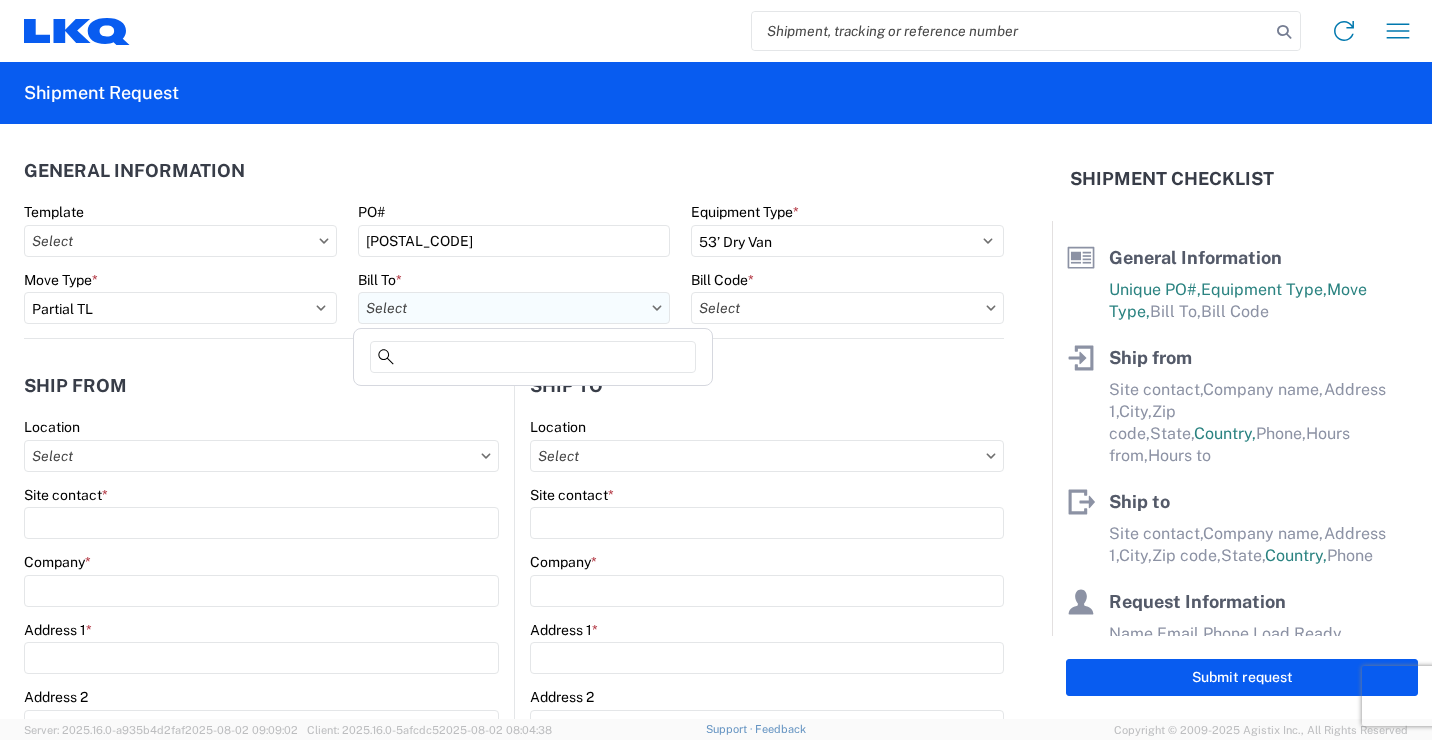 click on "Bill To  *" at bounding box center [514, 308] 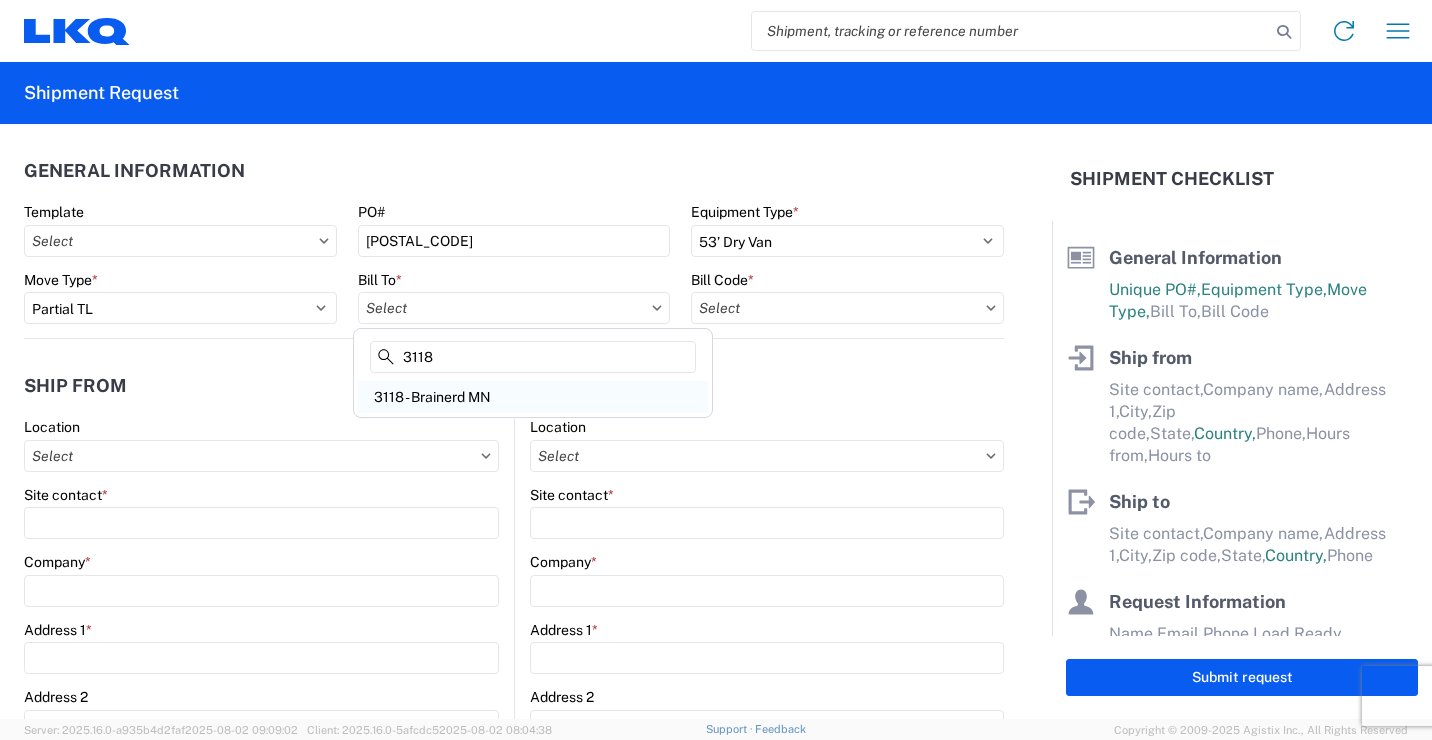 type on "3118" 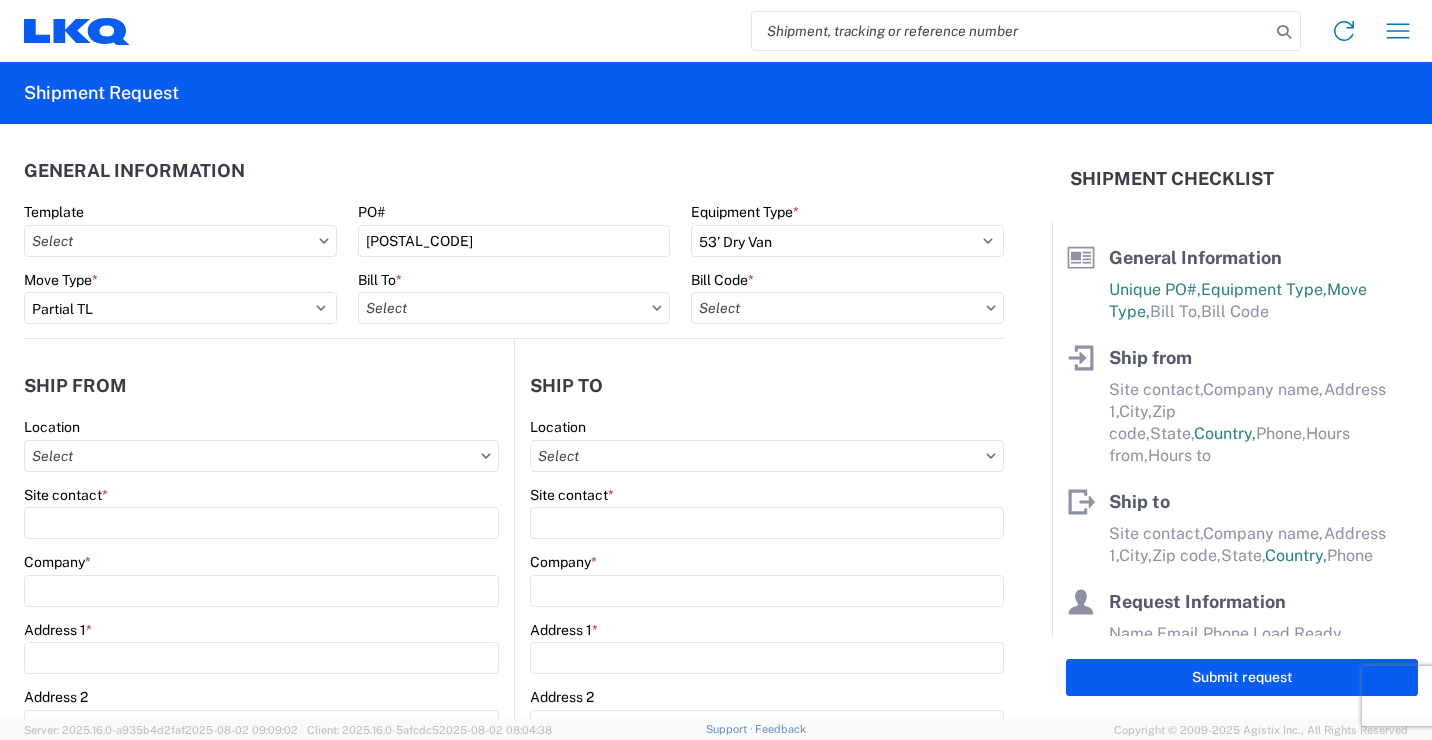 type on "3118 - Brainerd MN" 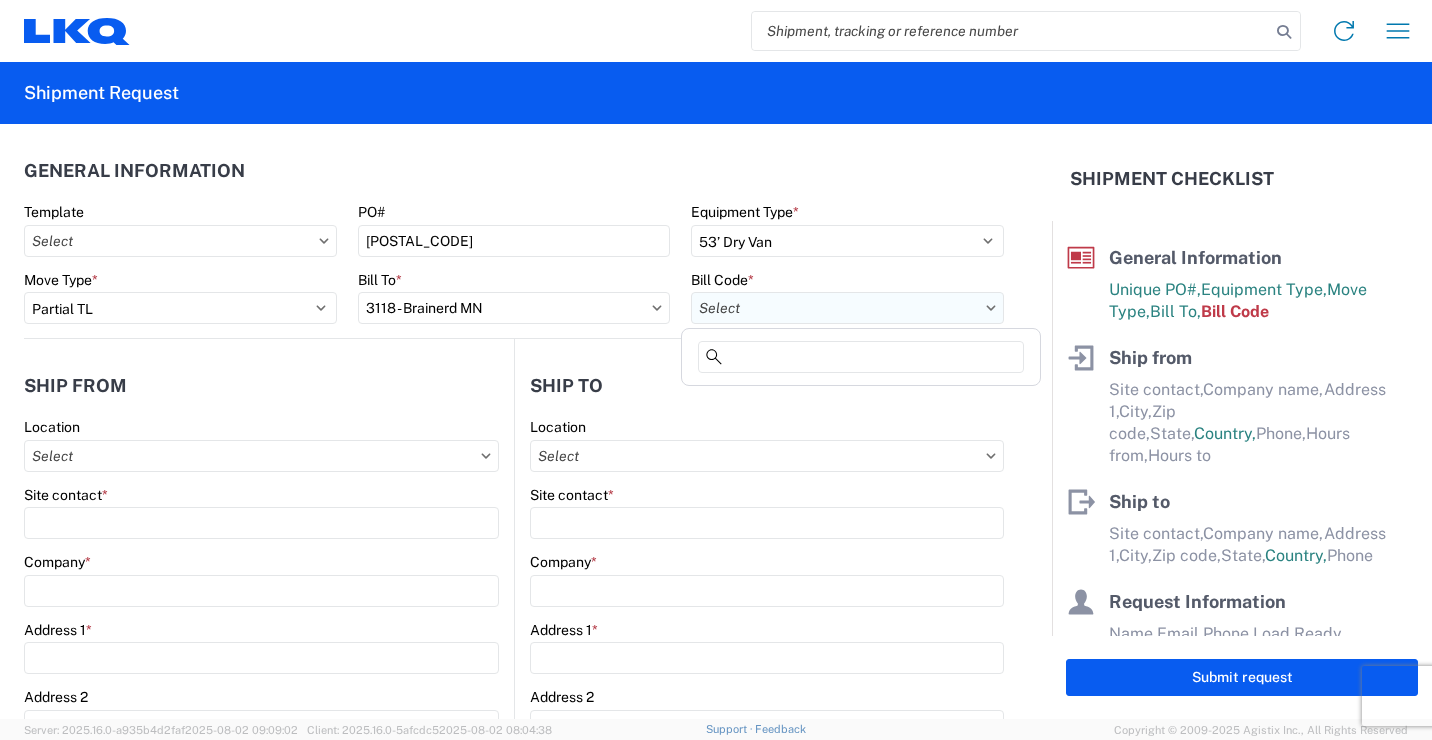 click on "Bill Code  *" at bounding box center (847, 308) 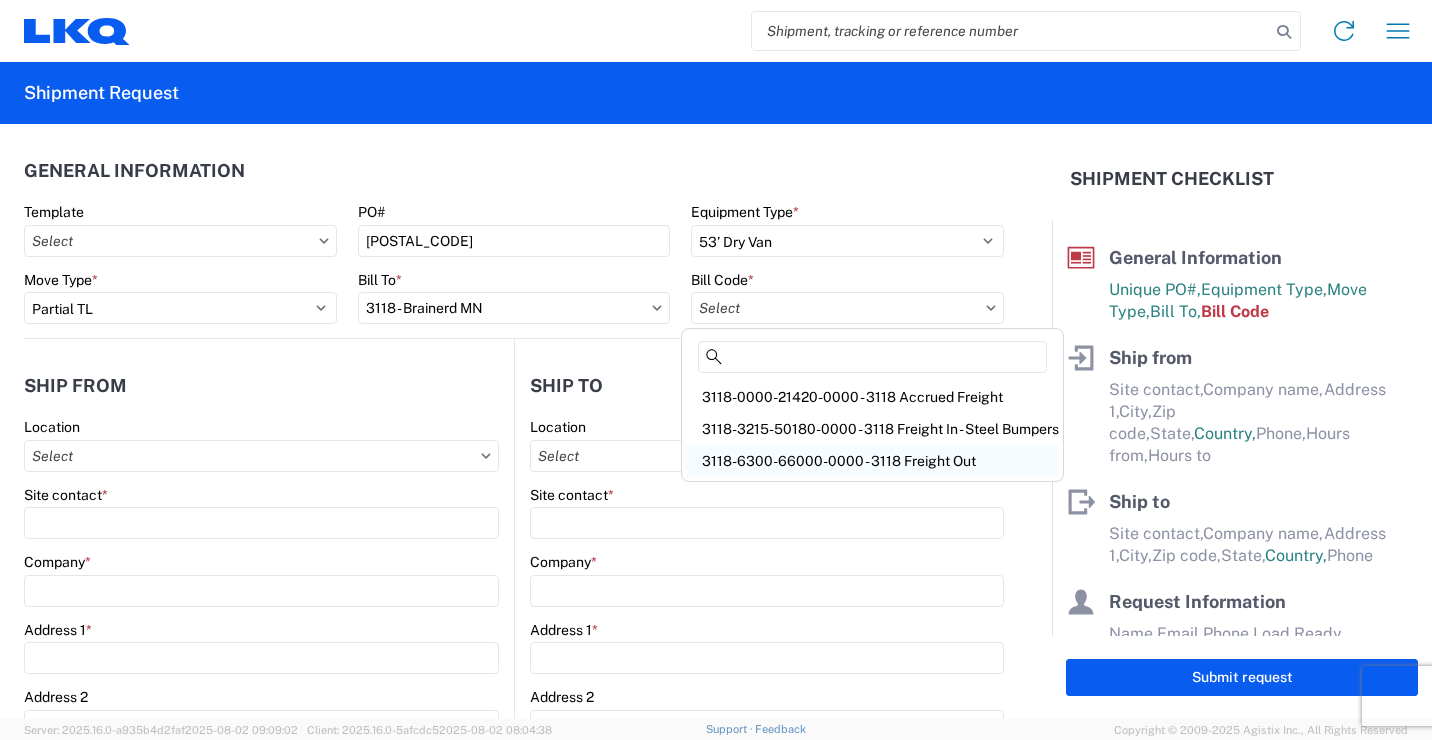 click on "3118-6300-66000-0000 - 3118 Freight Out" 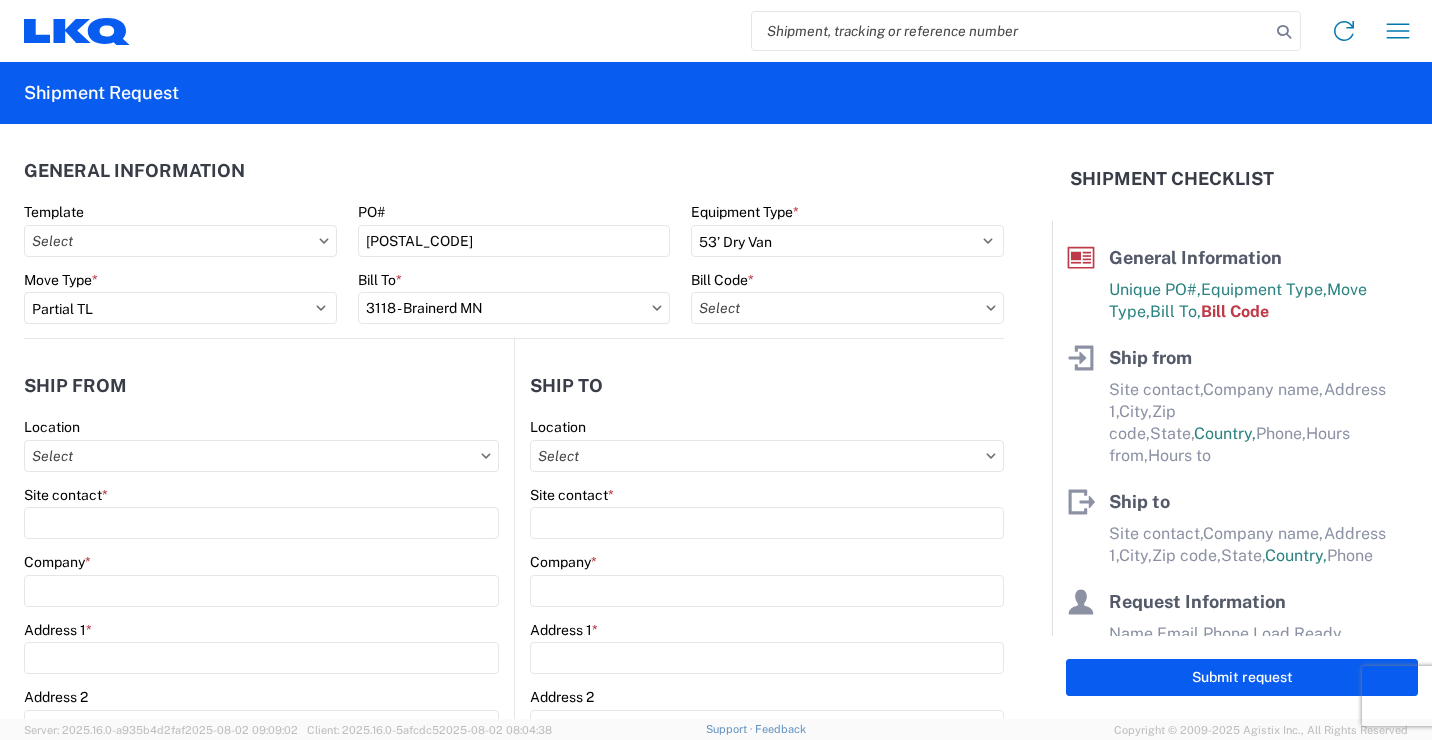type on "3118-6300-66000-0000 - 3118 Freight Out" 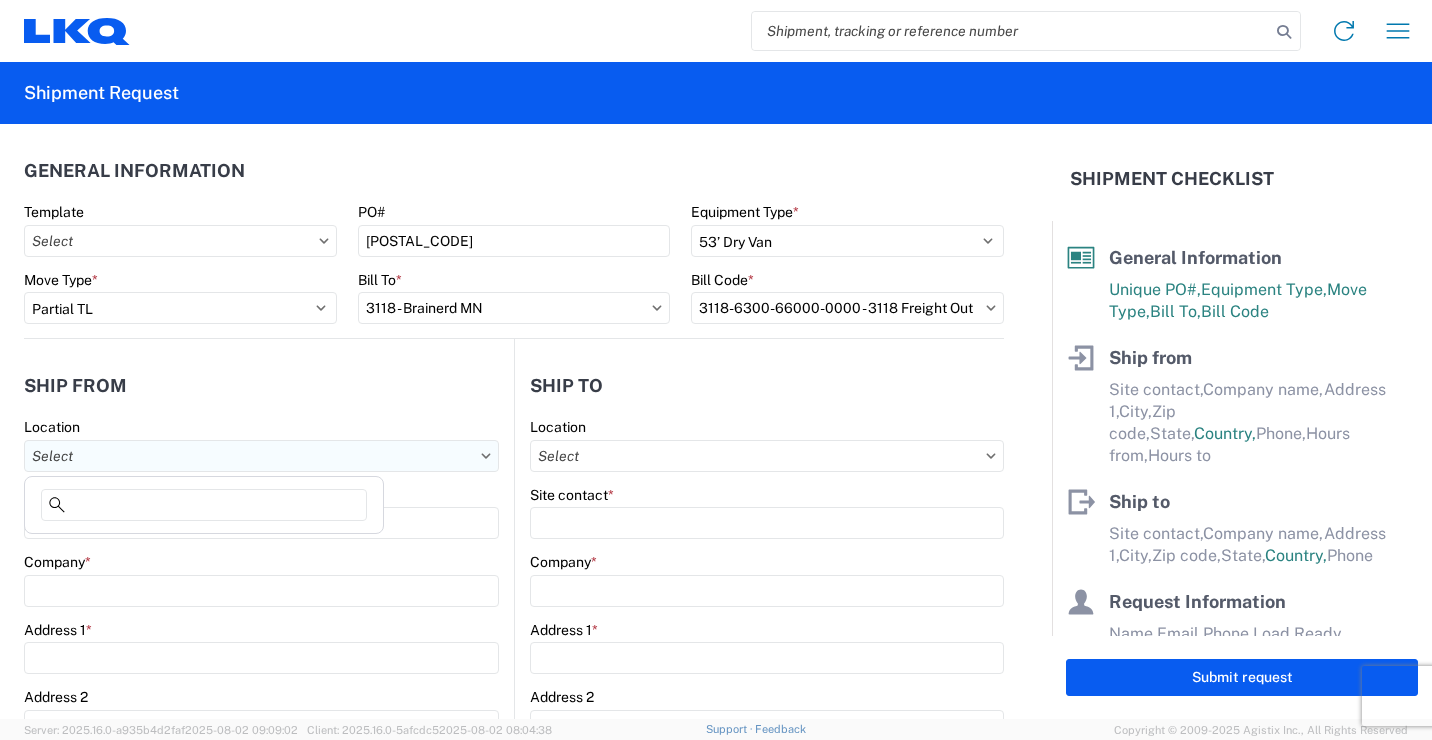click on "Location" at bounding box center [261, 456] 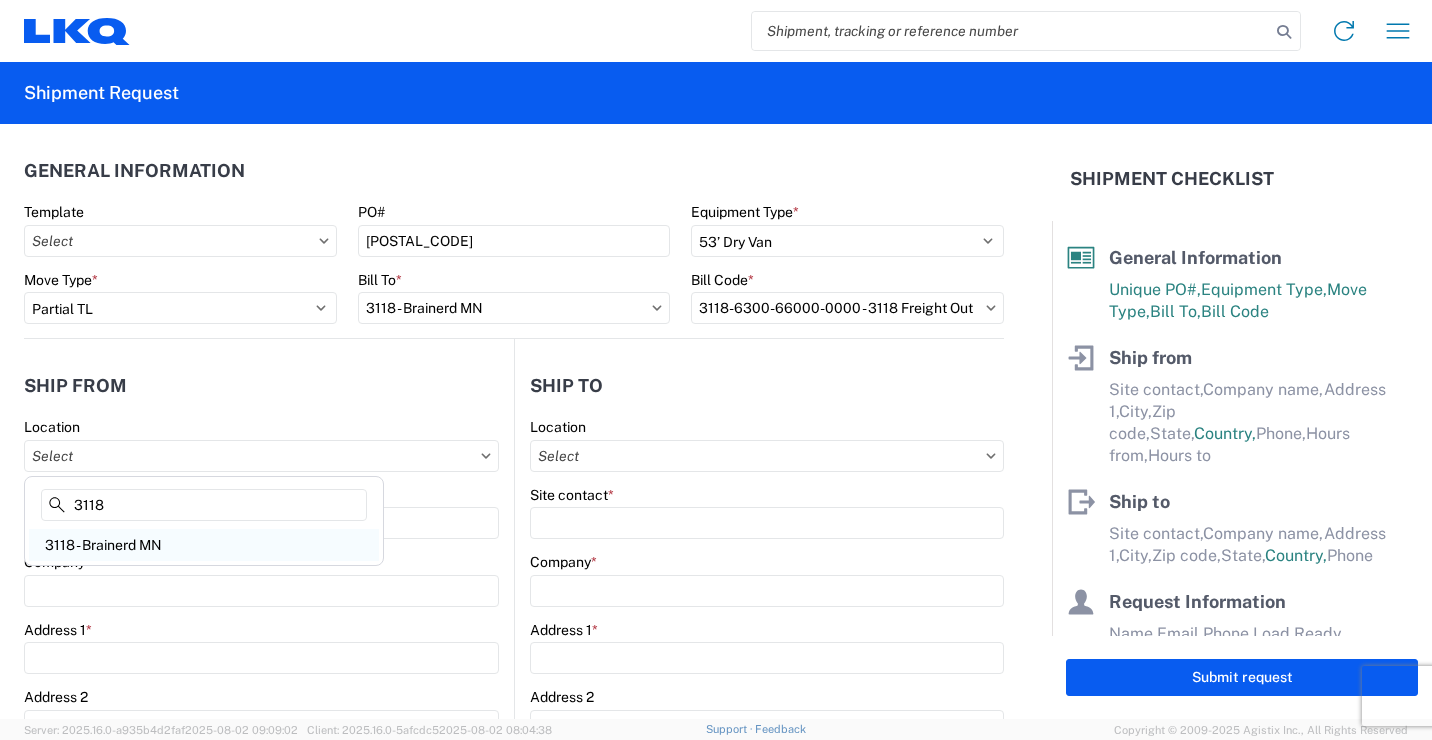 type on "3118" 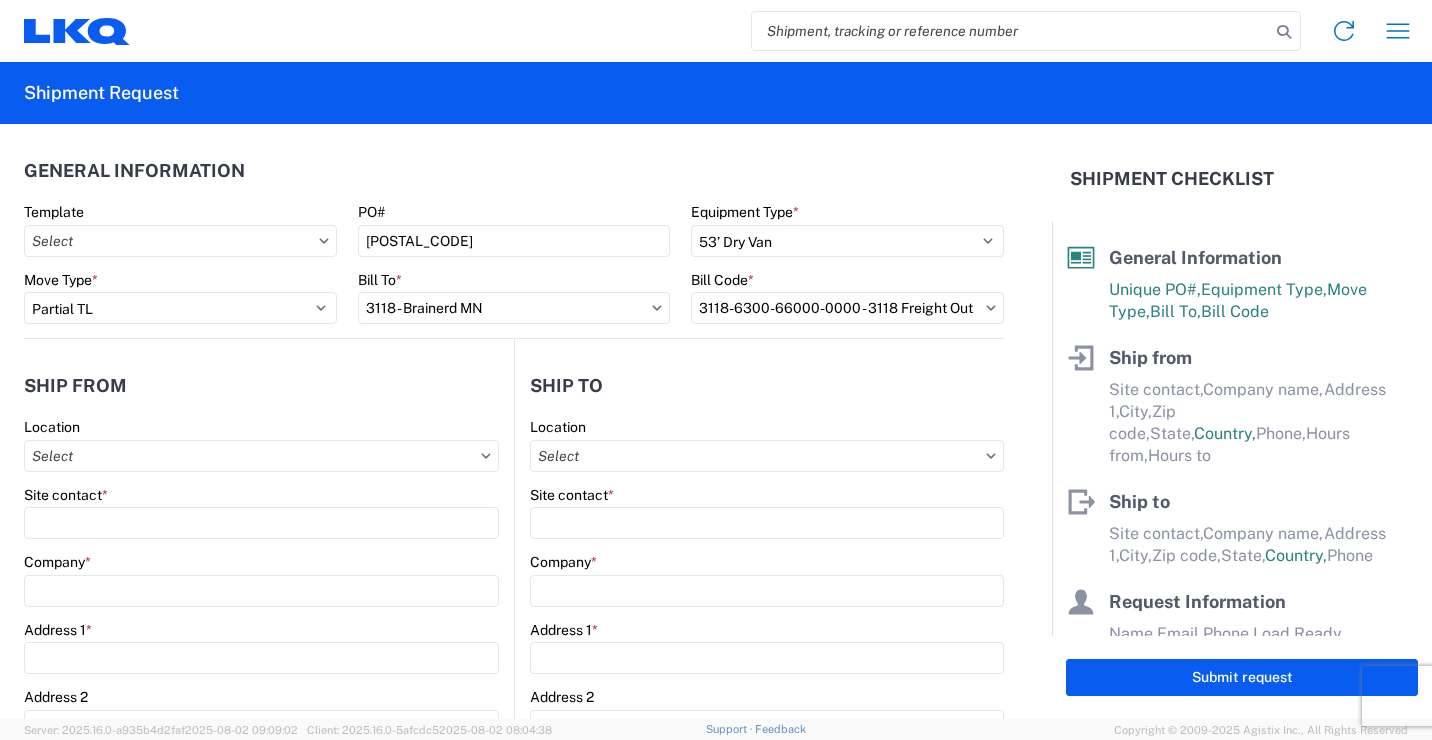 type on "3118 - Brainerd MN" 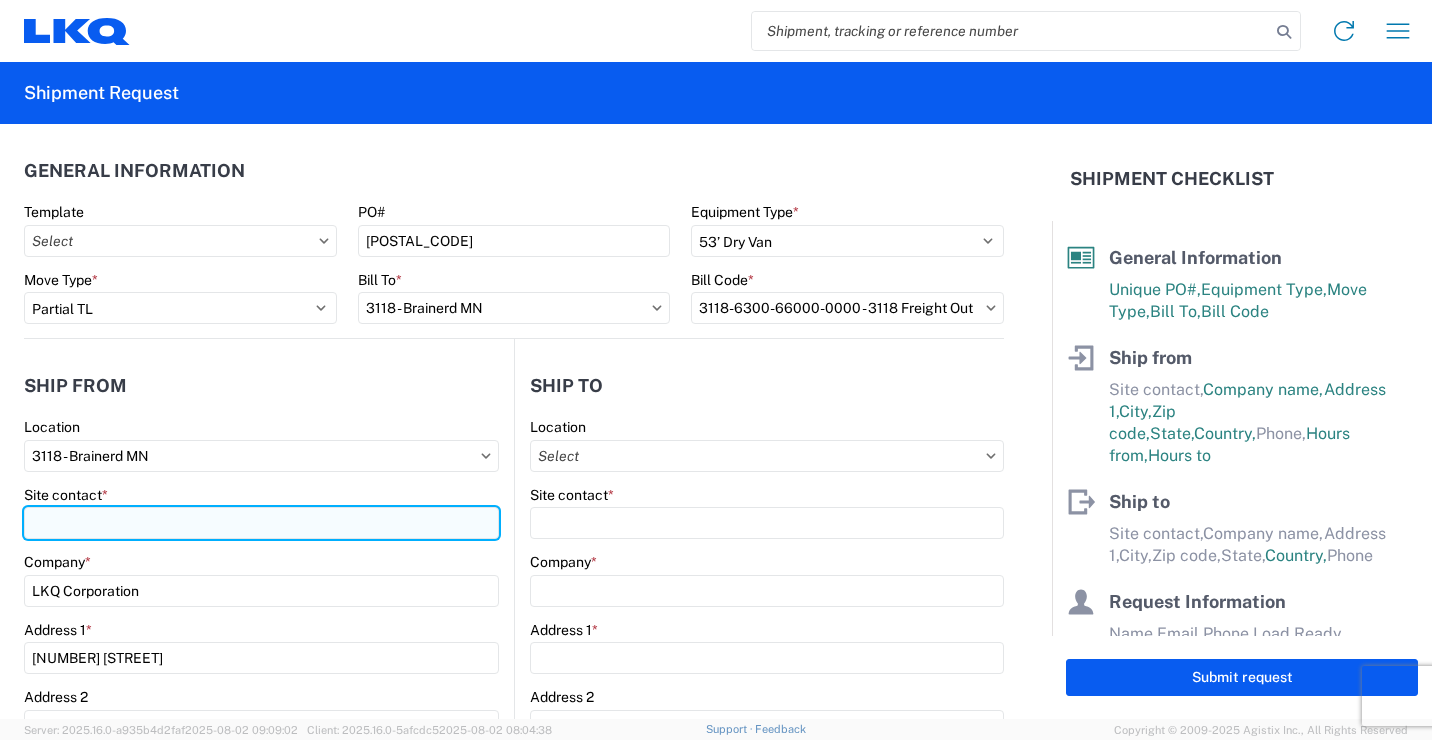 click on "Site contact  *" at bounding box center (261, 523) 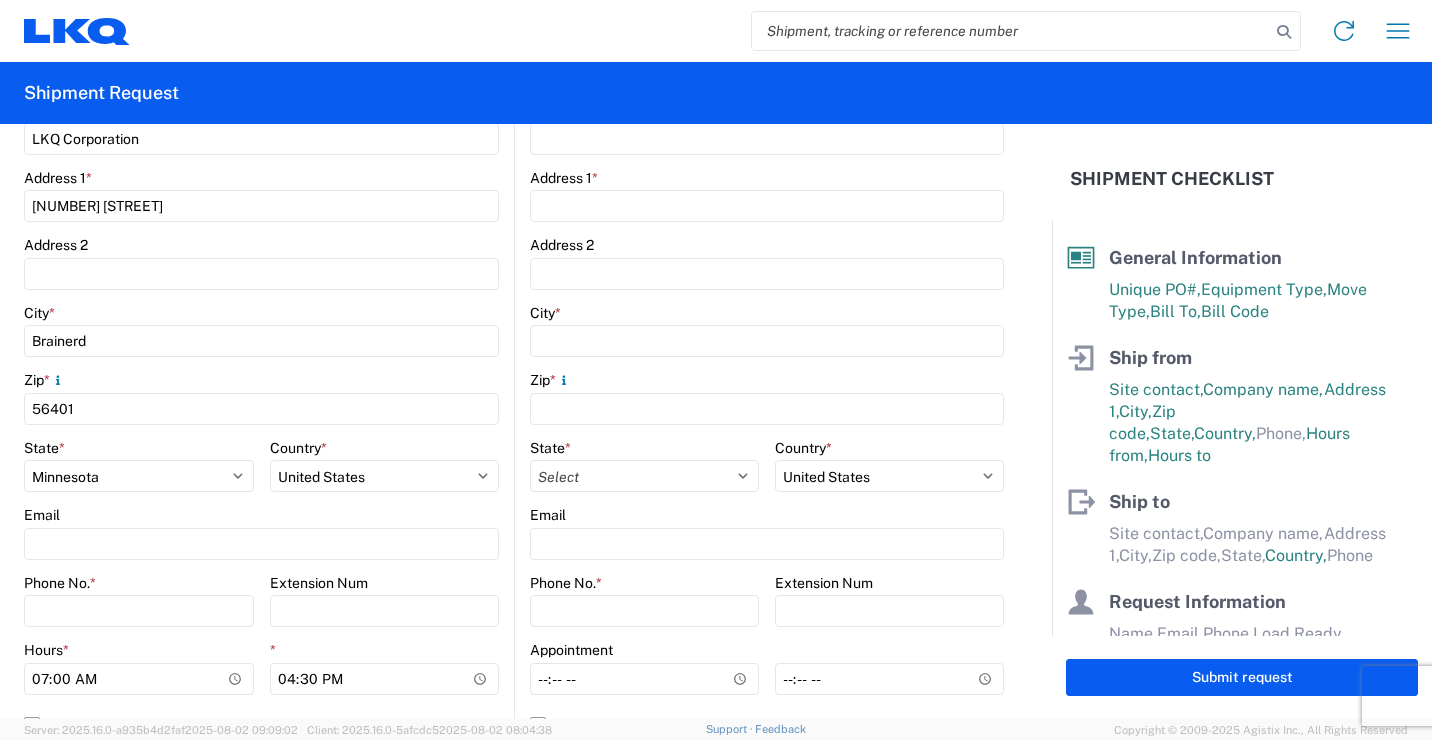 scroll, scrollTop: 500, scrollLeft: 0, axis: vertical 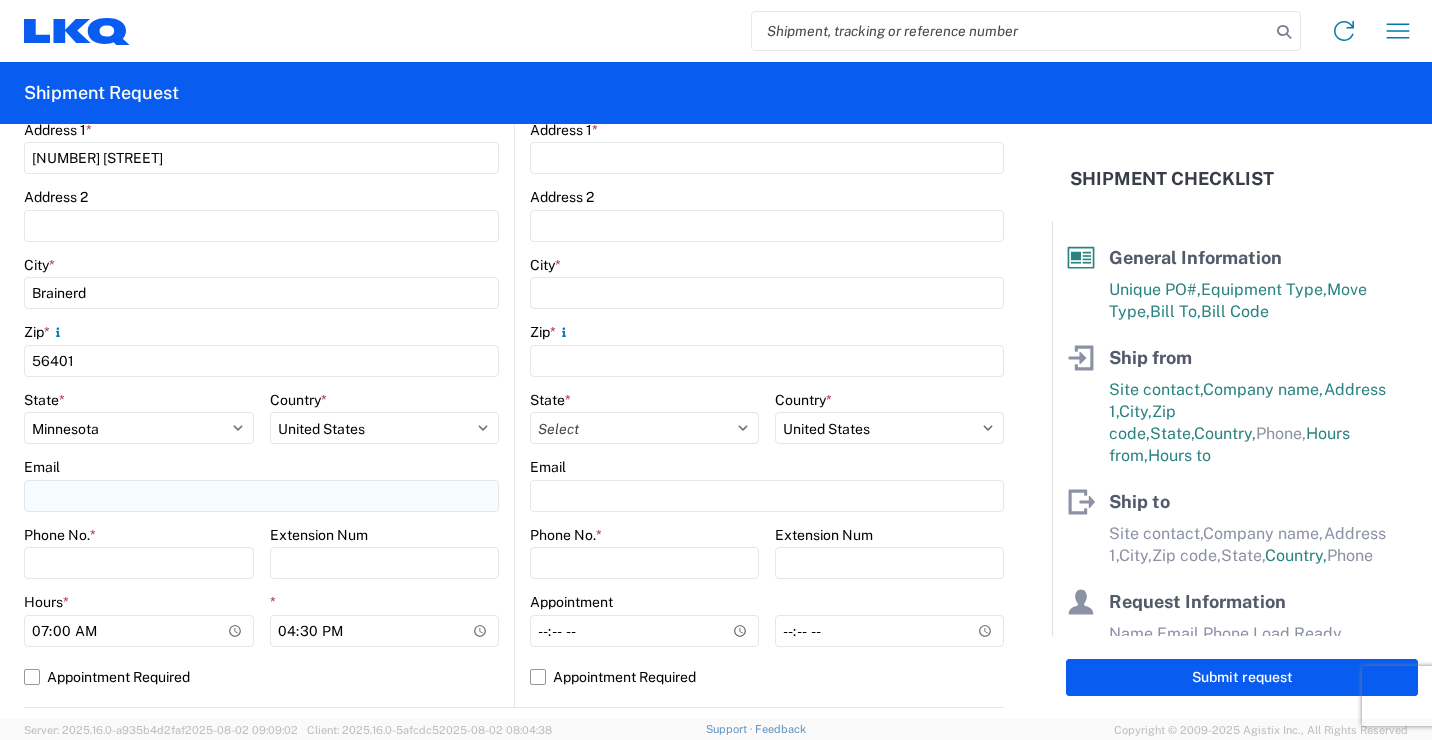 type on "Mark Tabor" 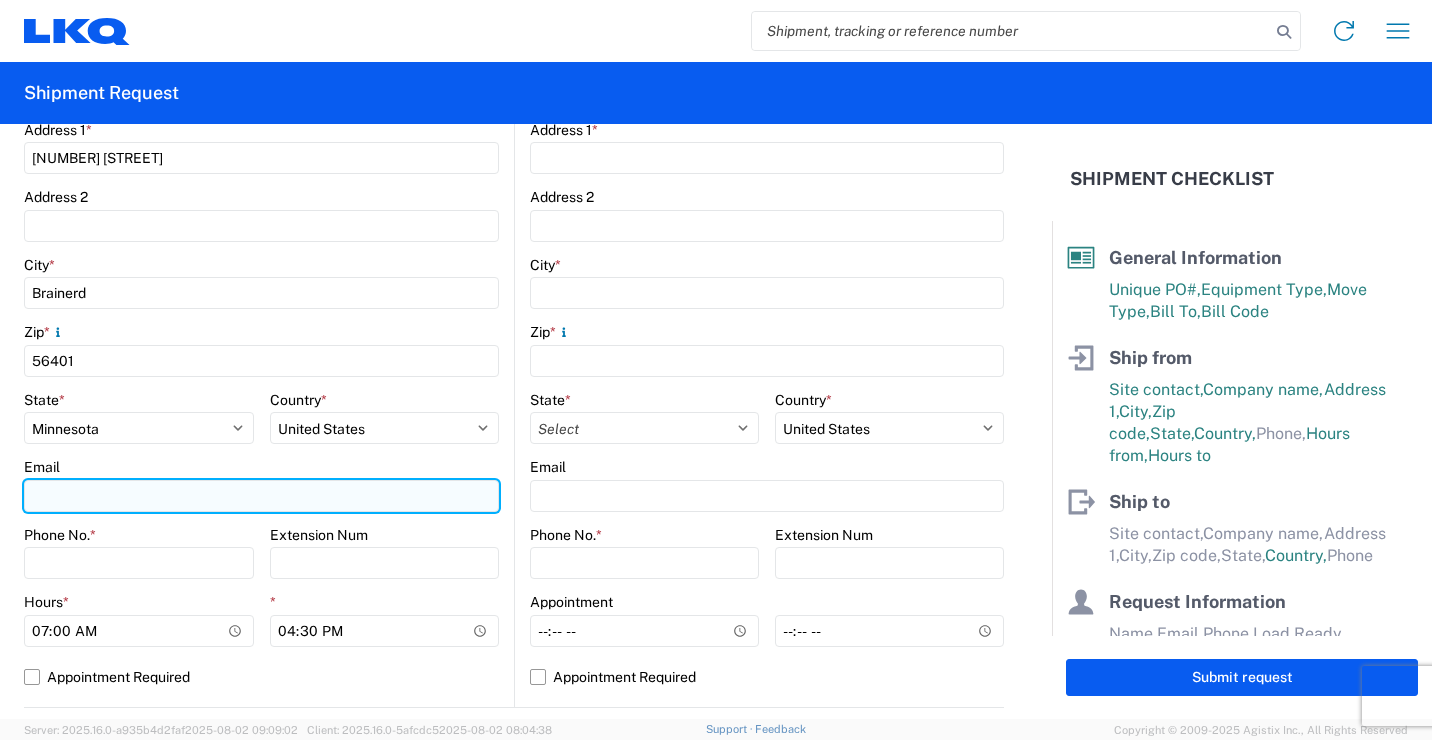 click on "Email" at bounding box center (261, 496) 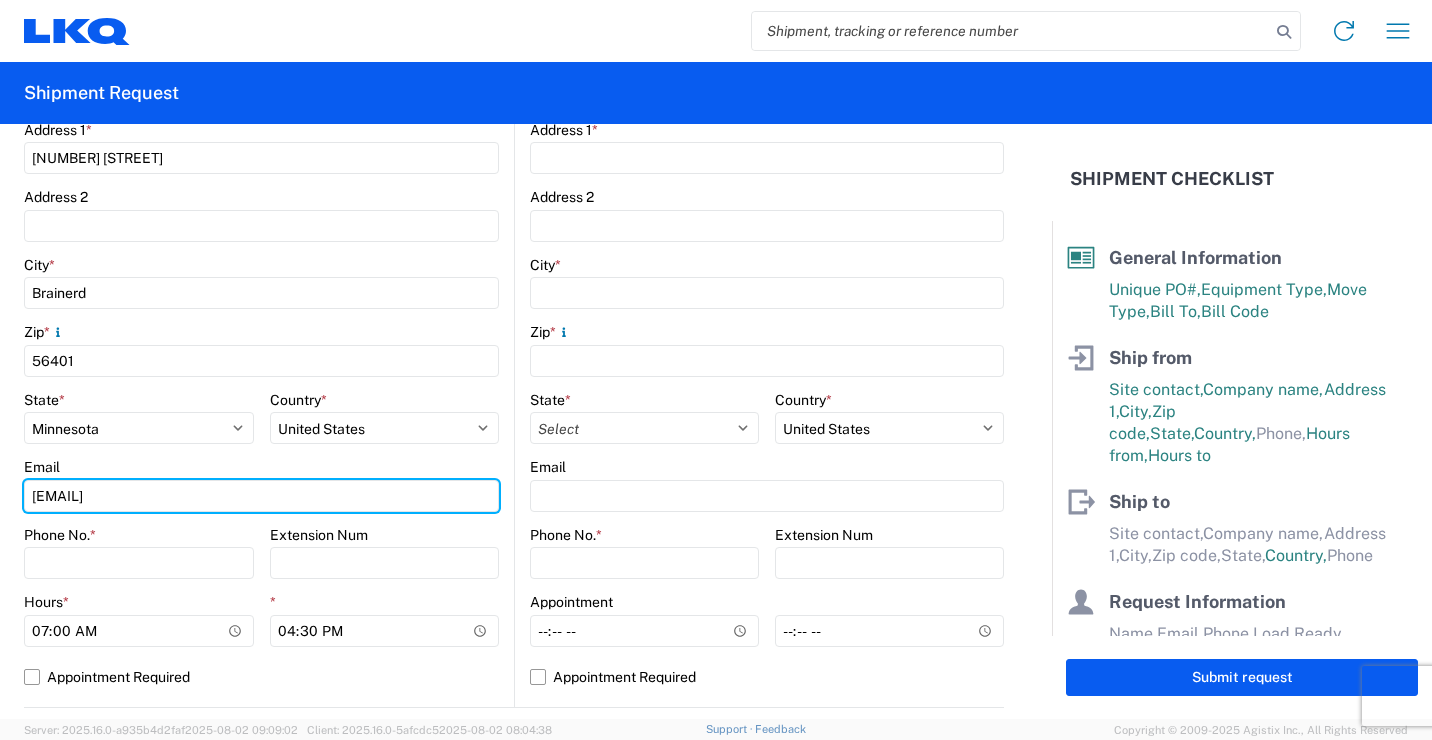 type on "[EMAIL]" 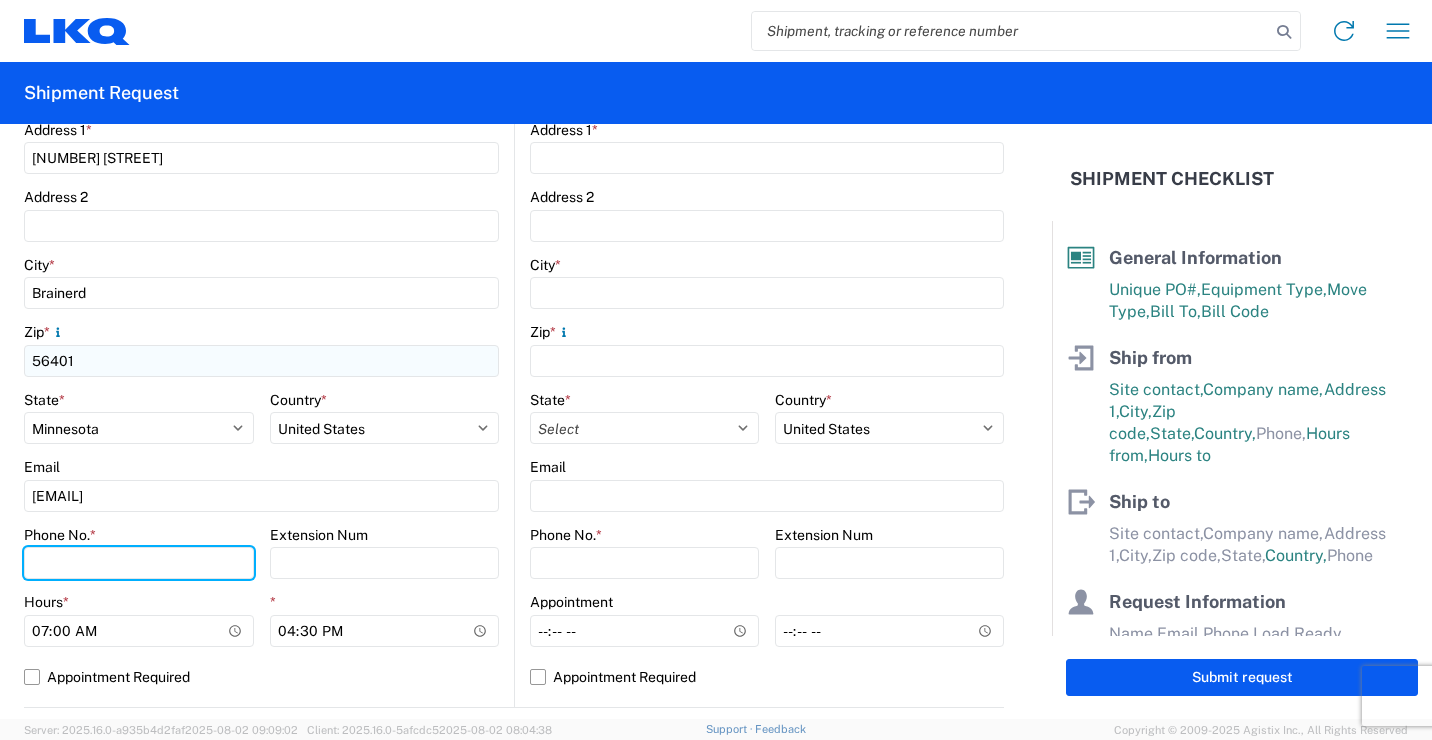 type on "2182973820" 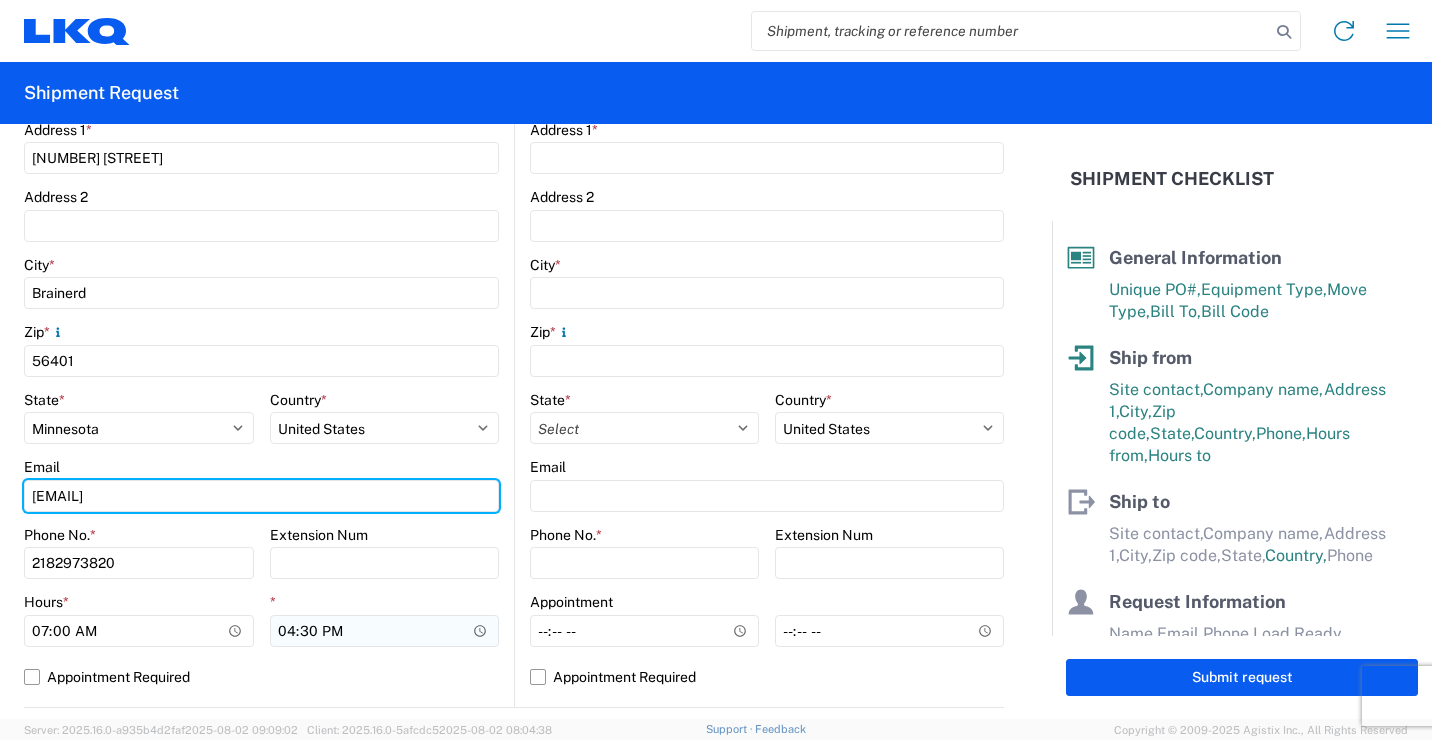 type on "[EMAIL]" 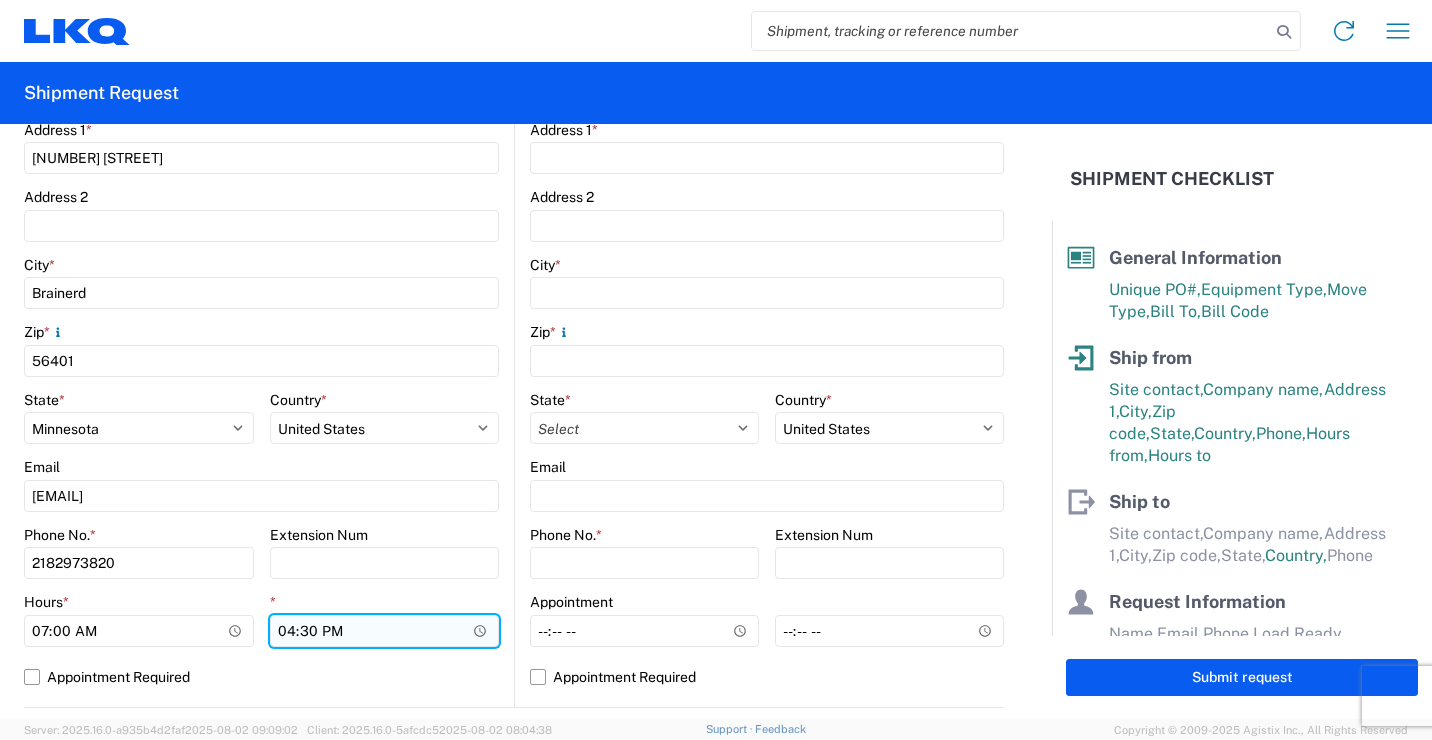 click on "16:30" at bounding box center [385, 631] 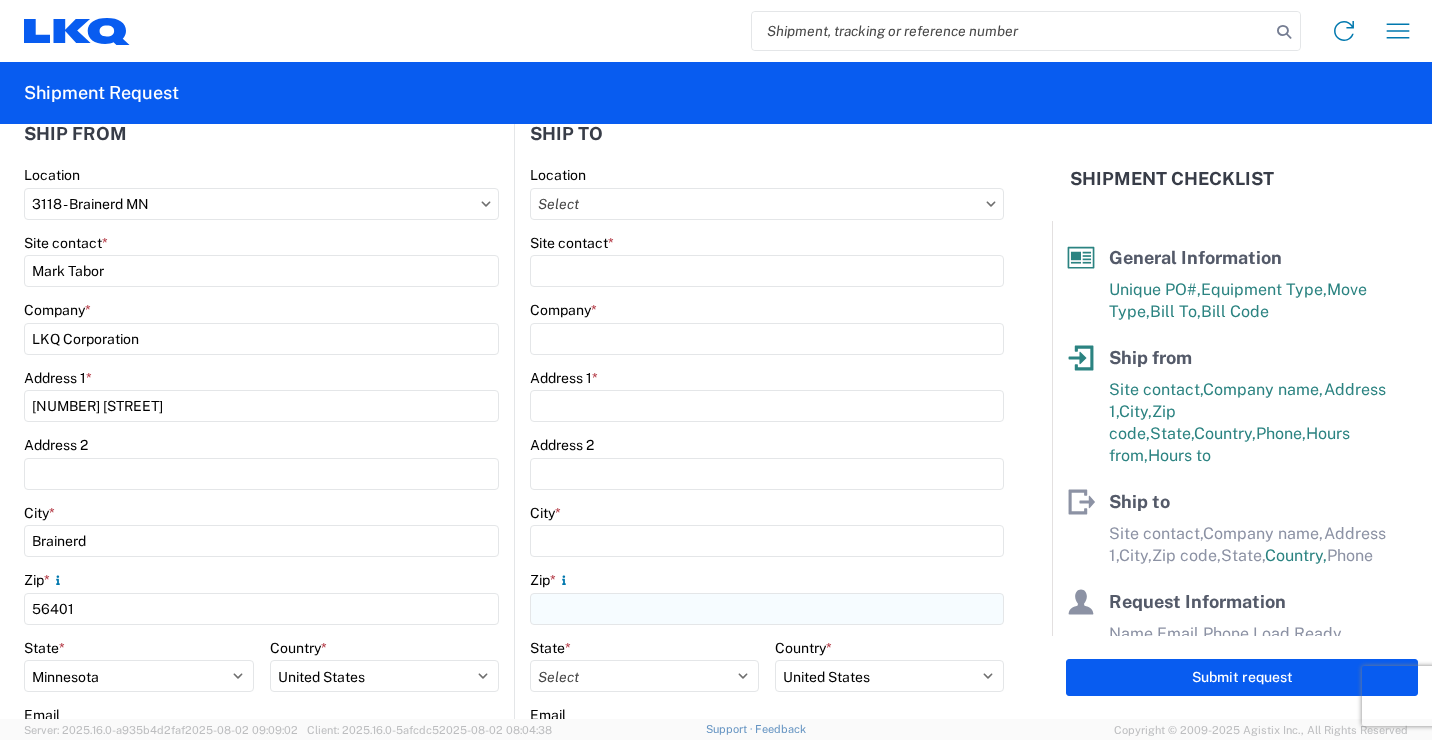 scroll, scrollTop: 200, scrollLeft: 0, axis: vertical 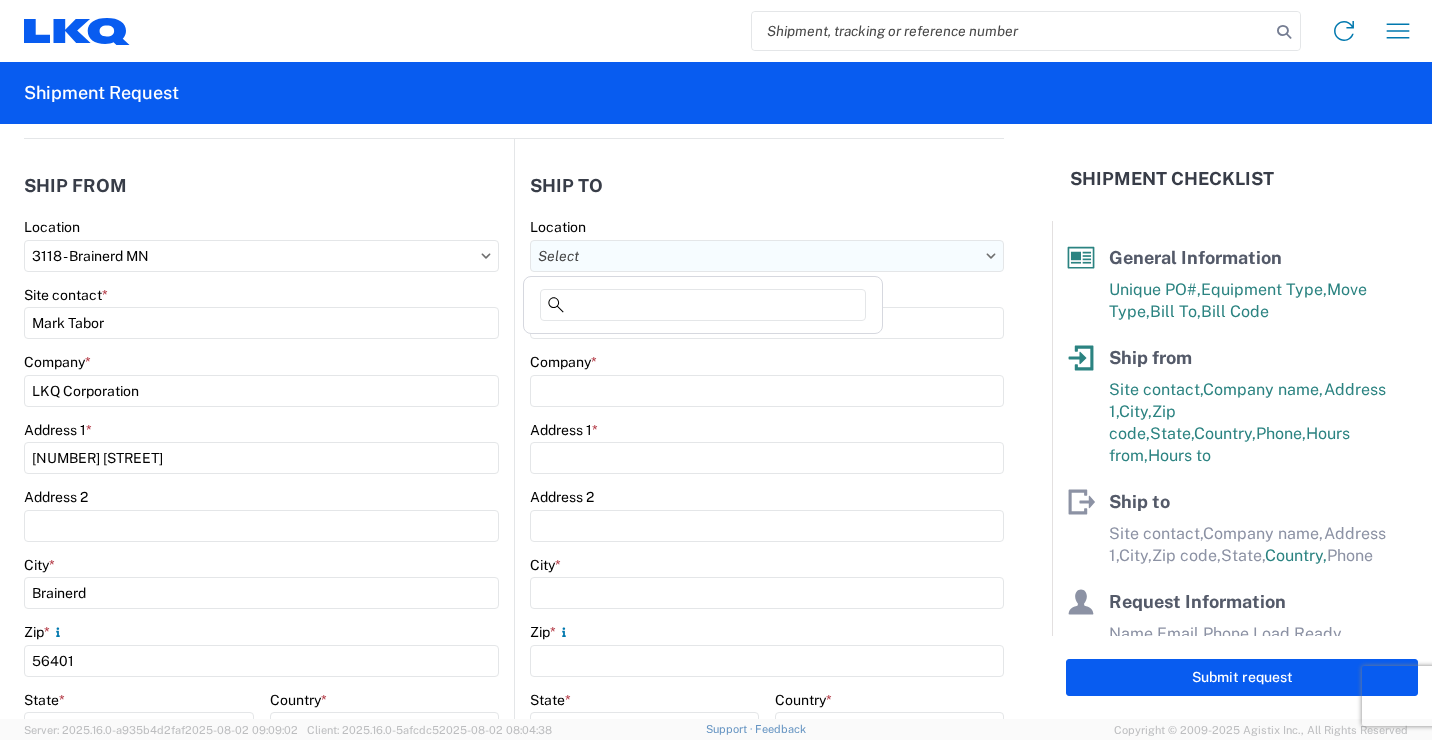 click on "Location" at bounding box center (767, 256) 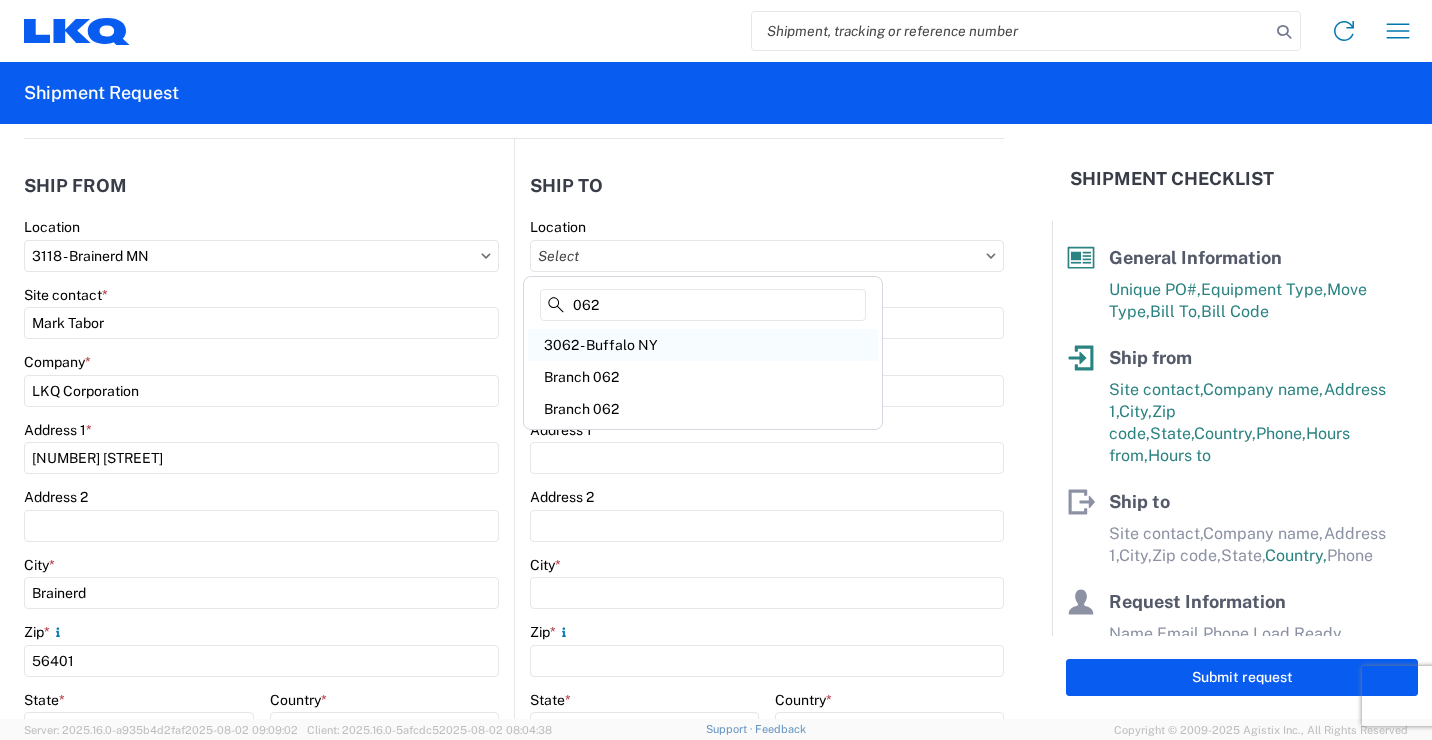 type on "062" 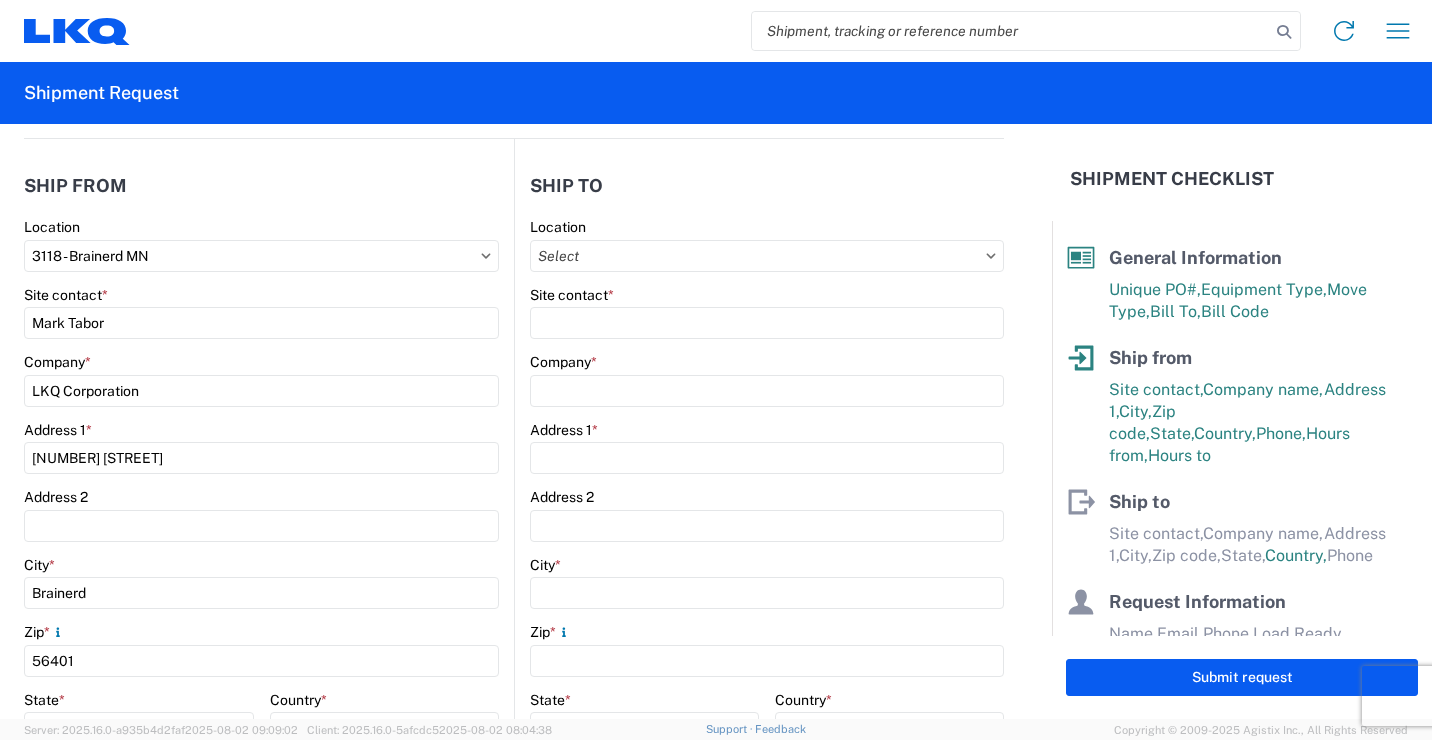 type on "3062 - Buffalo NY" 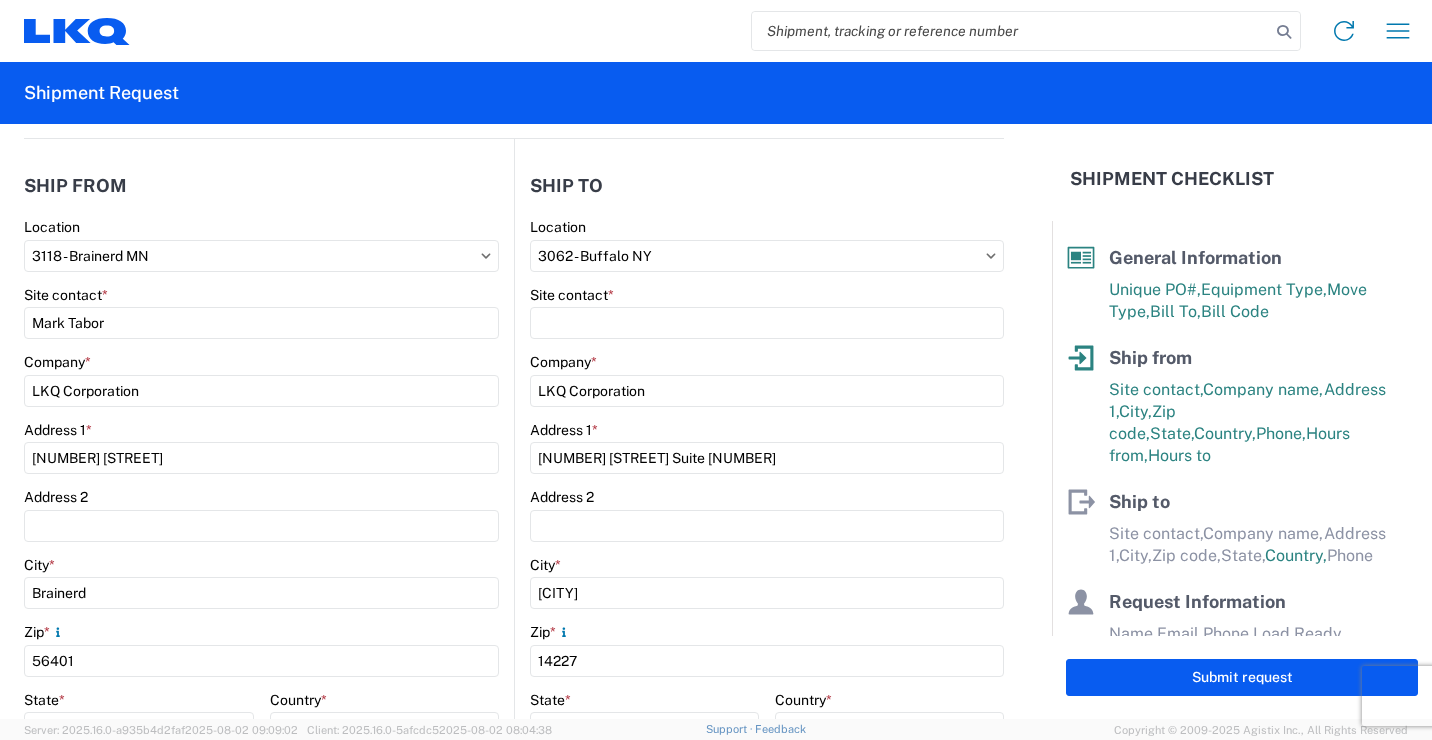 select on "US" 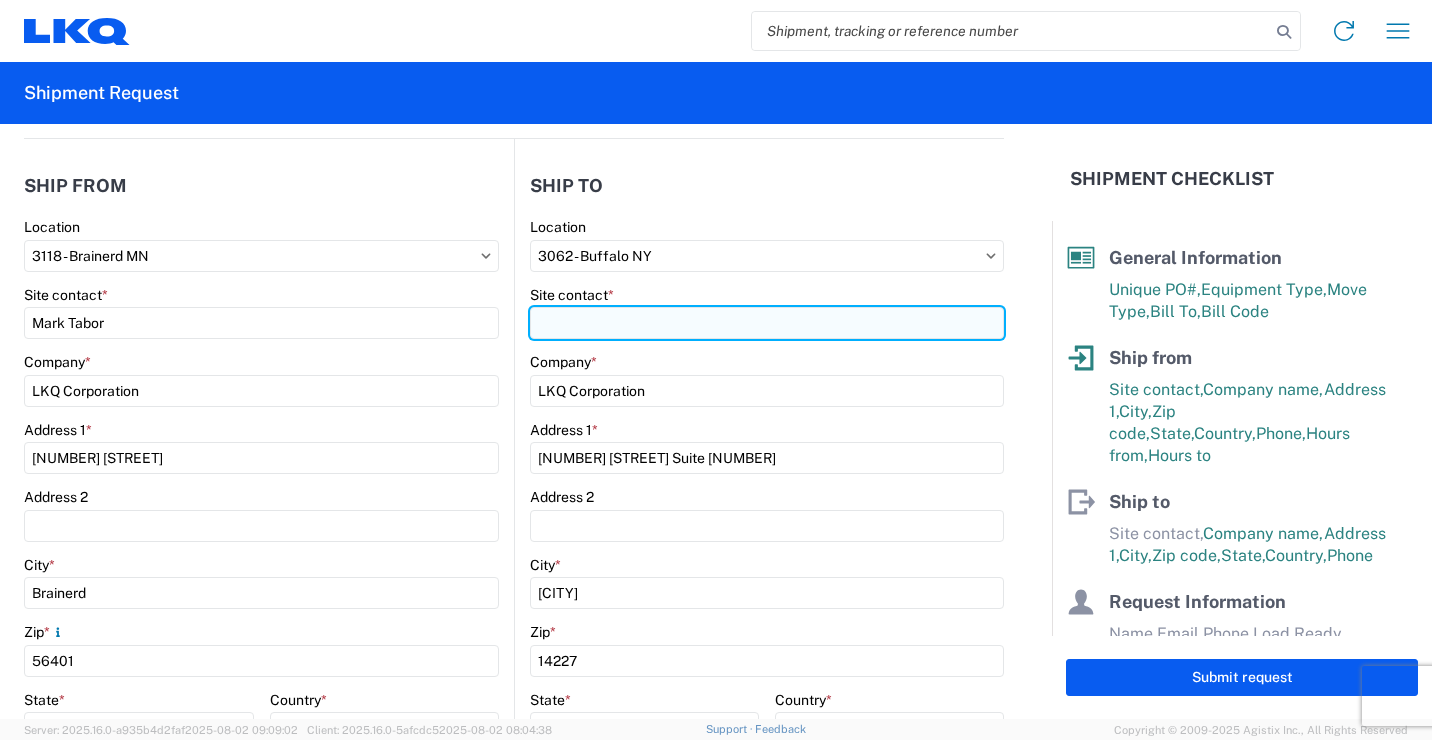 click on "Site contact  *" at bounding box center (767, 323) 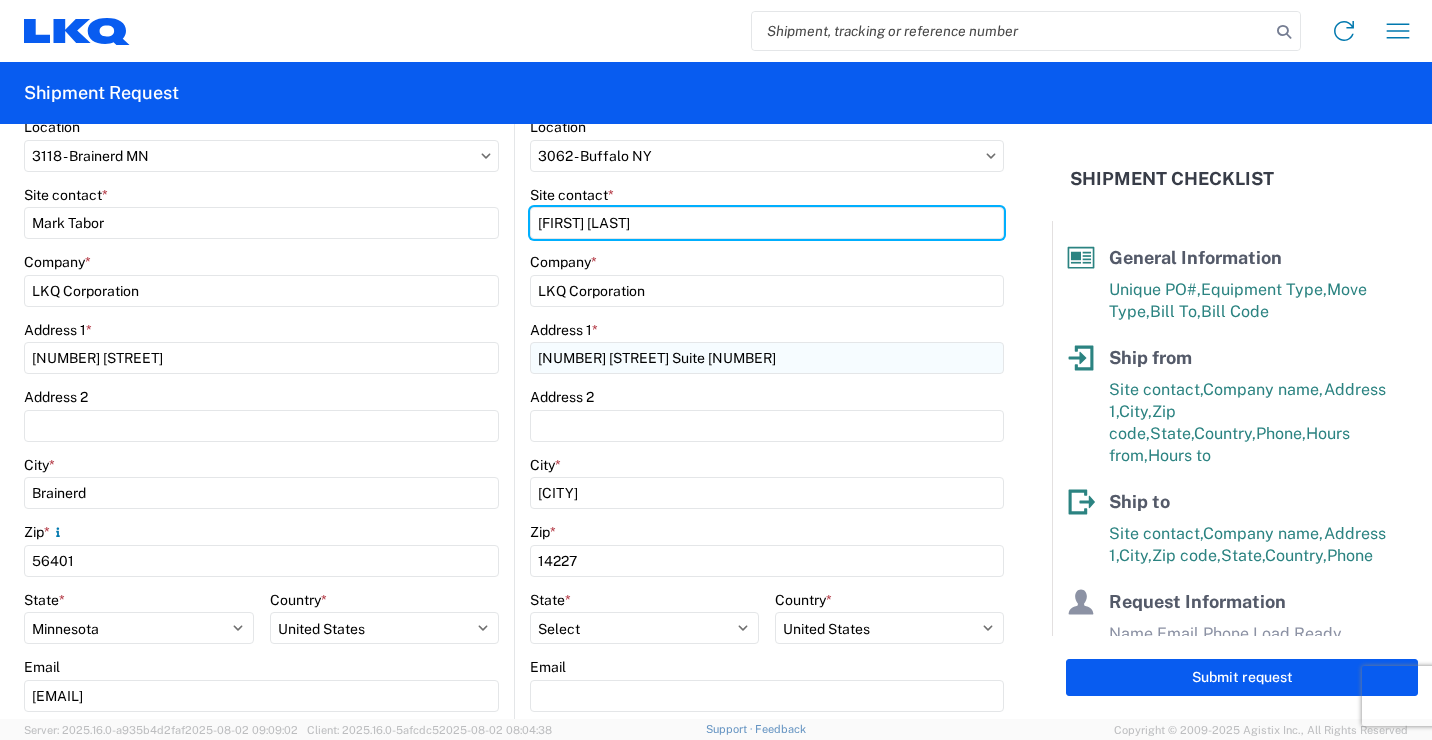 scroll, scrollTop: 400, scrollLeft: 0, axis: vertical 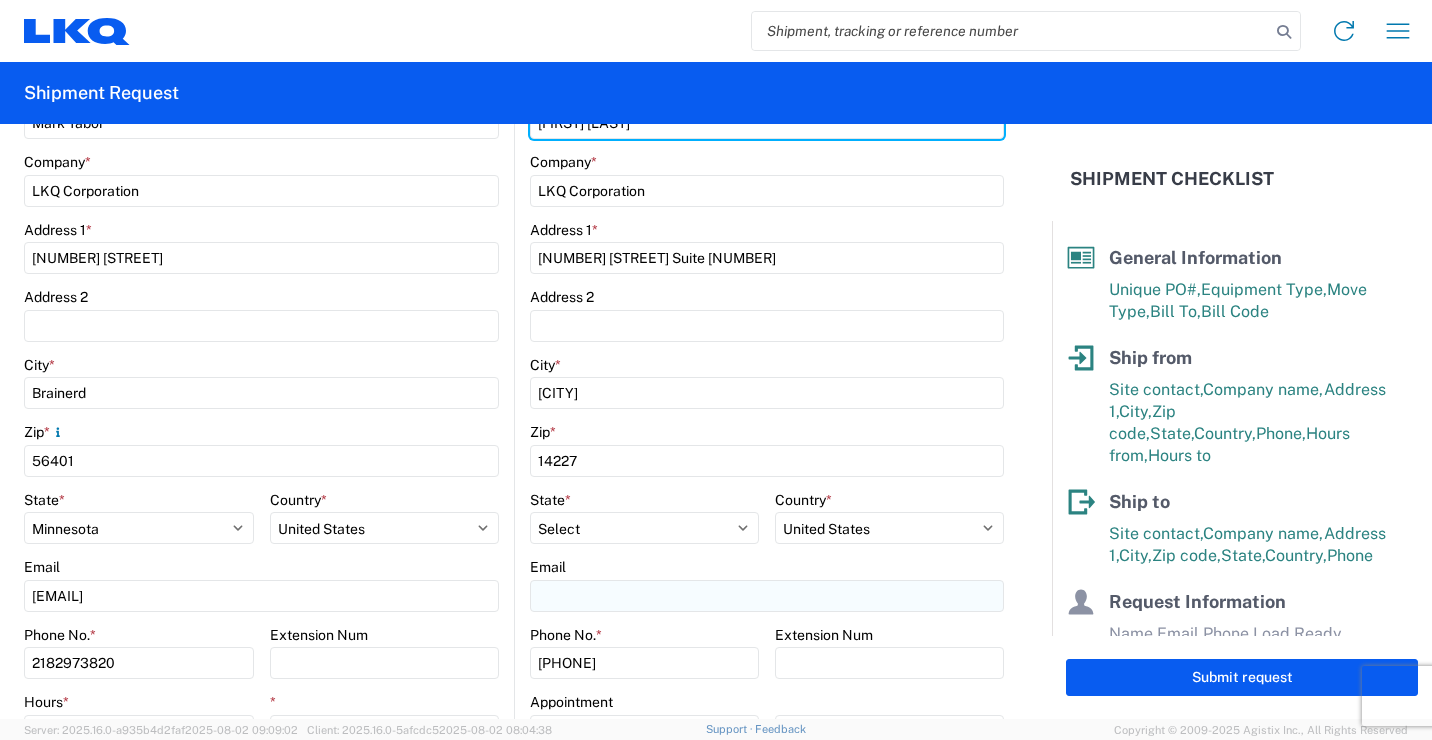 type on "James Townley" 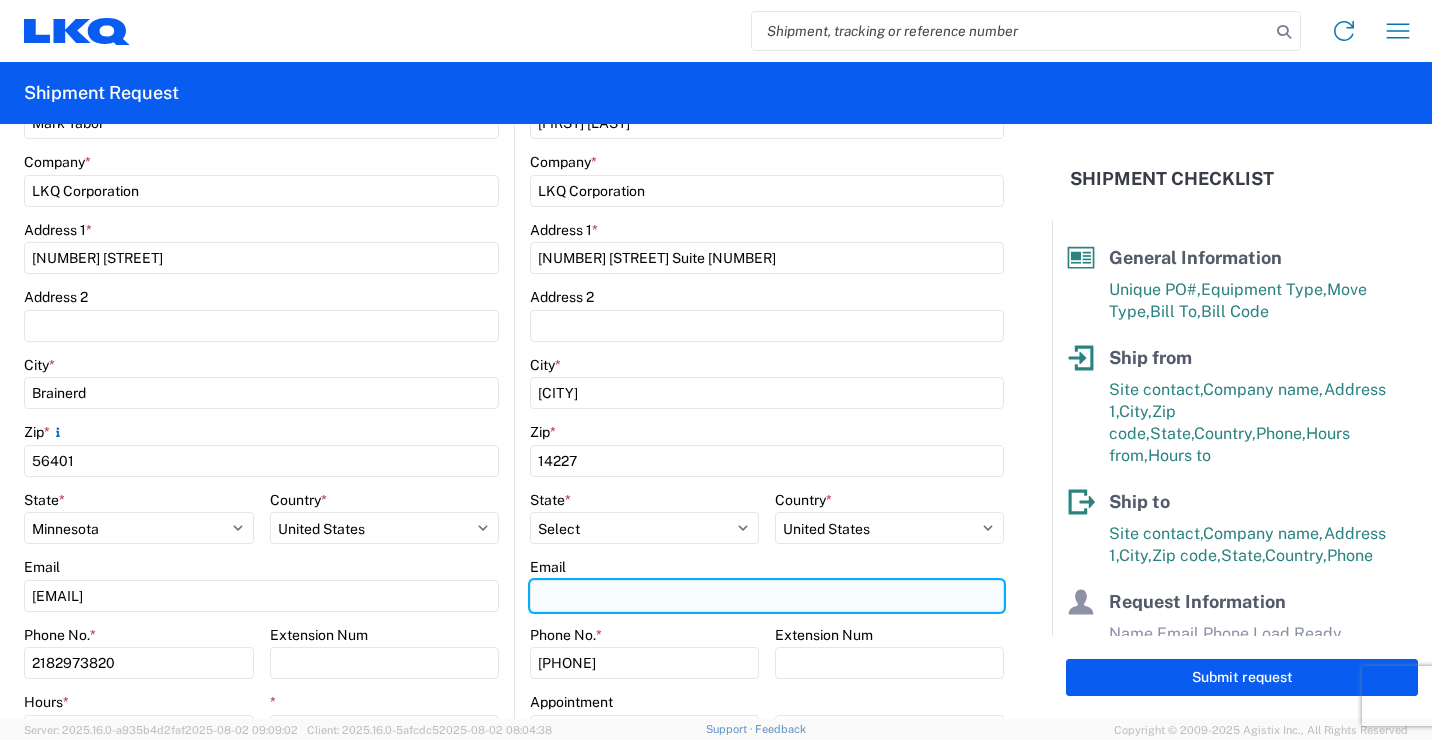 click on "Email" at bounding box center (767, 596) 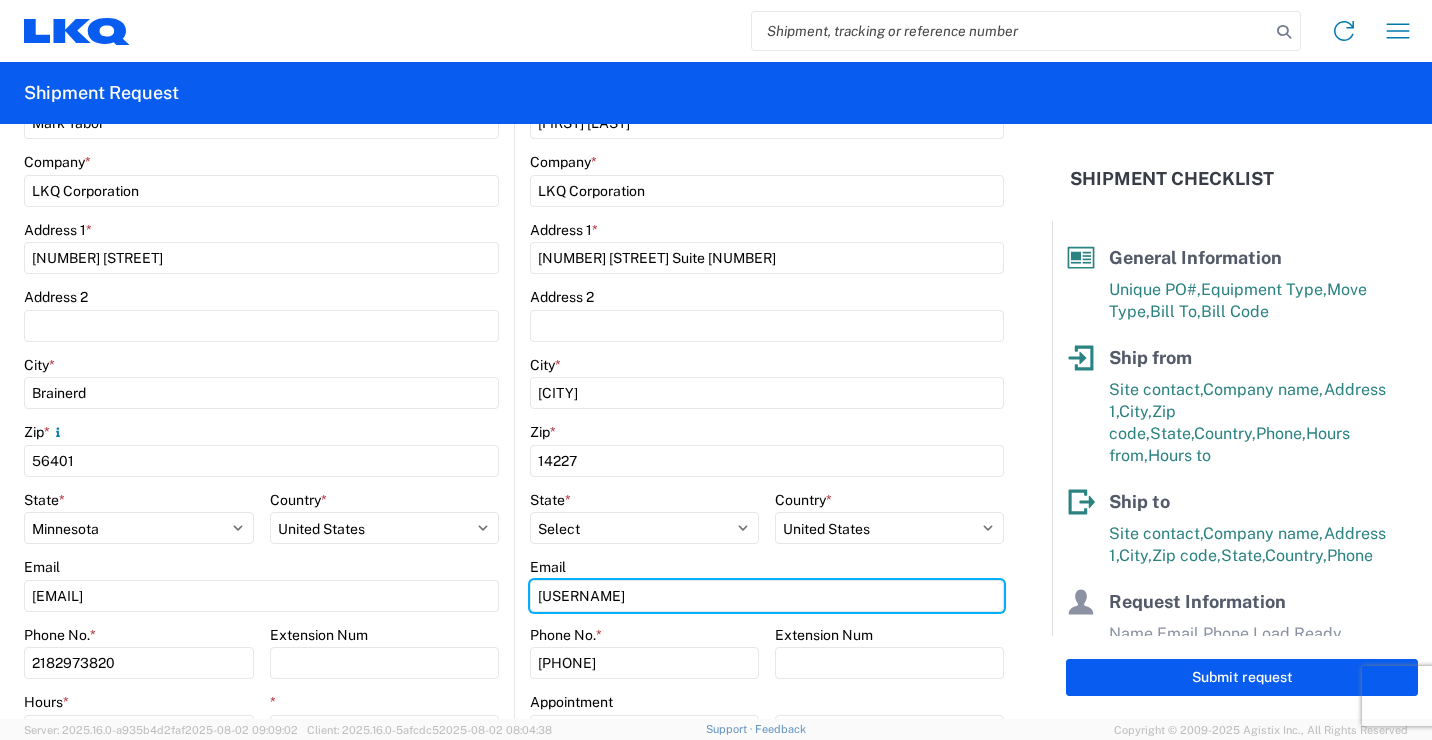 type on "james.townley@lkqcorp.com" 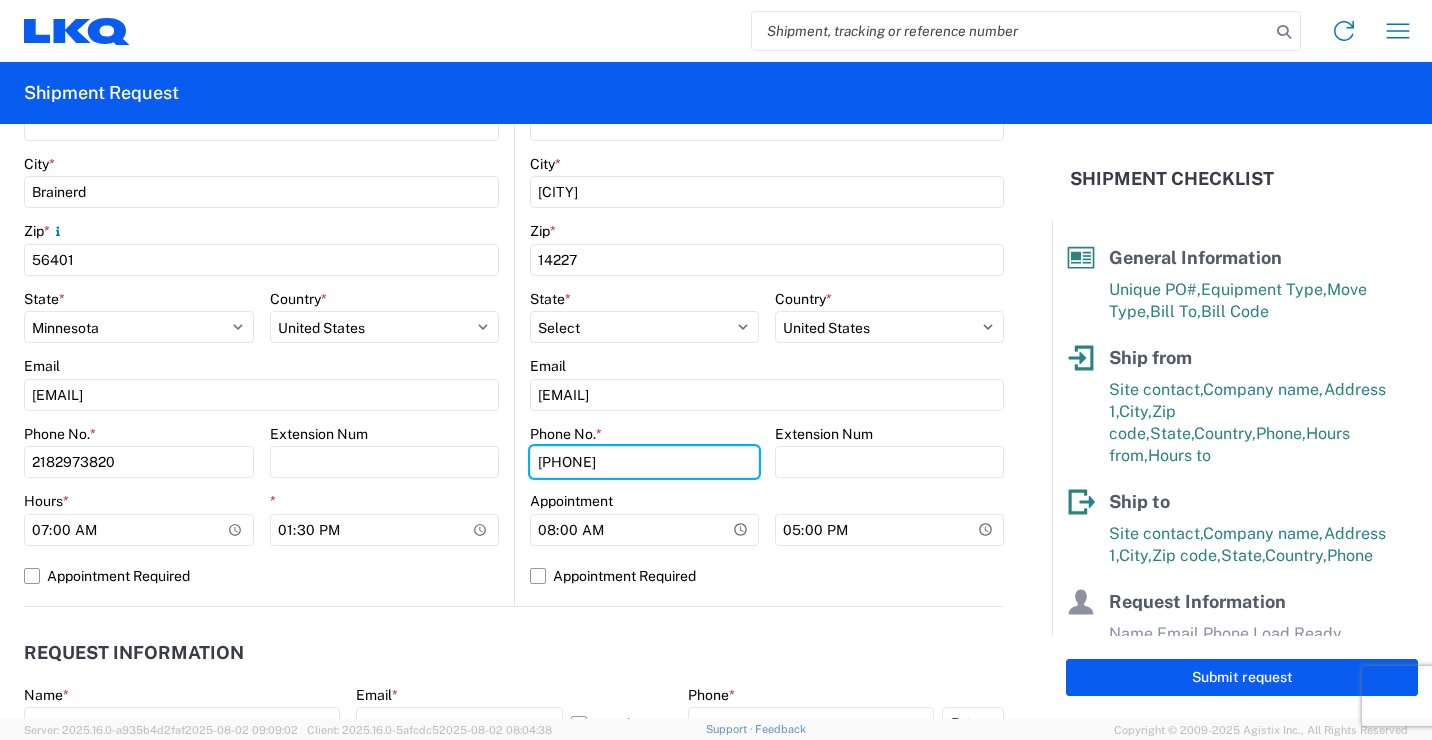 scroll, scrollTop: 700, scrollLeft: 0, axis: vertical 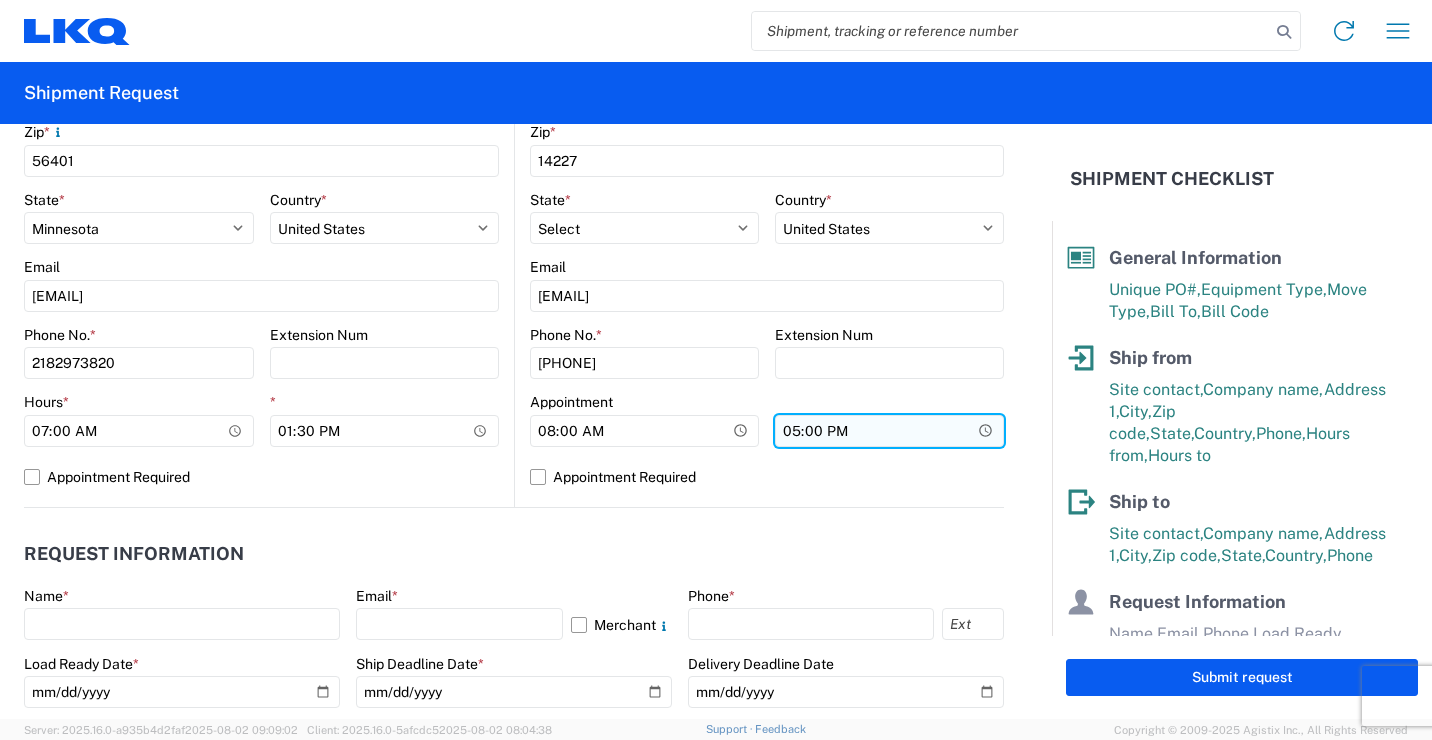 click on "17:00" at bounding box center [889, 431] 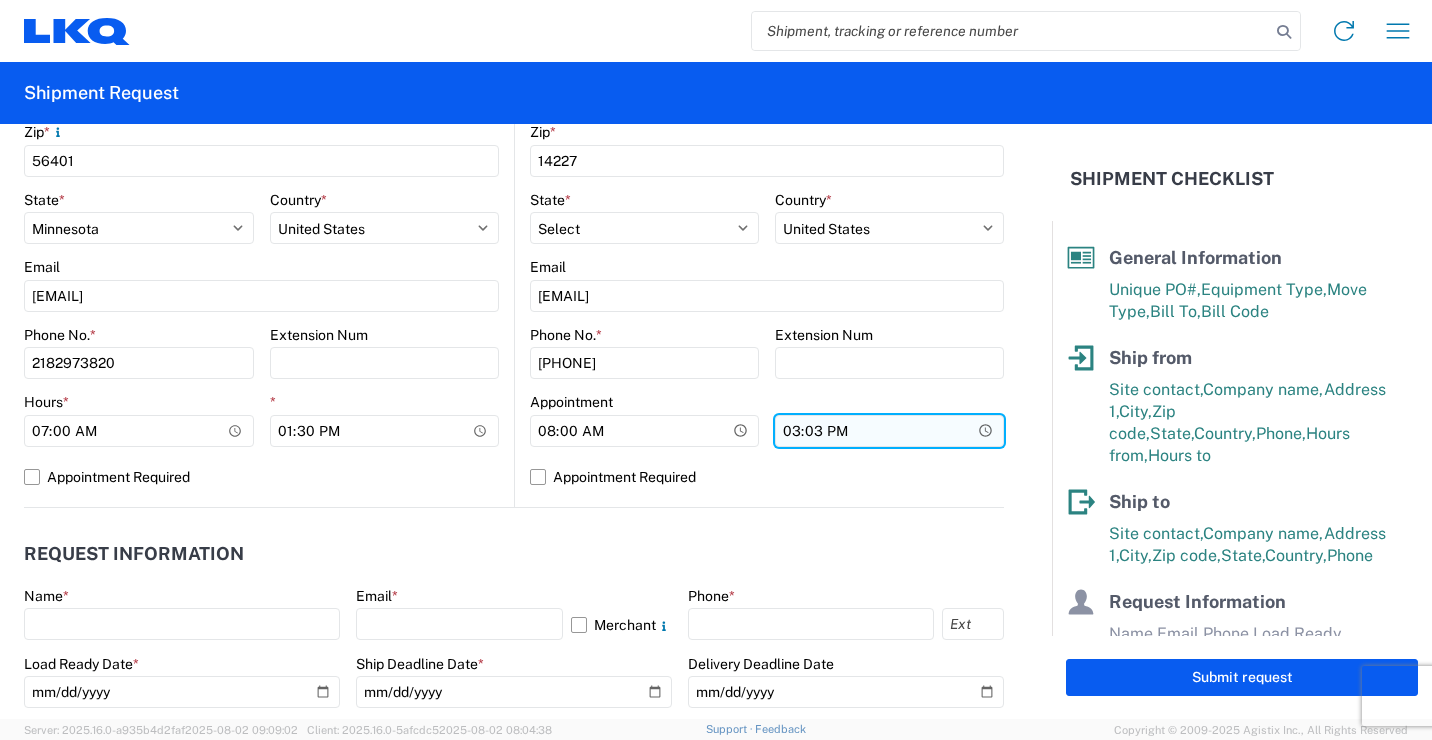 type on "15:30" 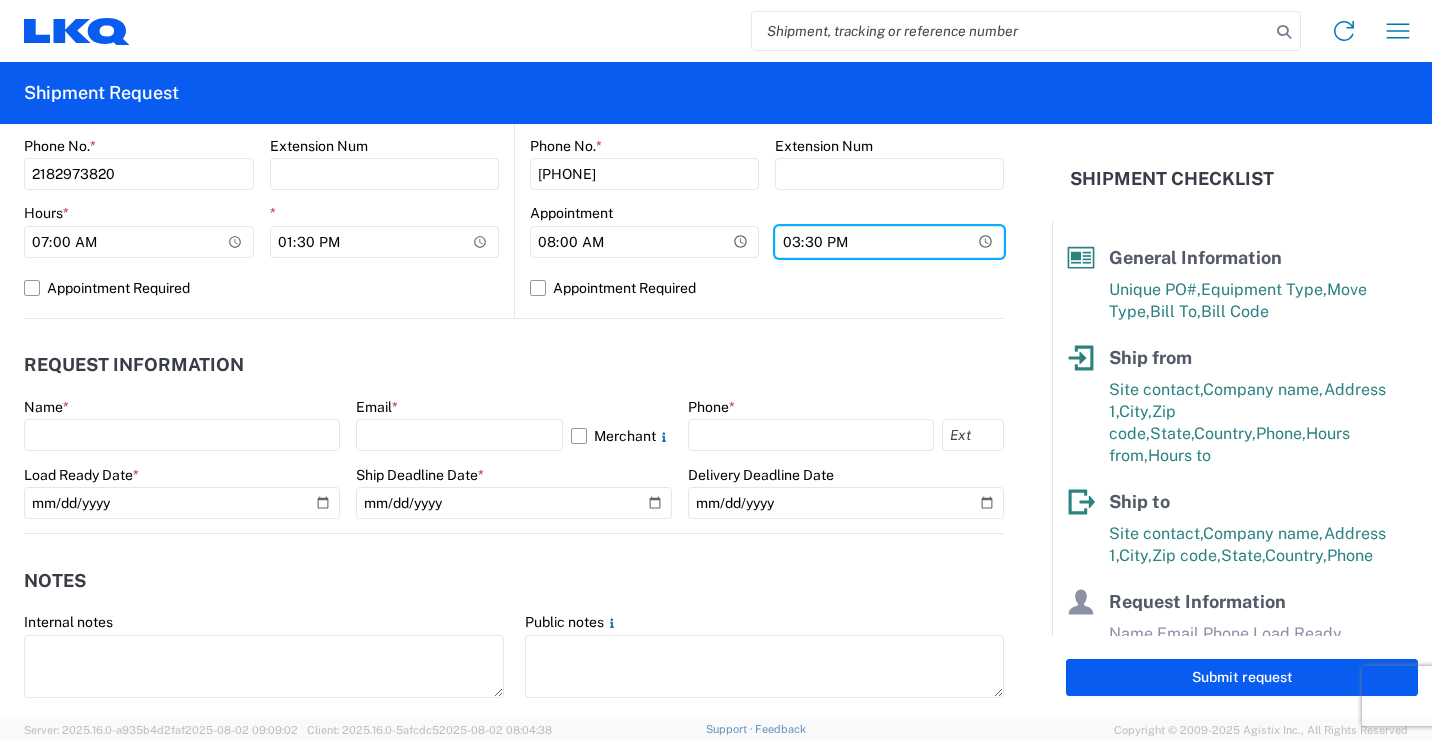 scroll, scrollTop: 900, scrollLeft: 0, axis: vertical 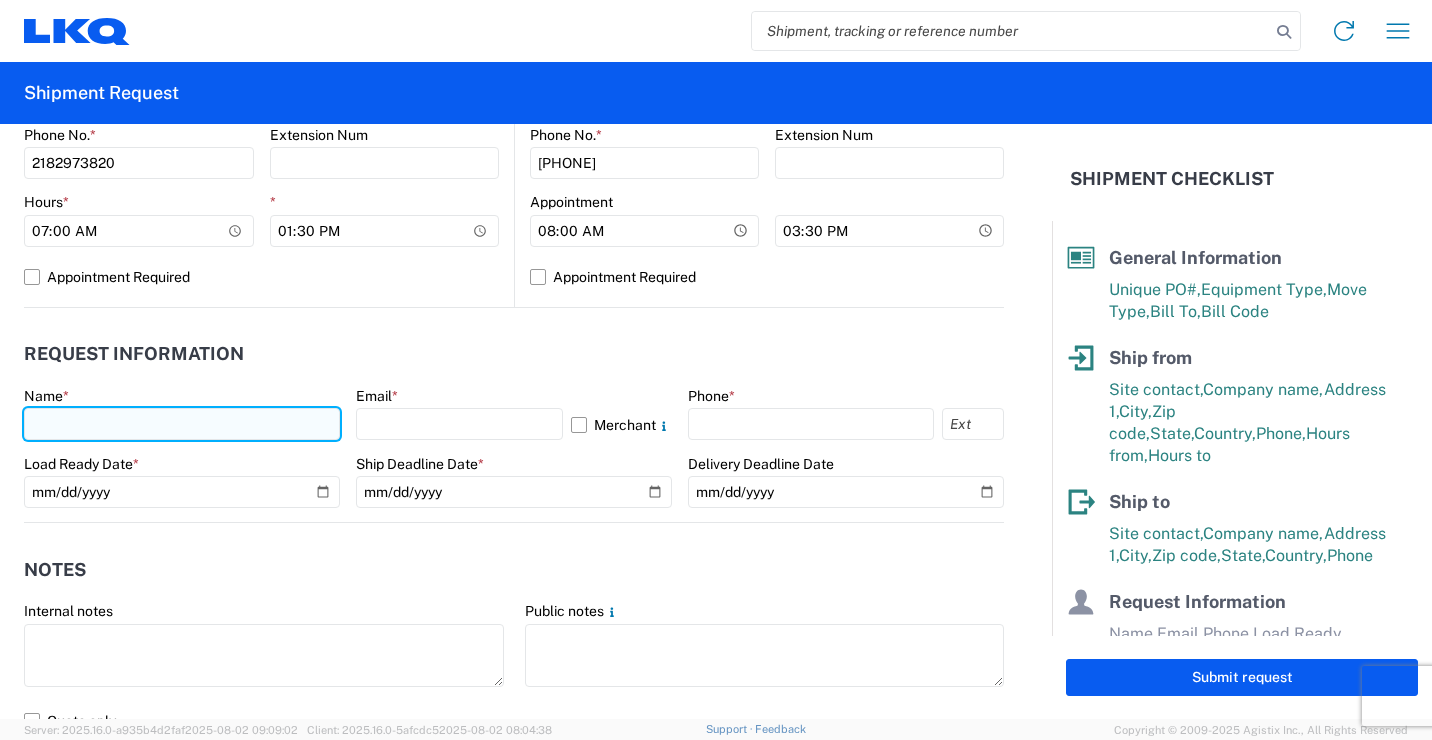 drag, startPoint x: 250, startPoint y: 428, endPoint x: 353, endPoint y: 393, distance: 108.78419 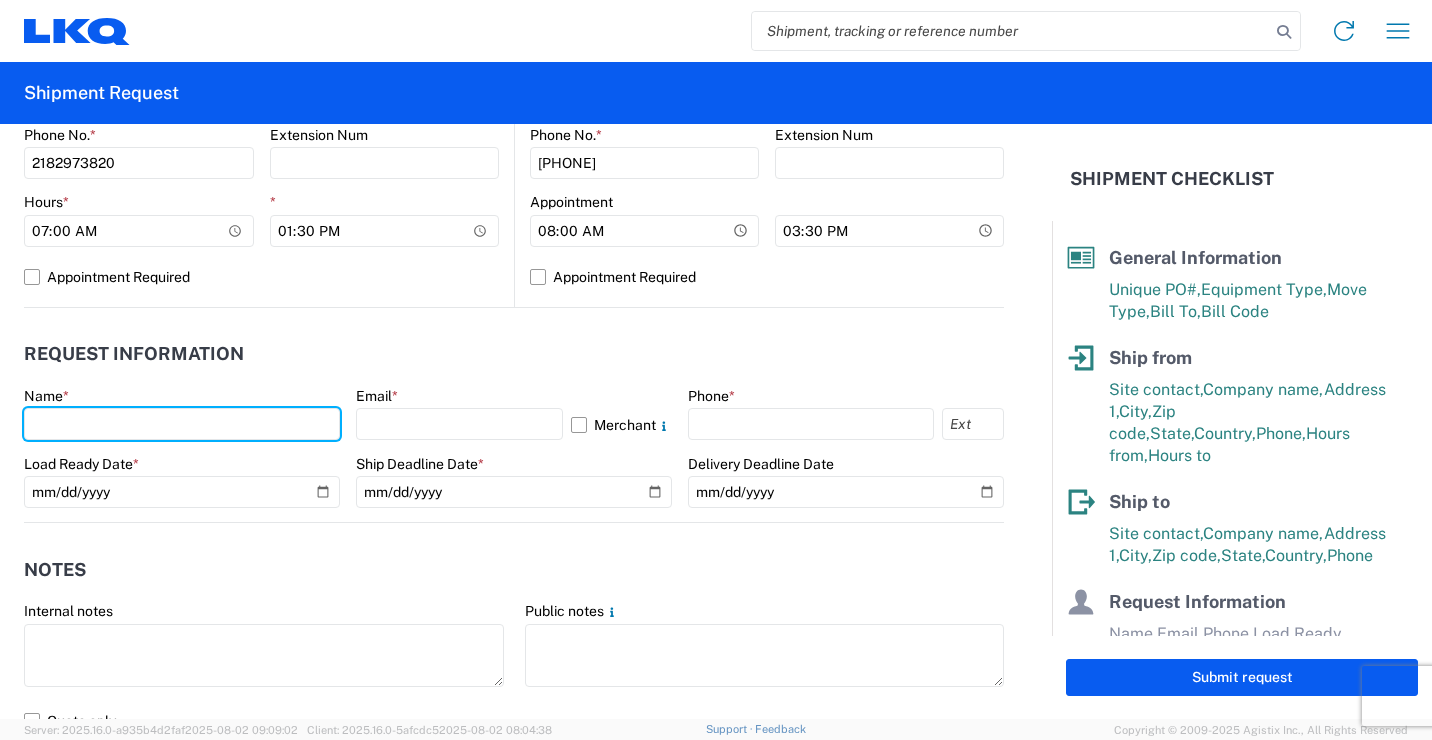 click 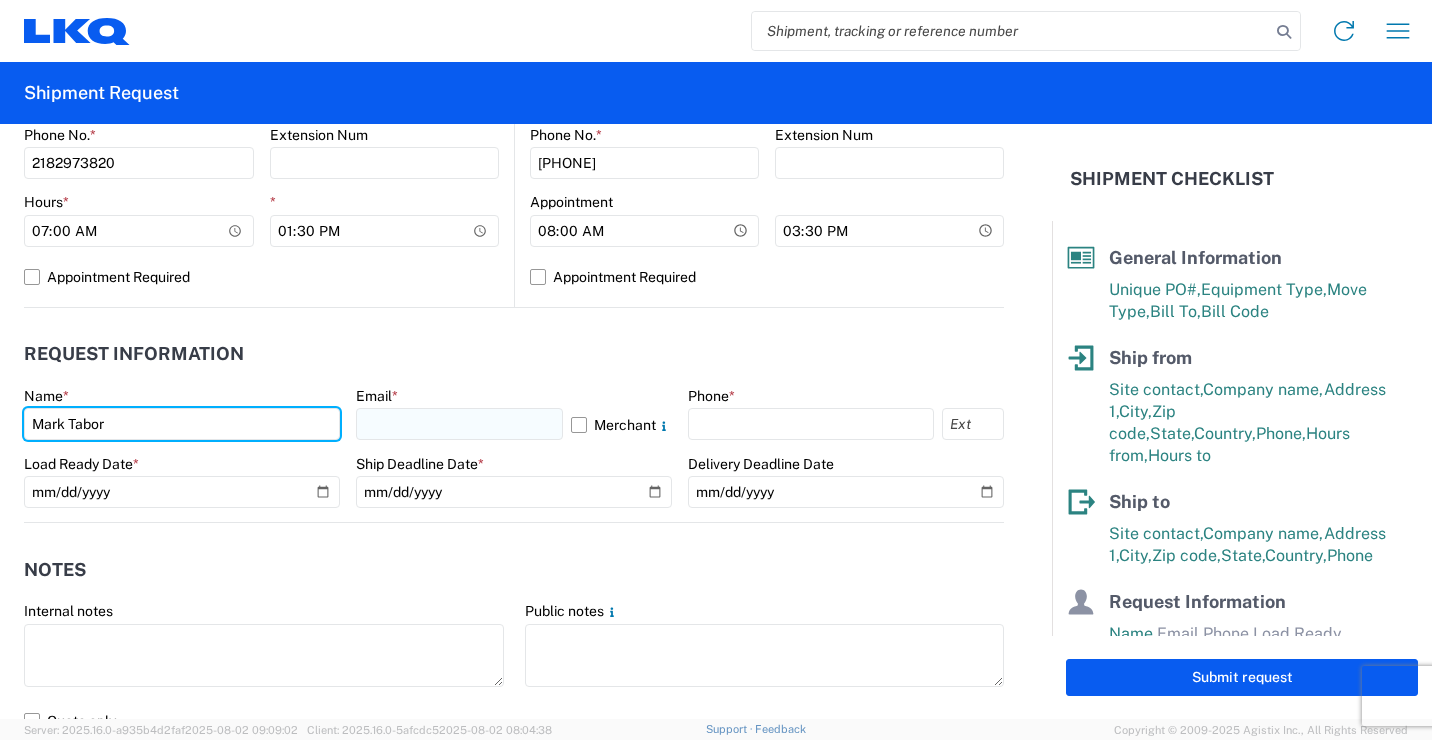 type on "Mark Tabor" 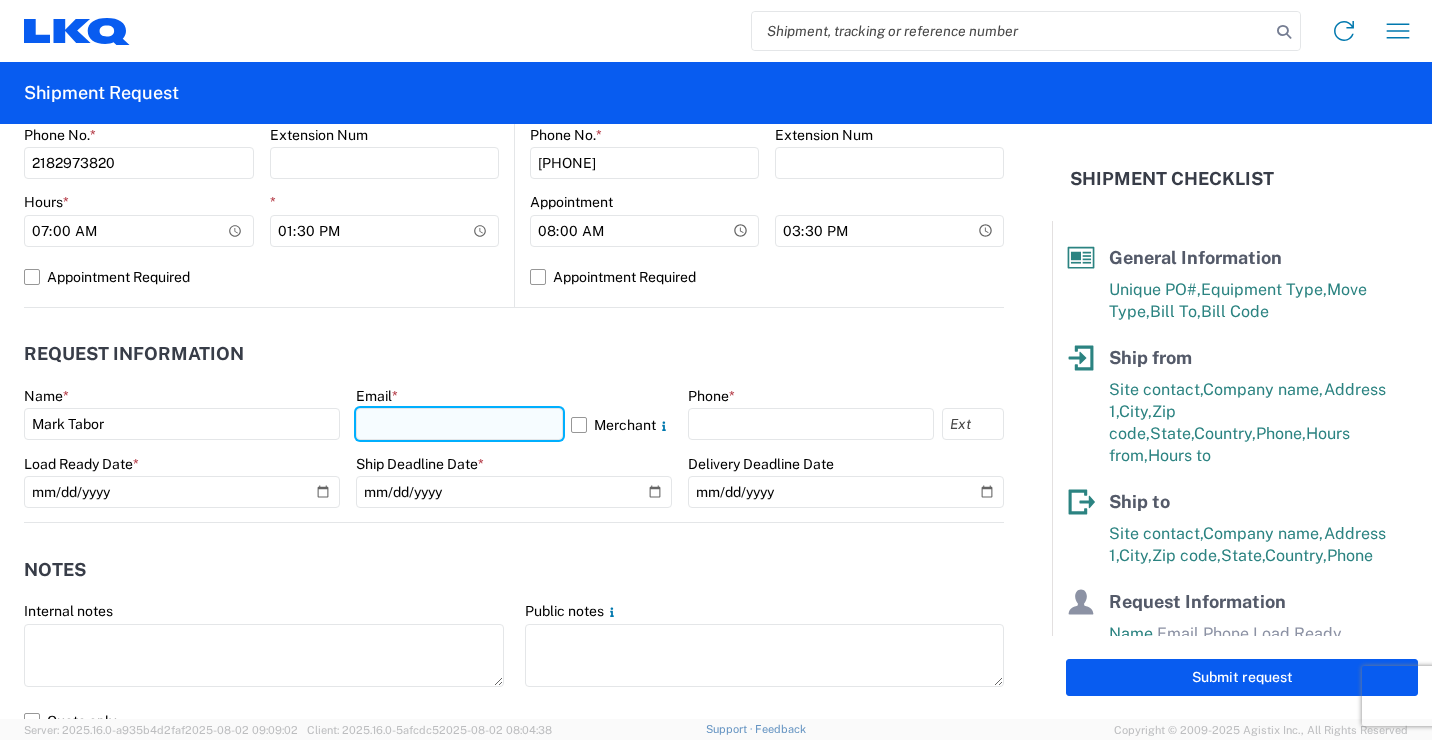 click 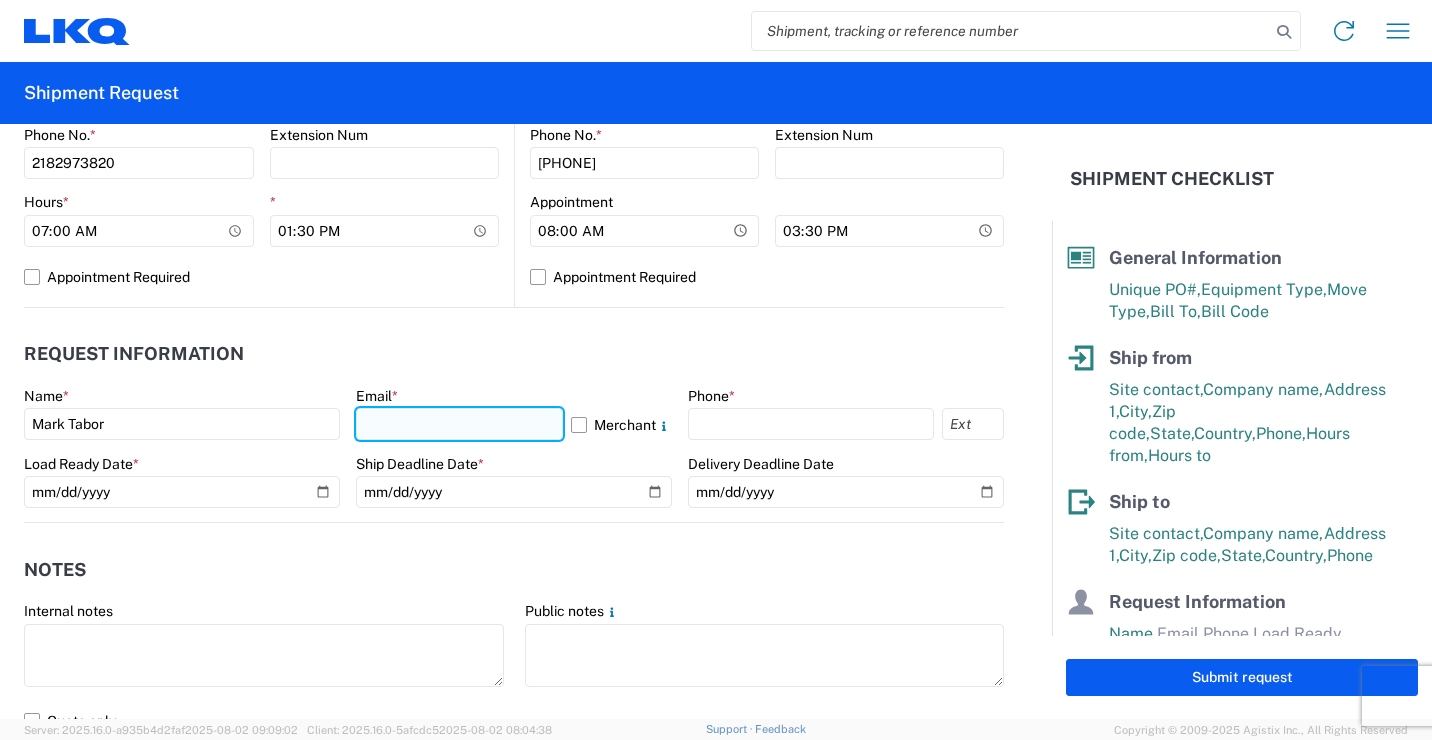 type on "[EMAIL]" 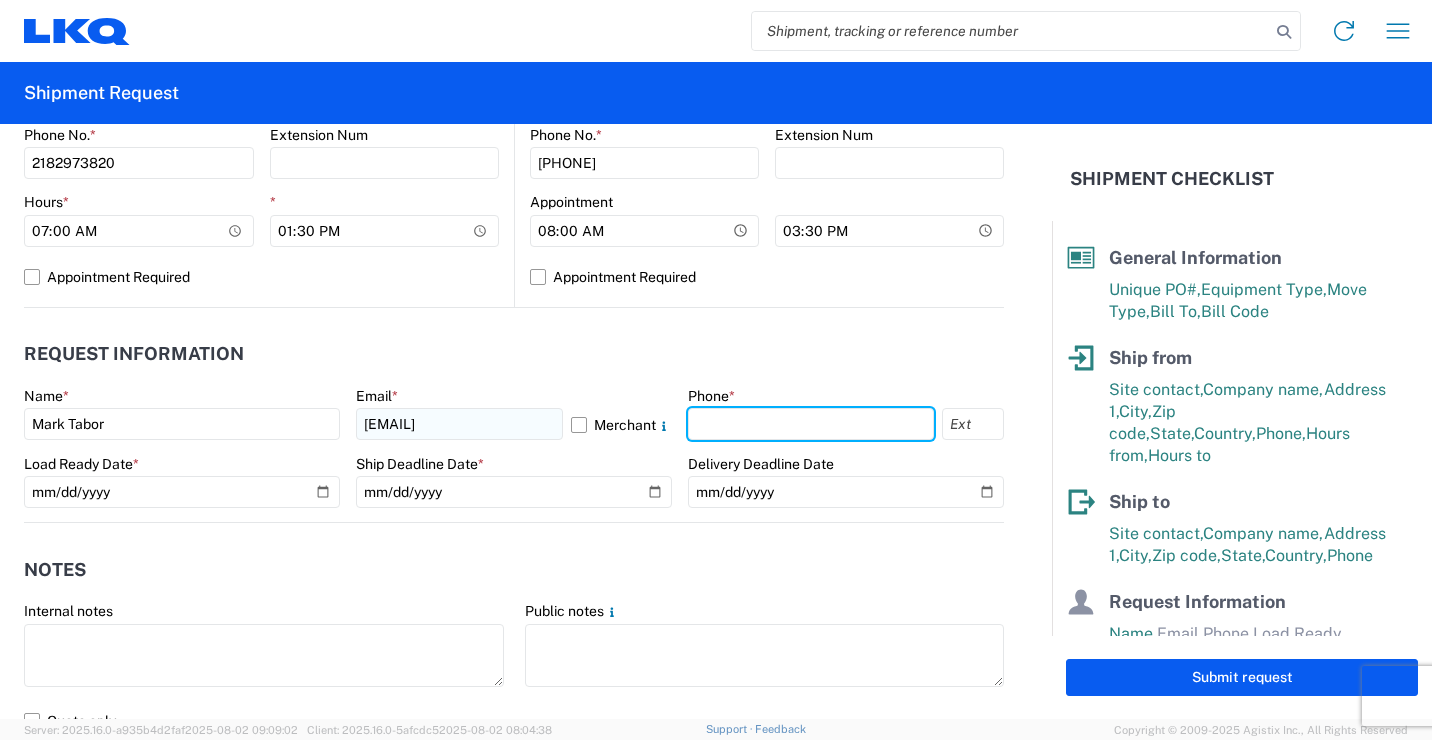type on "2182973820" 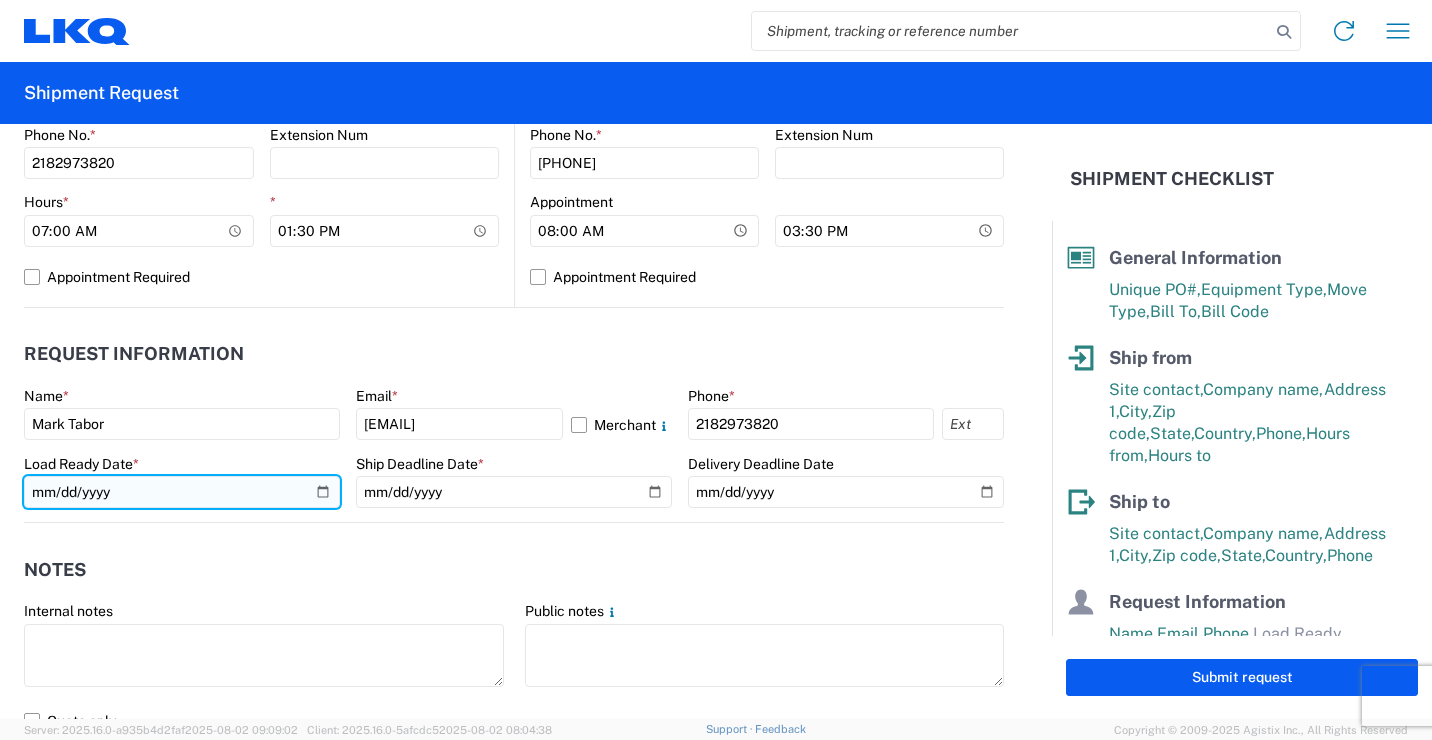 click 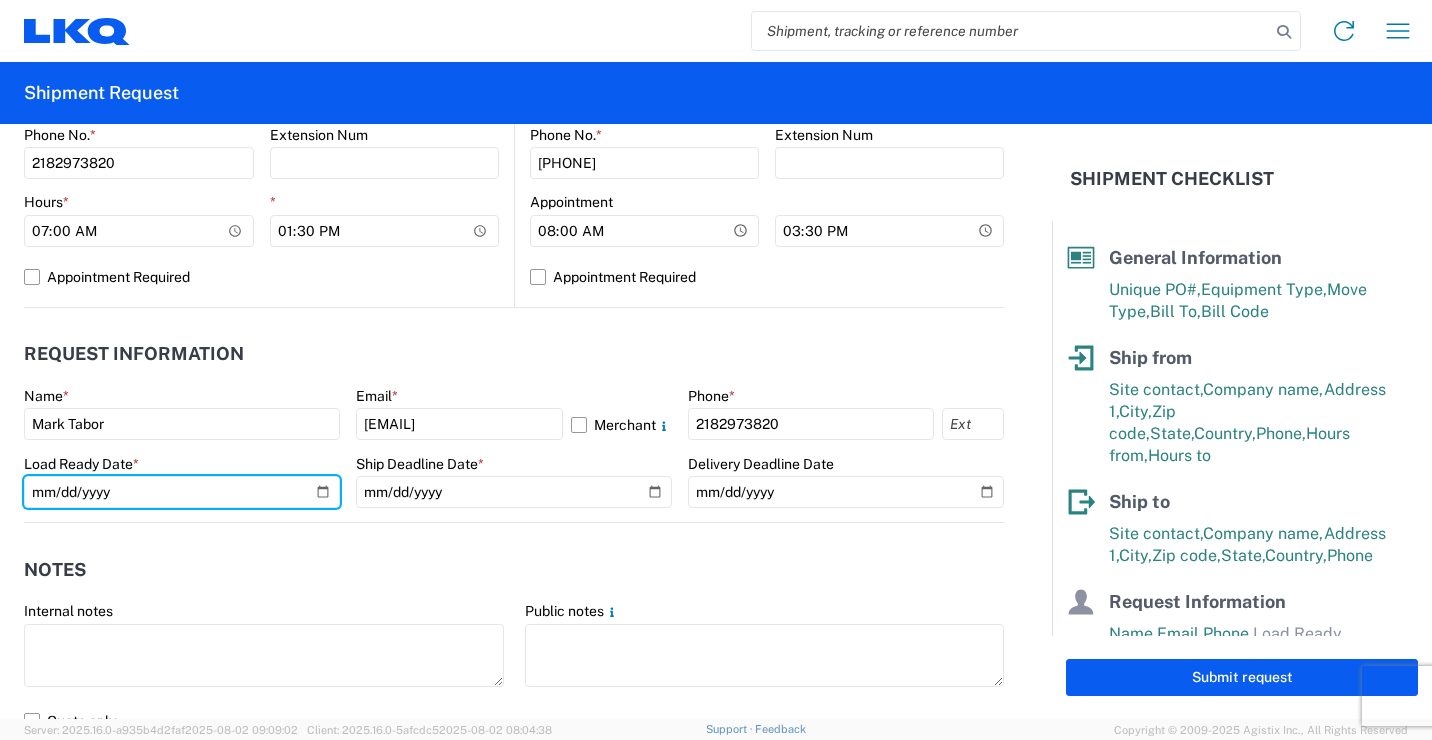 type on "[DATE]" 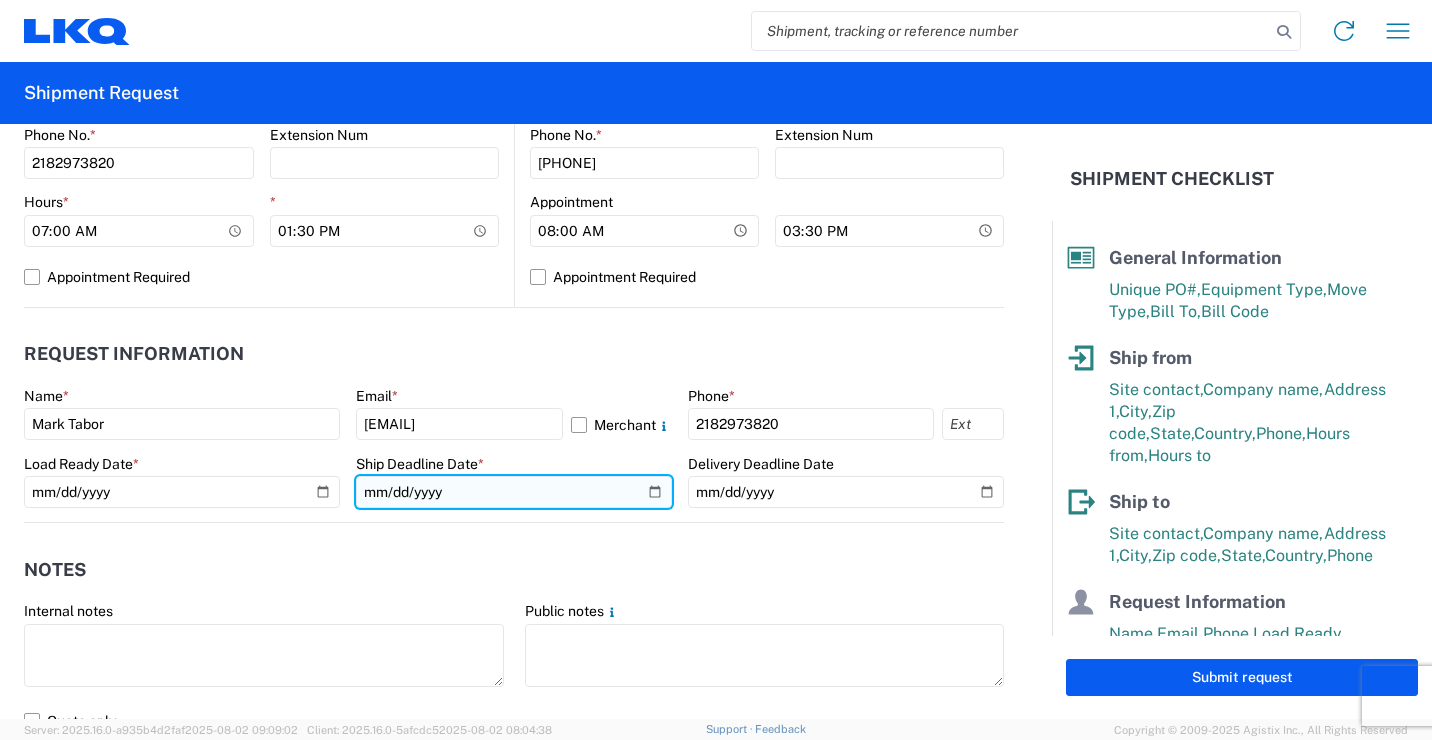 click 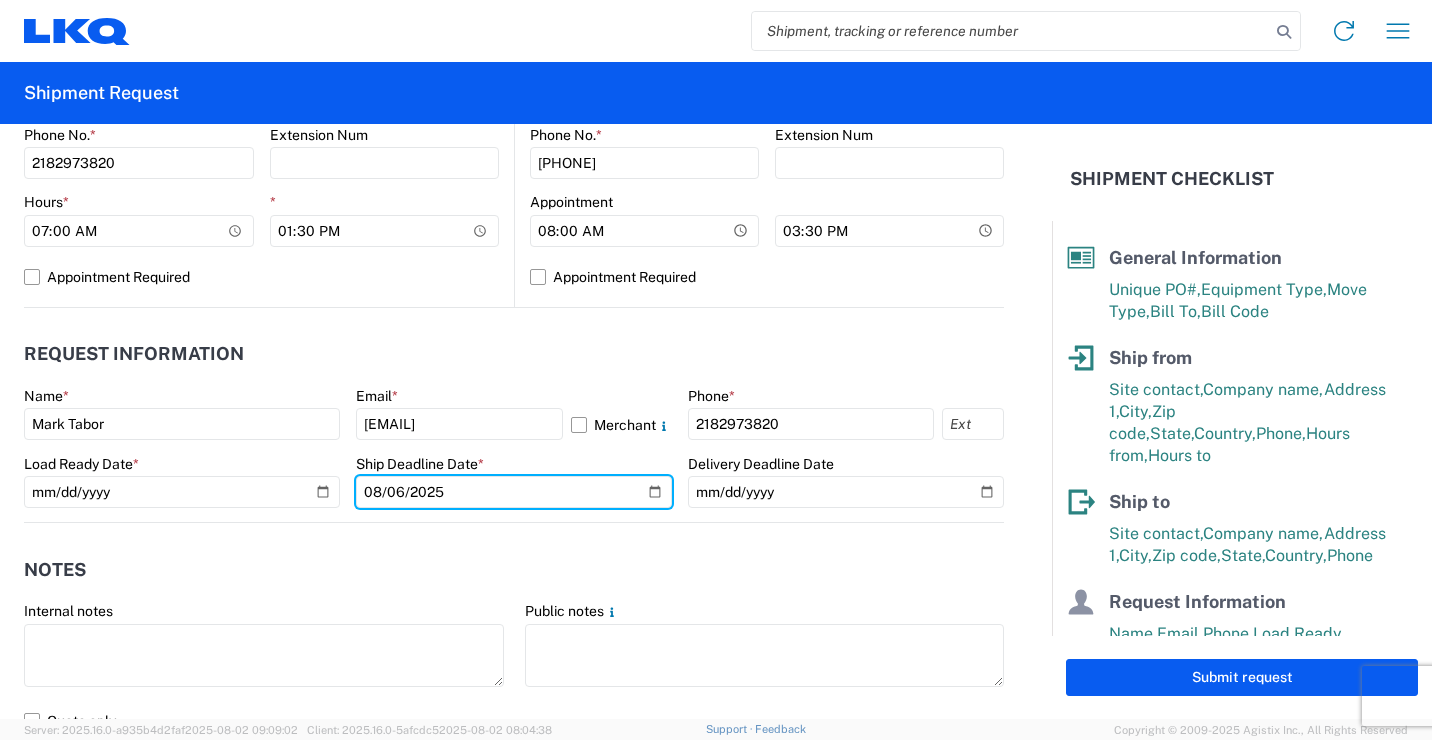type on "2025-08-06" 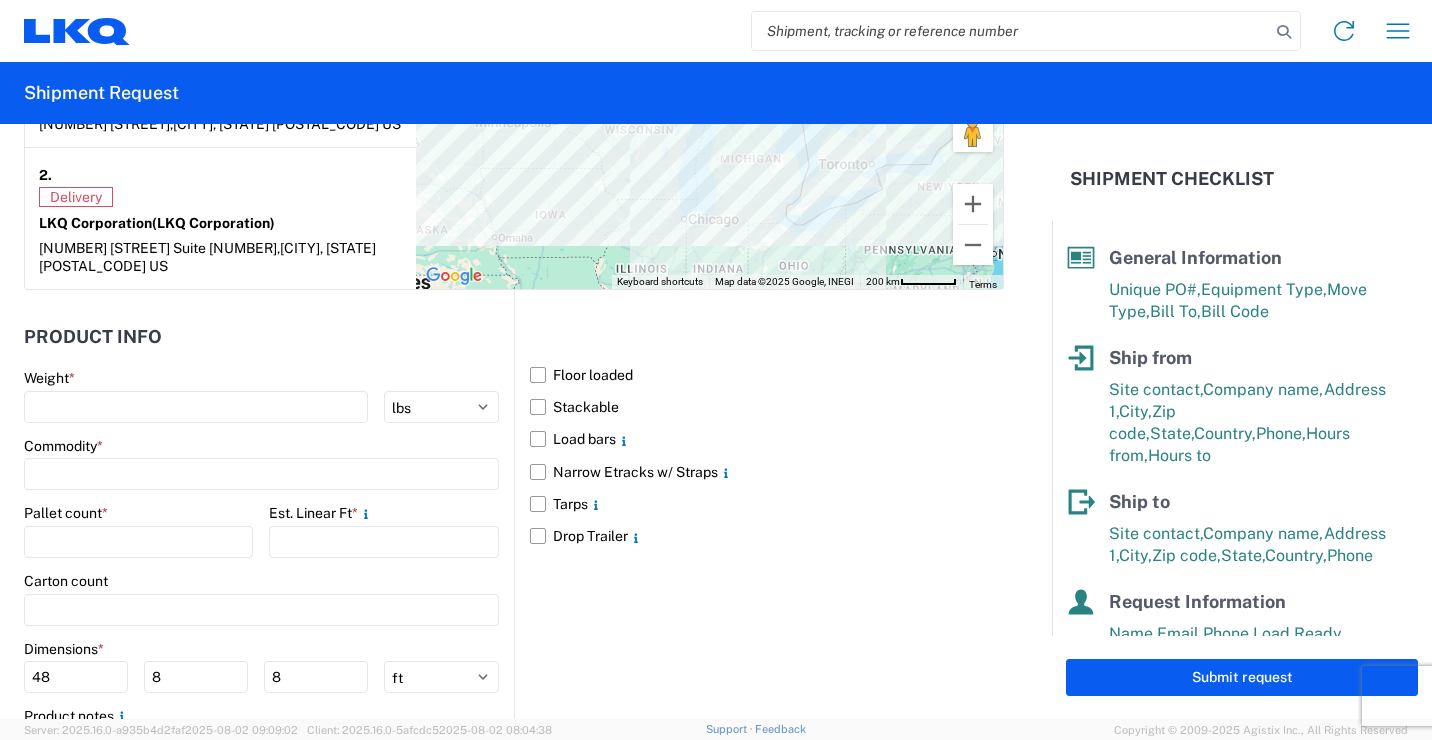 scroll, scrollTop: 1700, scrollLeft: 0, axis: vertical 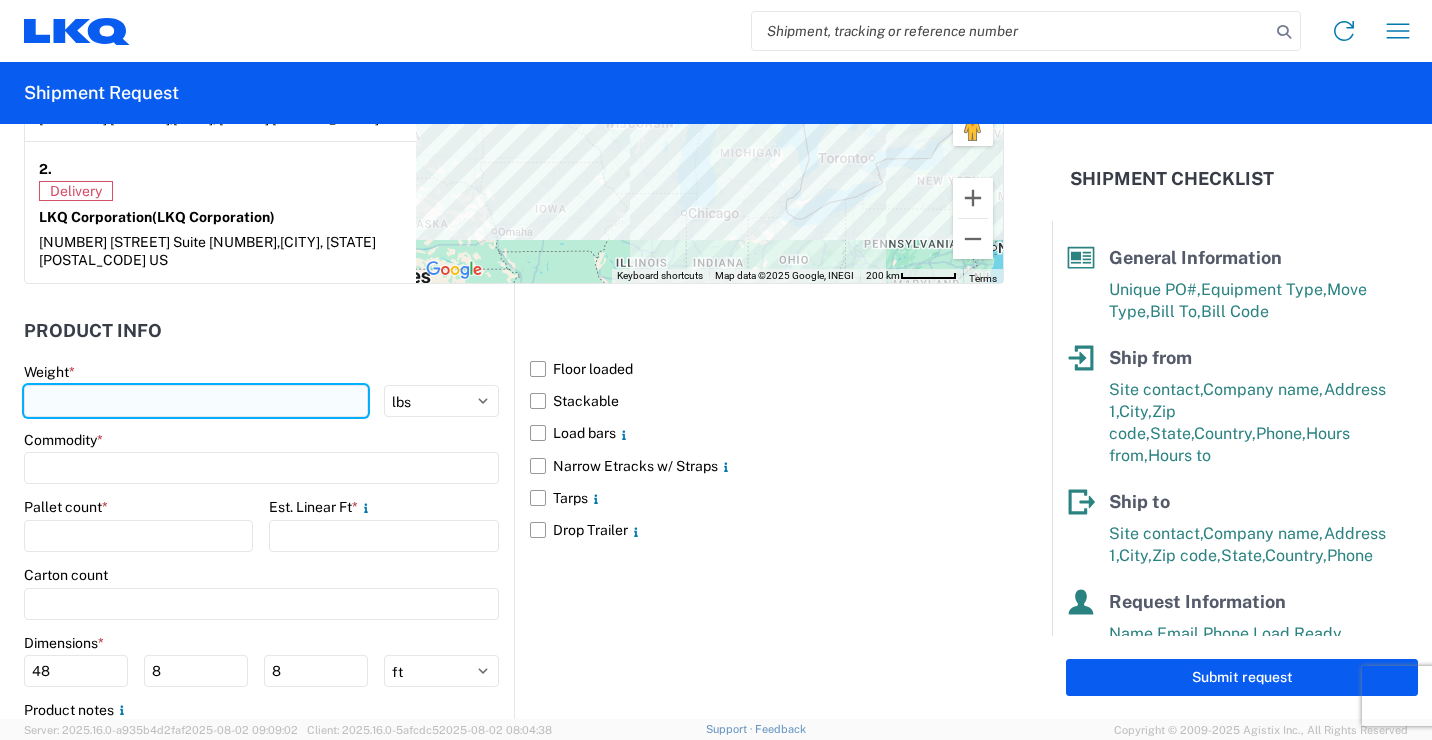 click 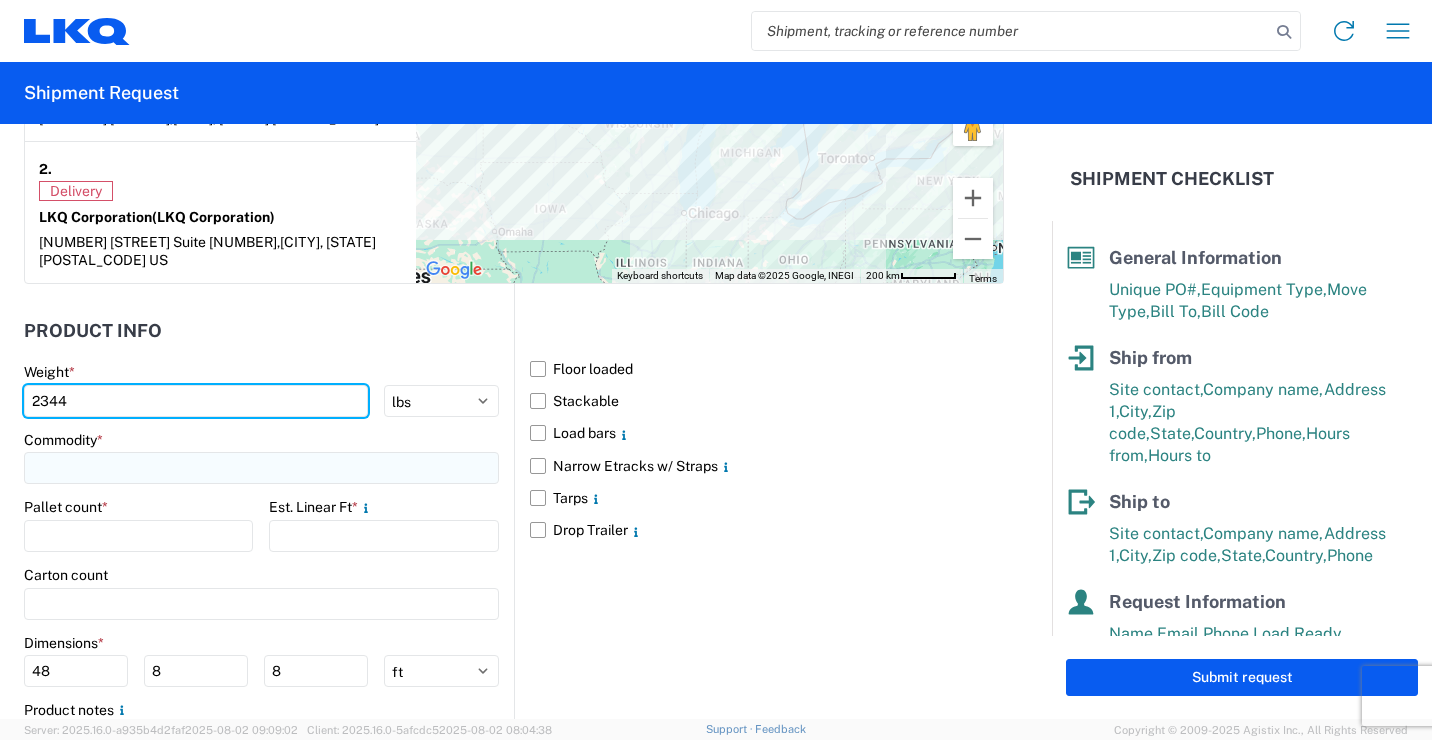 type on "2344" 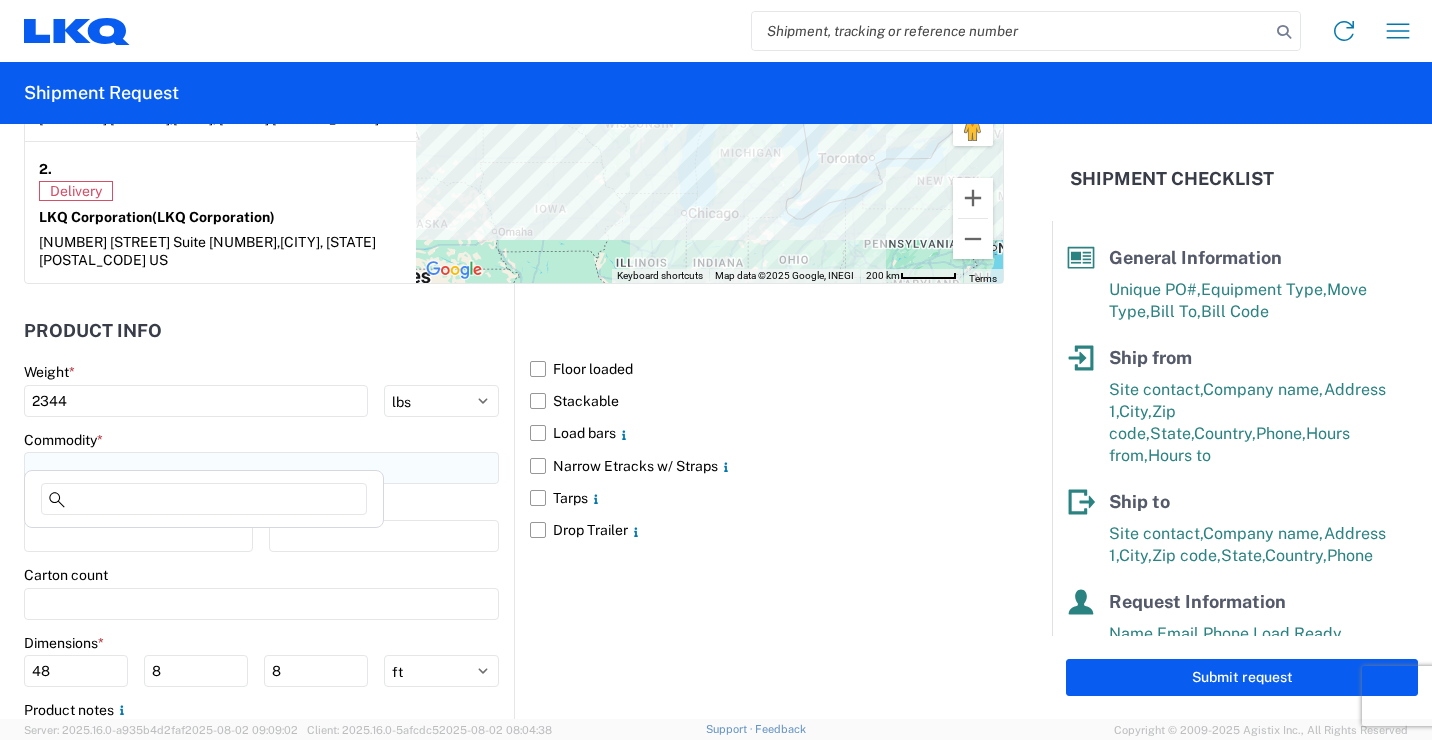 click 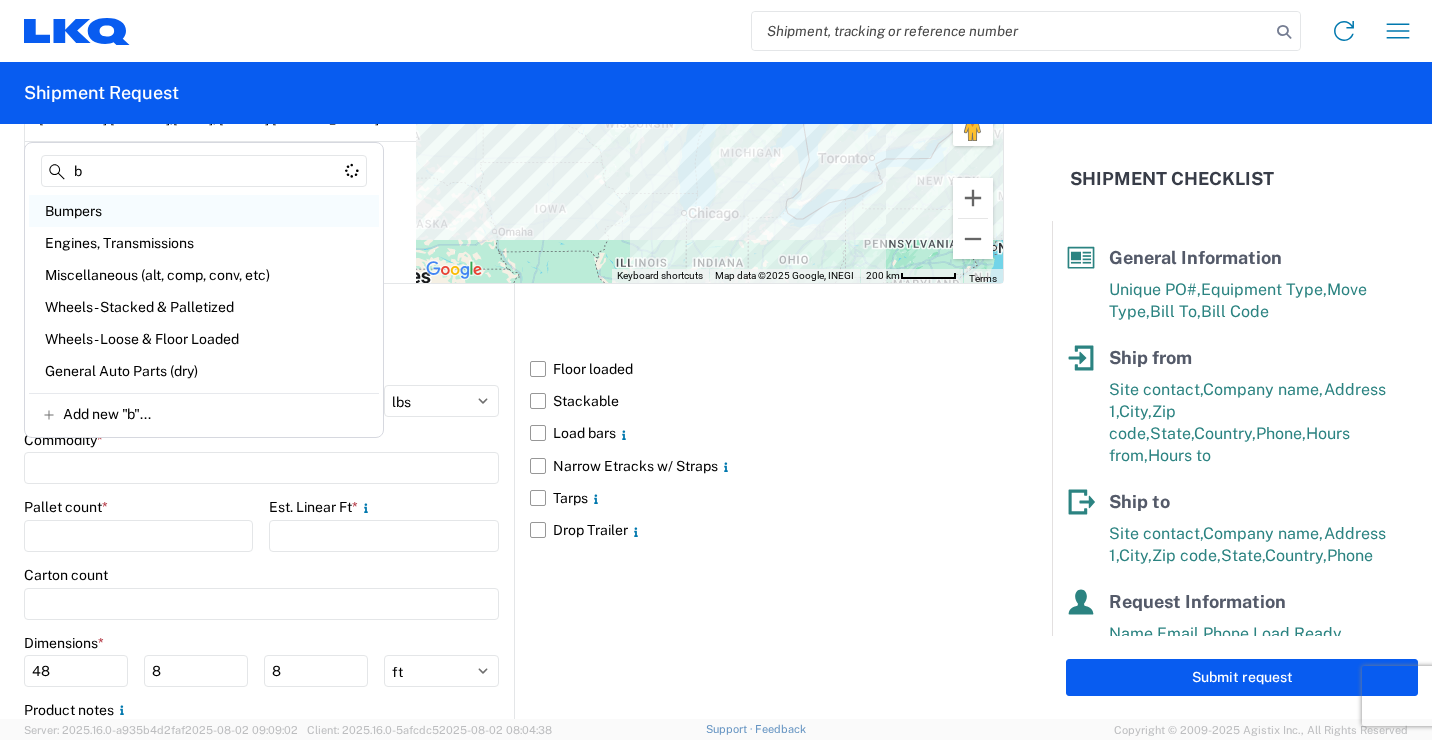 type on "b" 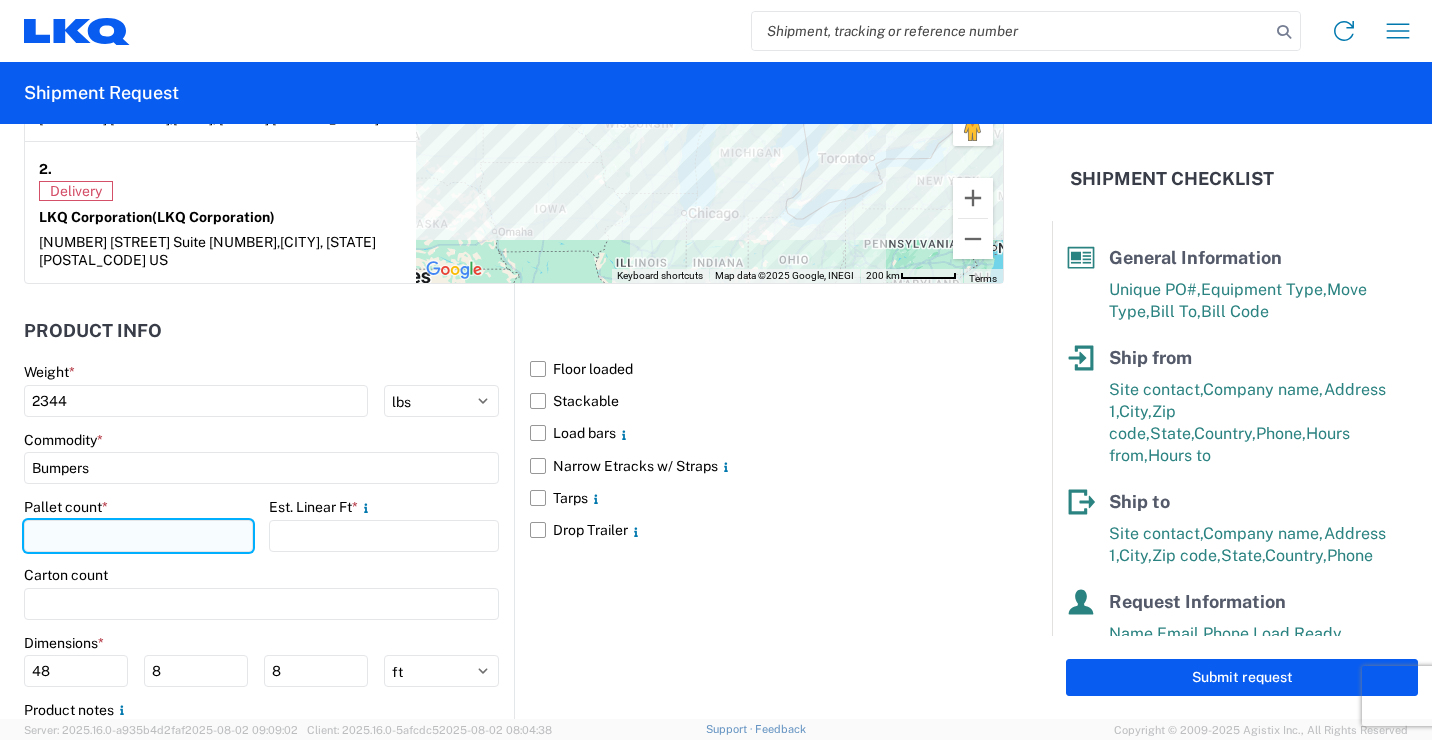 click 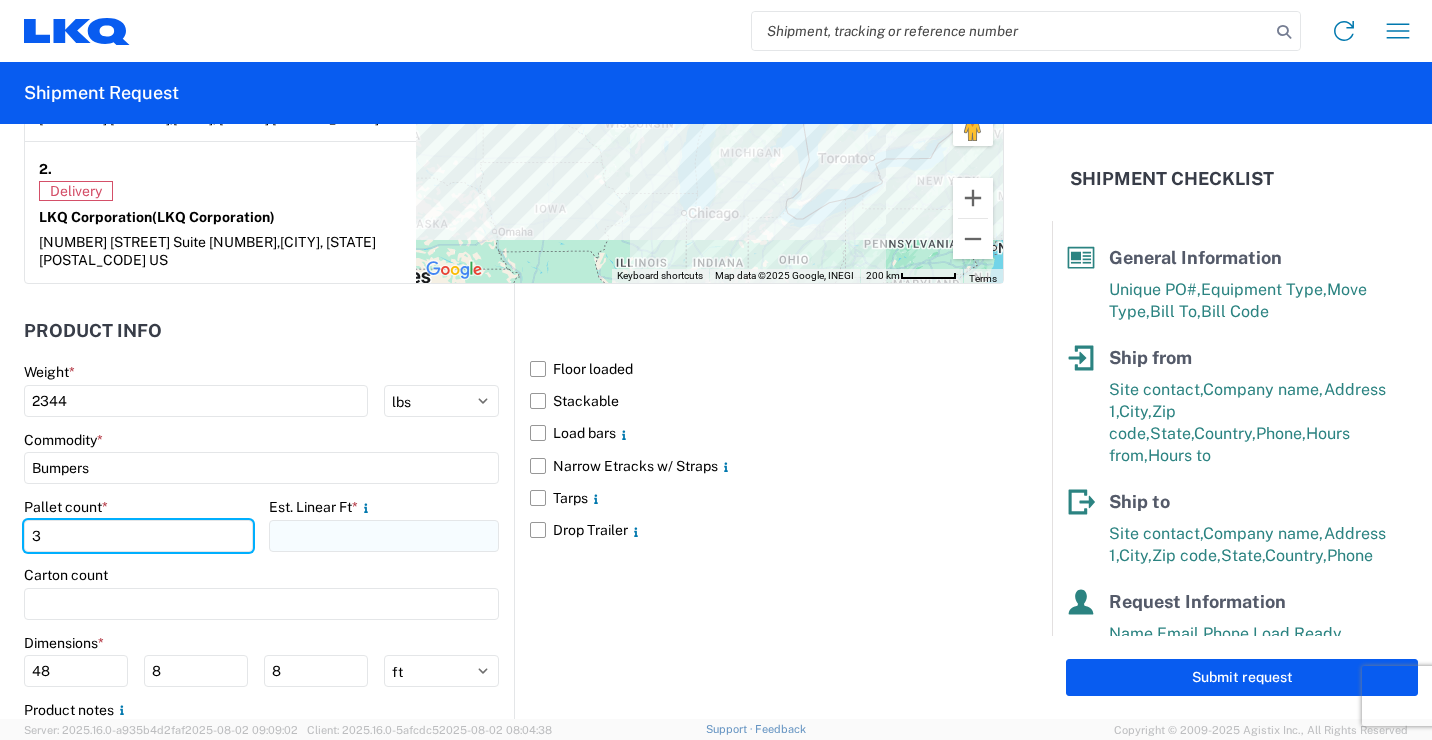 type on "3" 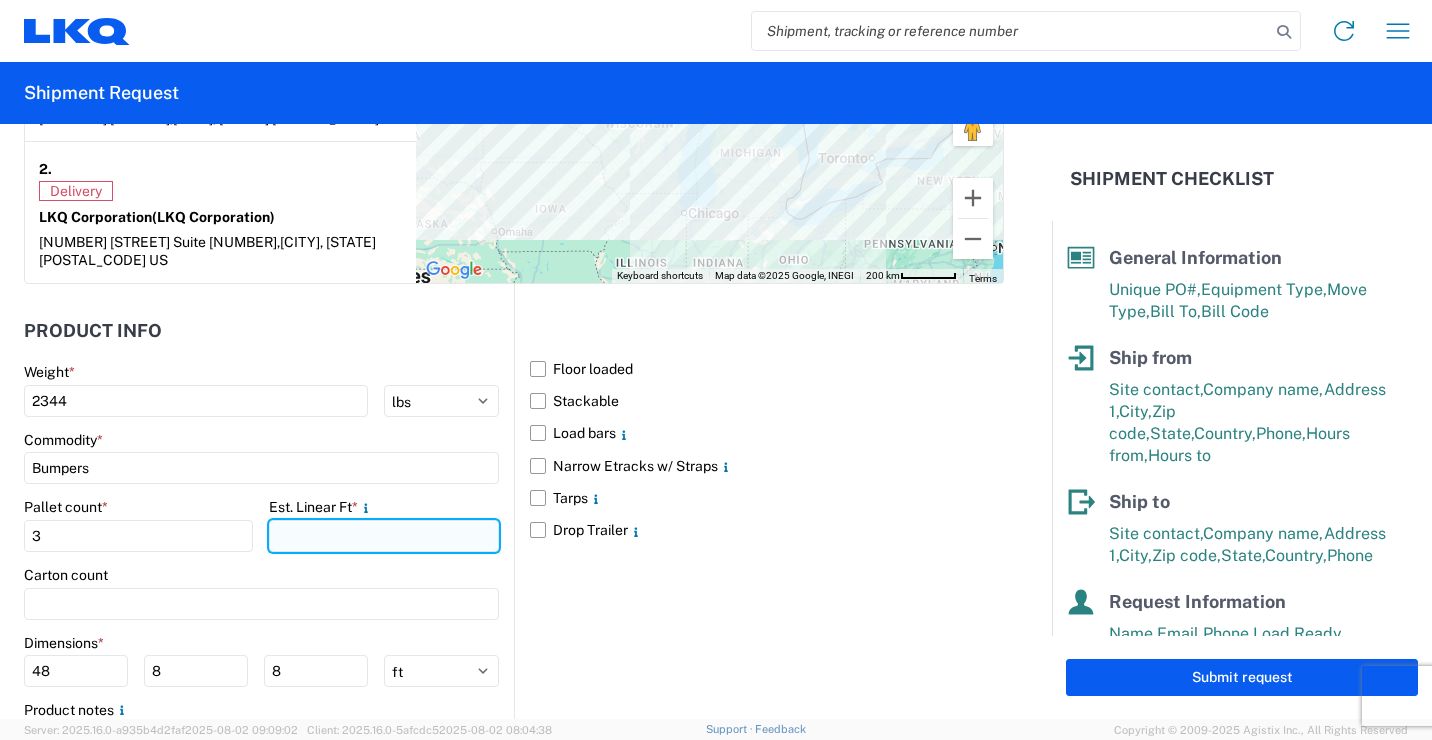 click 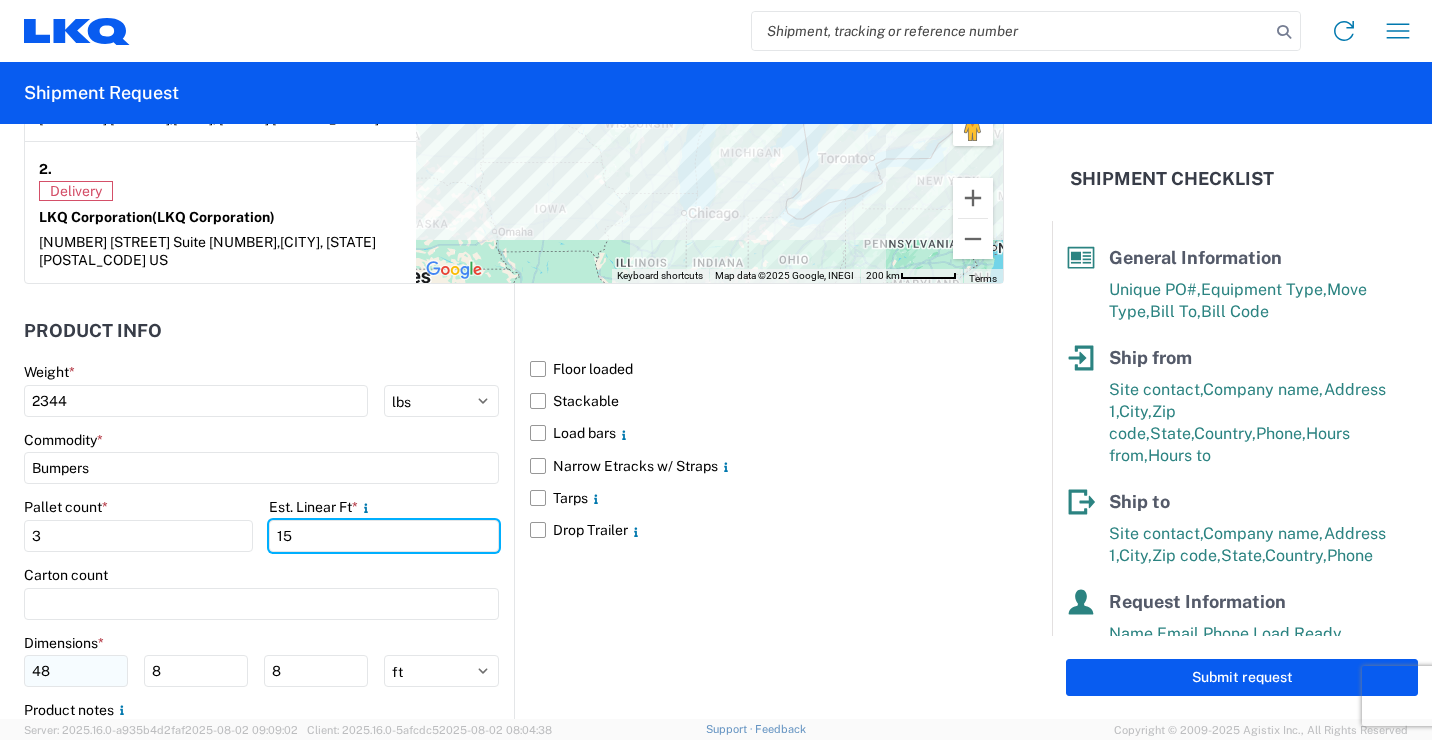 type on "15" 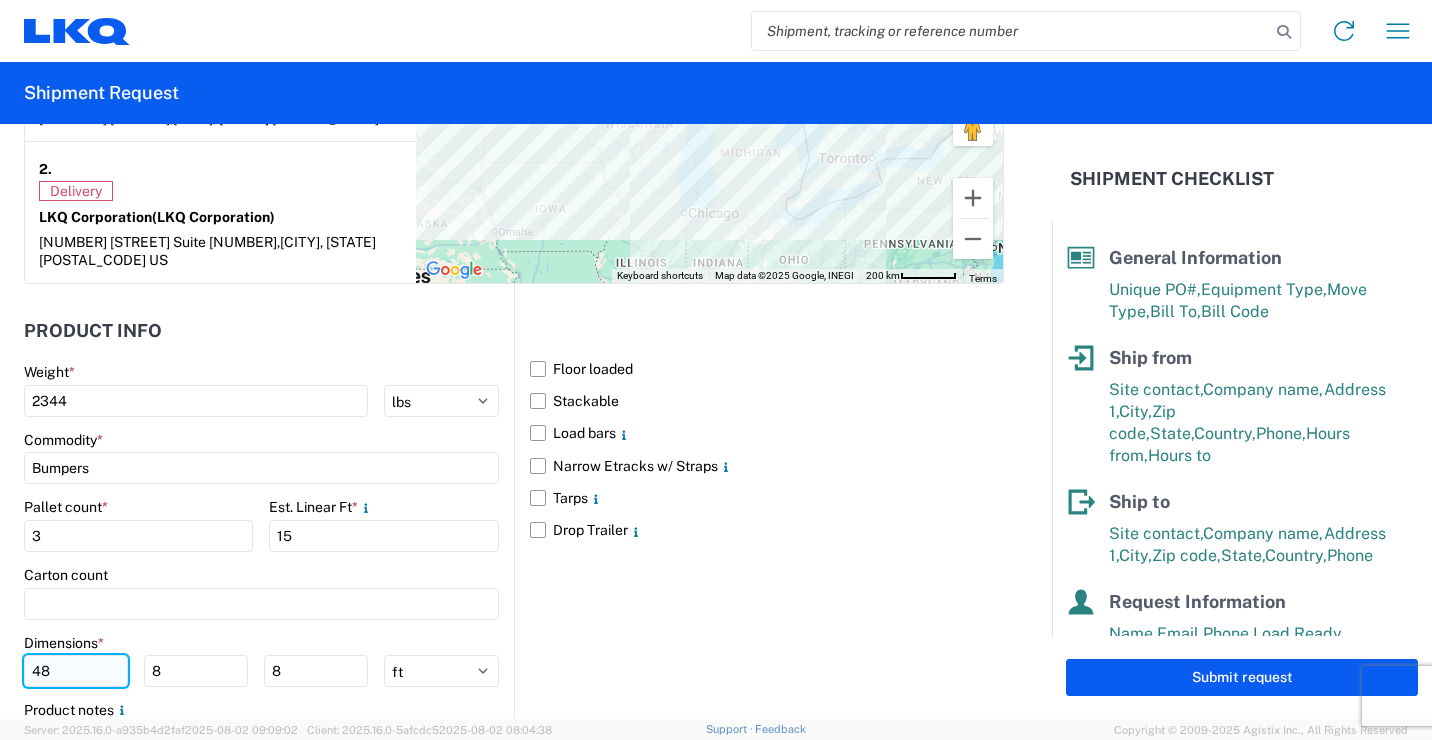 click on "48" 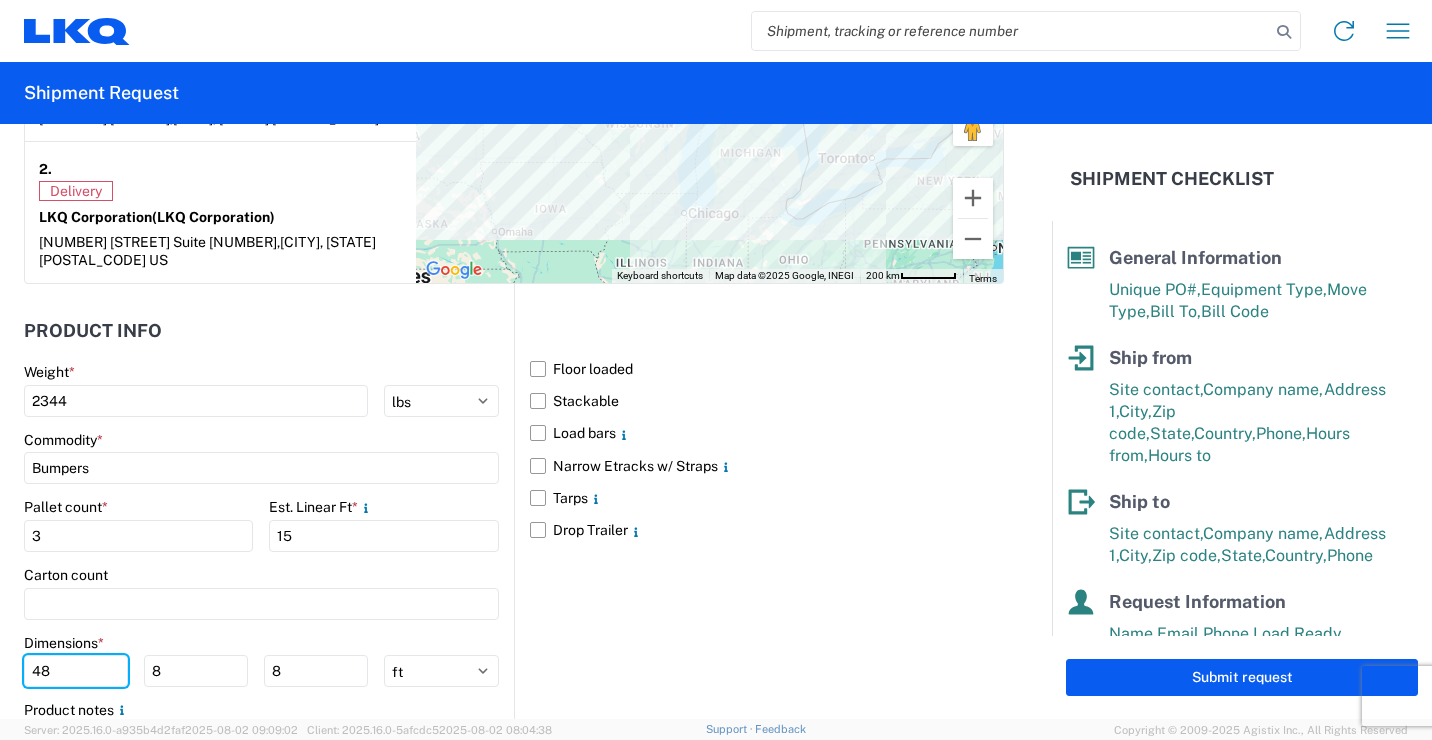 type on "4" 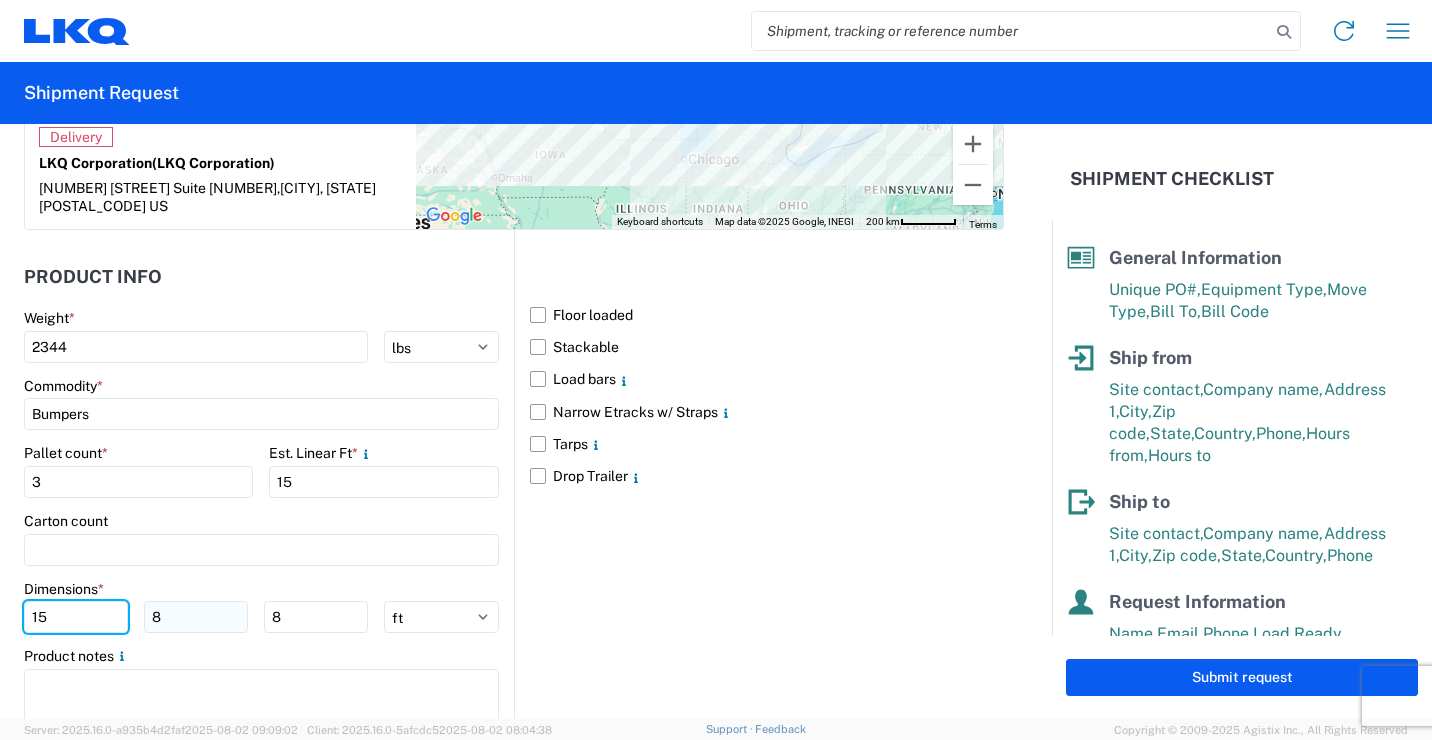 scroll, scrollTop: 1804, scrollLeft: 0, axis: vertical 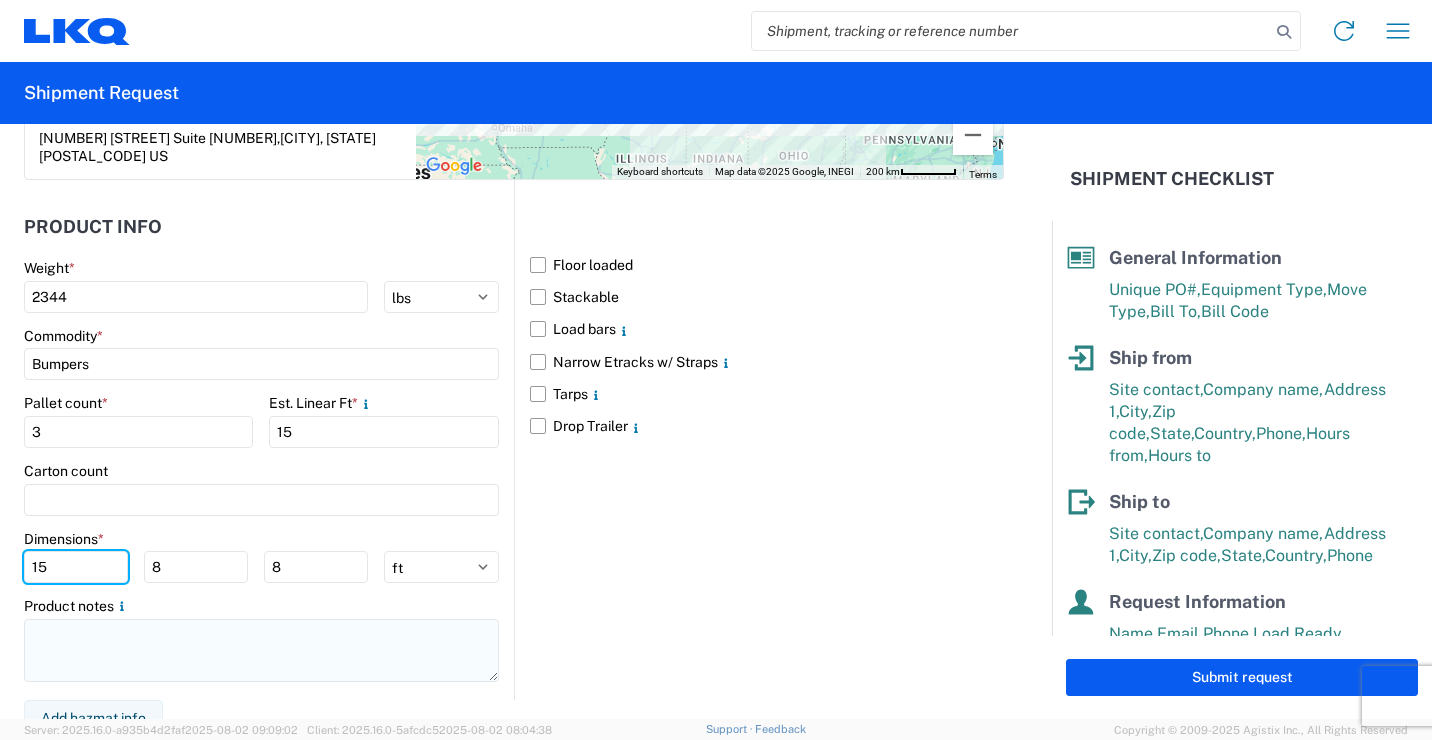 type on "15" 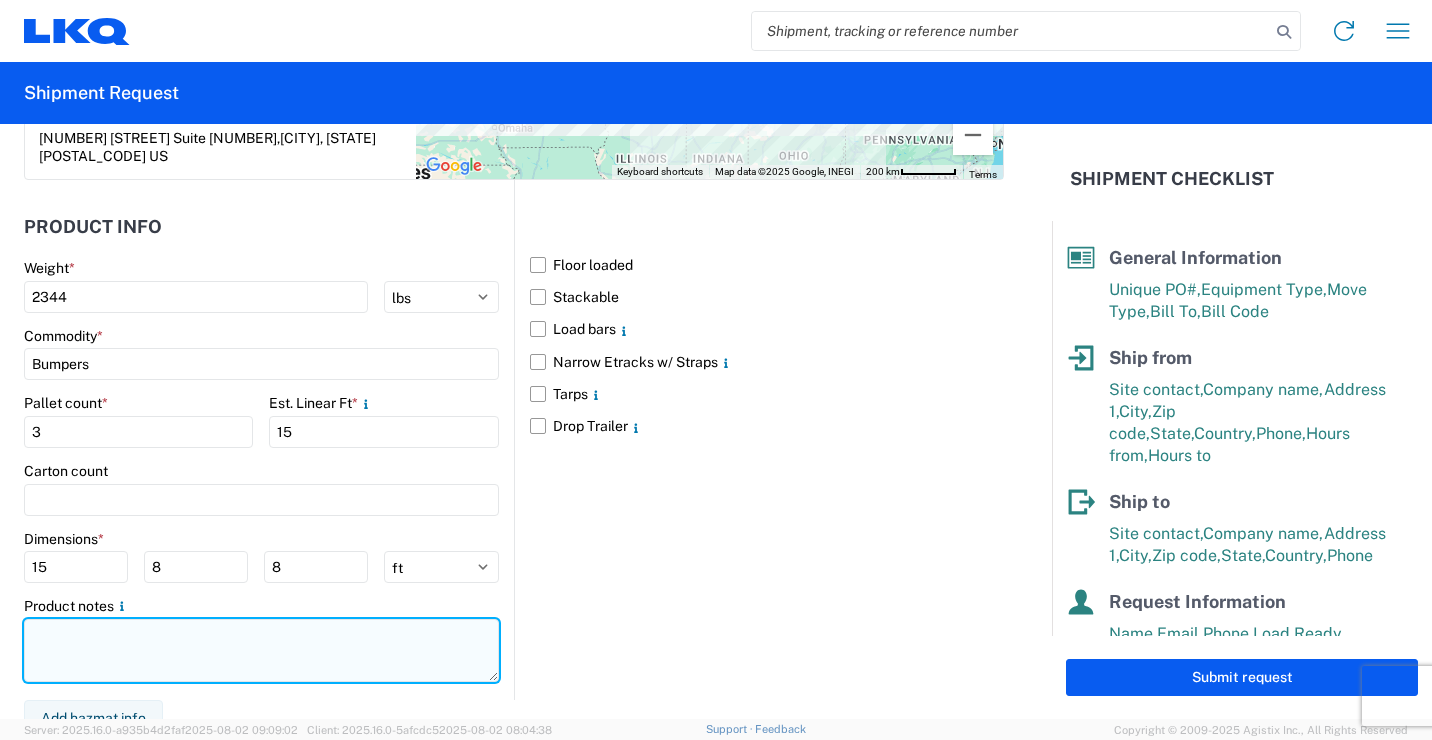 click 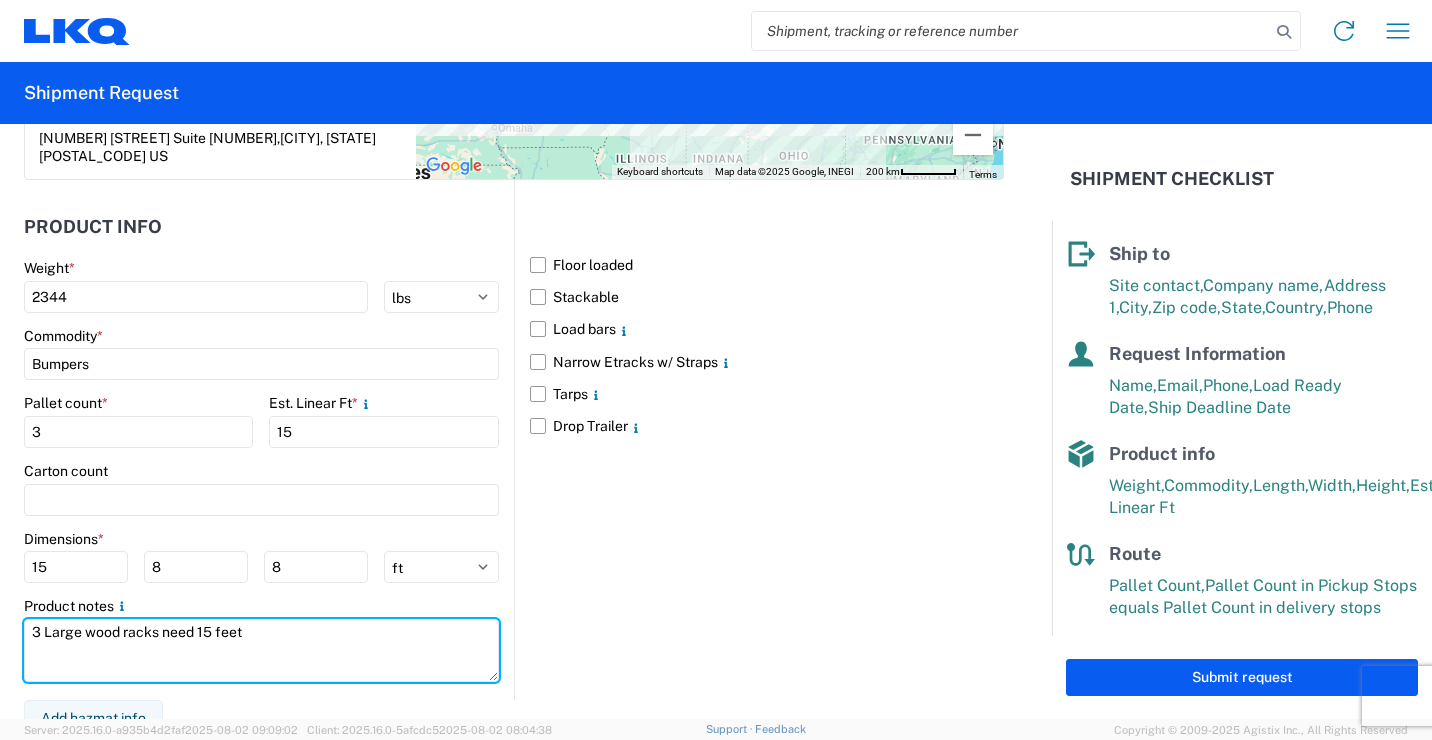 scroll, scrollTop: 252, scrollLeft: 0, axis: vertical 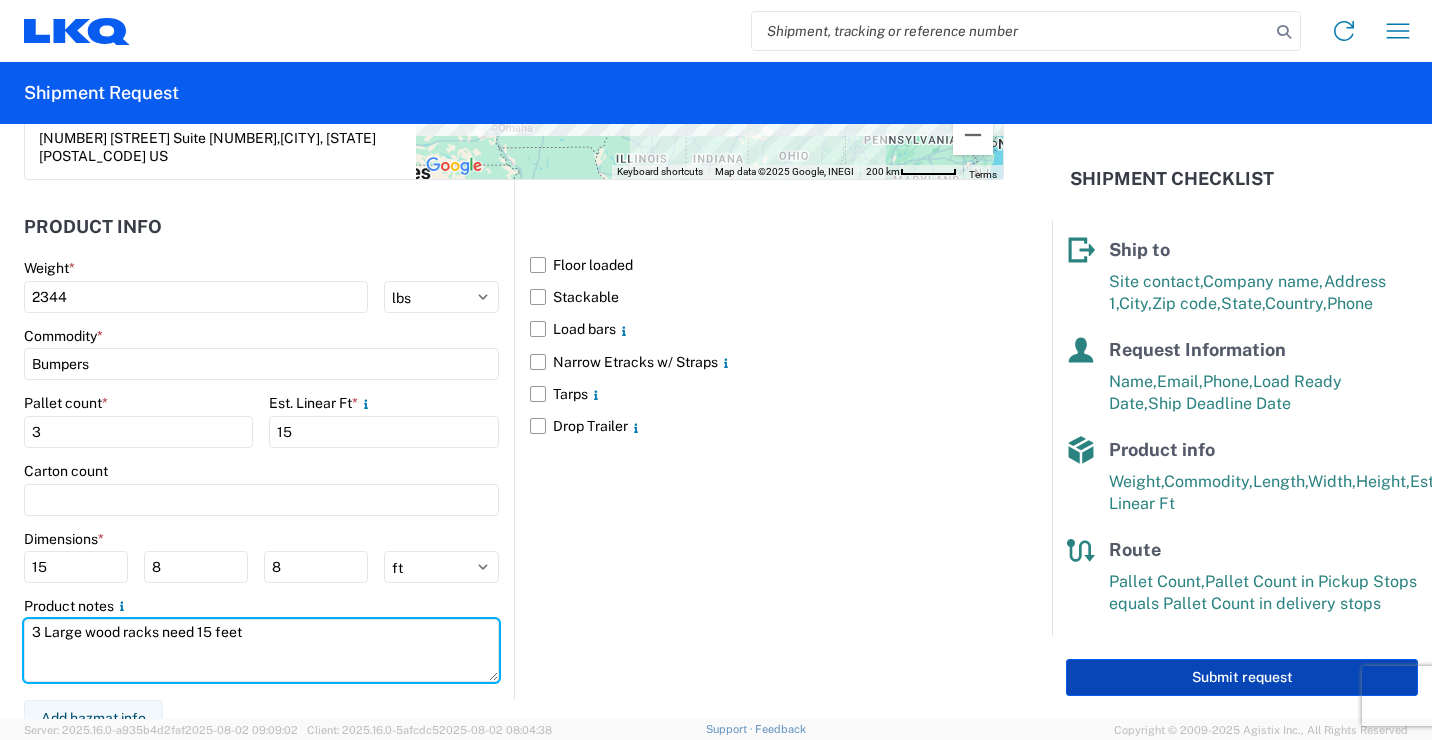 type on "3 Large wood racks need 15 feet" 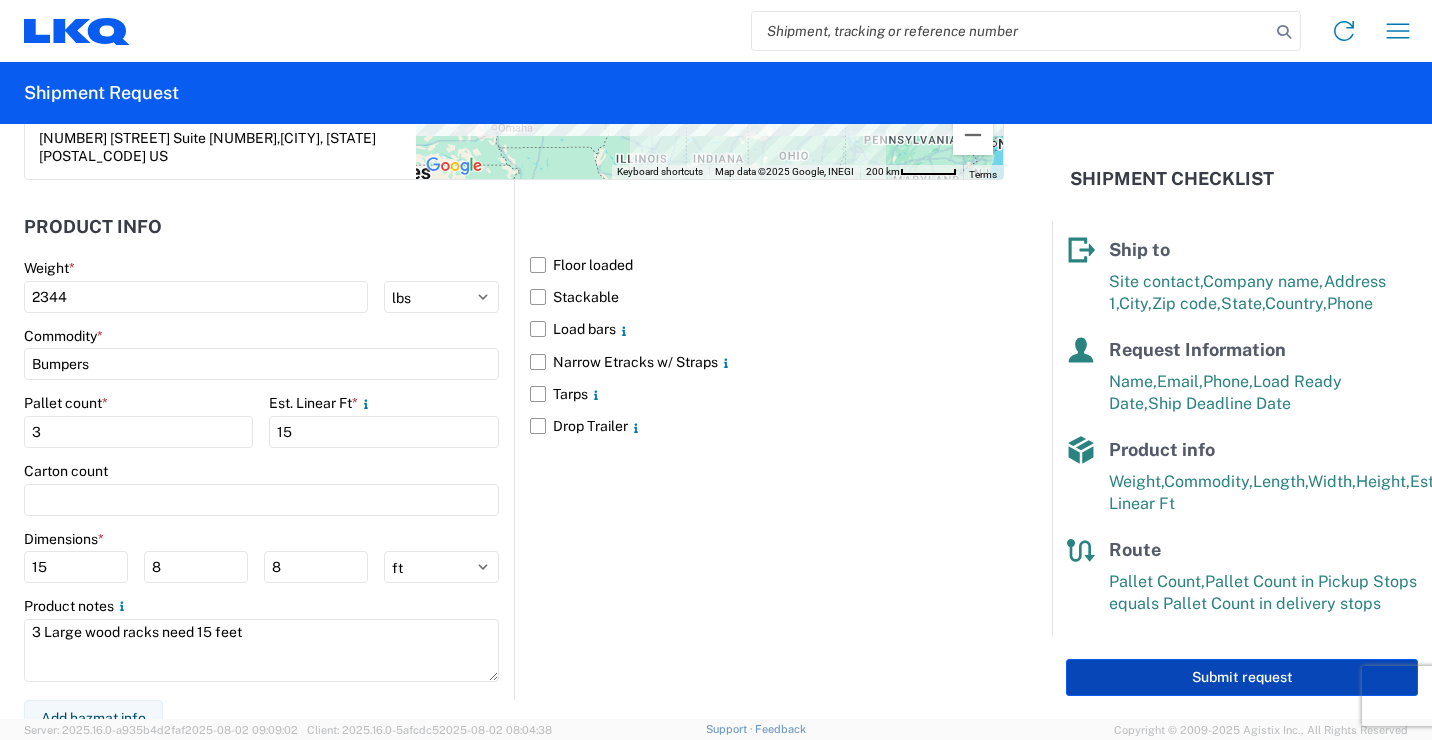 click on "Submit request" 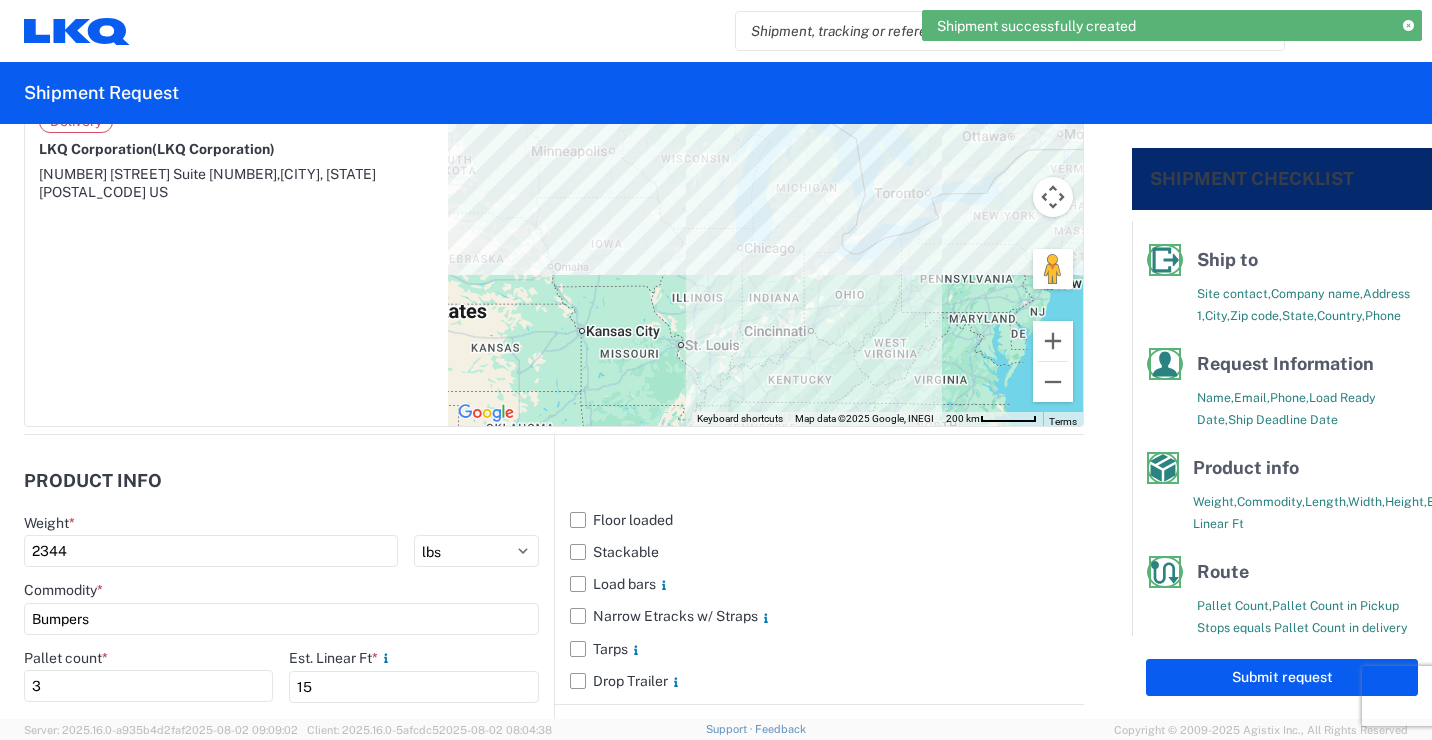 scroll, scrollTop: 244, scrollLeft: 0, axis: vertical 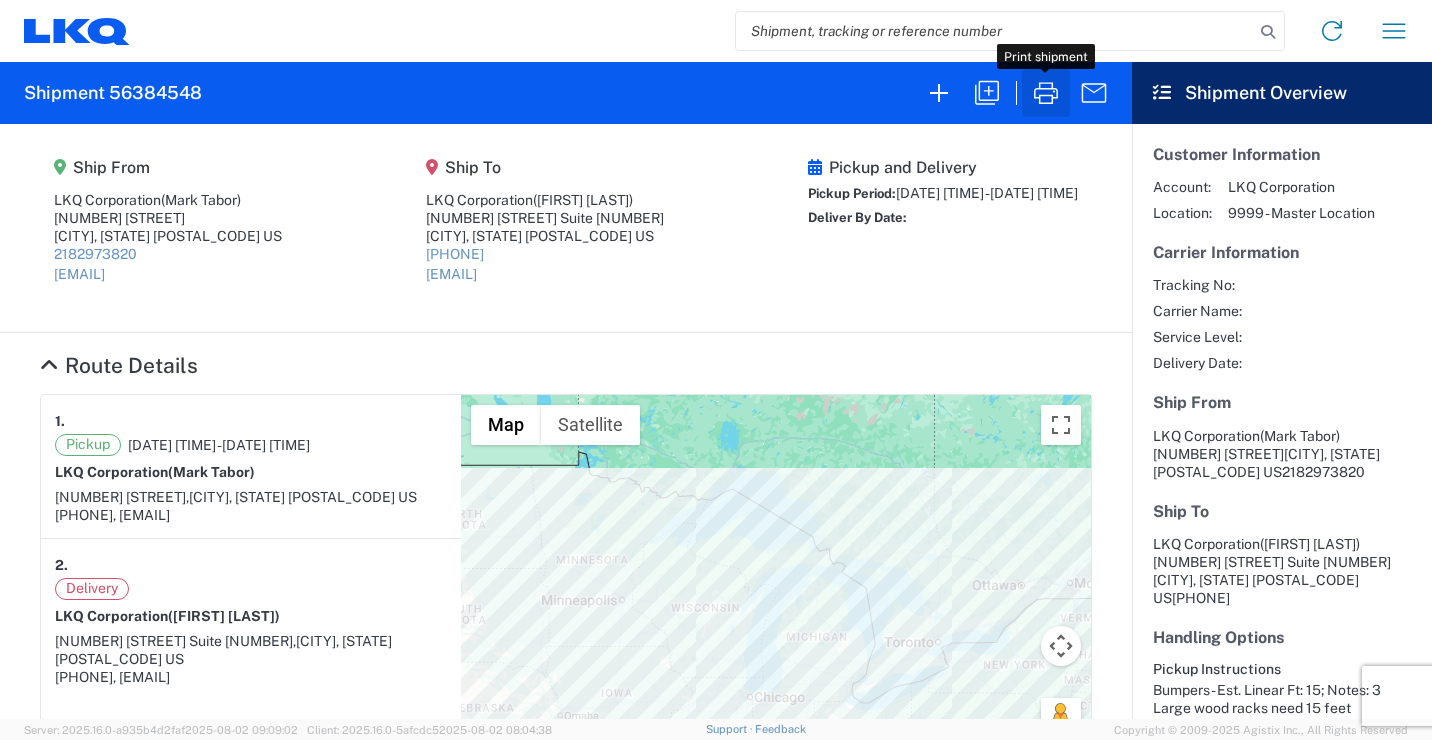 click 